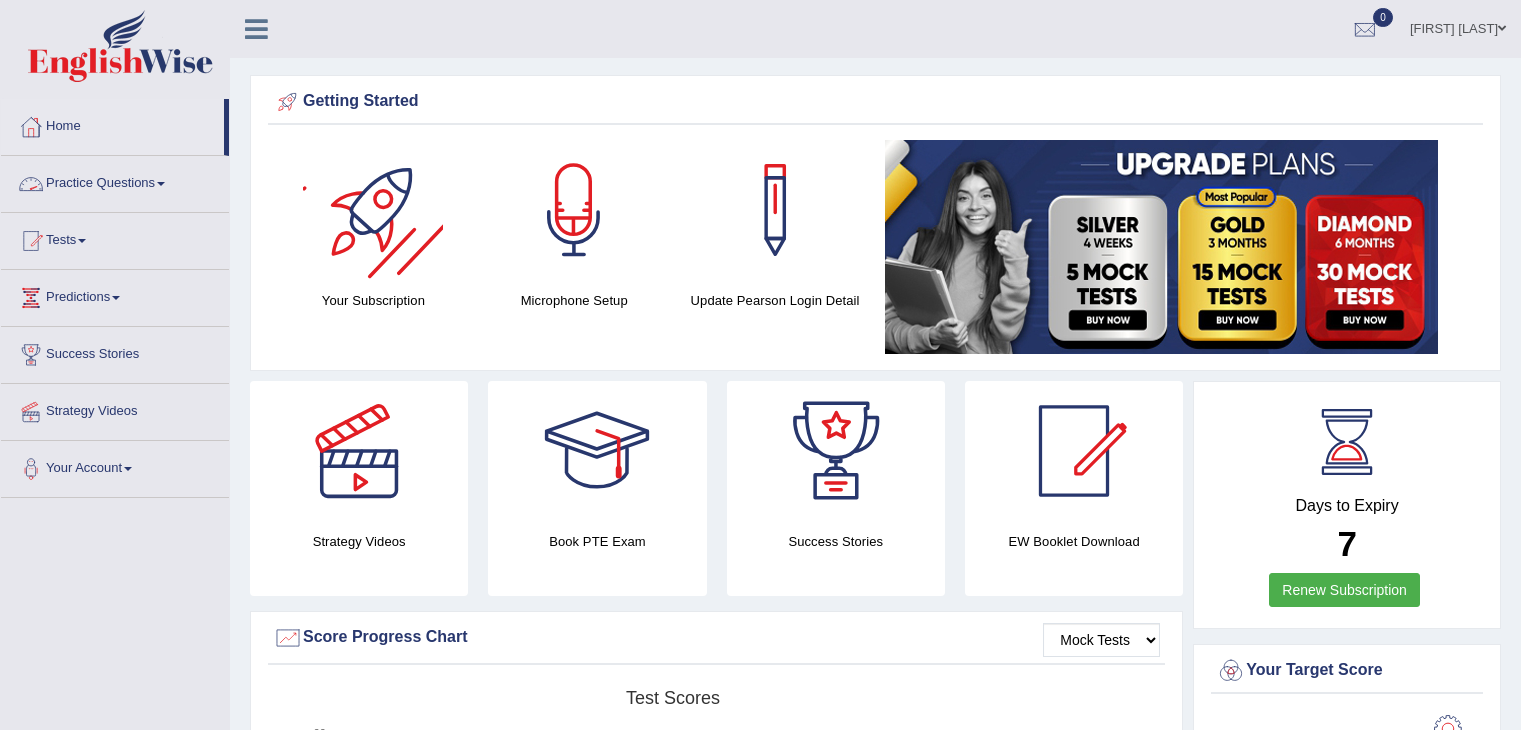 scroll, scrollTop: 0, scrollLeft: 0, axis: both 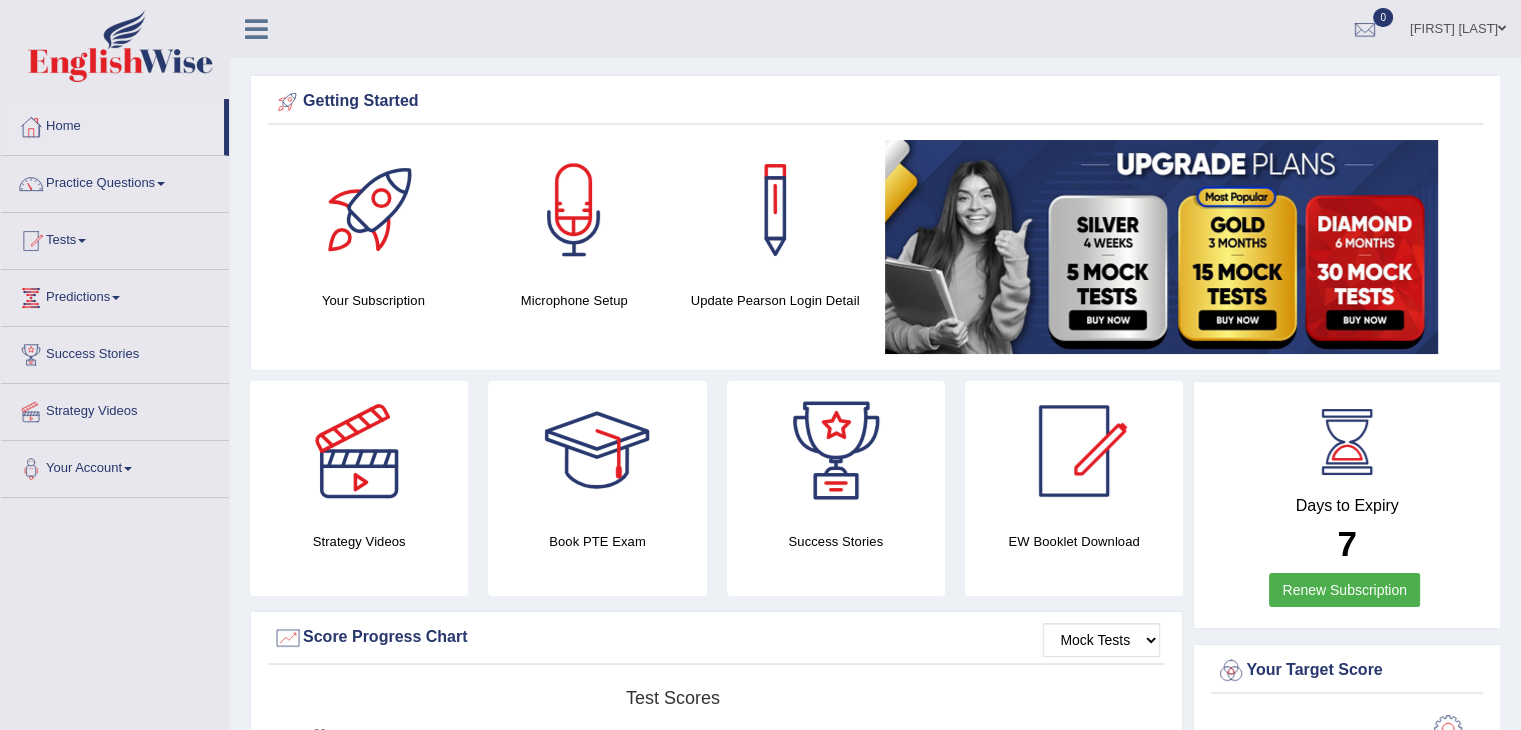 click on "Practice Questions" at bounding box center (115, 181) 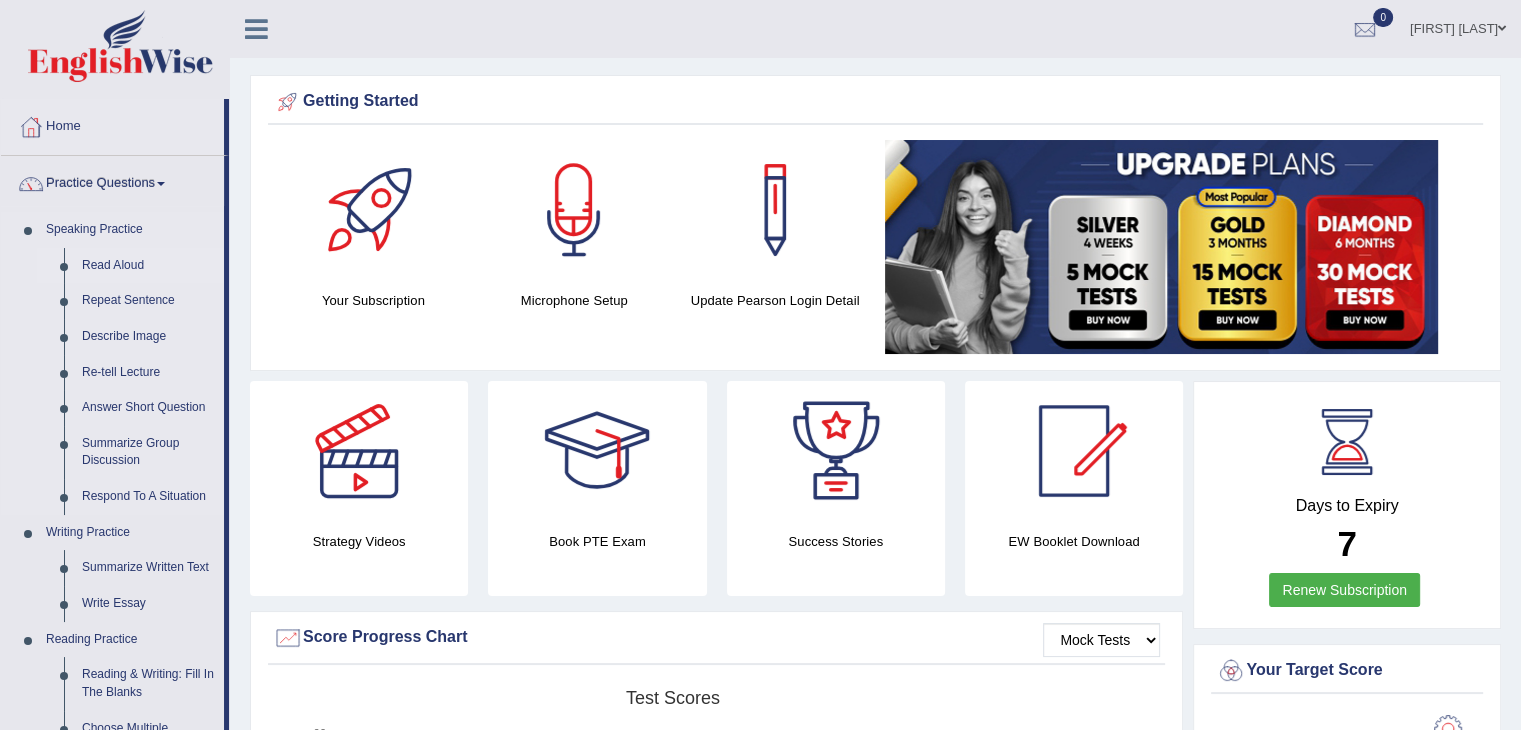 click on "Read Aloud" at bounding box center (148, 266) 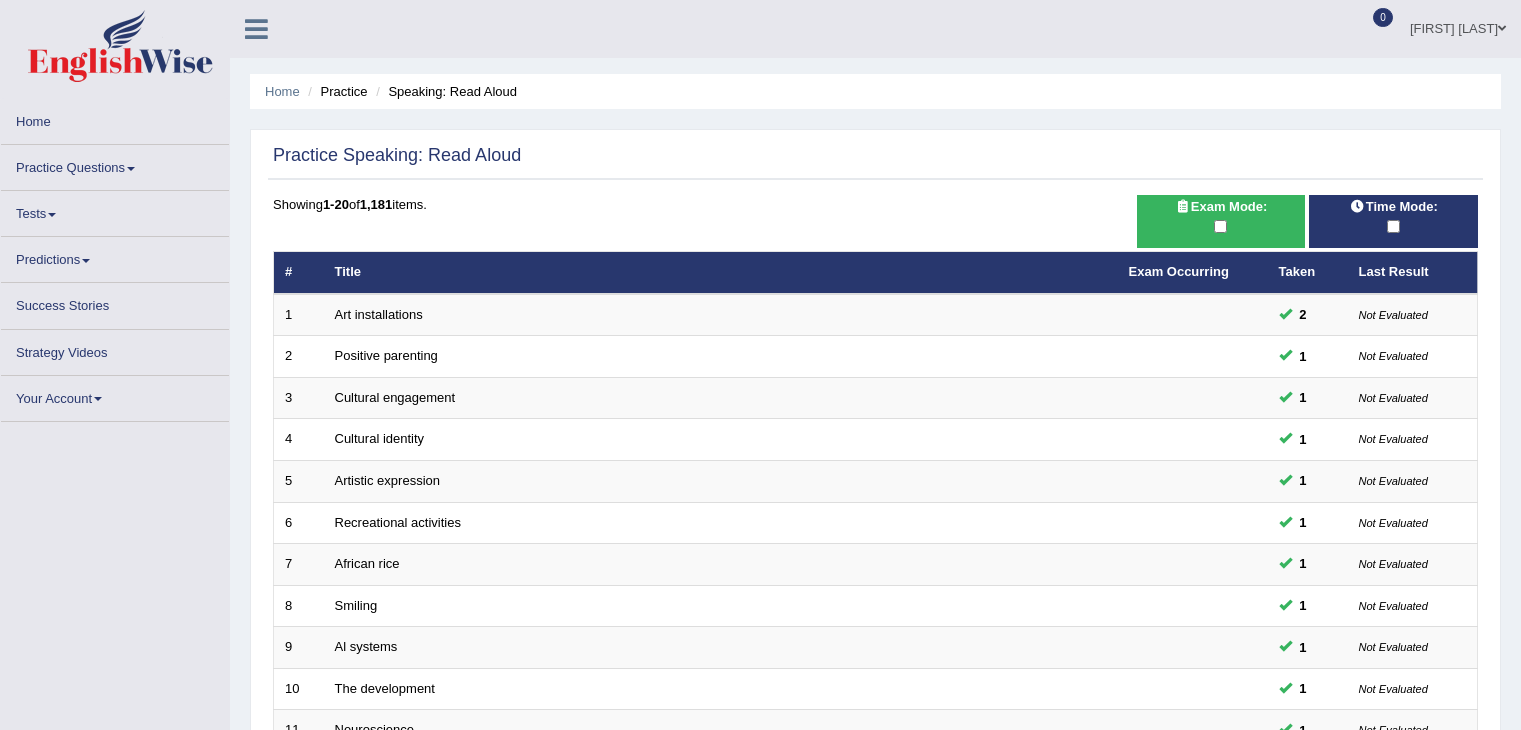 scroll, scrollTop: 133, scrollLeft: 0, axis: vertical 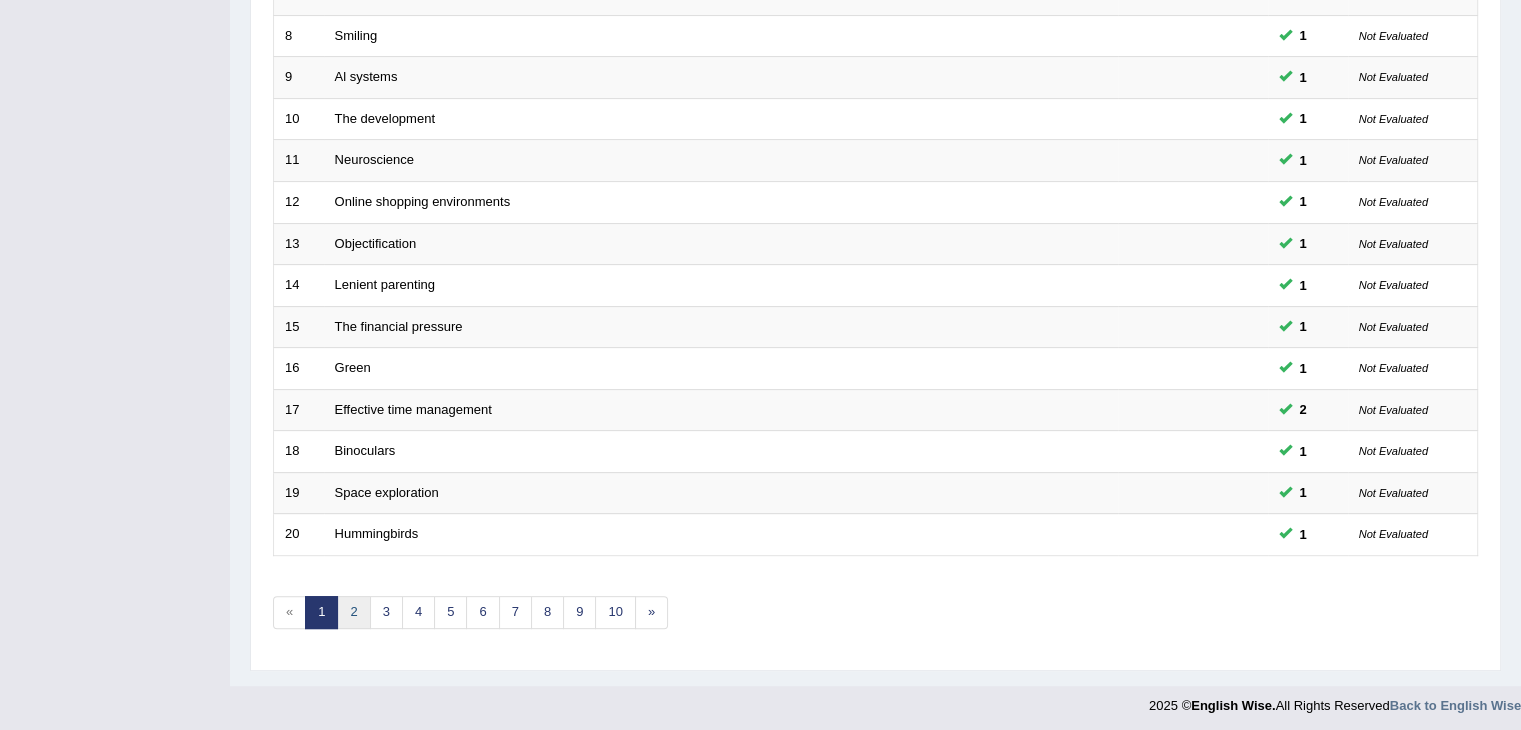 click on "2" at bounding box center (353, 612) 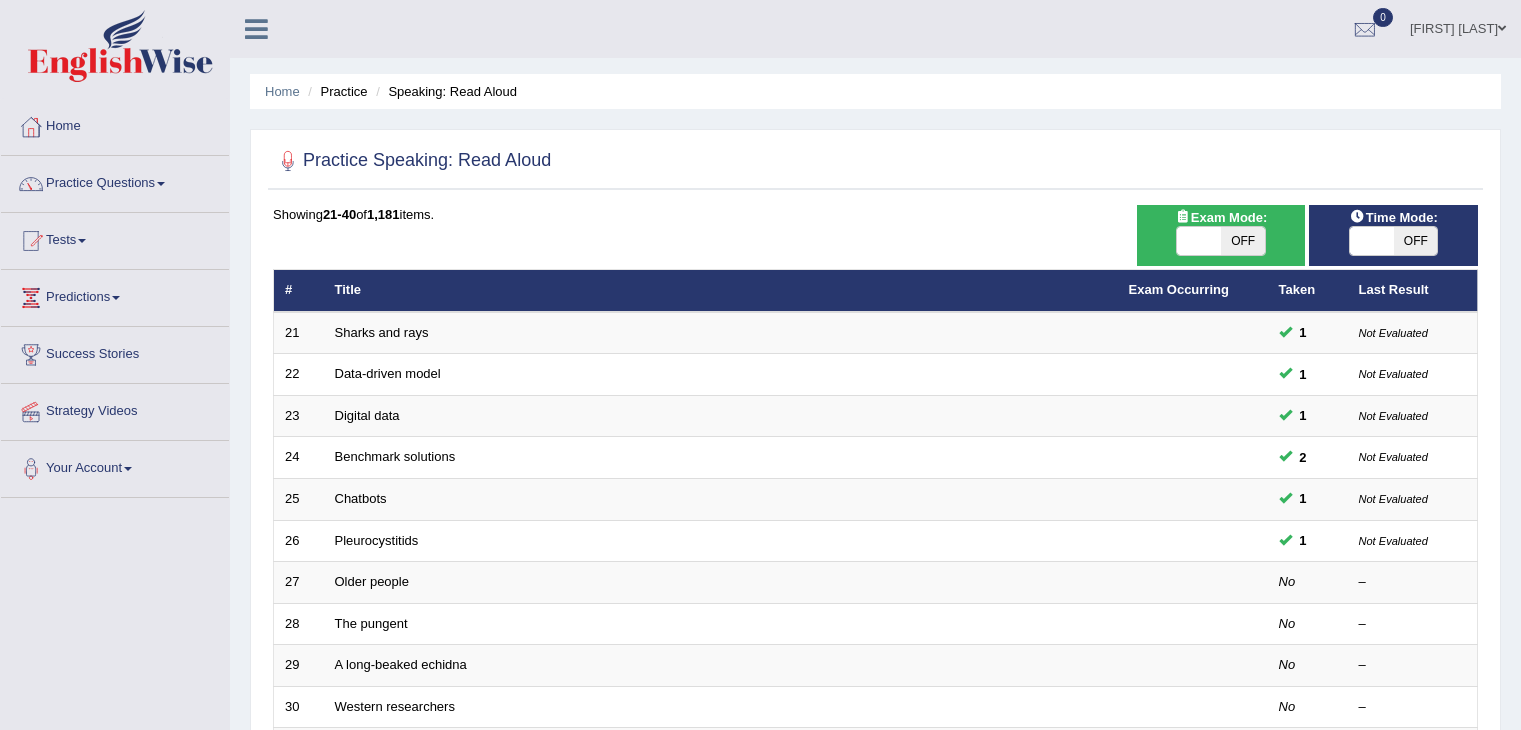 scroll, scrollTop: 0, scrollLeft: 0, axis: both 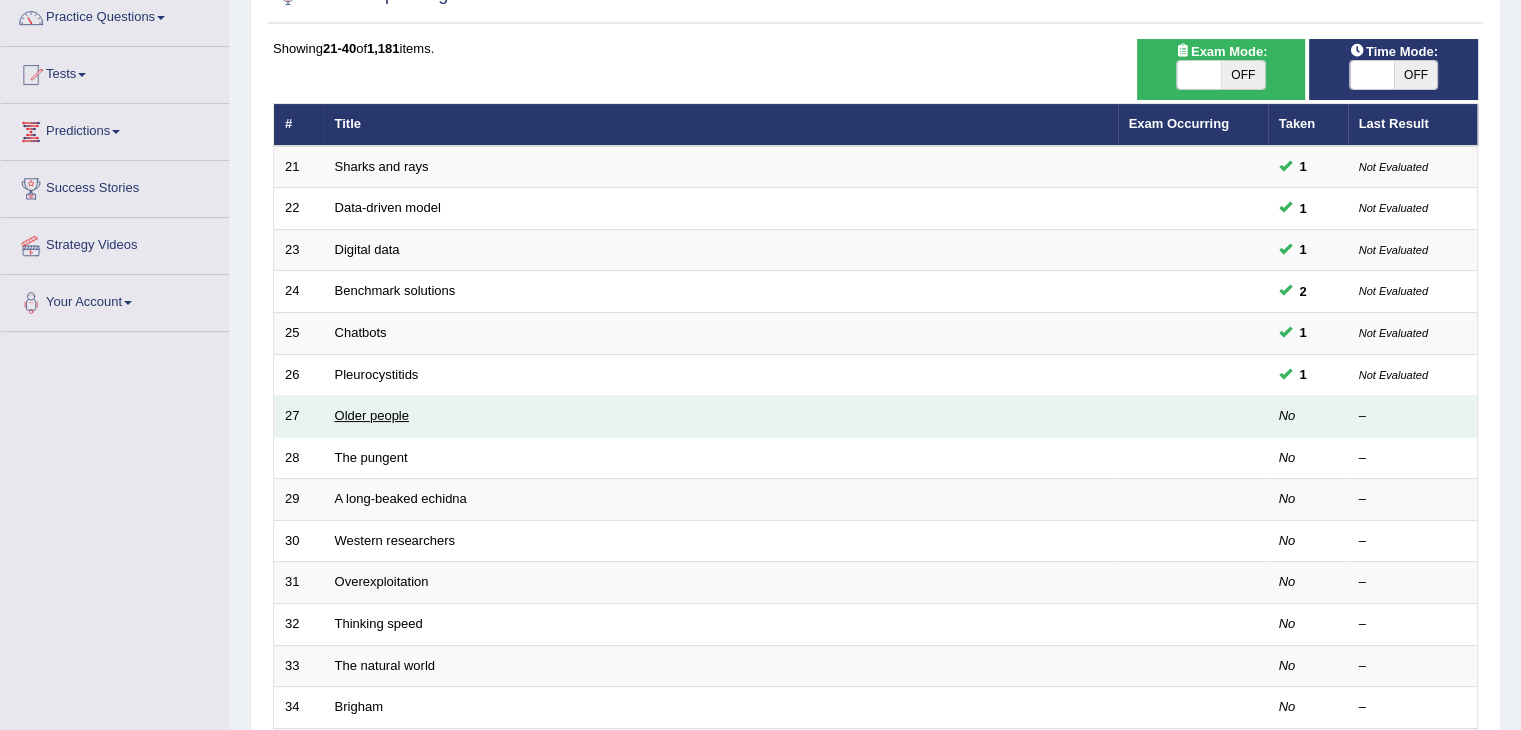 click on "Older people" at bounding box center [372, 415] 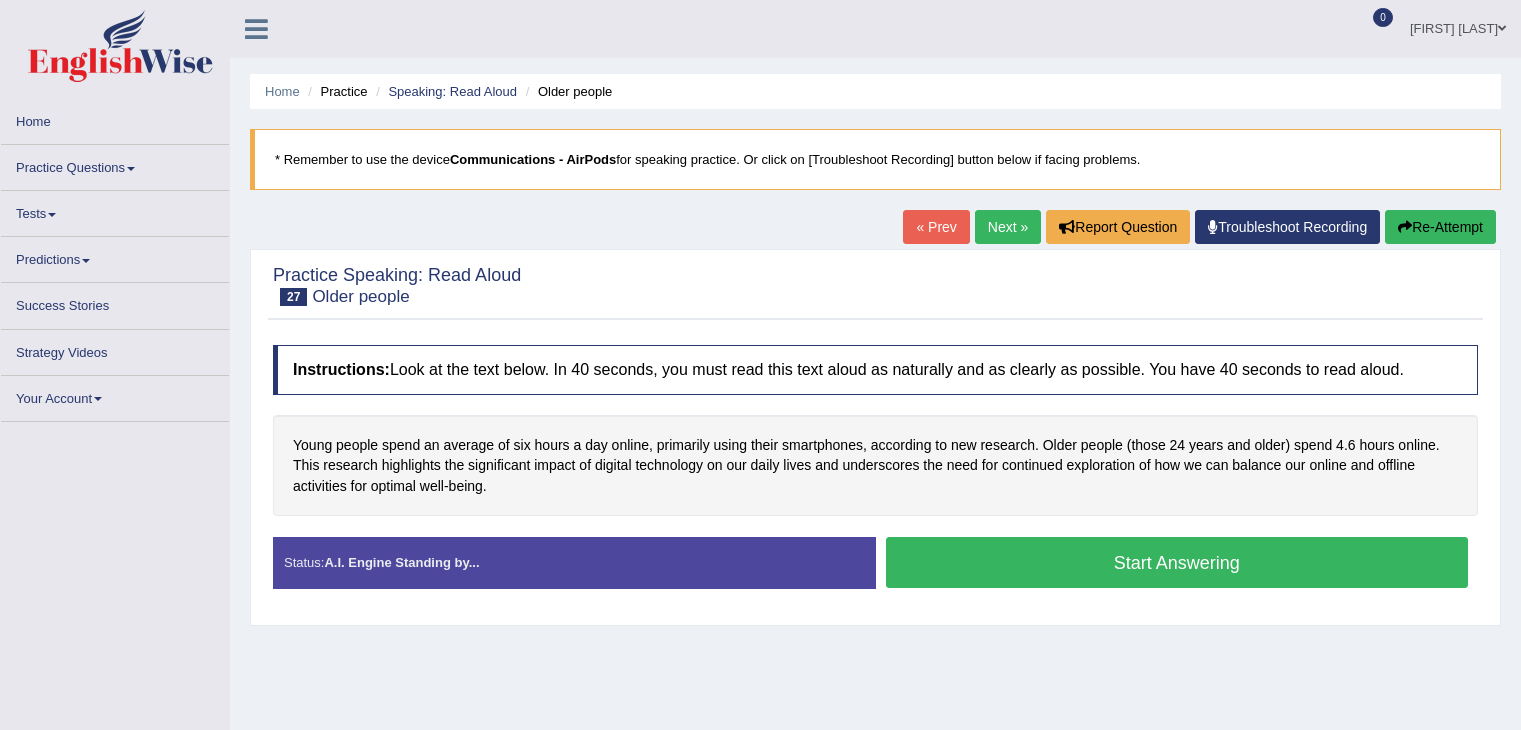 scroll, scrollTop: 28, scrollLeft: 0, axis: vertical 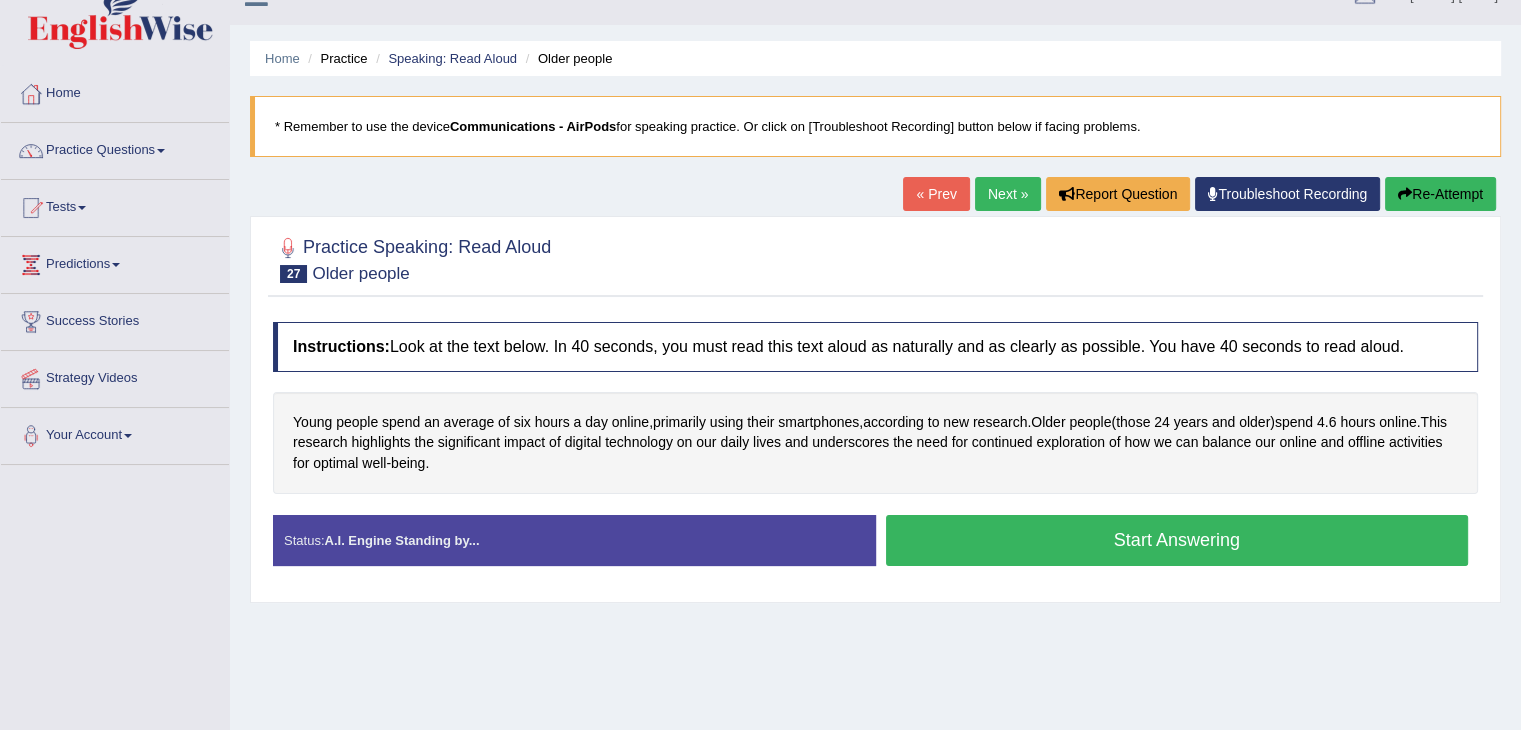 click on "Start Answering" at bounding box center (1177, 540) 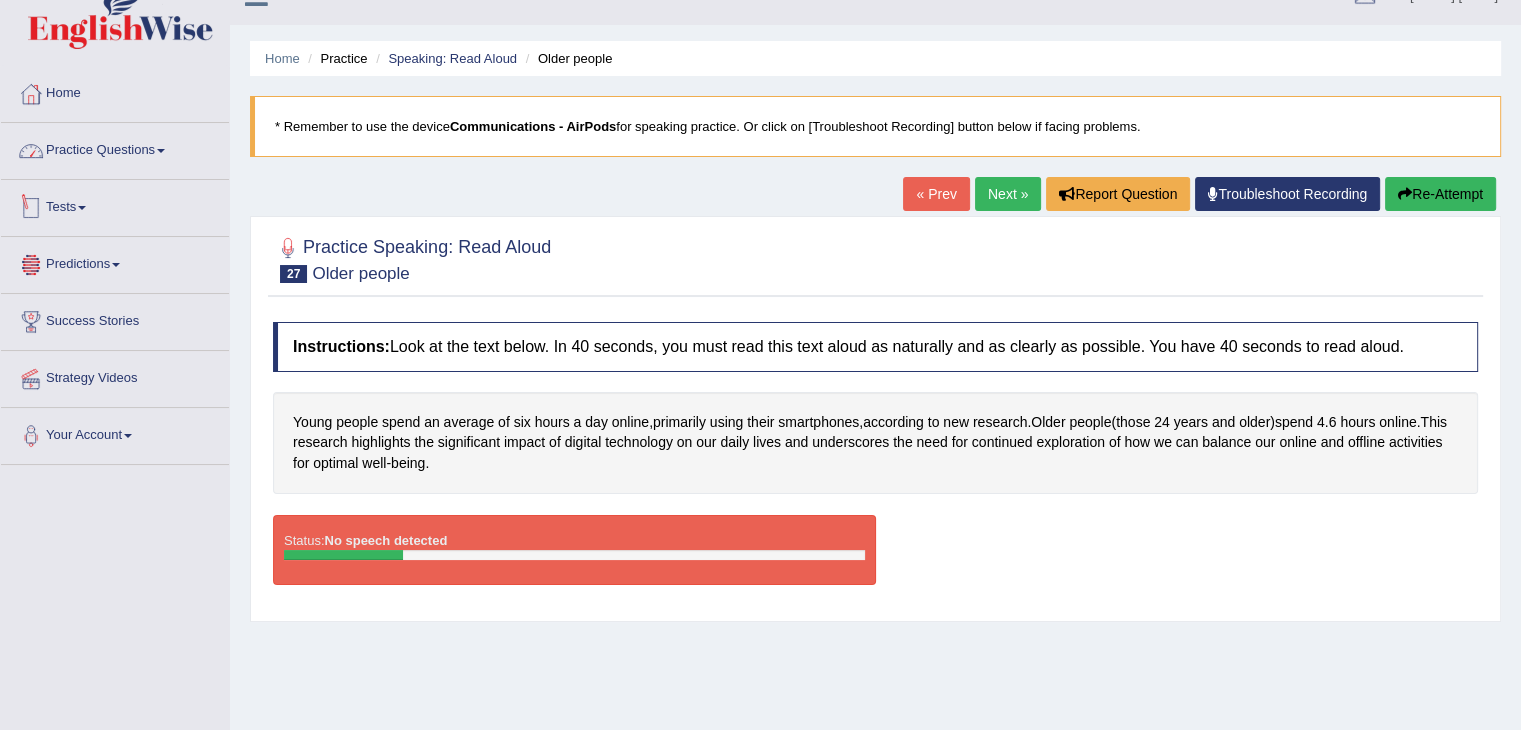 click on "Practice Questions" at bounding box center (115, 148) 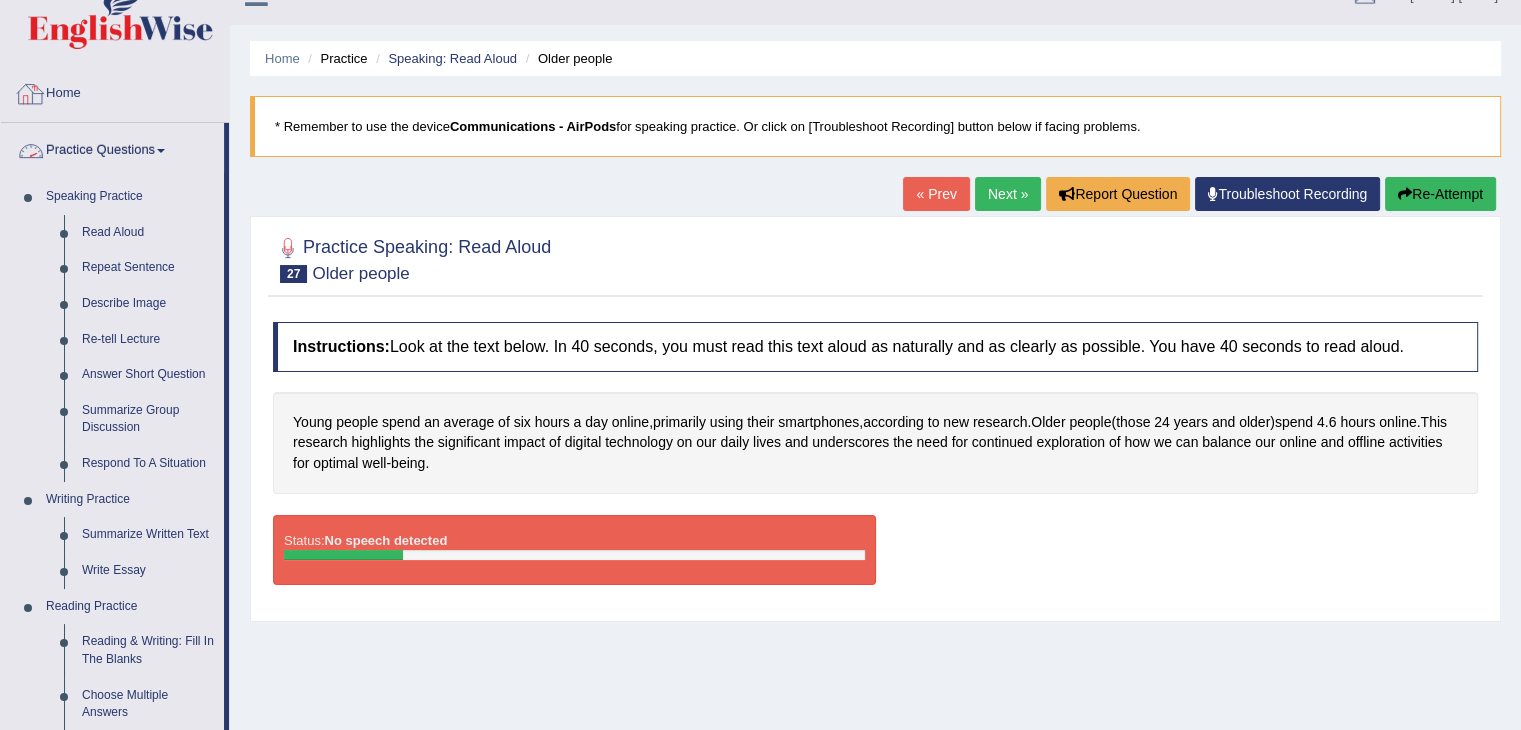 click on "Home" at bounding box center (115, 91) 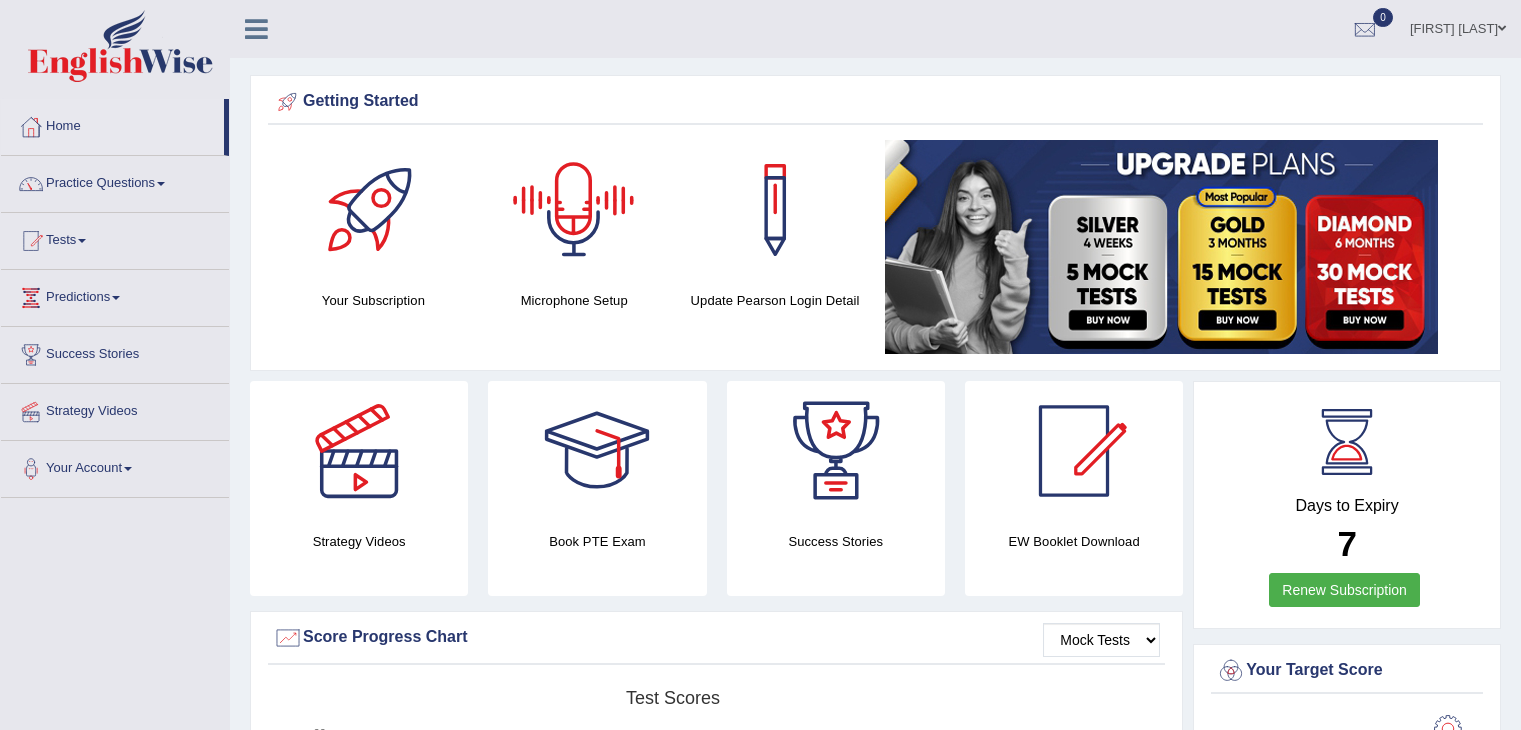scroll, scrollTop: 0, scrollLeft: 0, axis: both 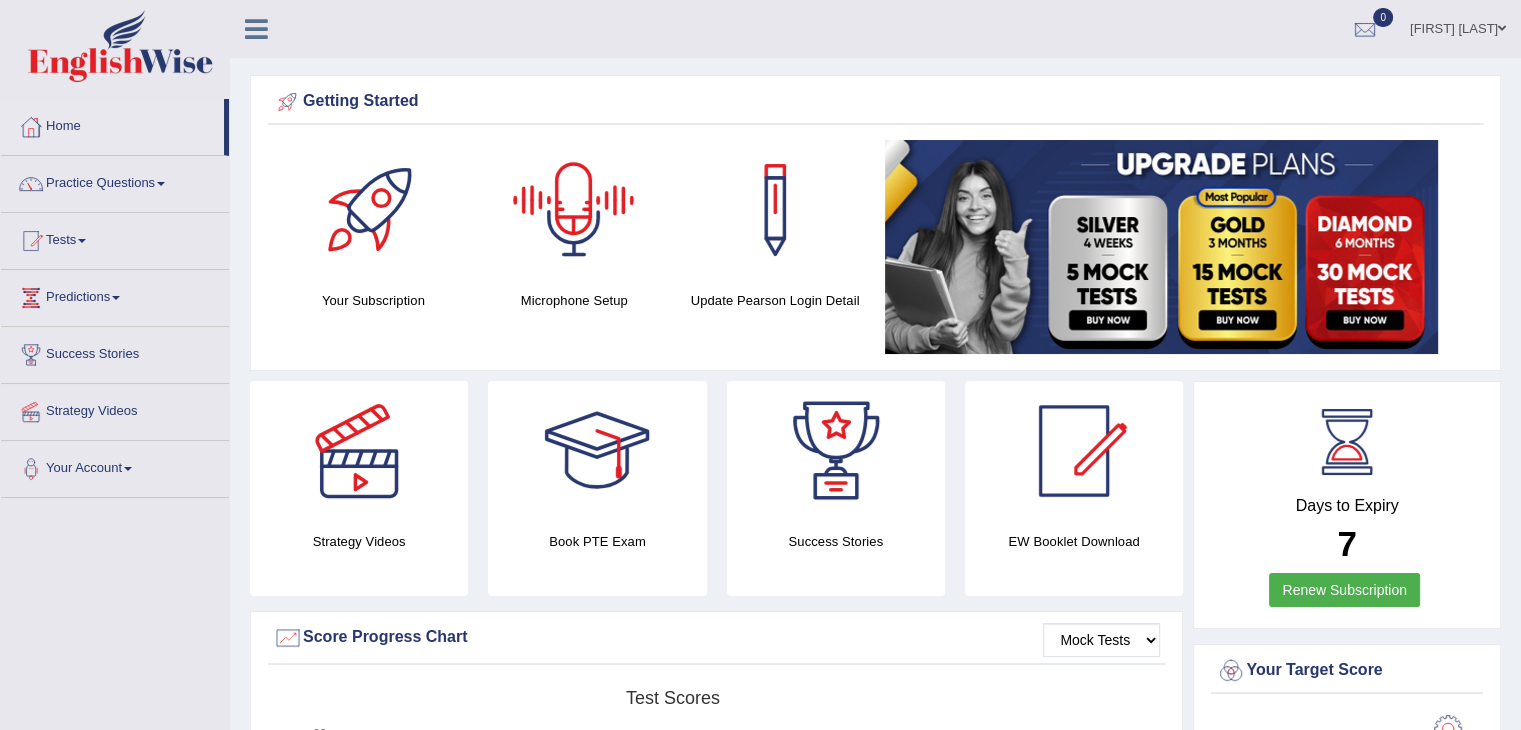 click at bounding box center (574, 210) 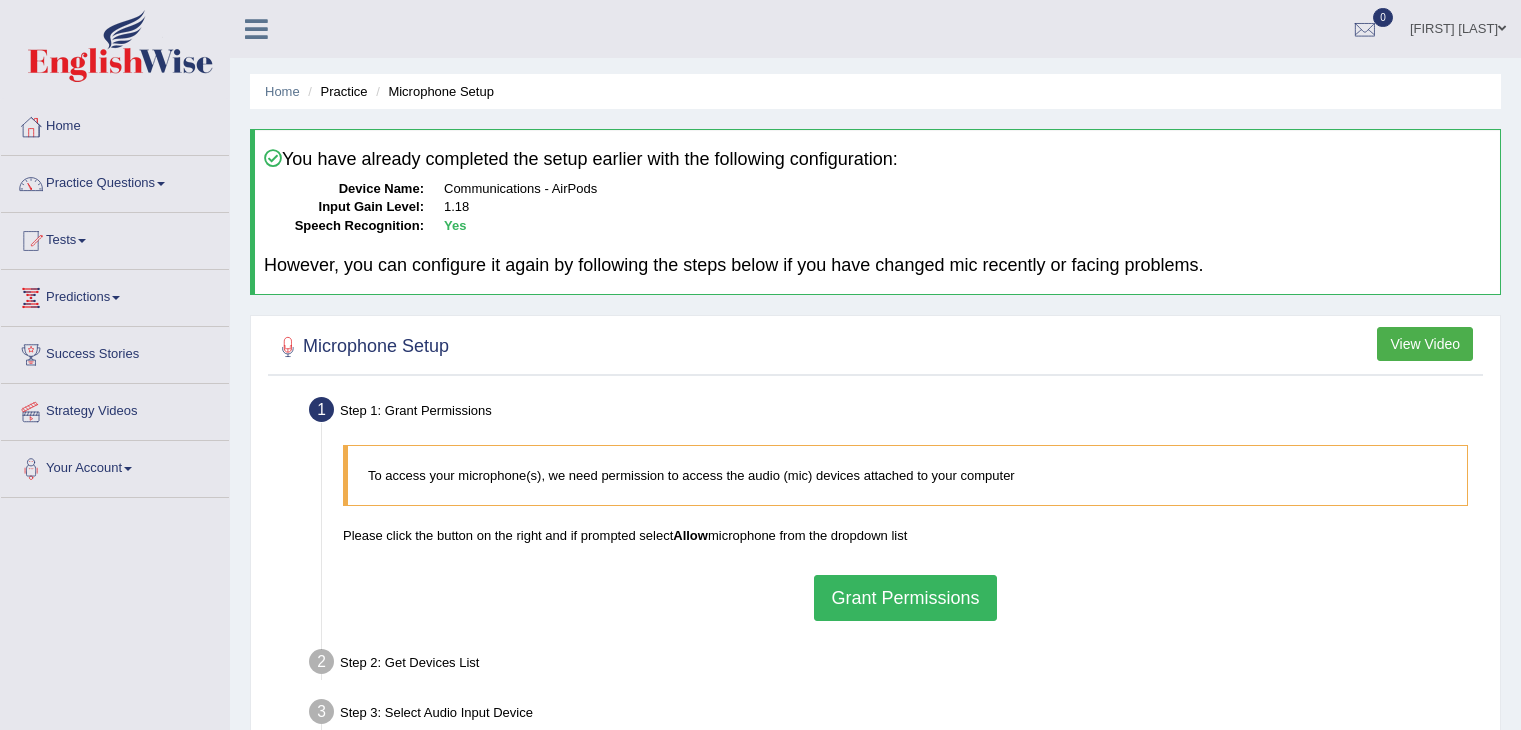 scroll, scrollTop: 0, scrollLeft: 0, axis: both 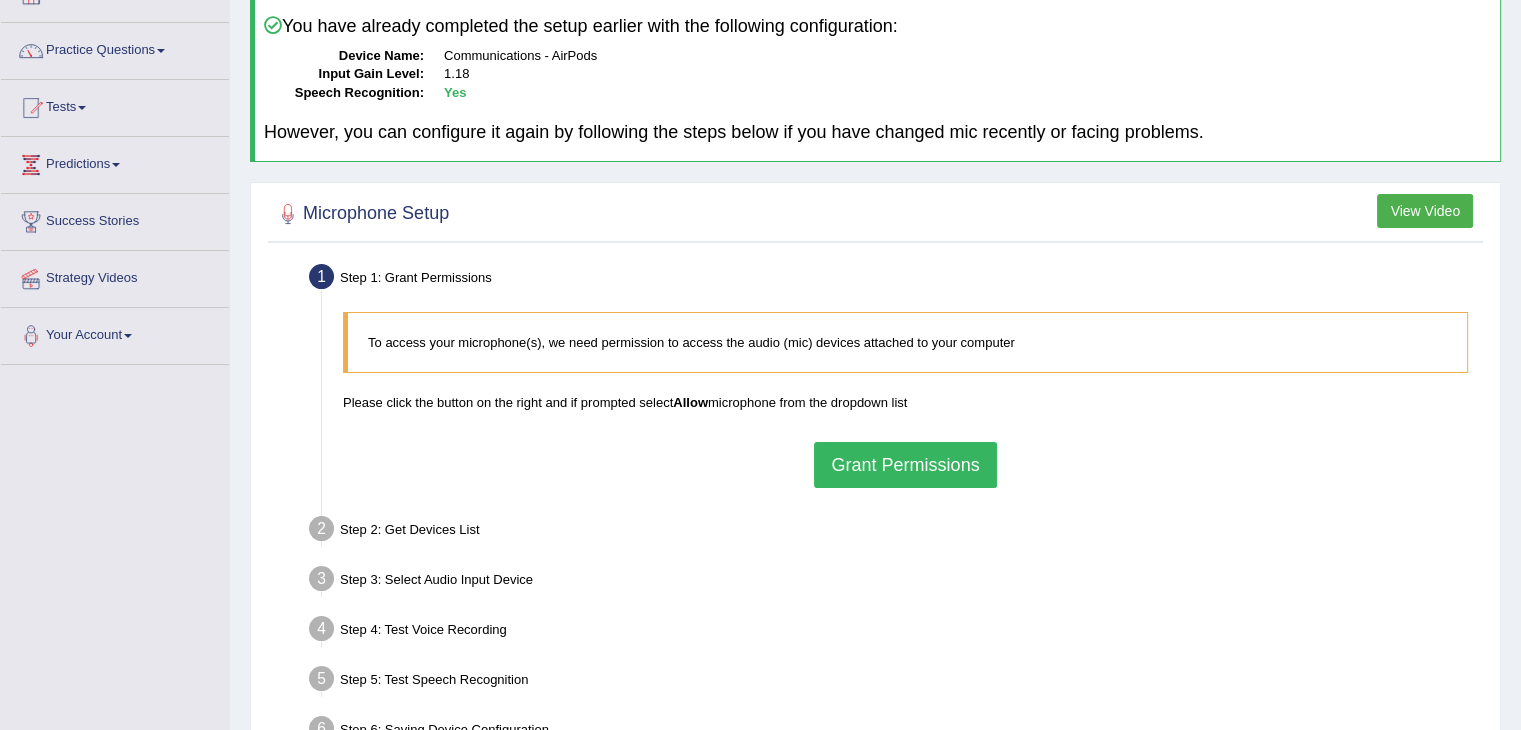 click on "Grant Permissions" at bounding box center [905, 465] 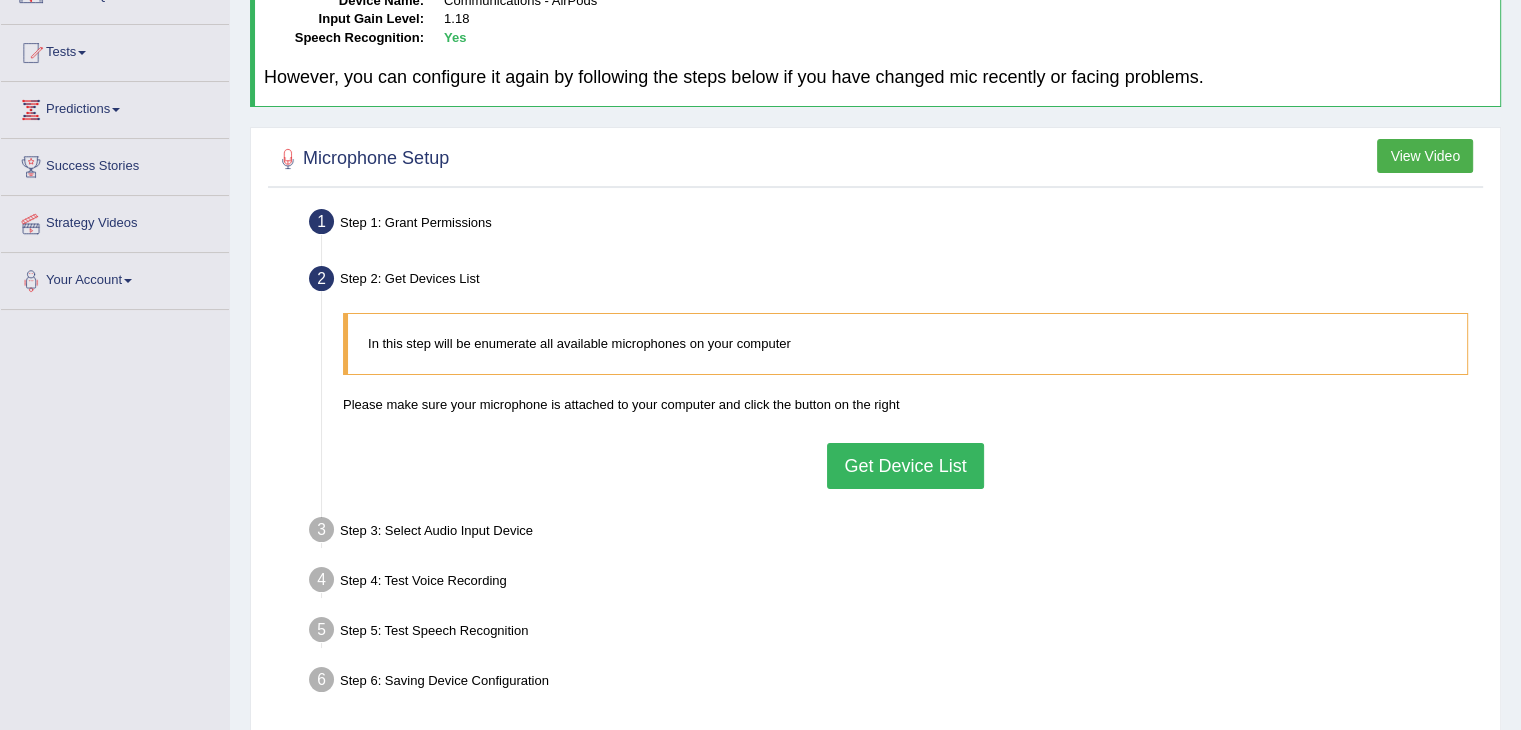 scroll, scrollTop: 200, scrollLeft: 0, axis: vertical 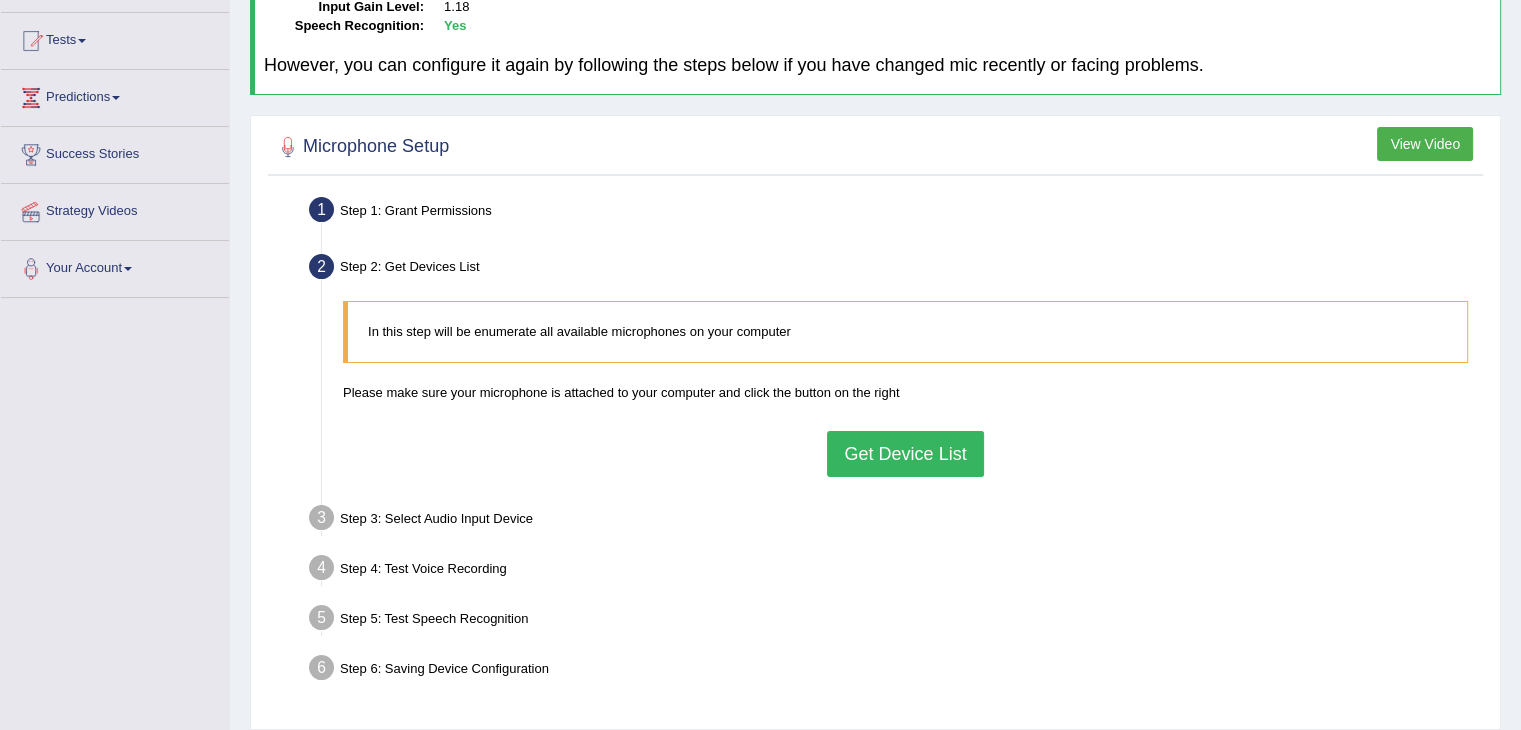 click on "Get Device List" at bounding box center [905, 454] 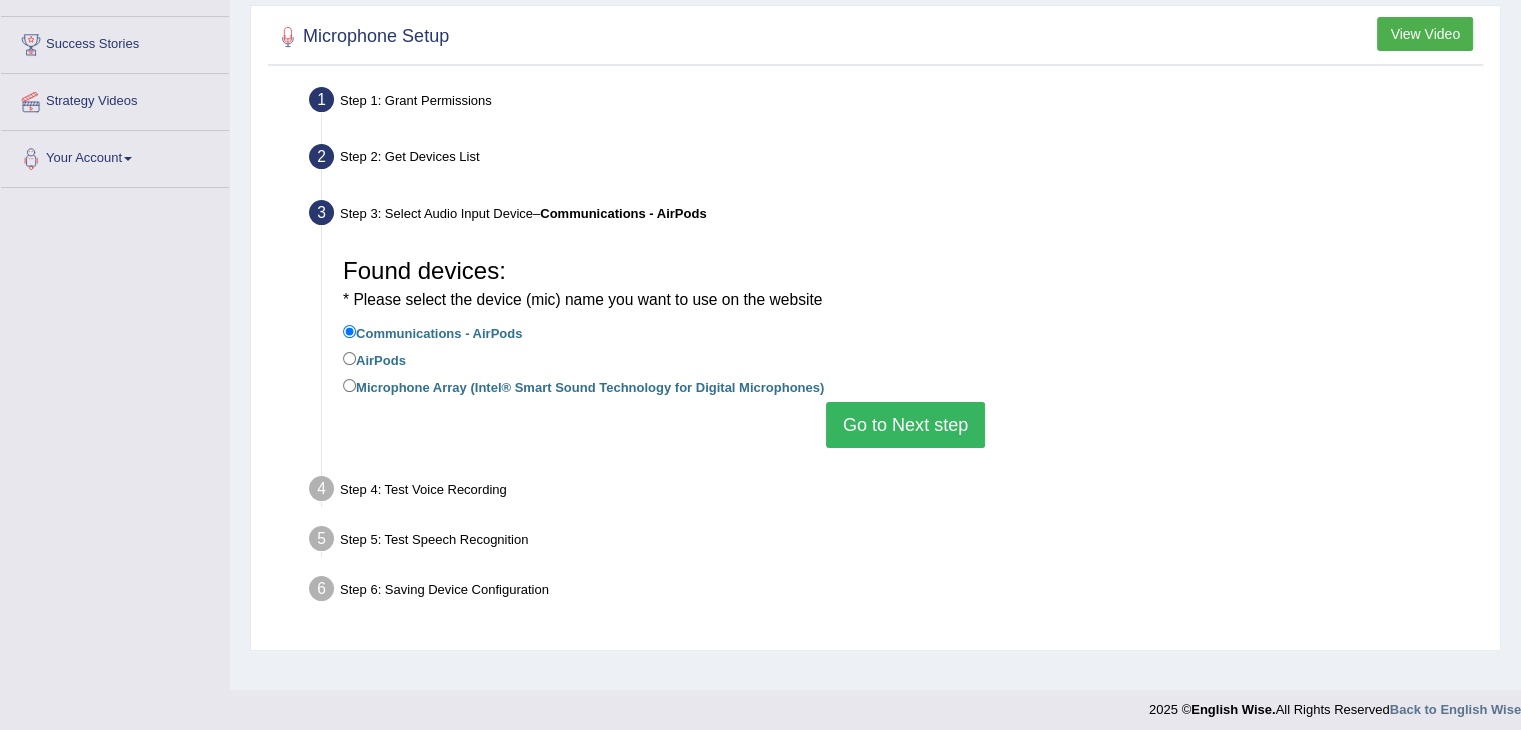 scroll, scrollTop: 320, scrollLeft: 0, axis: vertical 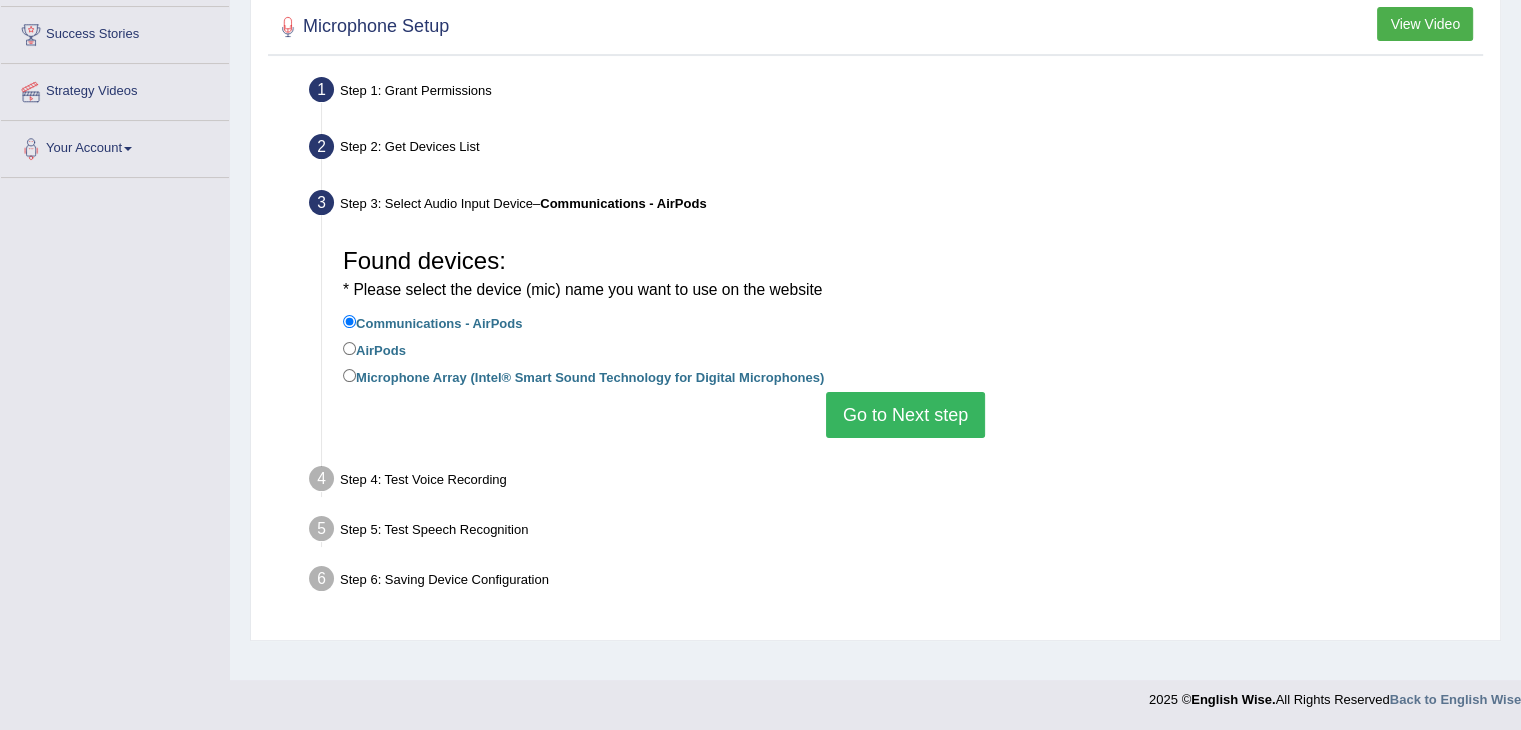 click on "Go to Next step" at bounding box center [905, 415] 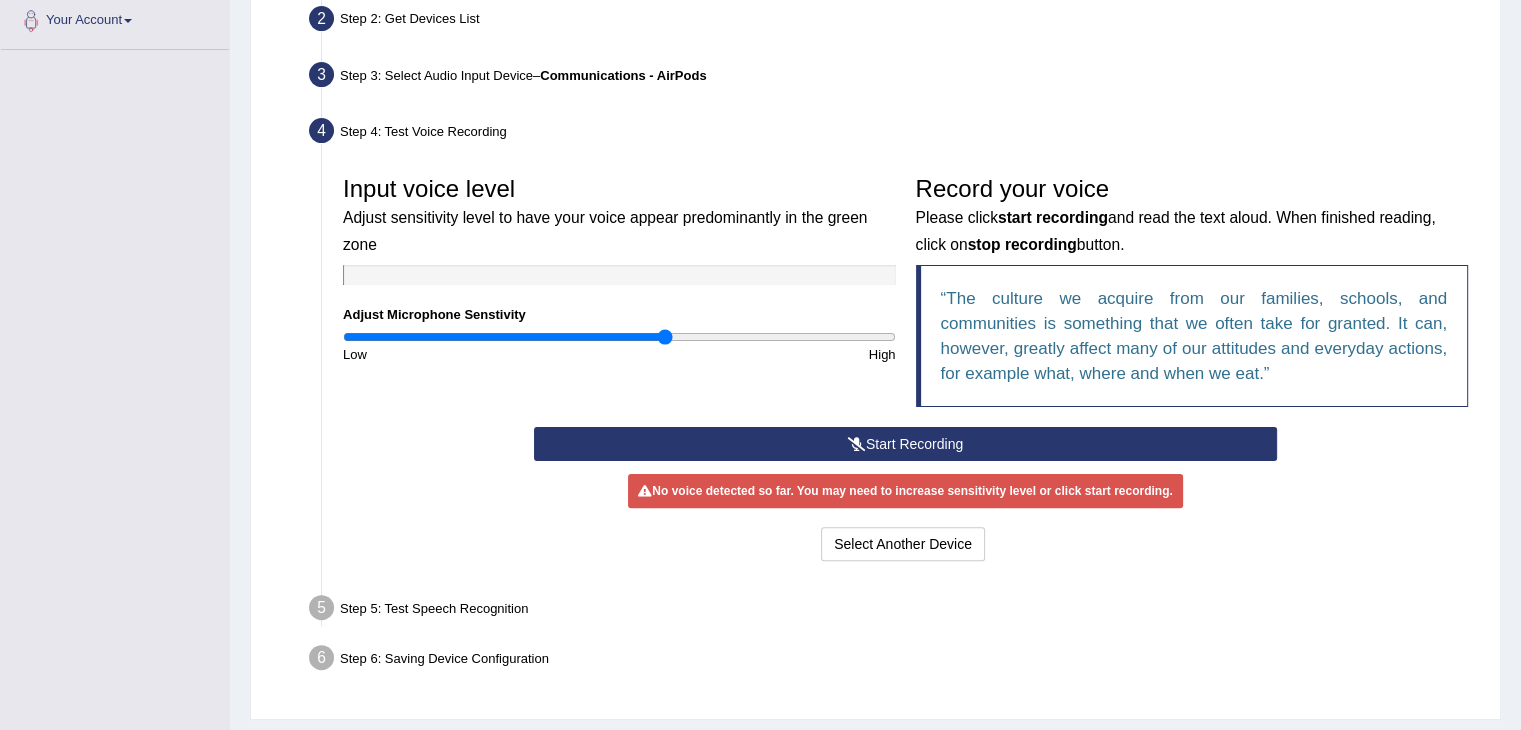 scroll, scrollTop: 454, scrollLeft: 0, axis: vertical 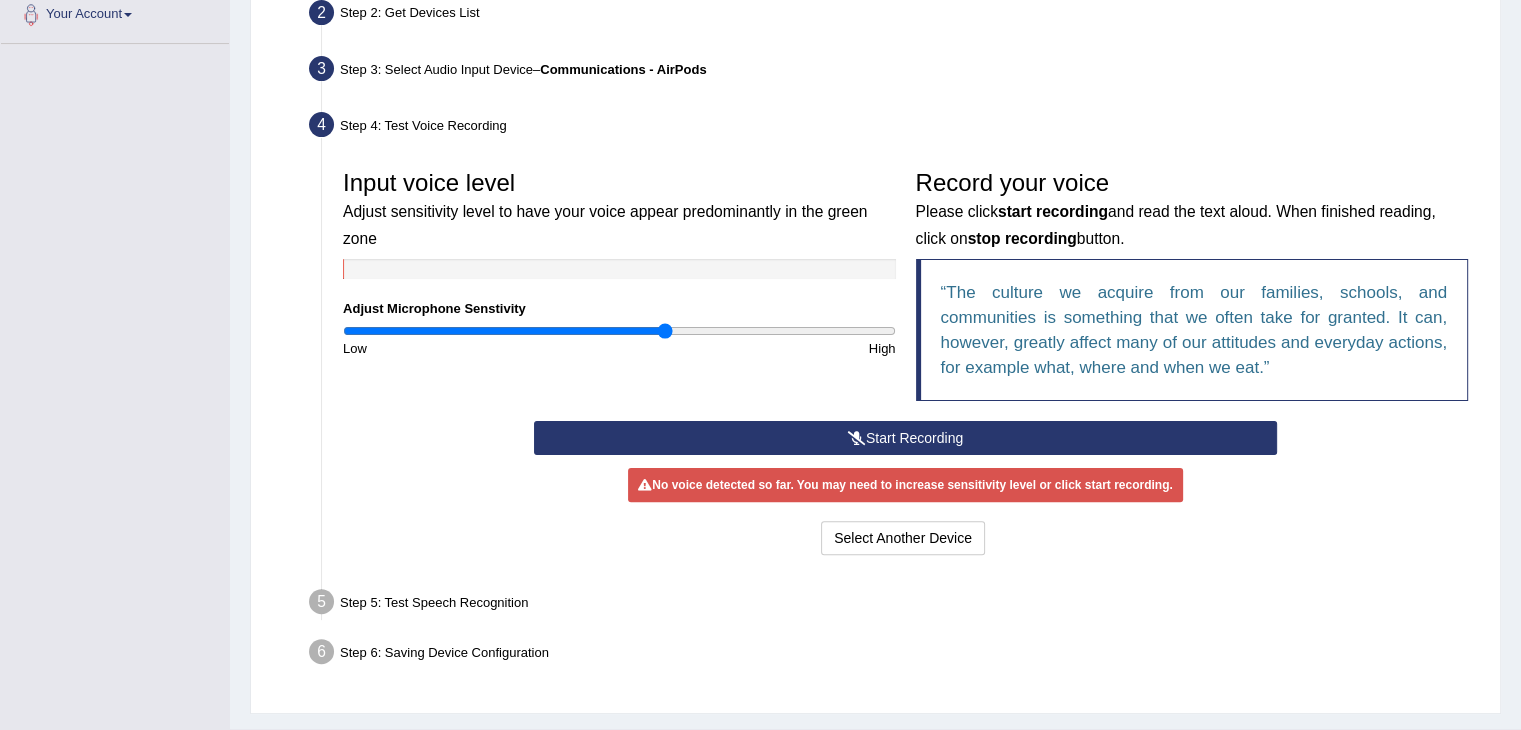 click on "Start Recording" at bounding box center [905, 438] 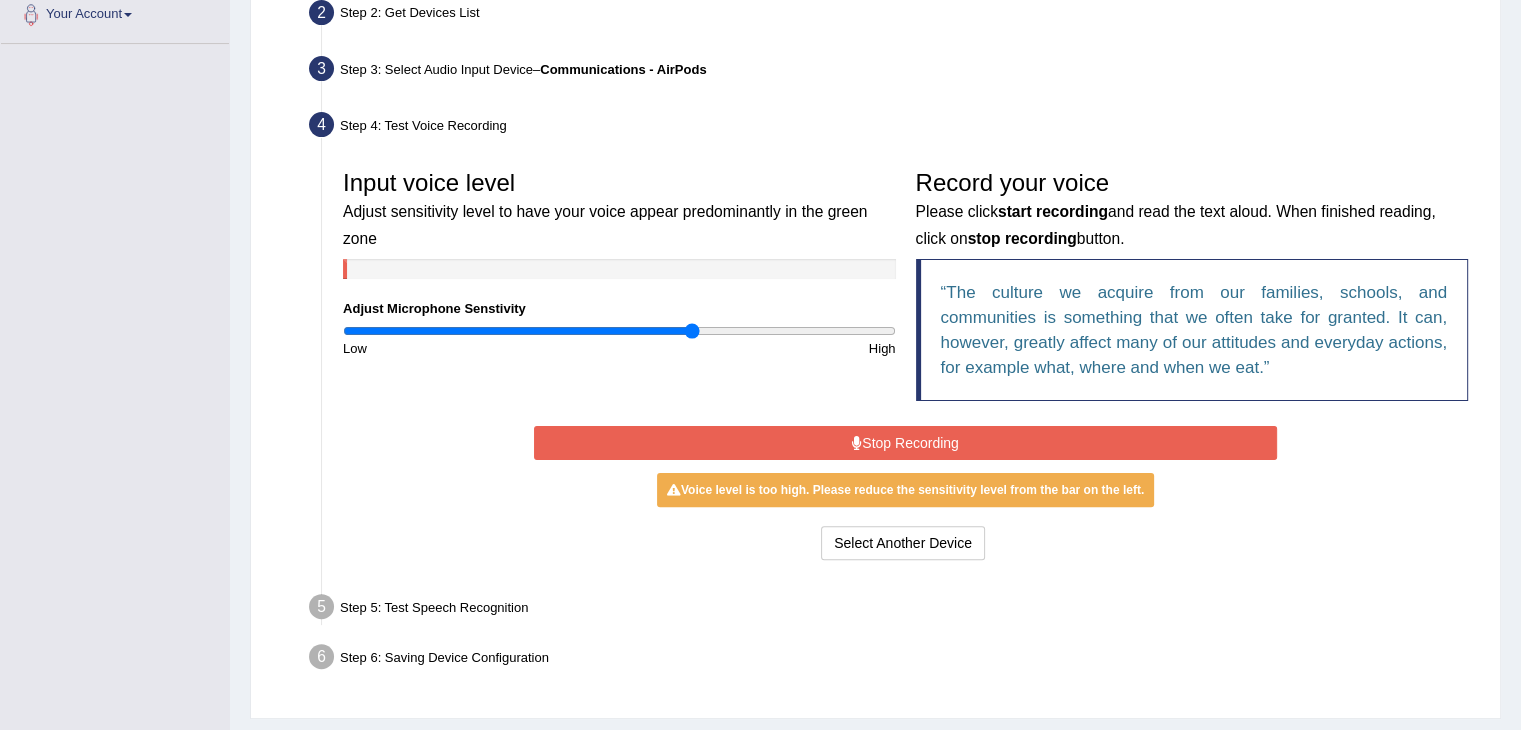 click at bounding box center (619, 331) 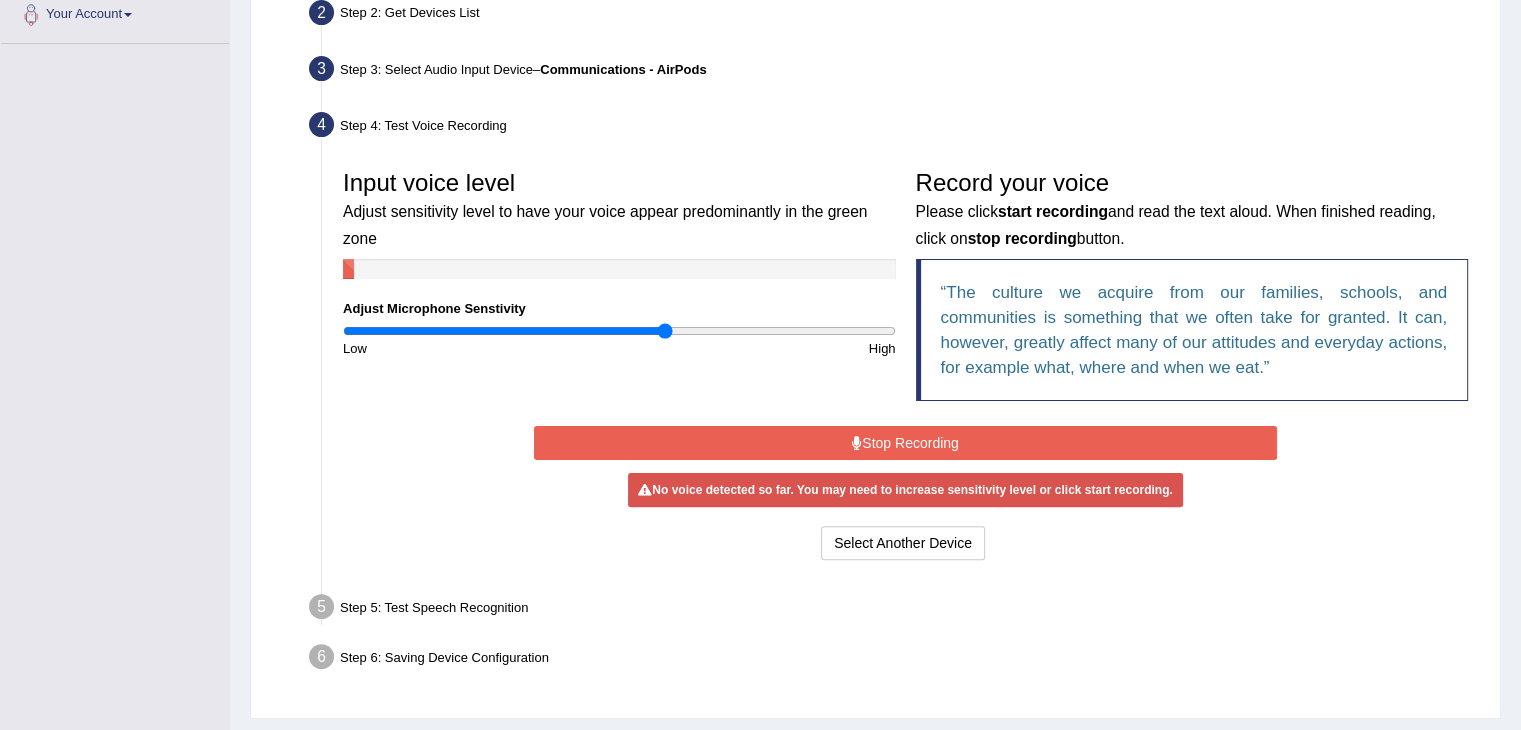 type on "1.18" 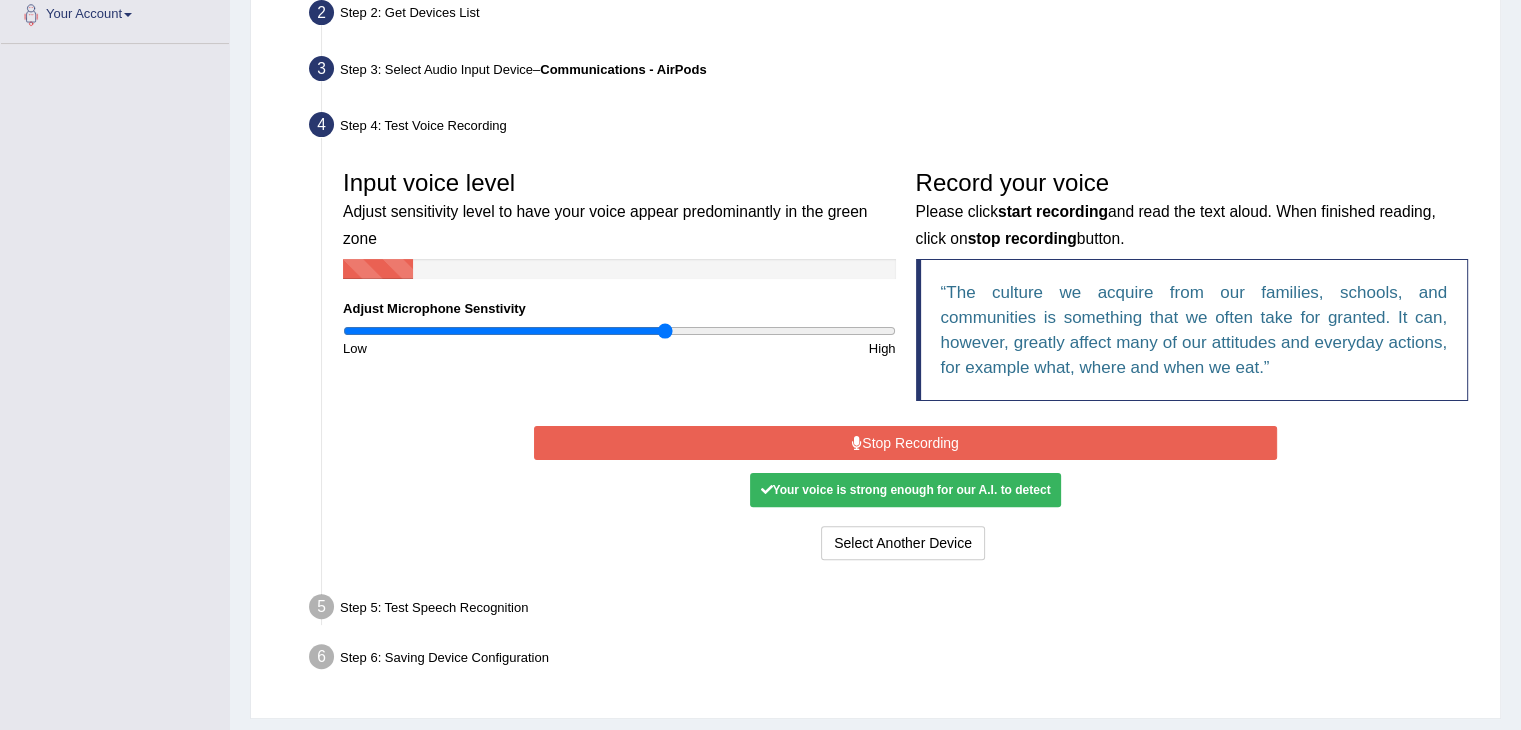 click on "Stop Recording" at bounding box center [905, 443] 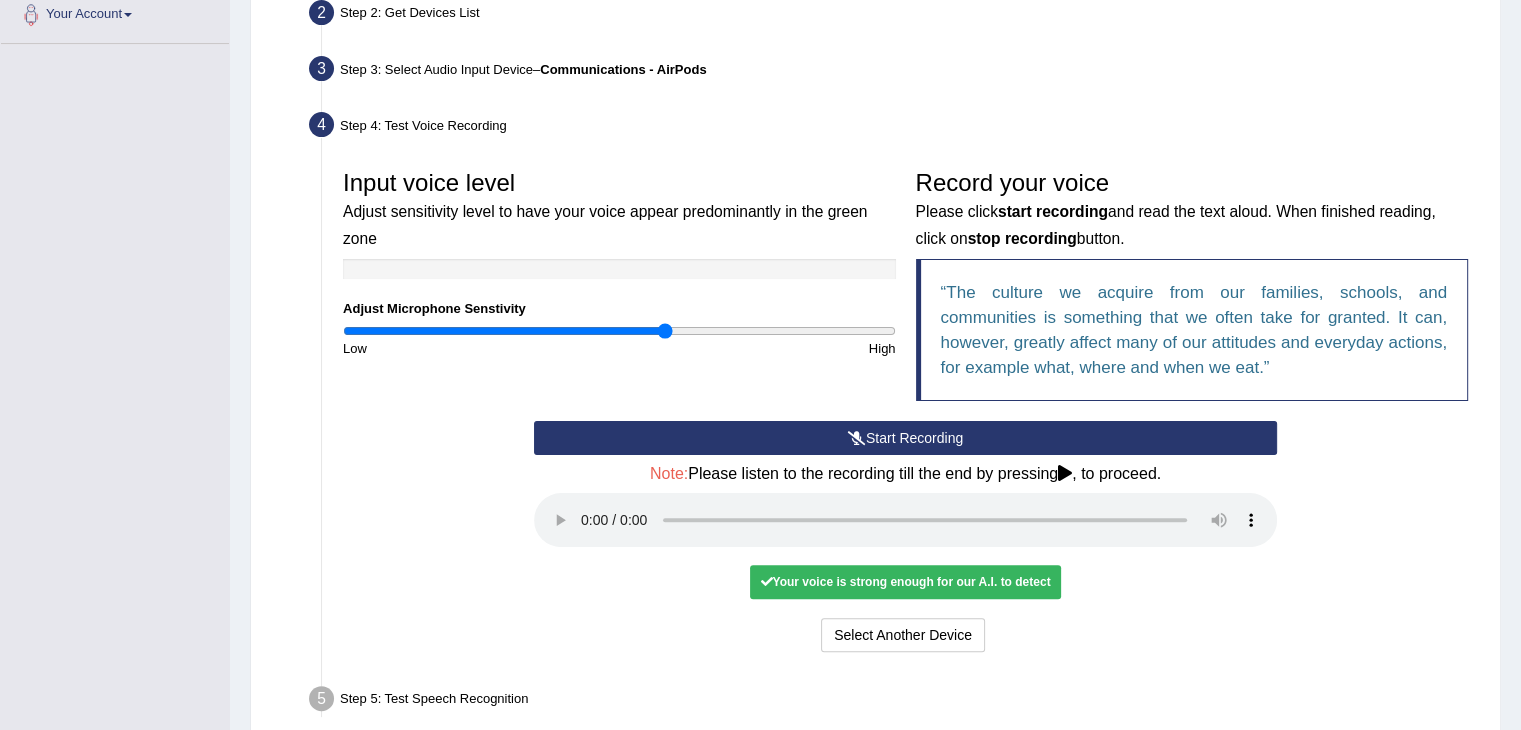 click on "Your voice is strong enough for our A.I. to detect" at bounding box center [905, 582] 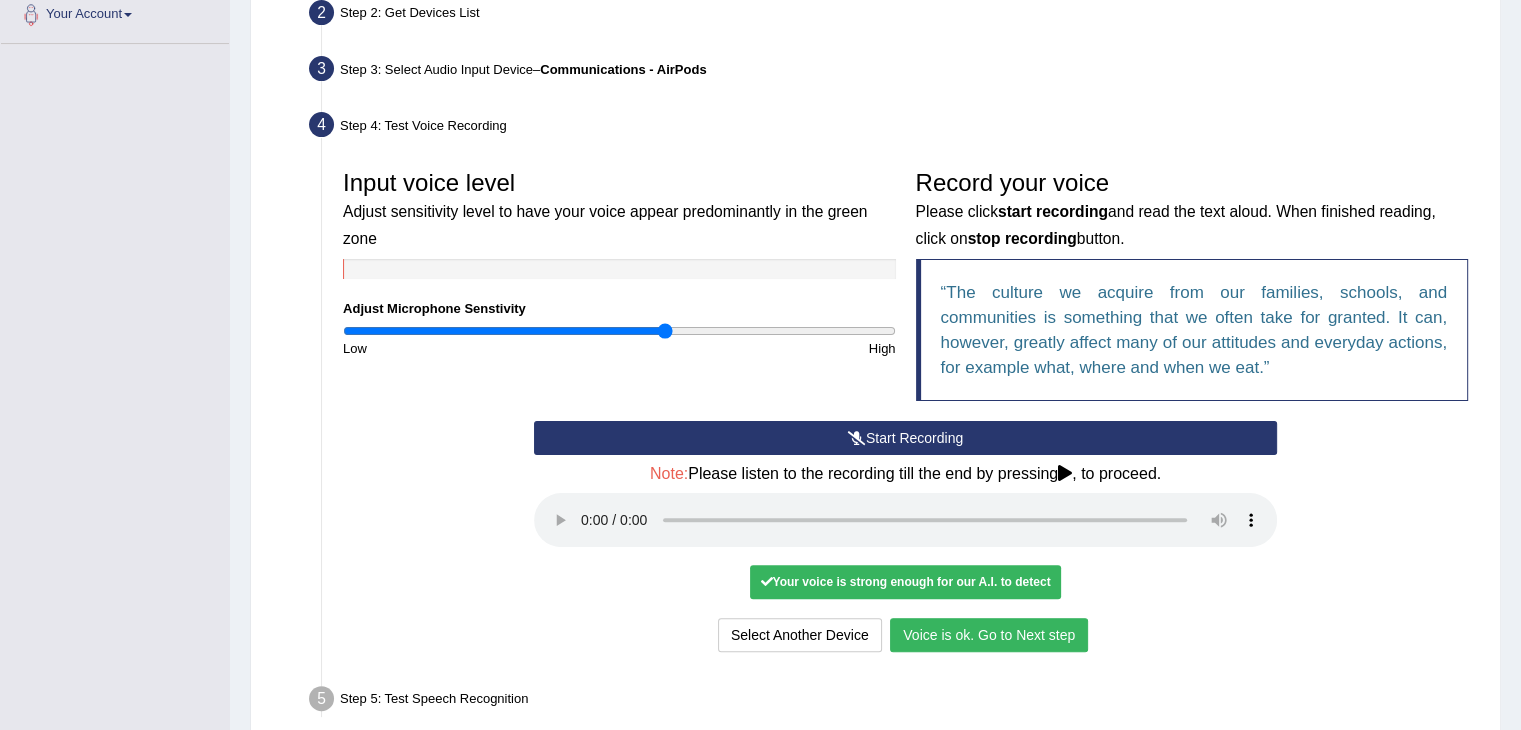 click on "Voice is ok. Go to Next step" at bounding box center [989, 635] 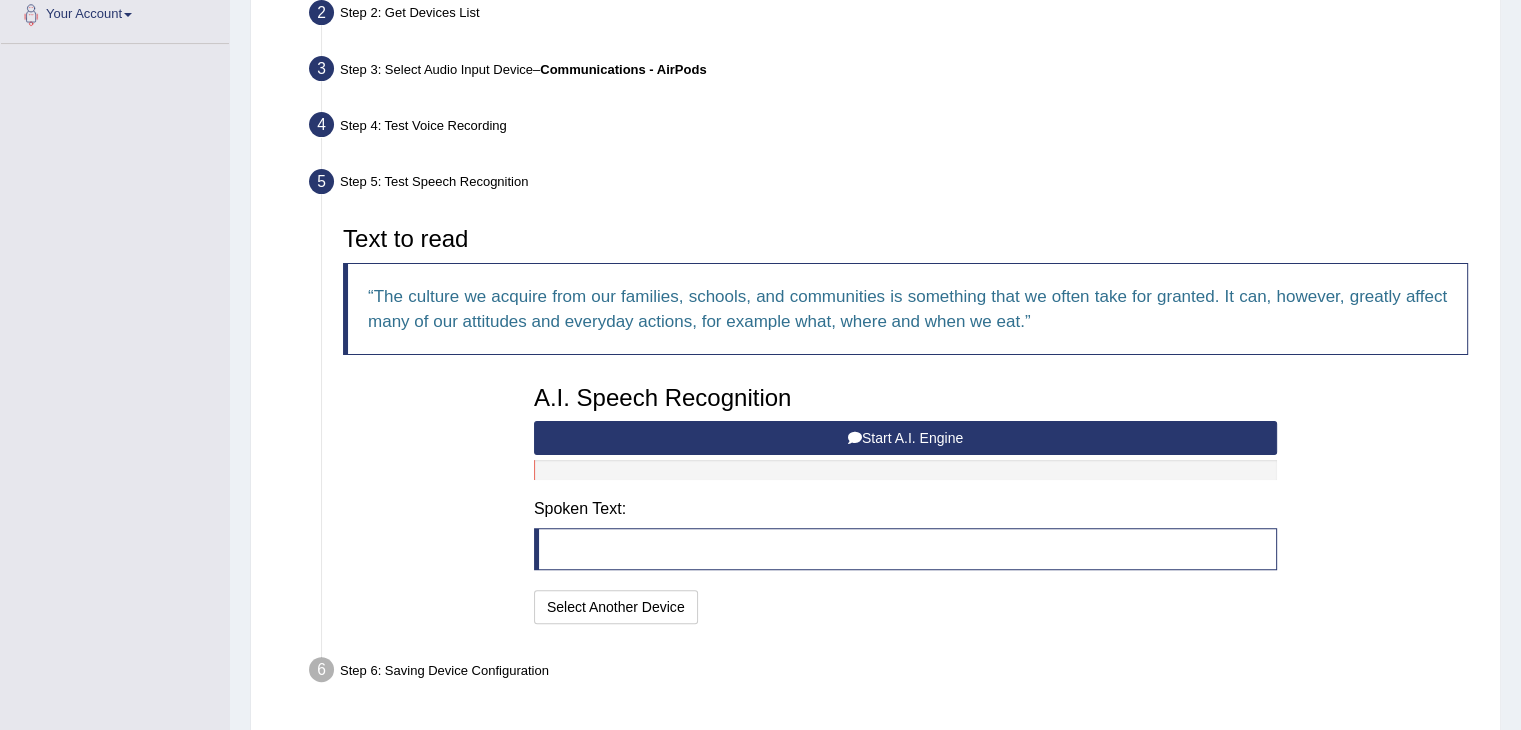 scroll, scrollTop: 487, scrollLeft: 0, axis: vertical 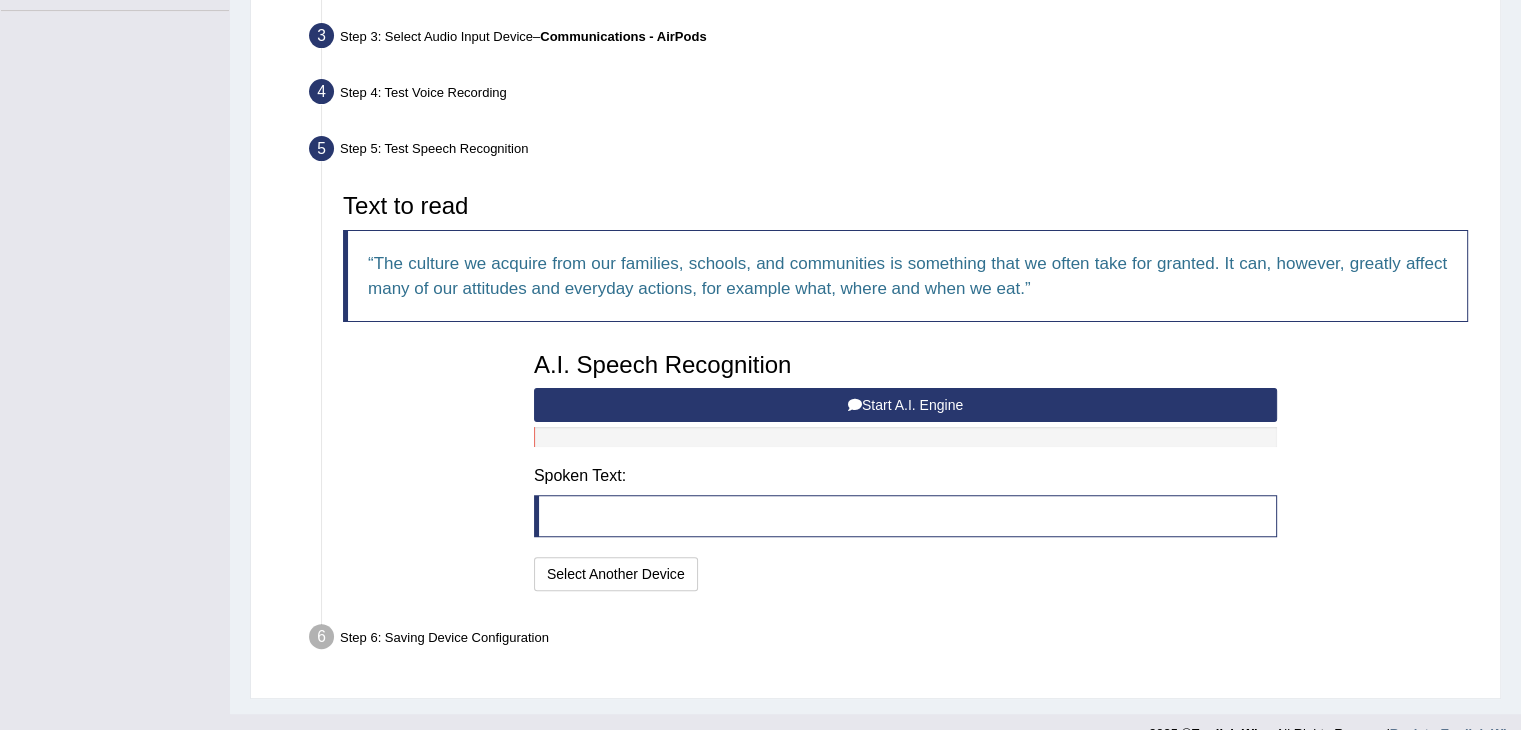 click on "Start A.I. Engine" at bounding box center [905, 405] 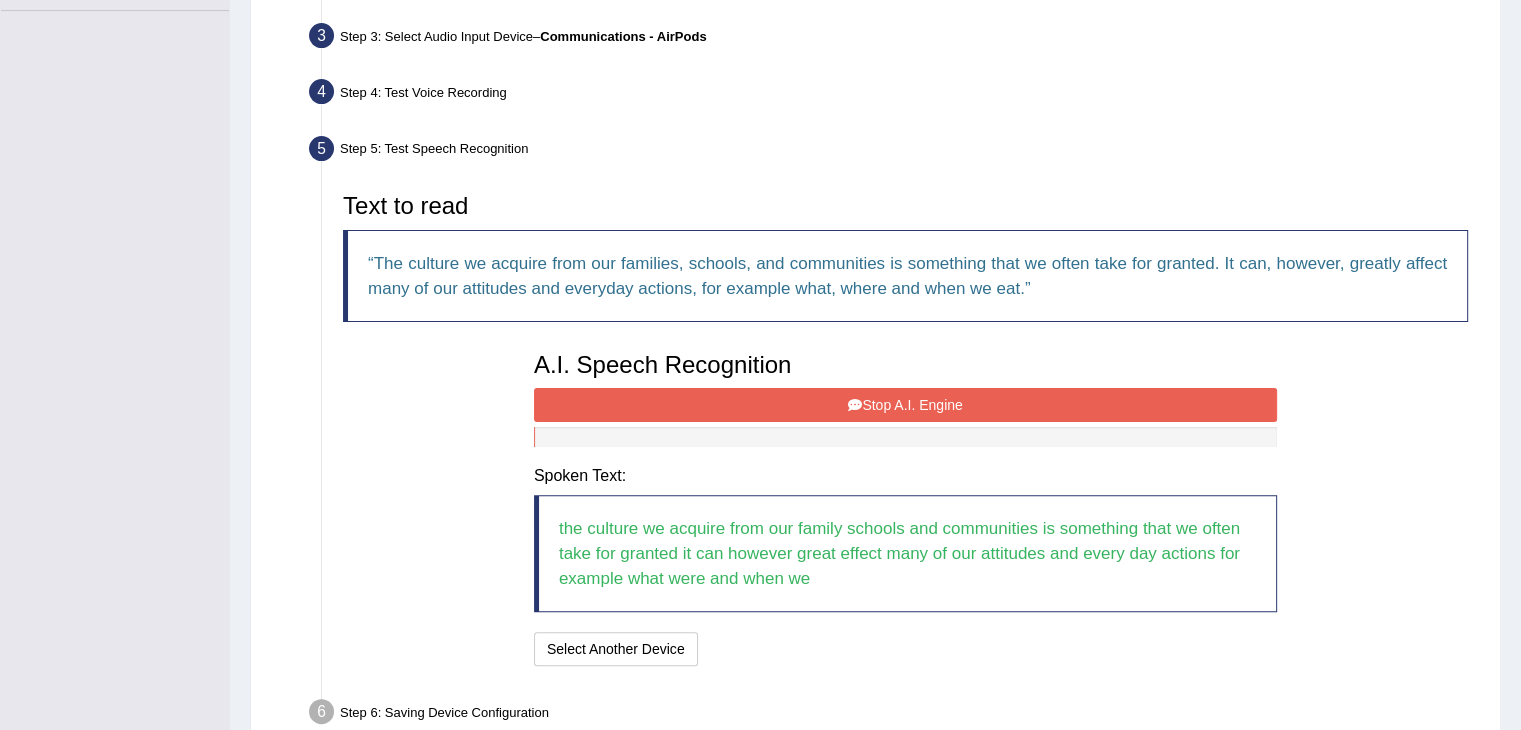 click on "Stop A.I. Engine" at bounding box center (905, 405) 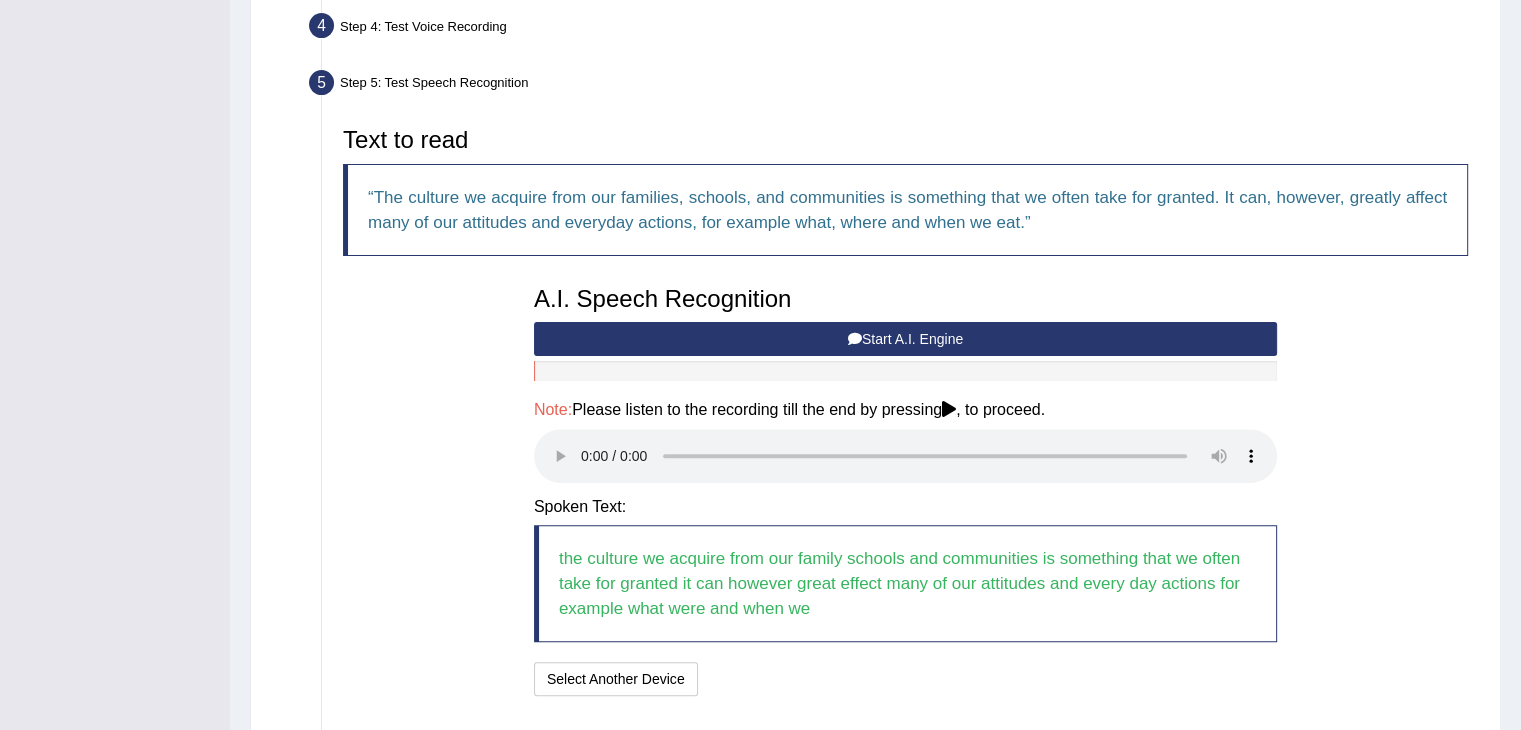 scroll, scrollTop: 554, scrollLeft: 0, axis: vertical 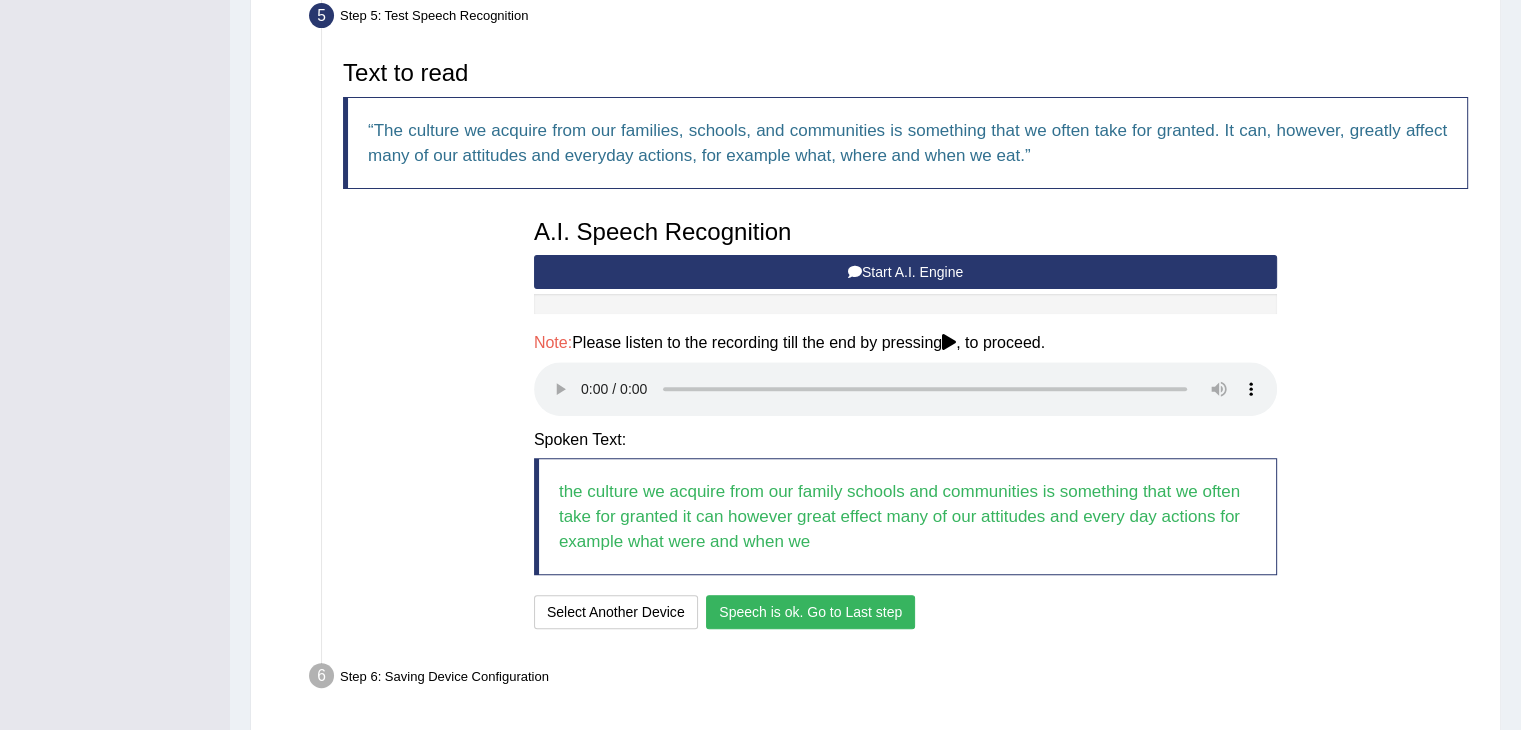 click on "Speech is ok. Go to Last step" at bounding box center (810, 612) 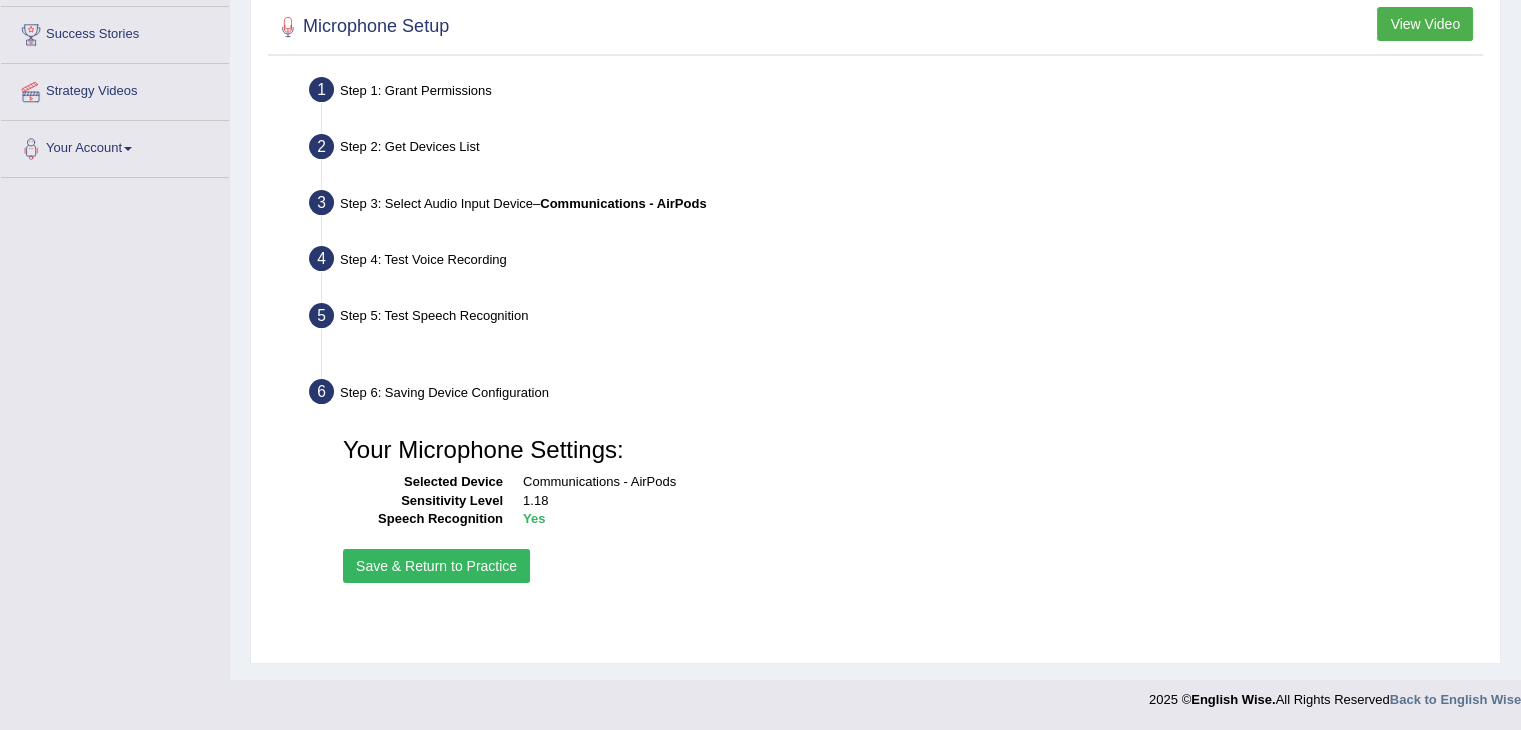 scroll, scrollTop: 320, scrollLeft: 0, axis: vertical 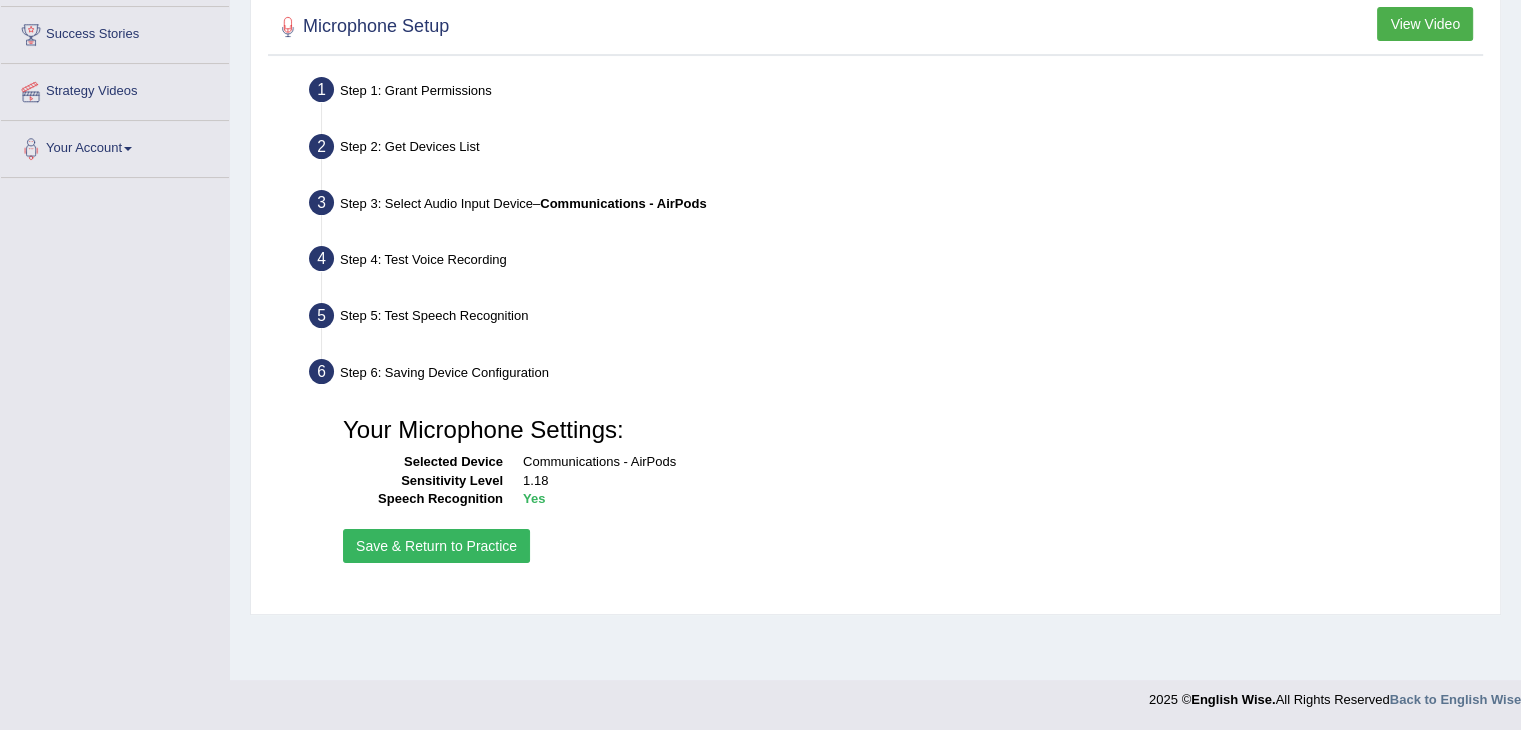 click on "Save & Return to Practice" at bounding box center (436, 546) 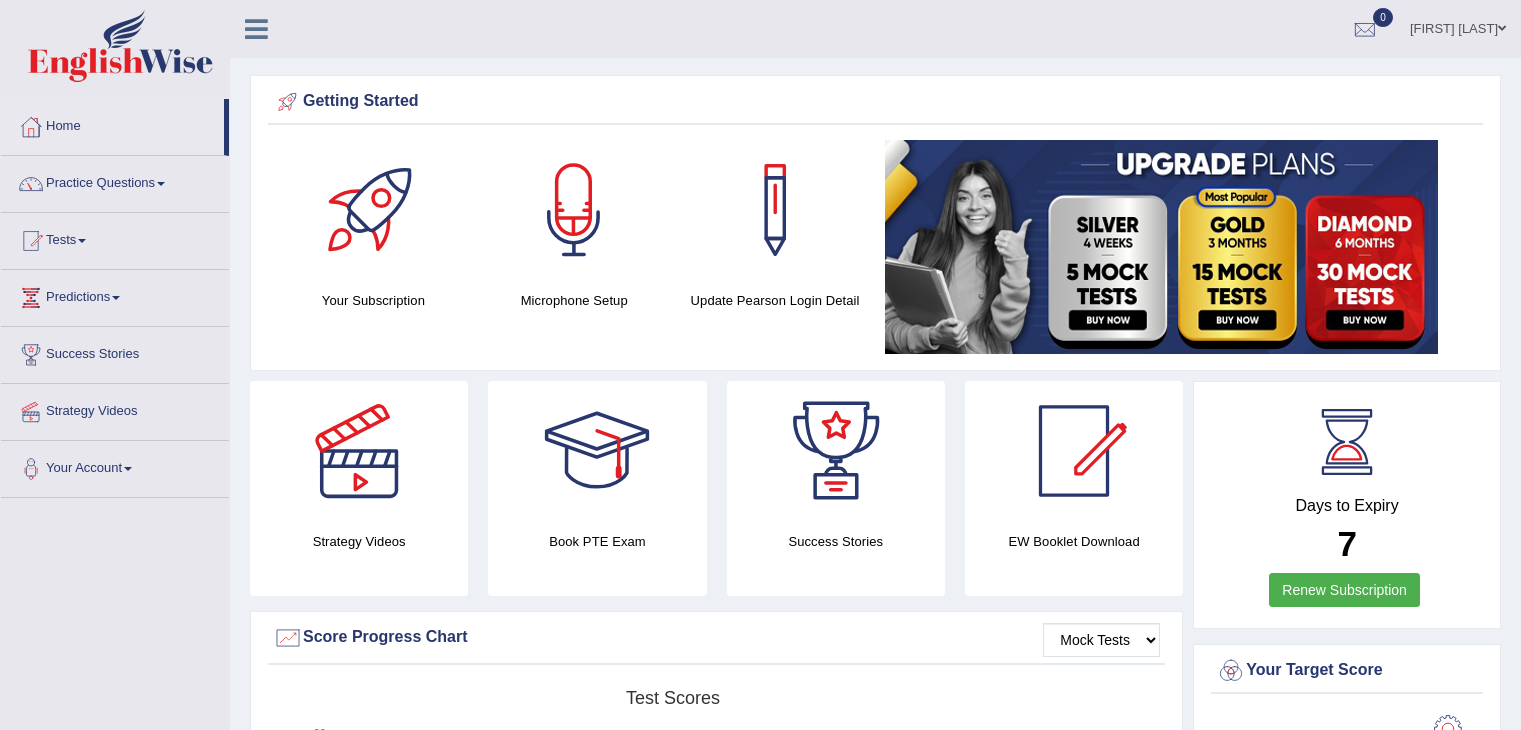scroll, scrollTop: 0, scrollLeft: 0, axis: both 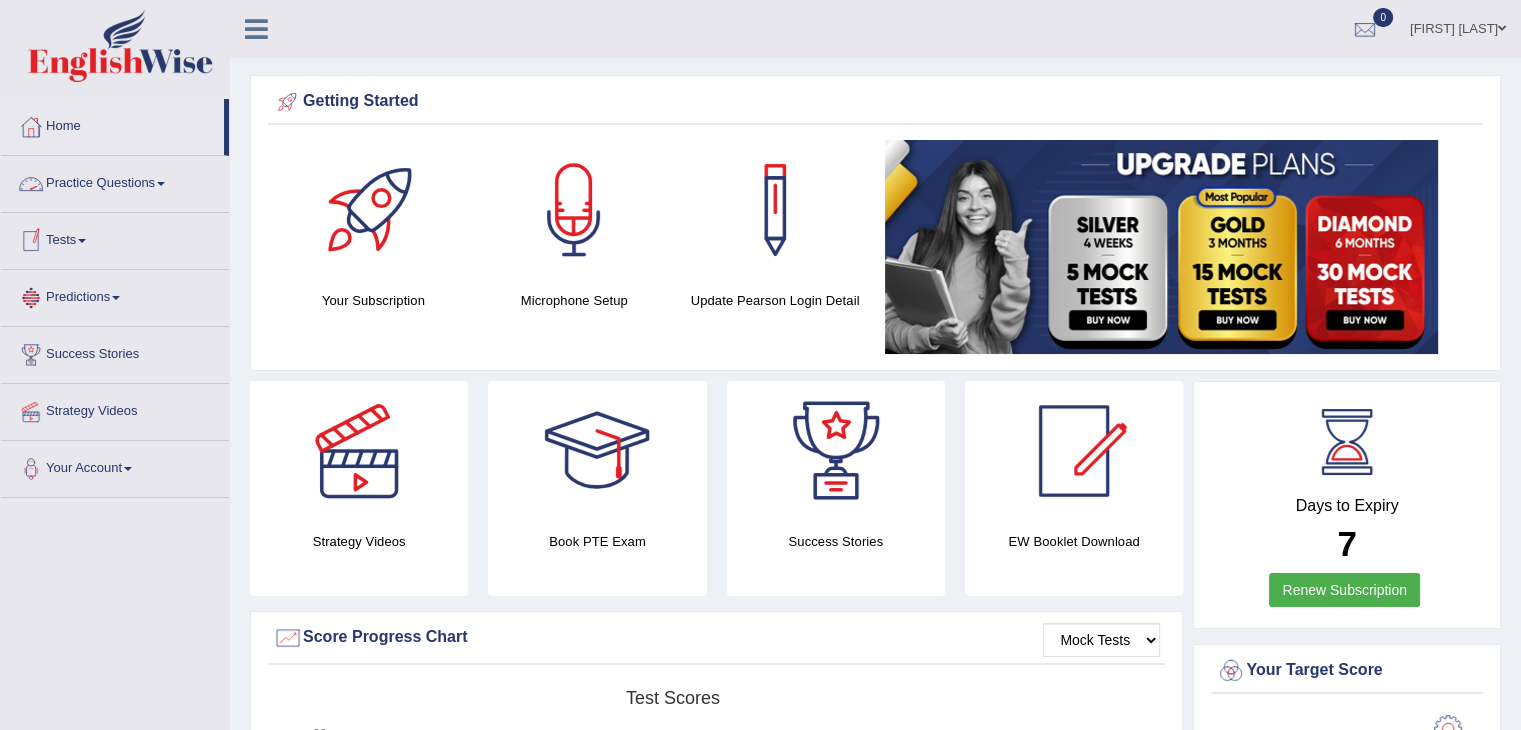 click on "Practice Questions" at bounding box center [115, 181] 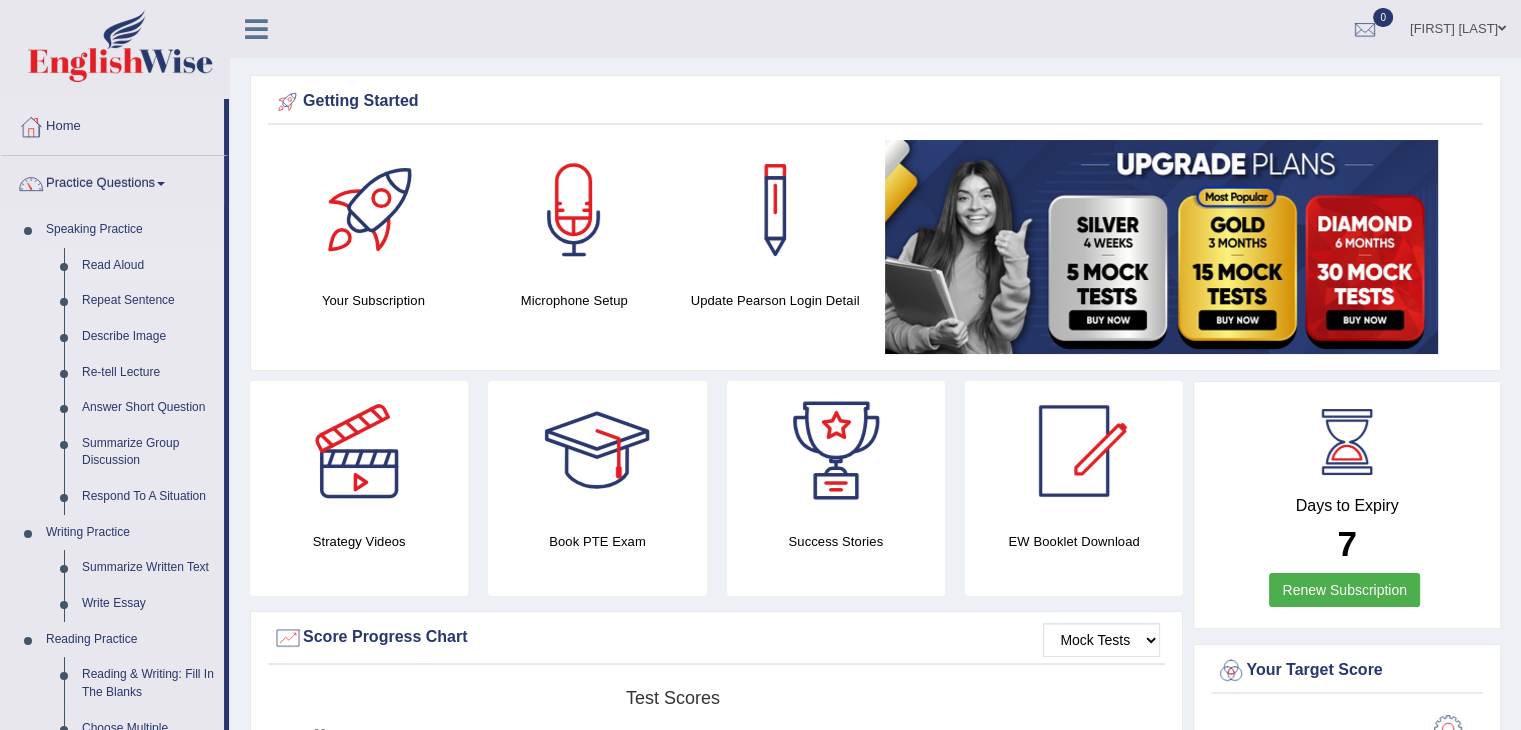click on "Read Aloud" at bounding box center (148, 266) 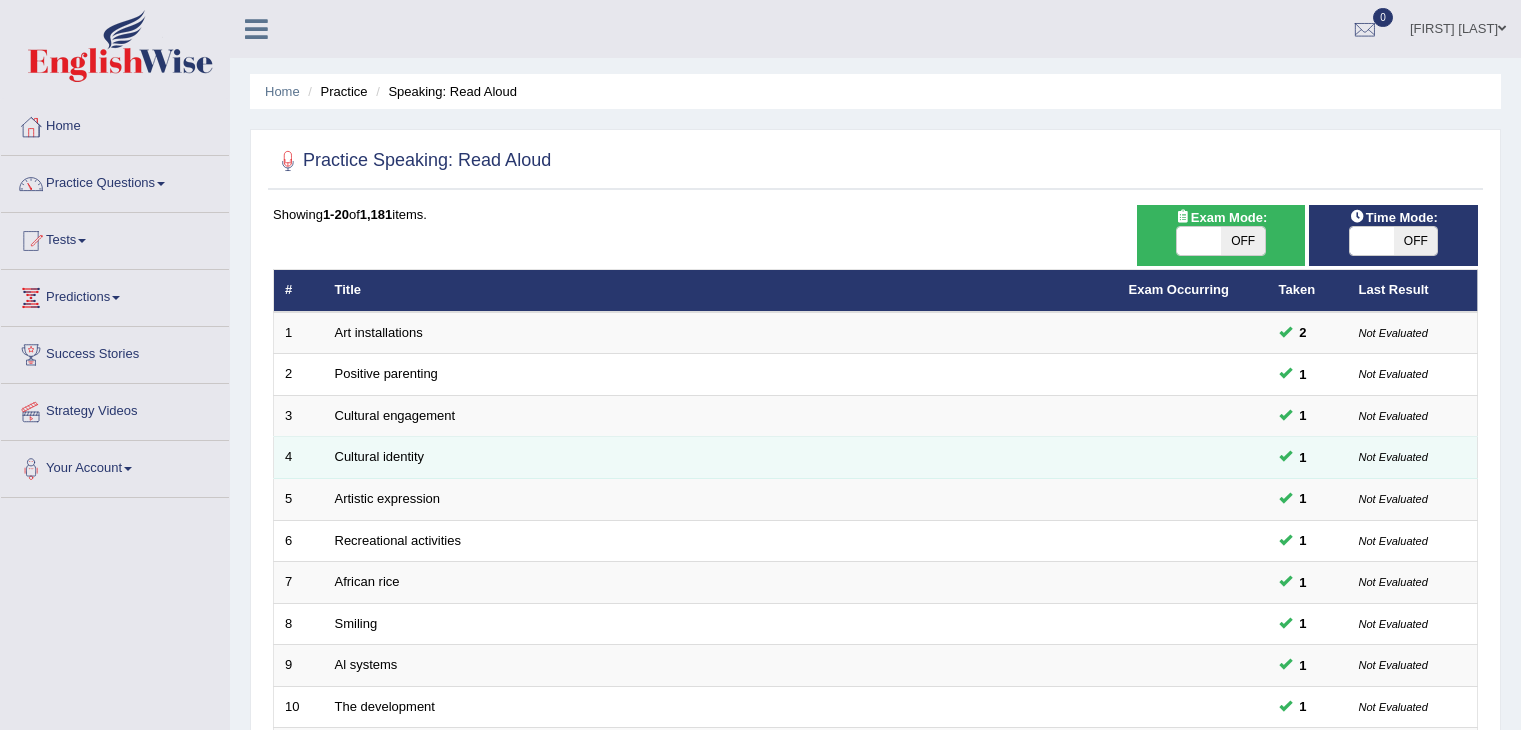scroll, scrollTop: 0, scrollLeft: 0, axis: both 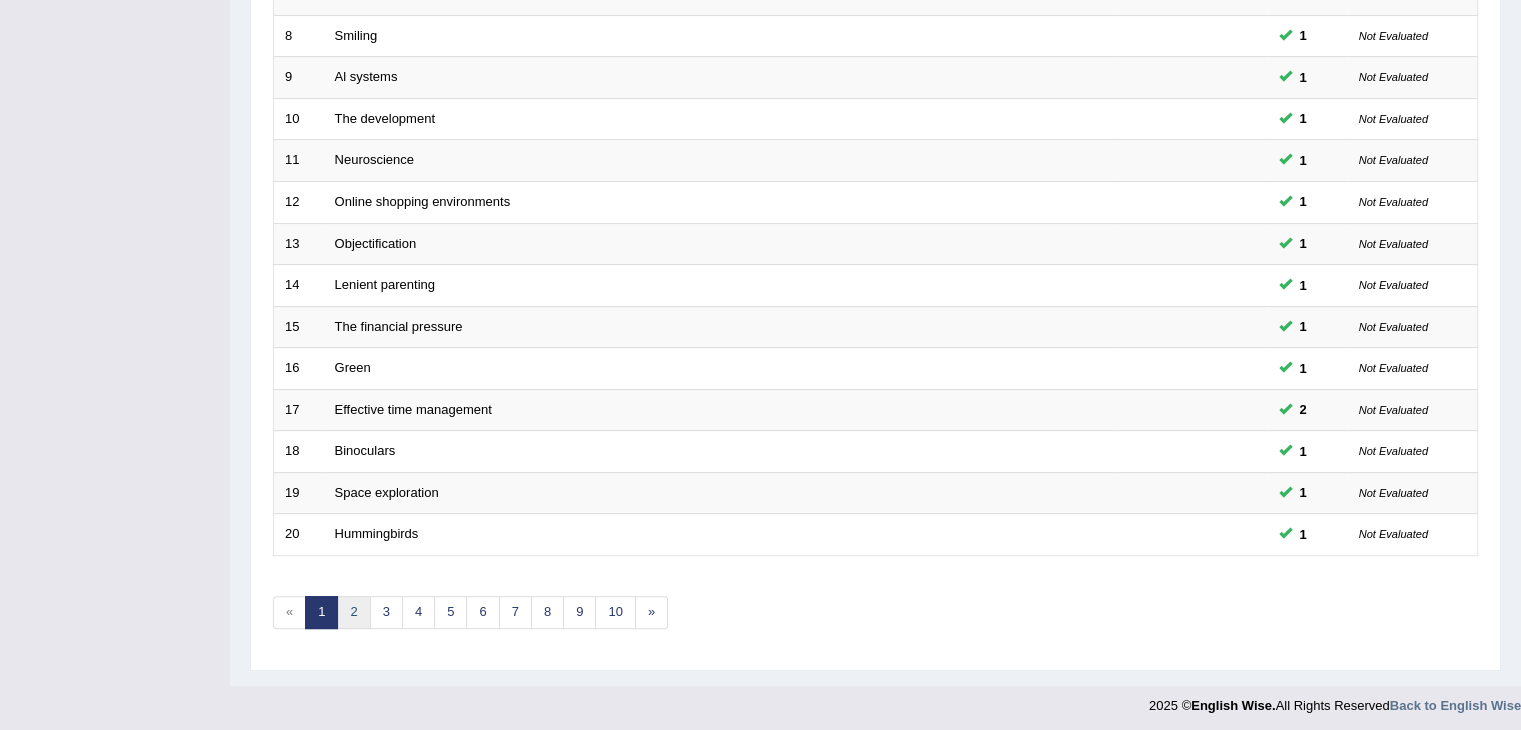 click on "2" at bounding box center [353, 612] 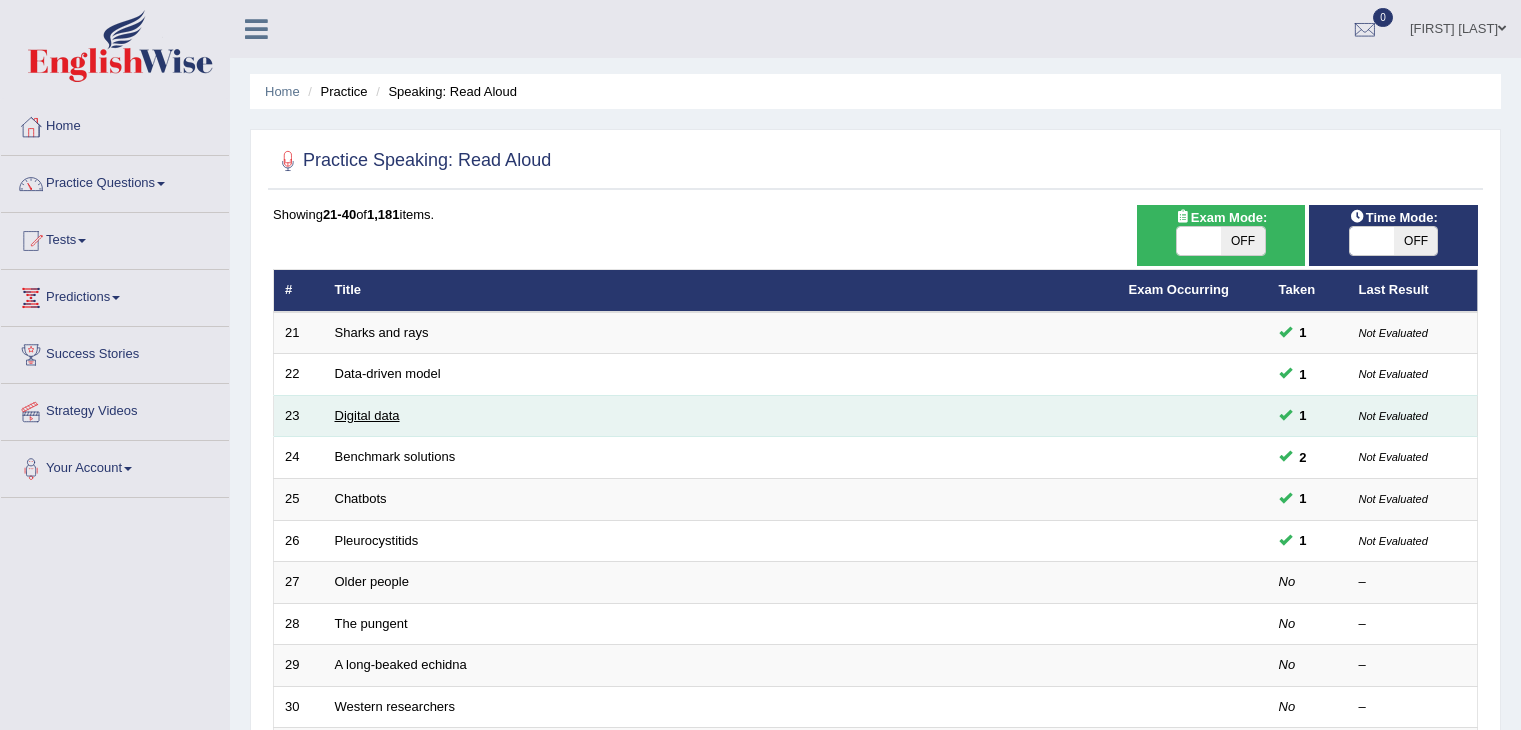scroll, scrollTop: 0, scrollLeft: 0, axis: both 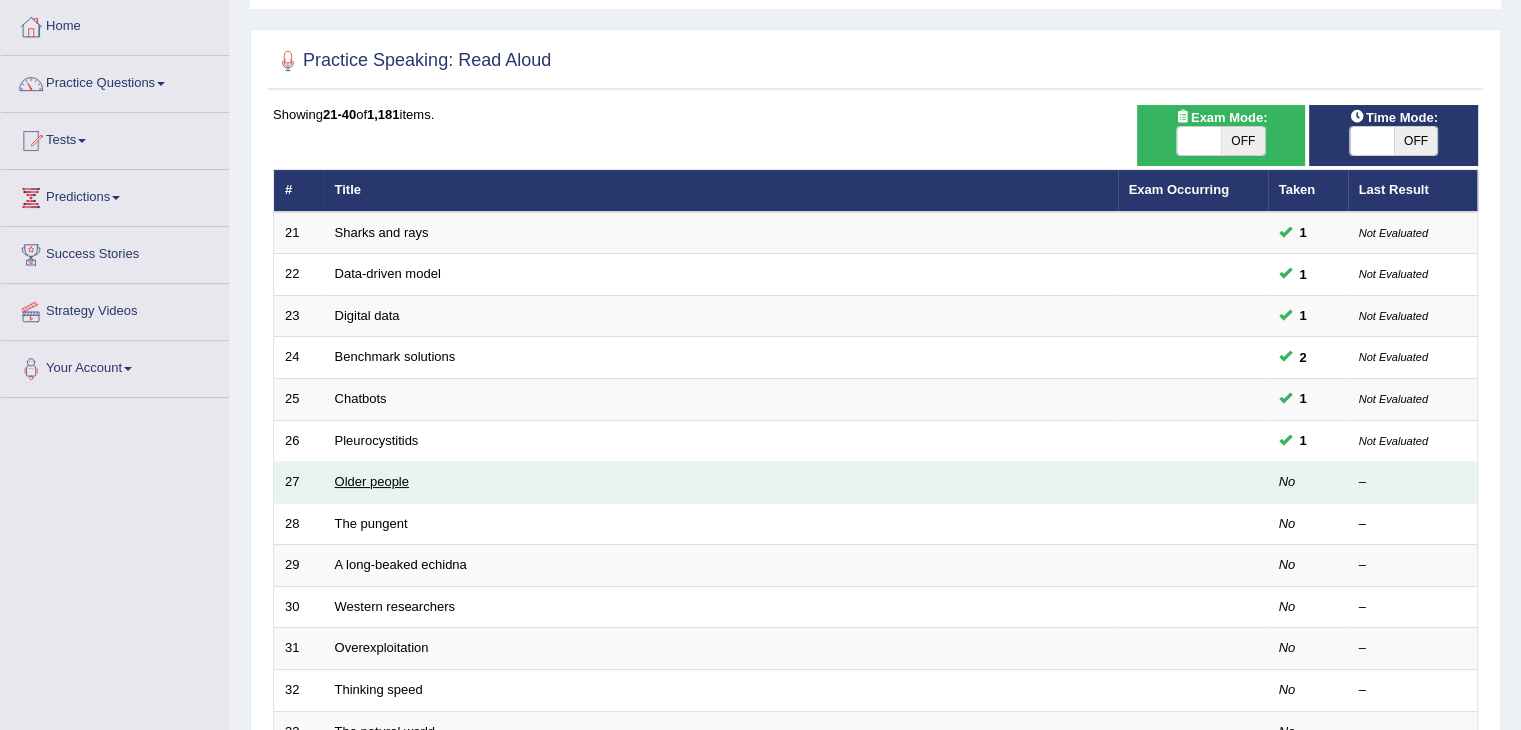 click on "Older people" at bounding box center (372, 481) 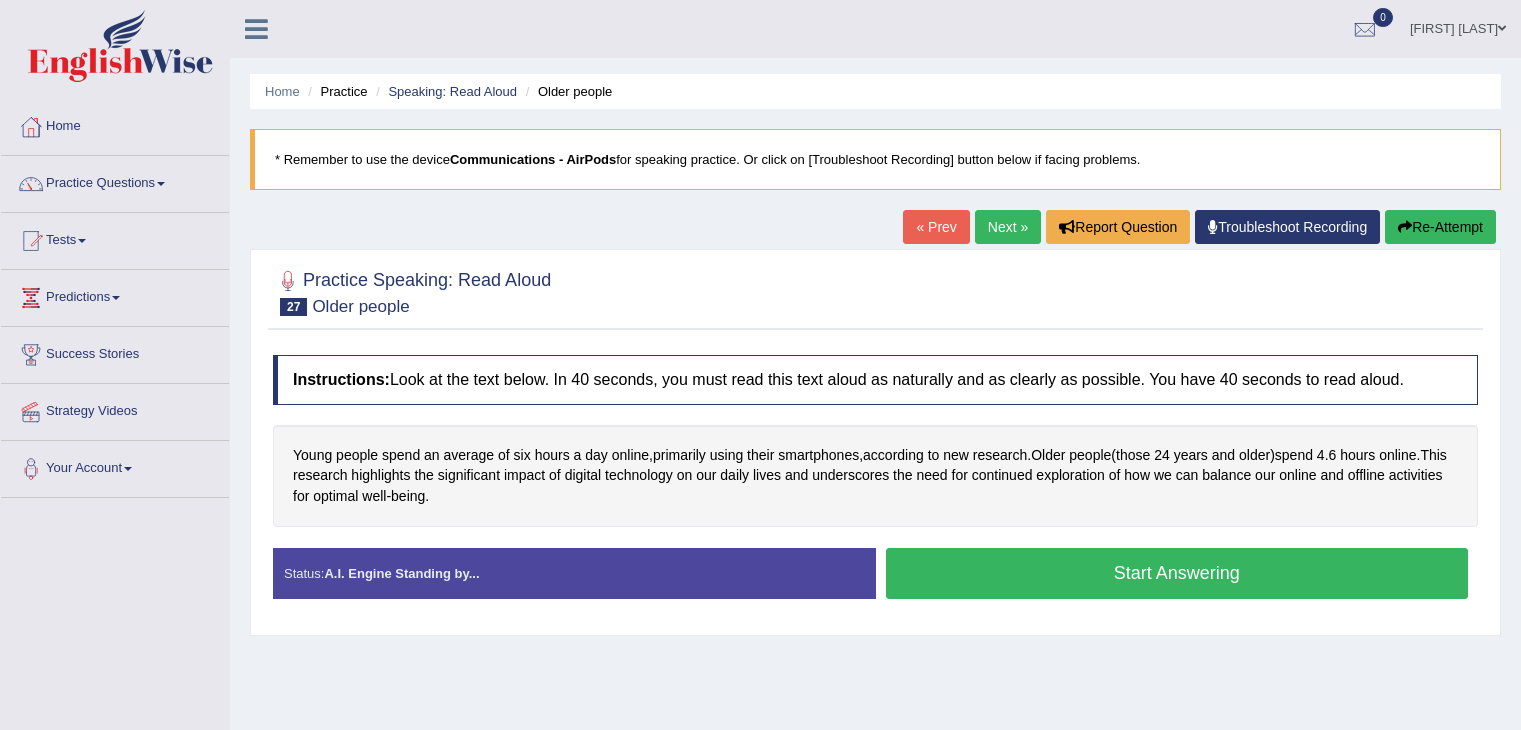scroll, scrollTop: 0, scrollLeft: 0, axis: both 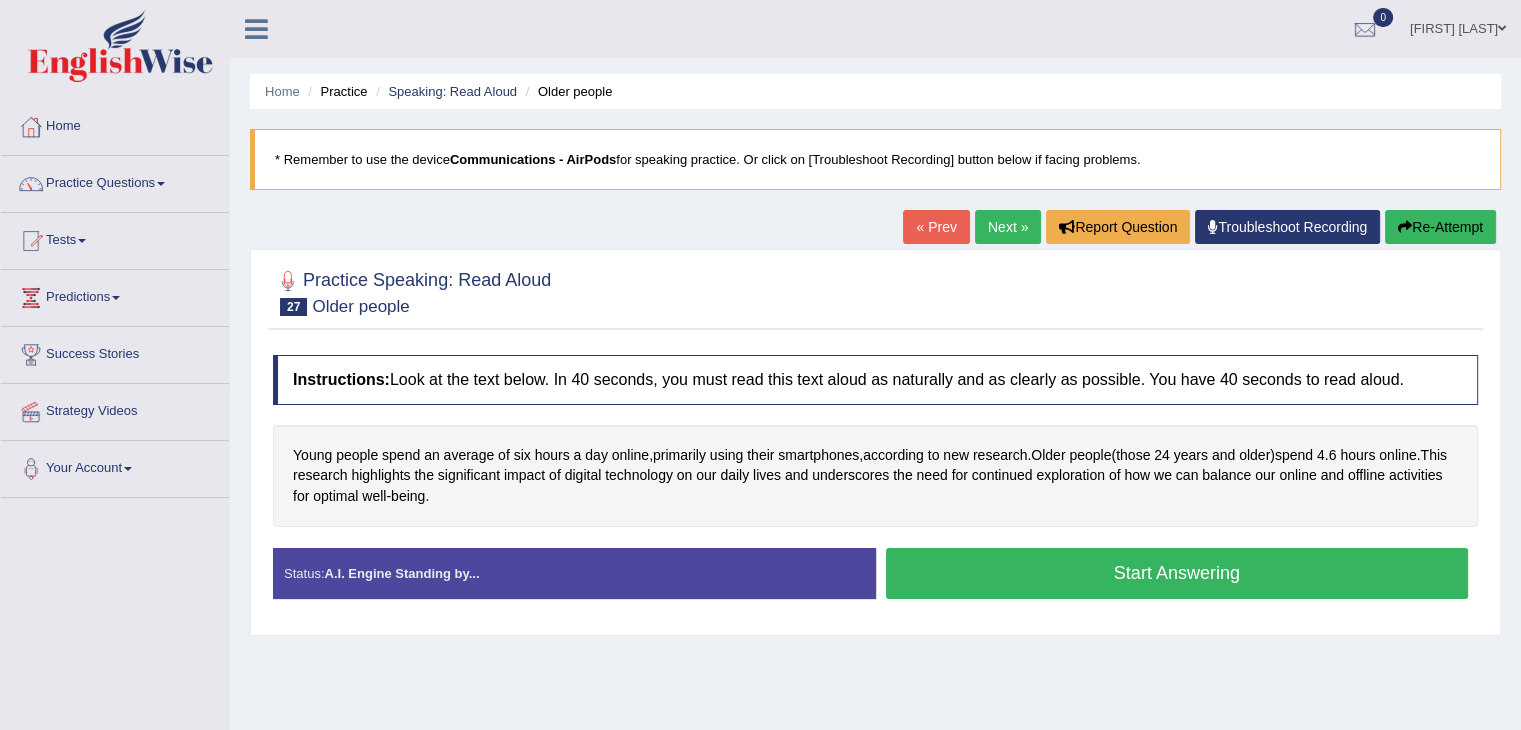 click on "Start Answering" at bounding box center (1177, 573) 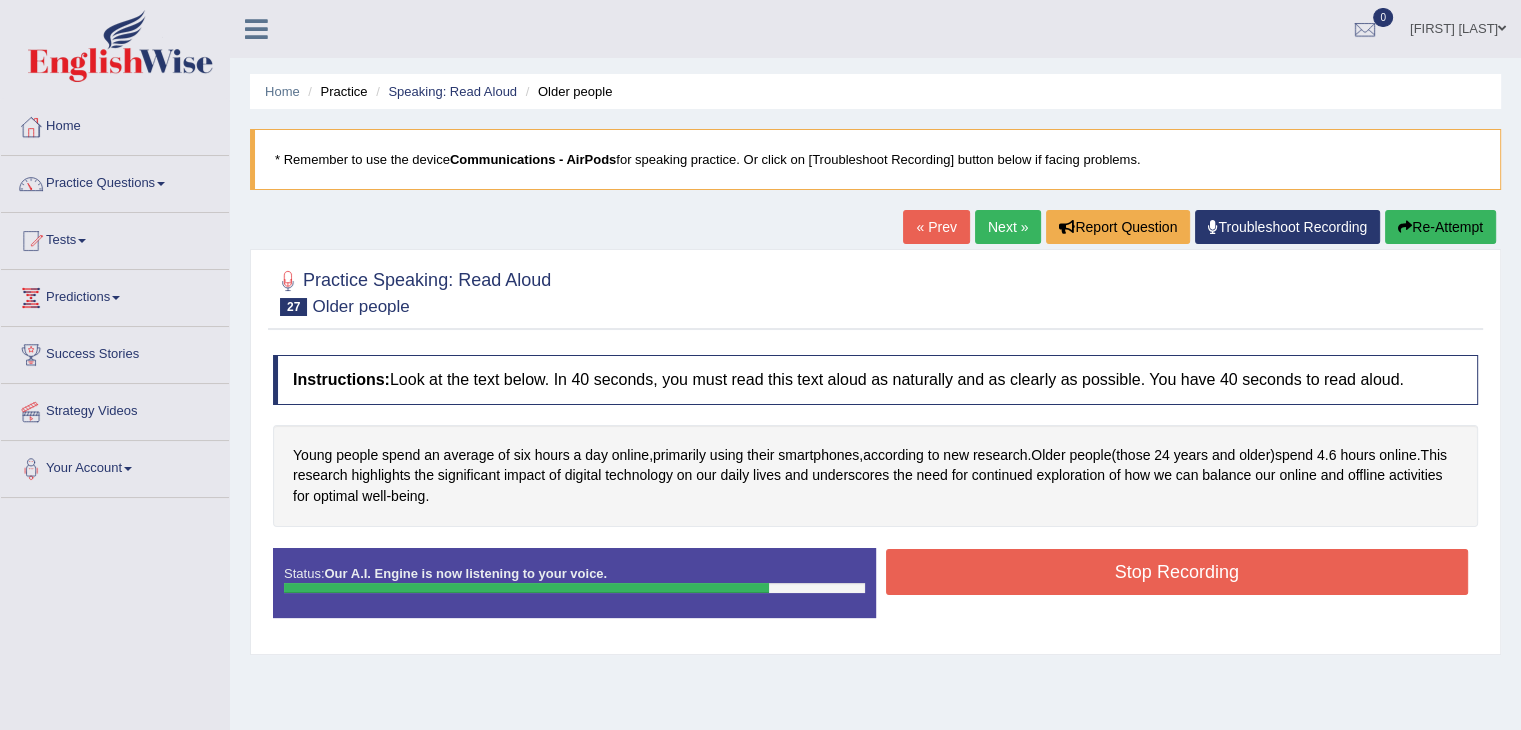 click on "Stop Recording" at bounding box center [1177, 572] 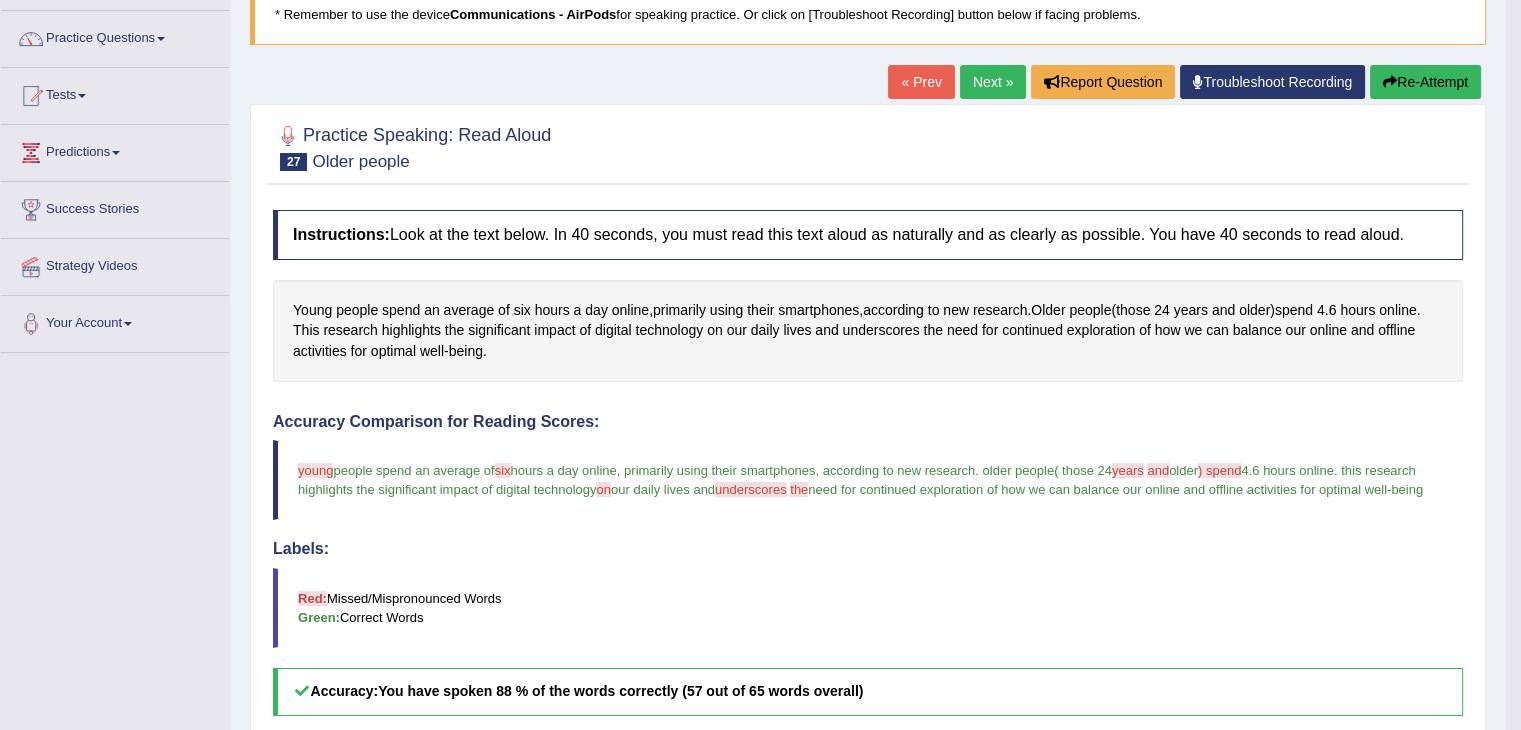 scroll, scrollTop: 133, scrollLeft: 0, axis: vertical 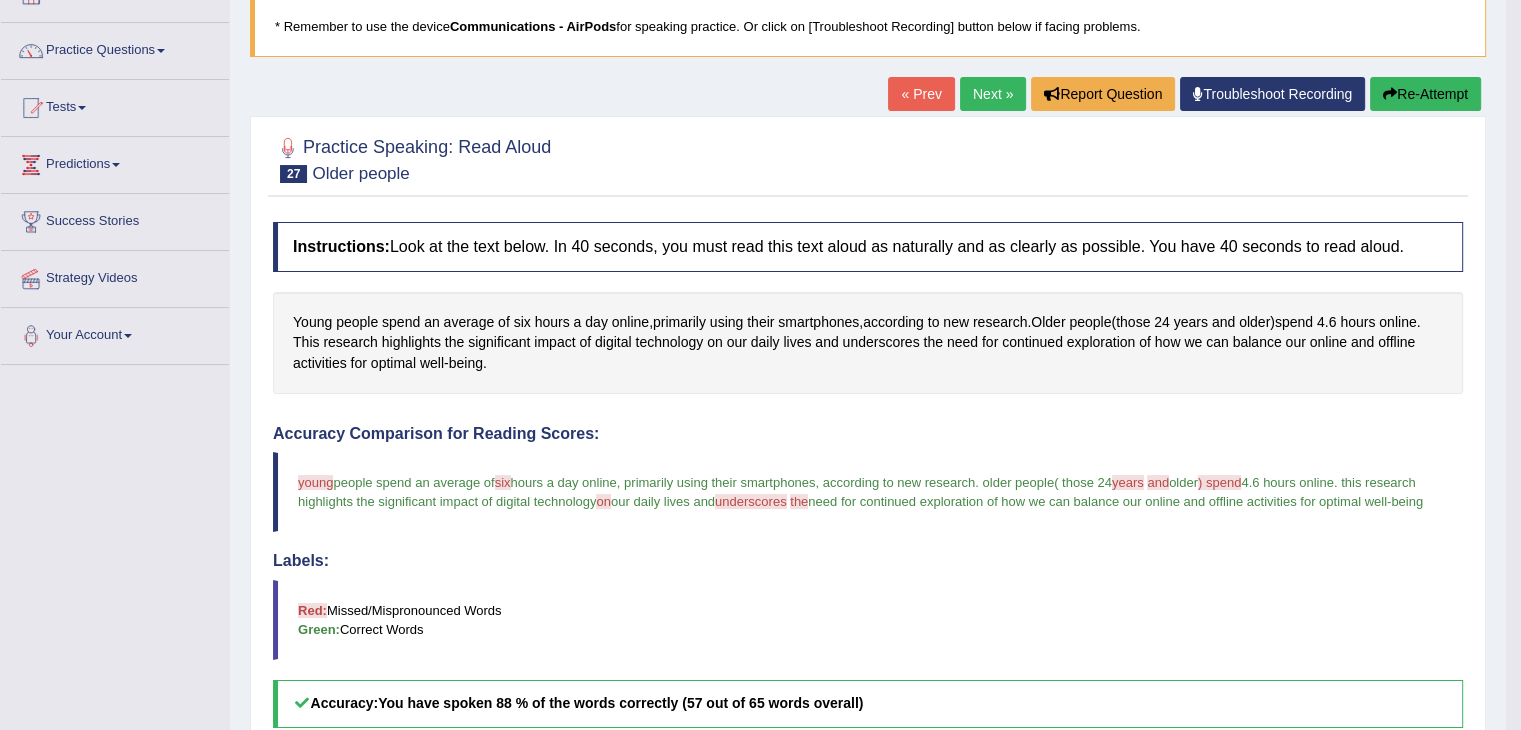 click on "Next »" at bounding box center (993, 94) 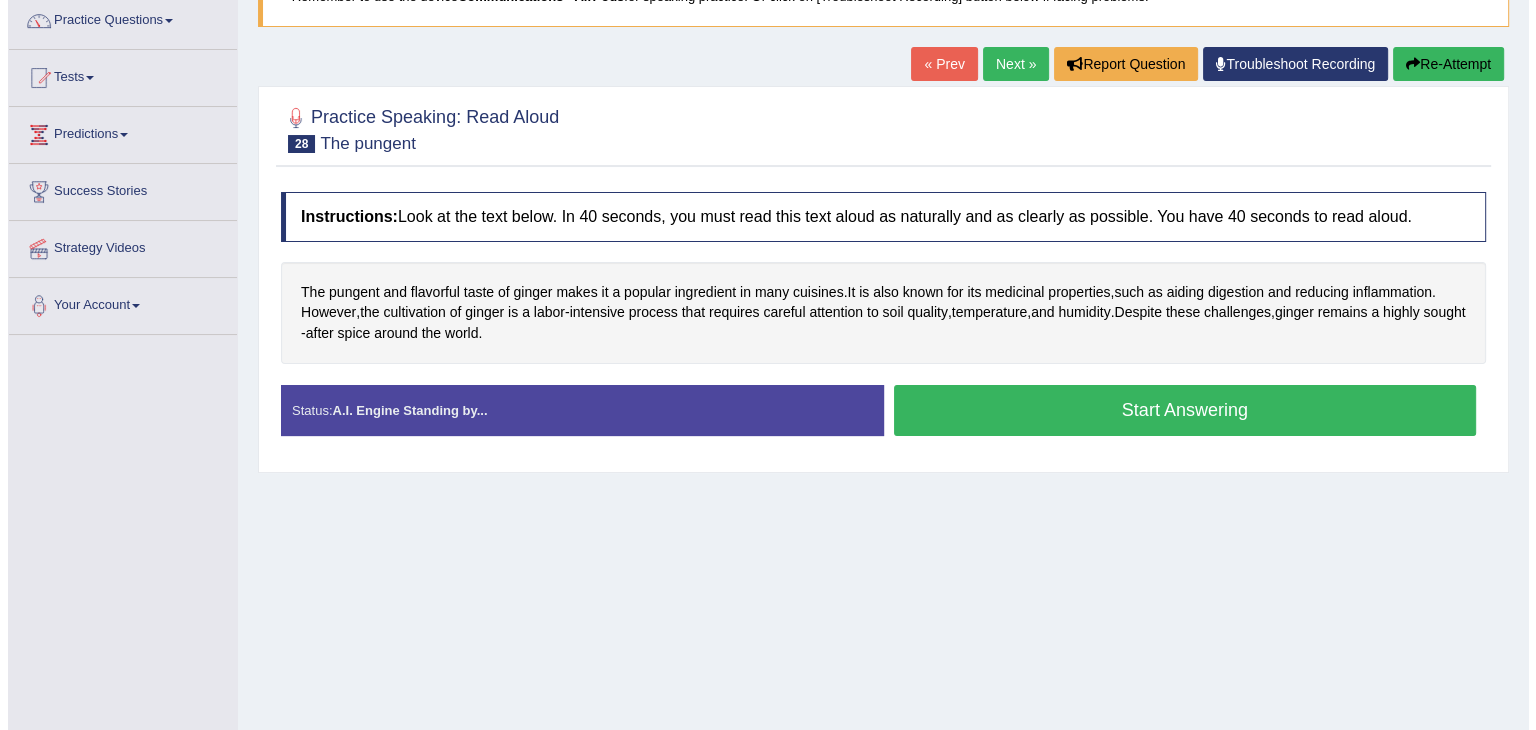 scroll, scrollTop: 0, scrollLeft: 0, axis: both 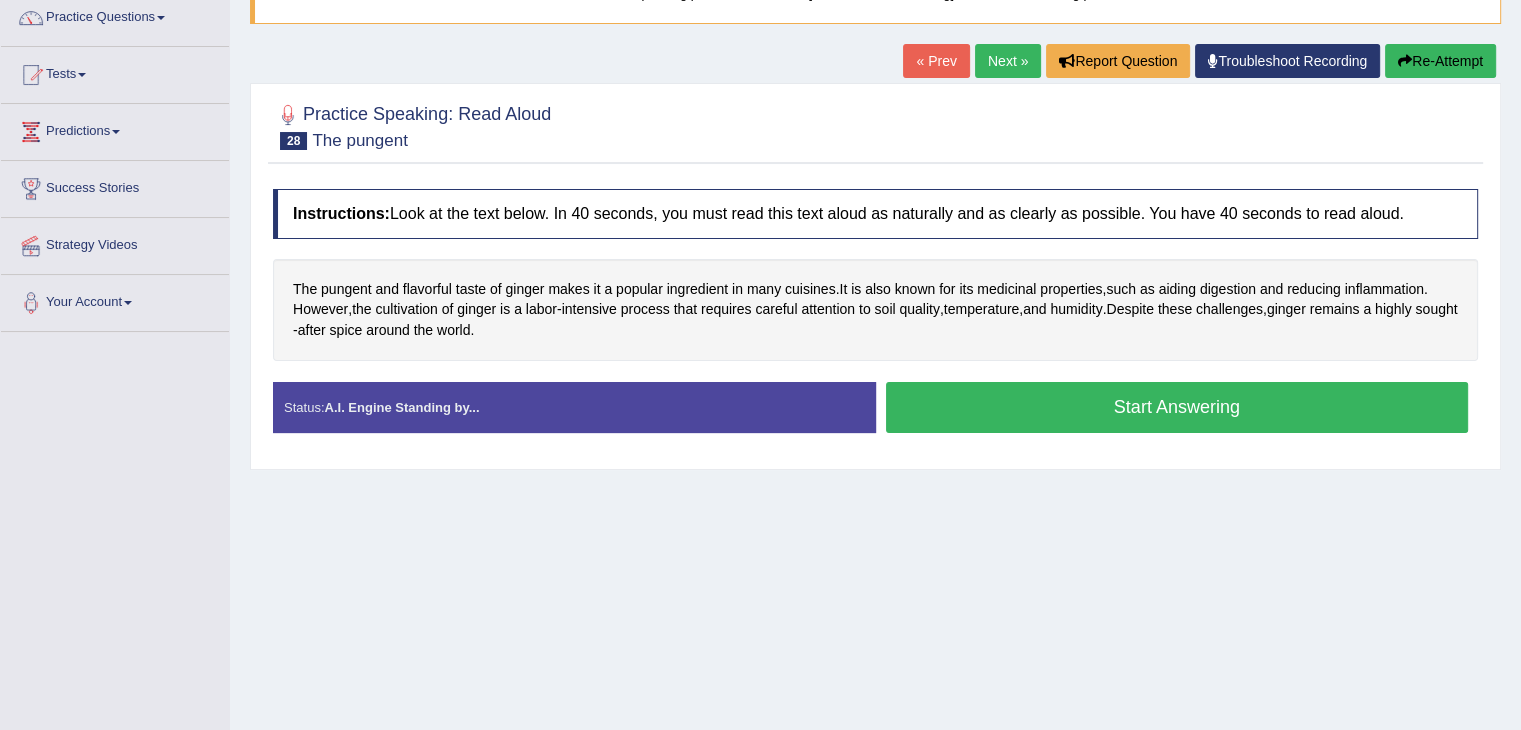 click on "Start Answering" at bounding box center [1177, 407] 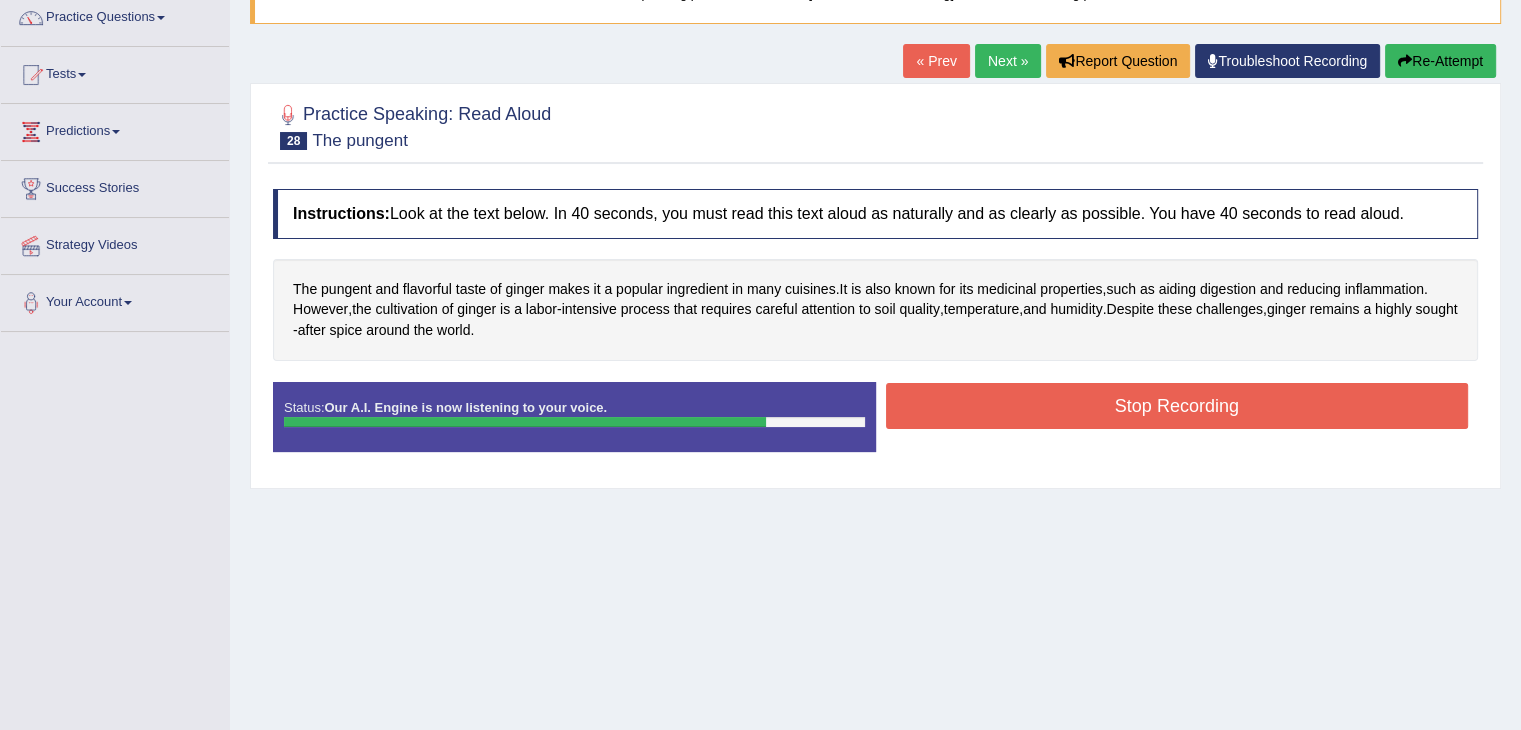click on "Stop Recording" at bounding box center (1177, 406) 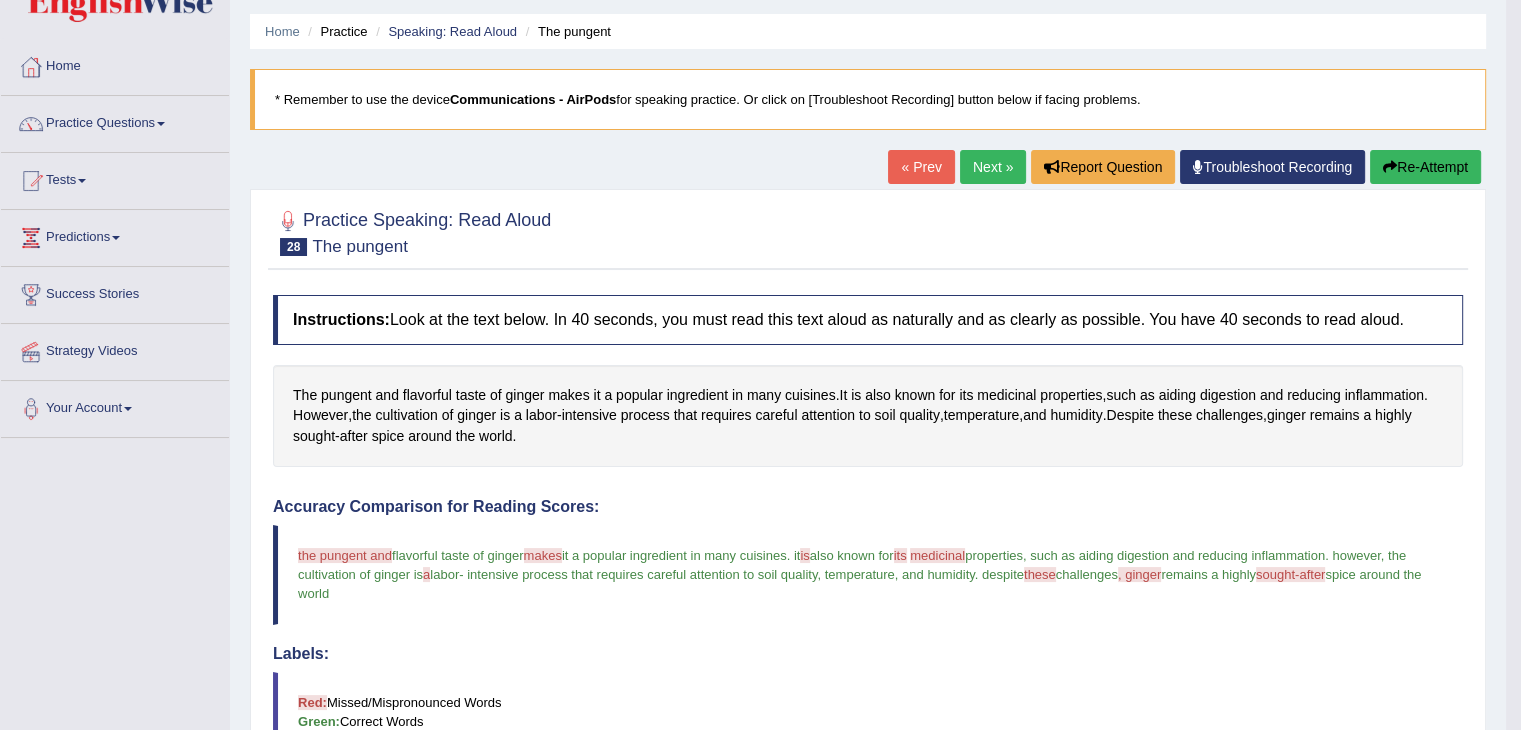 scroll, scrollTop: 48, scrollLeft: 0, axis: vertical 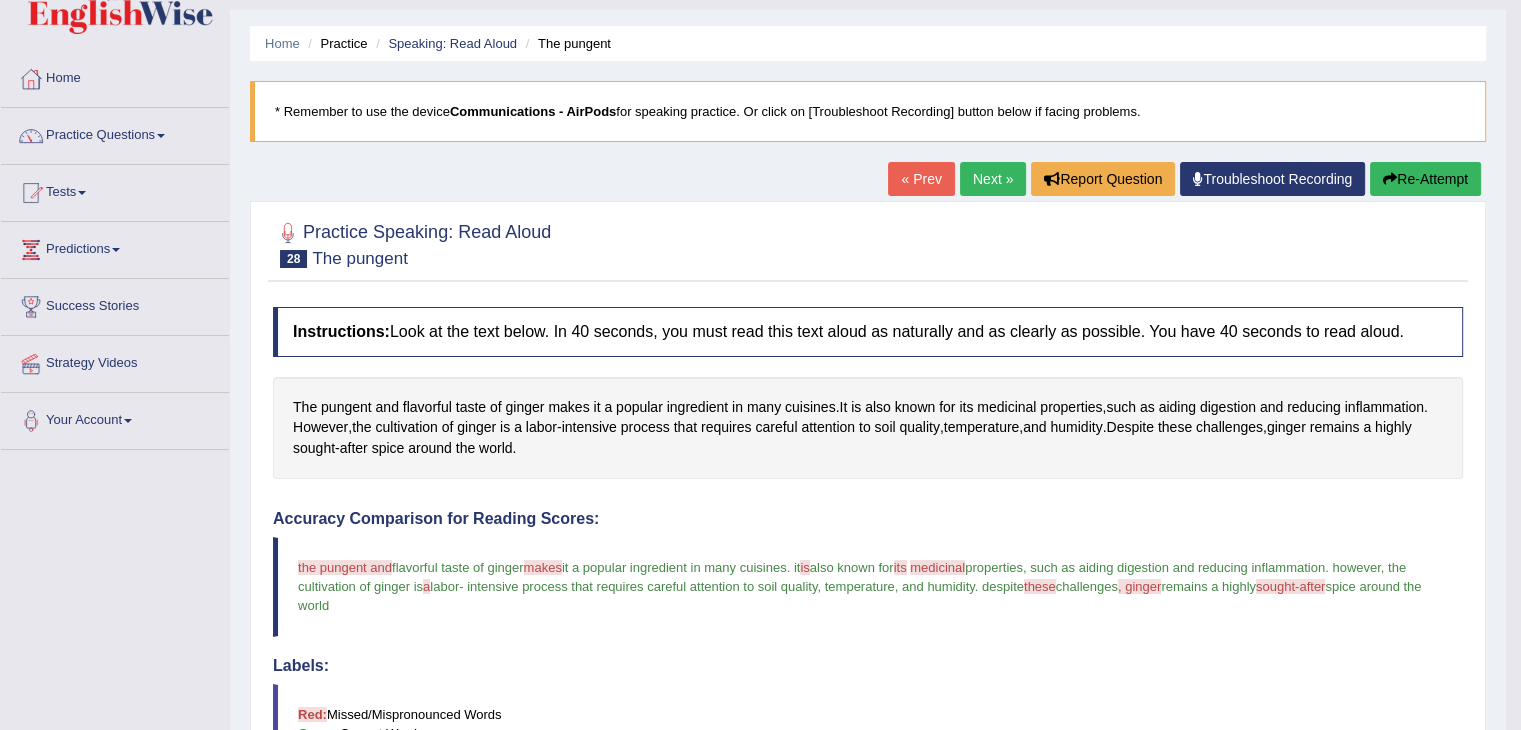 click on "Next »" at bounding box center [993, 179] 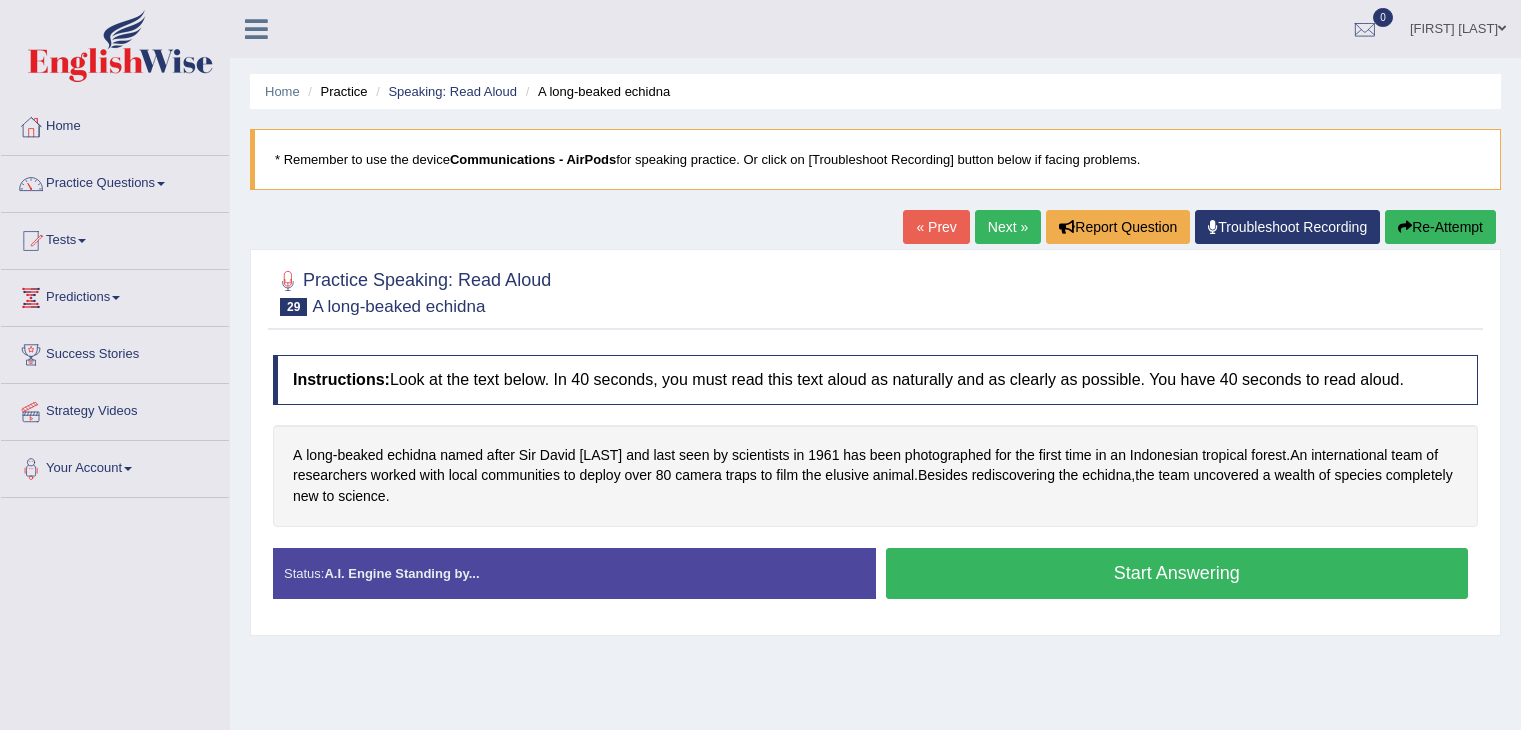 scroll, scrollTop: 117, scrollLeft: 0, axis: vertical 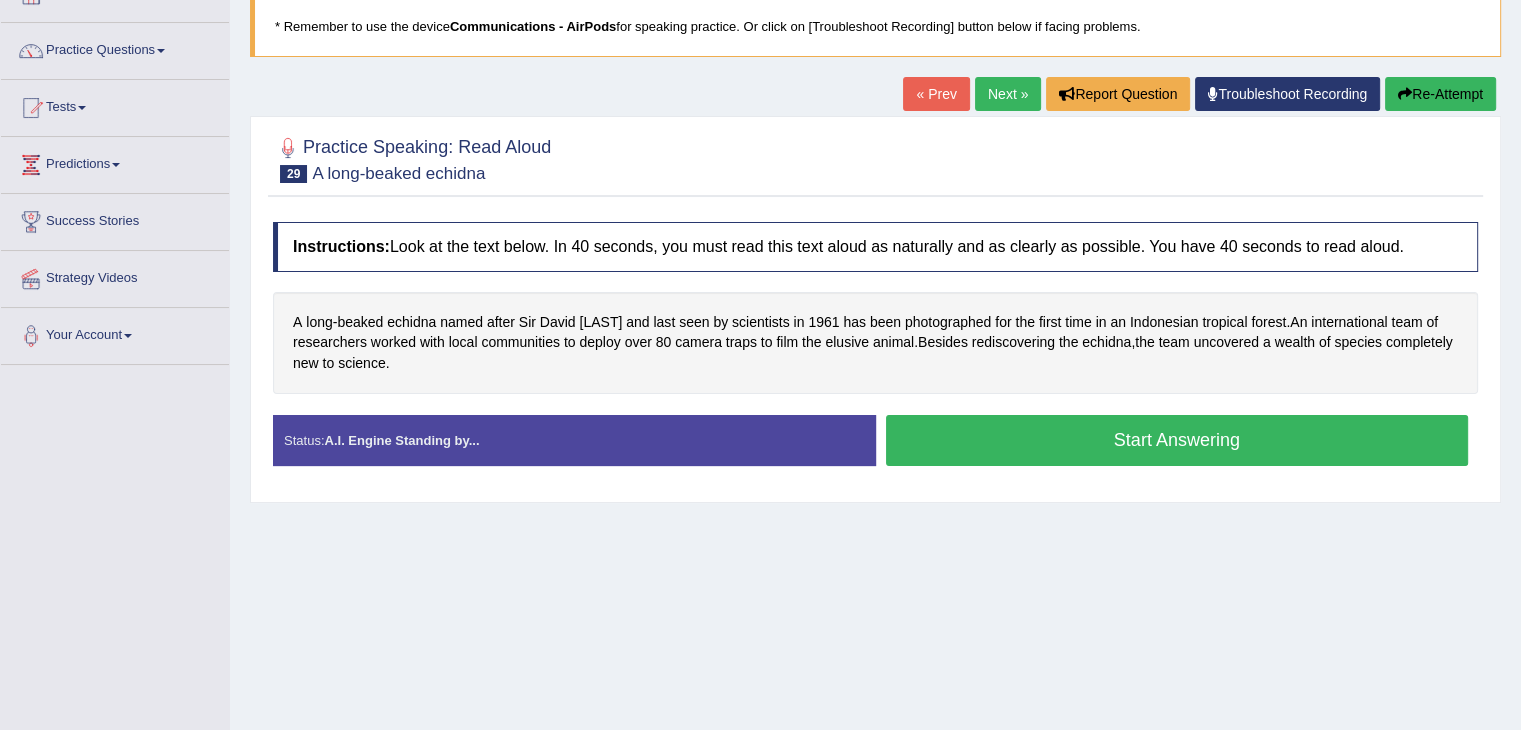 click on "Next »" at bounding box center (1008, 94) 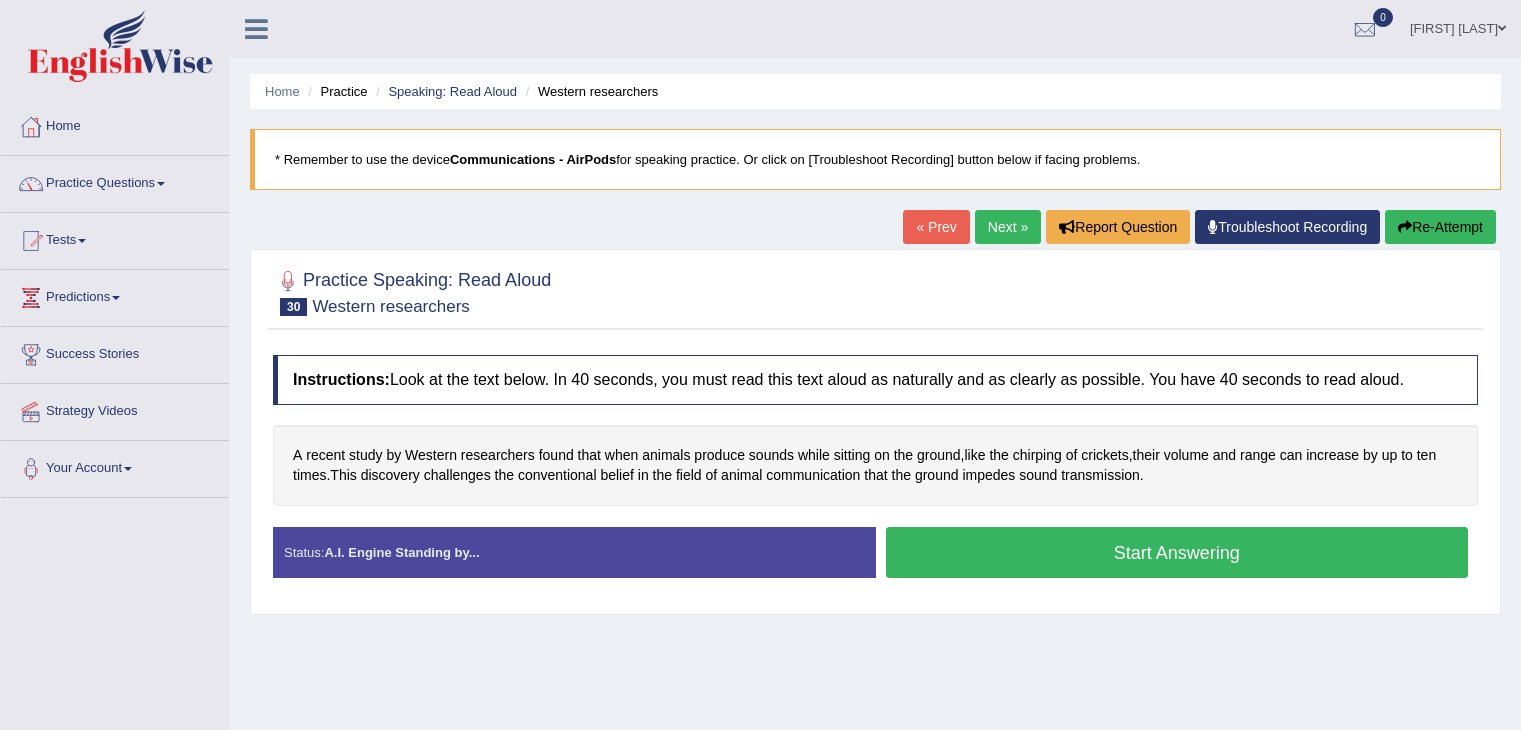 scroll, scrollTop: 0, scrollLeft: 0, axis: both 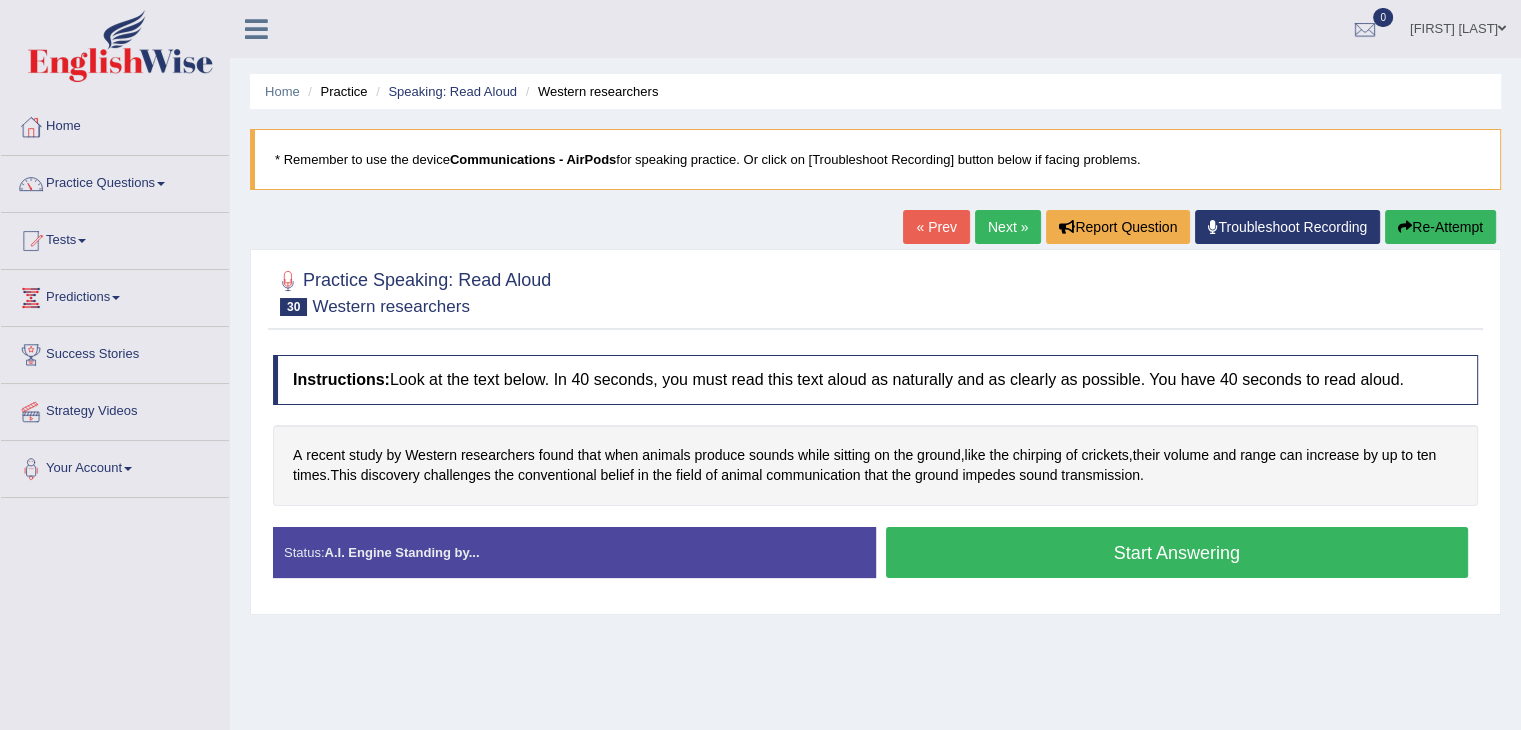 click on "Start Answering" at bounding box center (1177, 552) 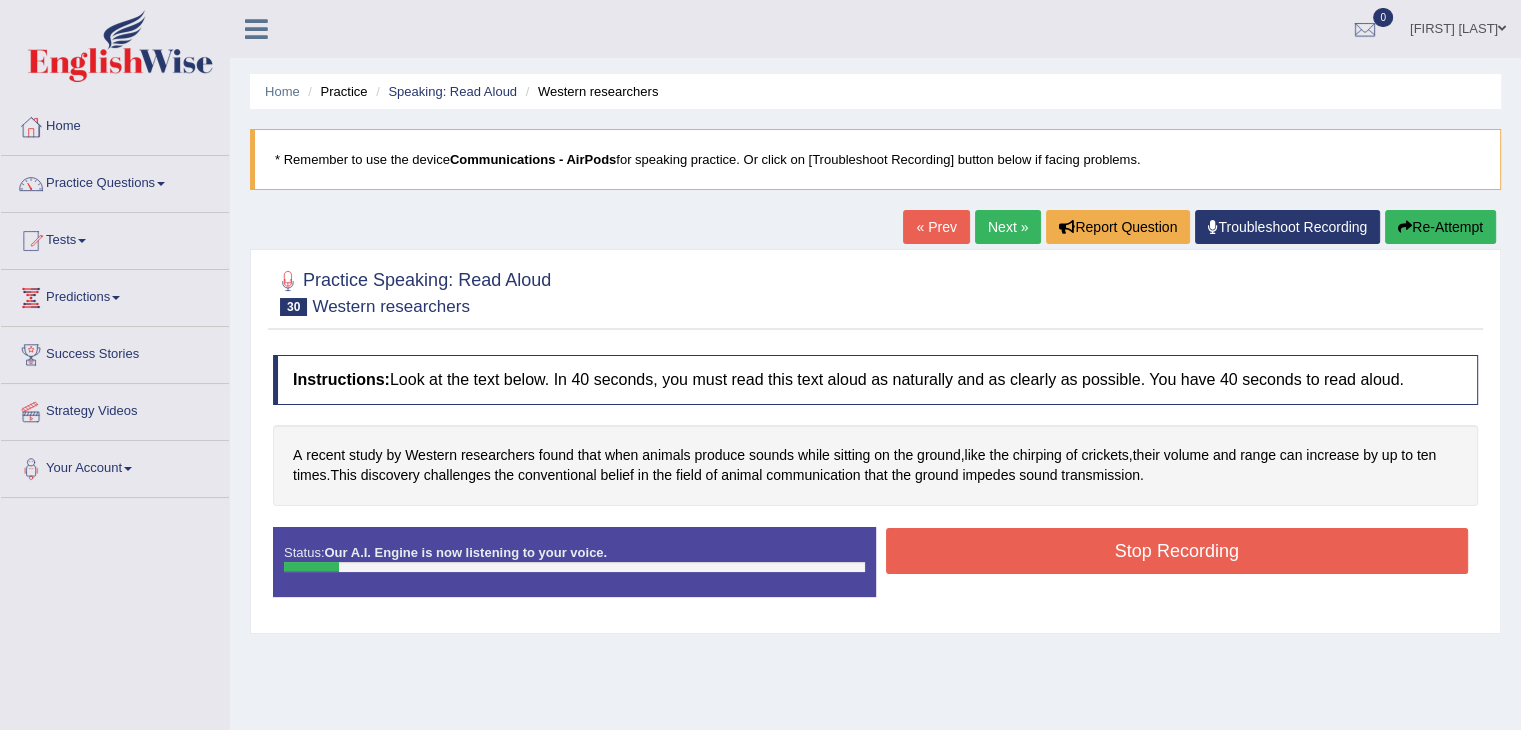 click on "Re-Attempt" at bounding box center (1440, 227) 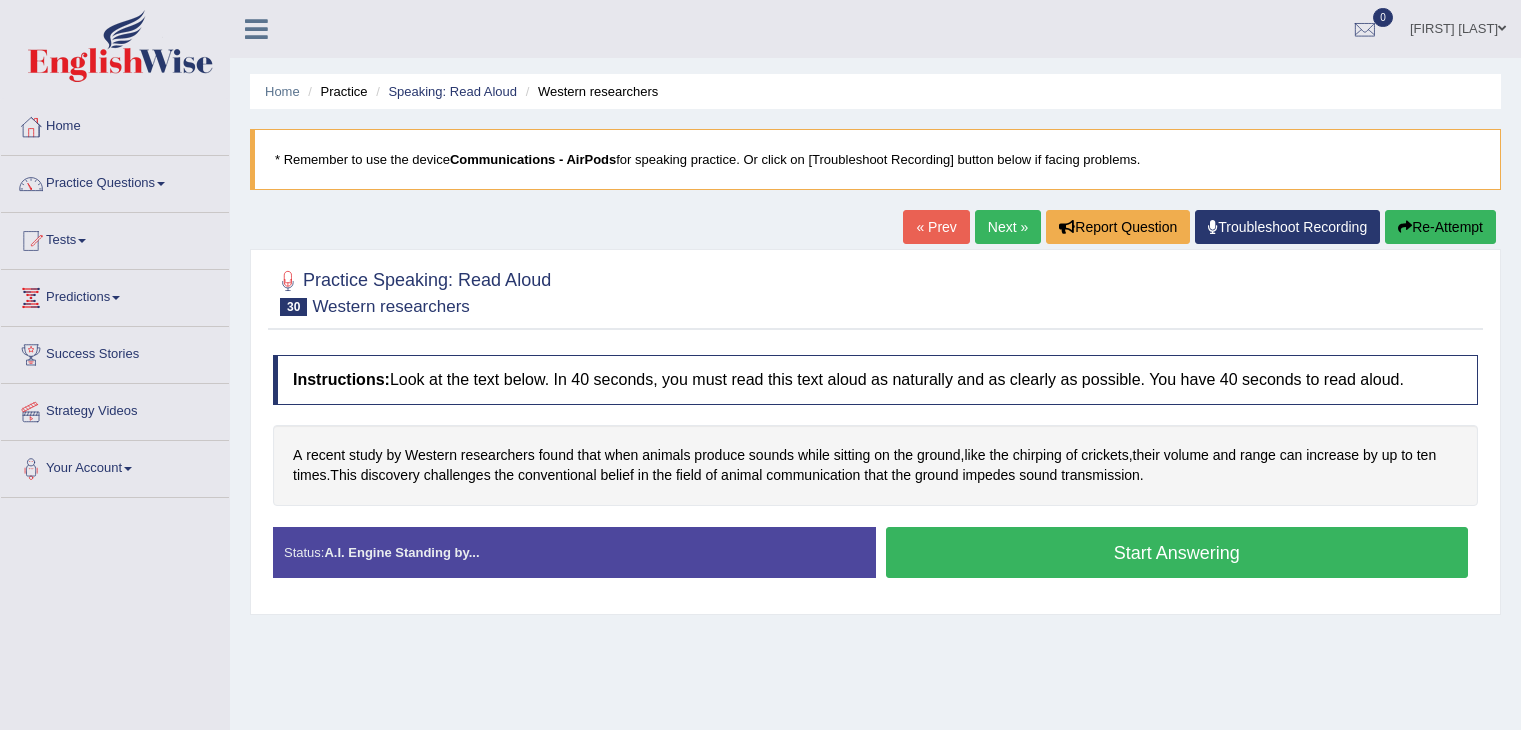 scroll, scrollTop: 0, scrollLeft: 0, axis: both 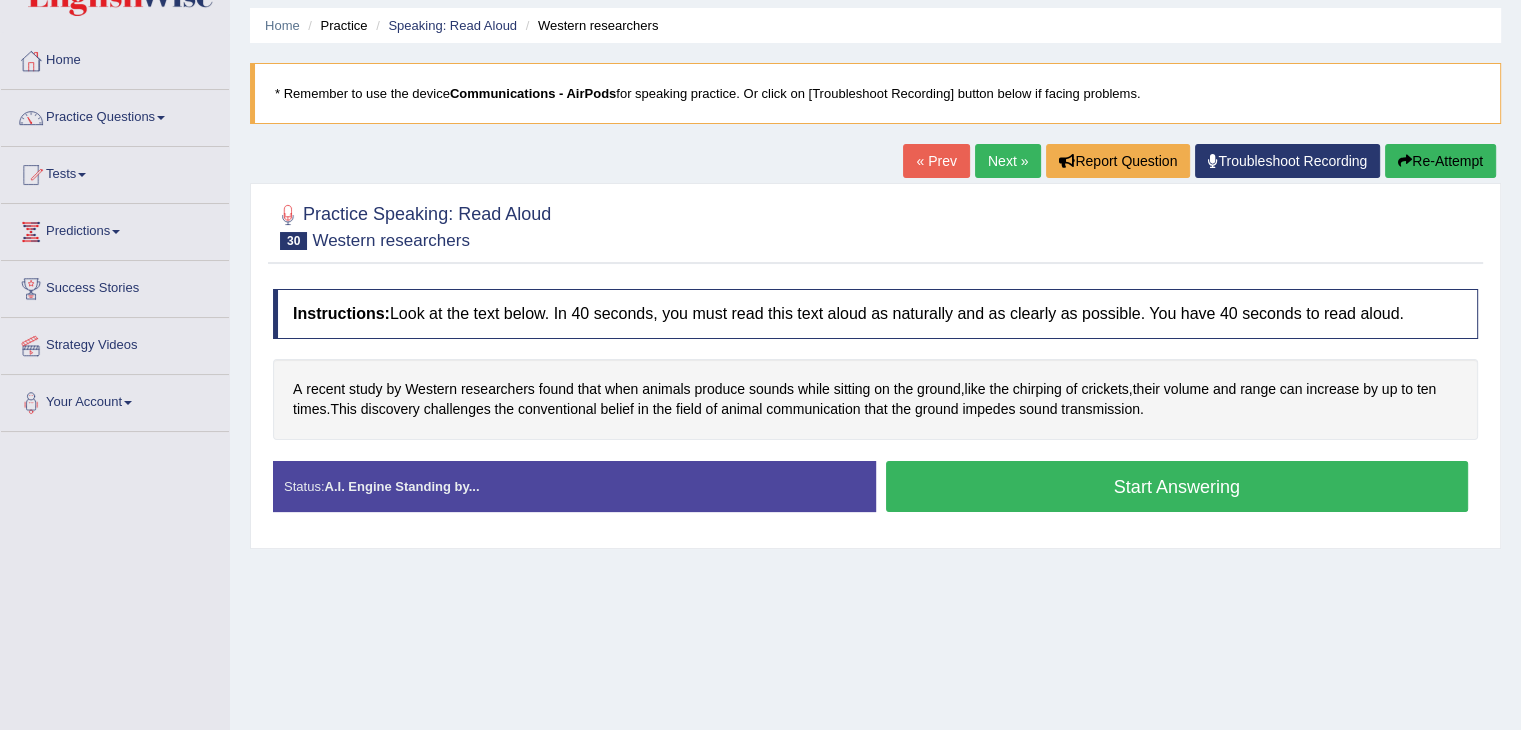 click on "Start Answering" at bounding box center (1177, 486) 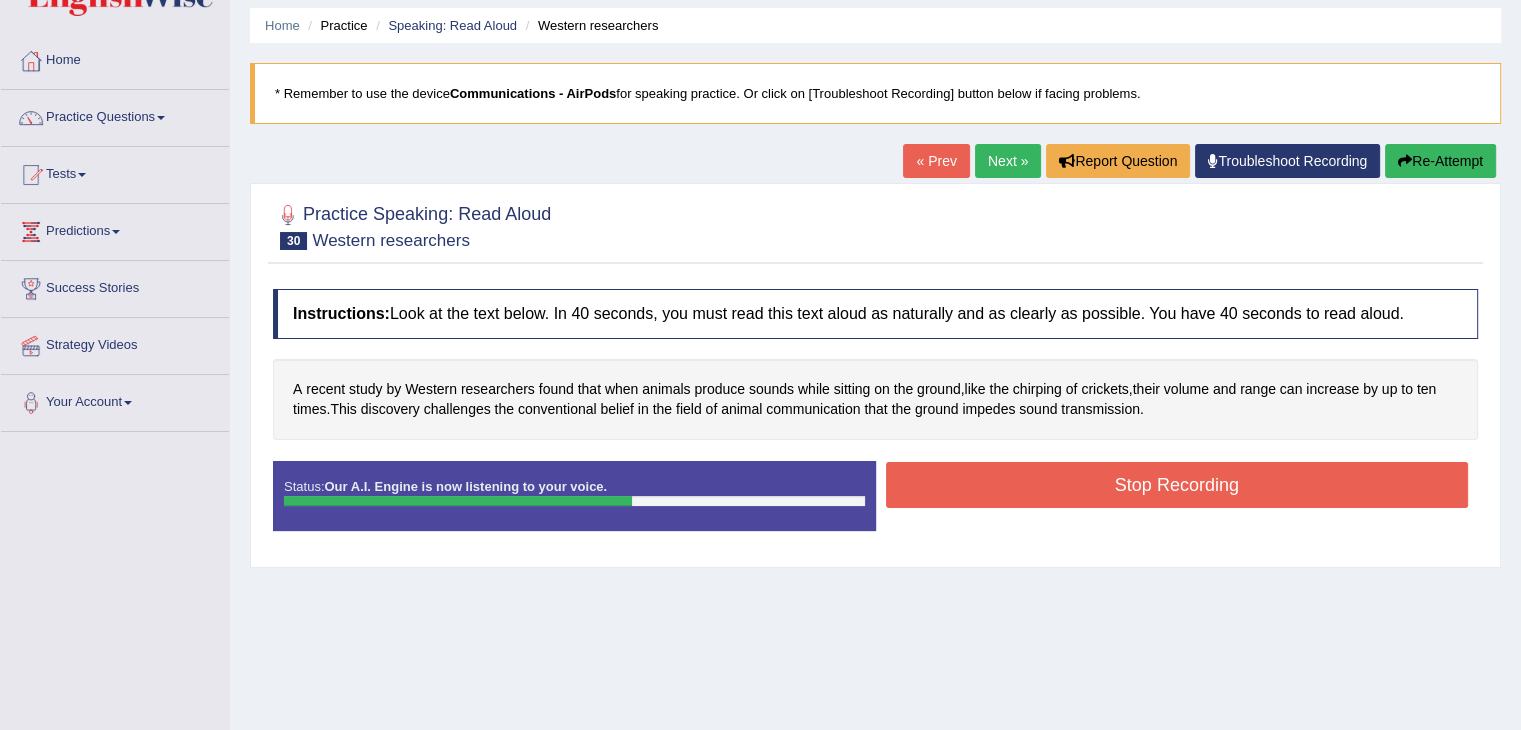 click on "Stop Recording" at bounding box center (1177, 485) 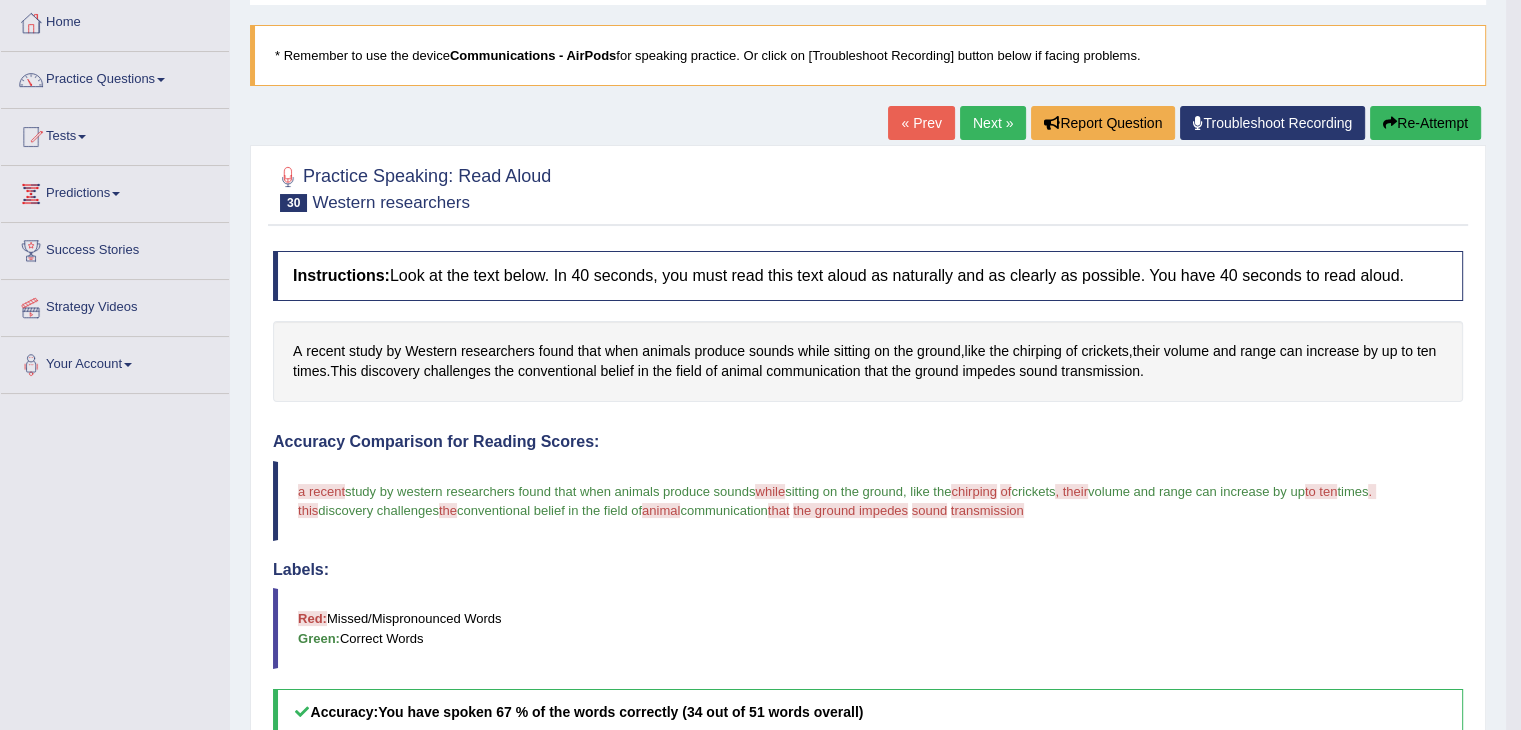 scroll, scrollTop: 100, scrollLeft: 0, axis: vertical 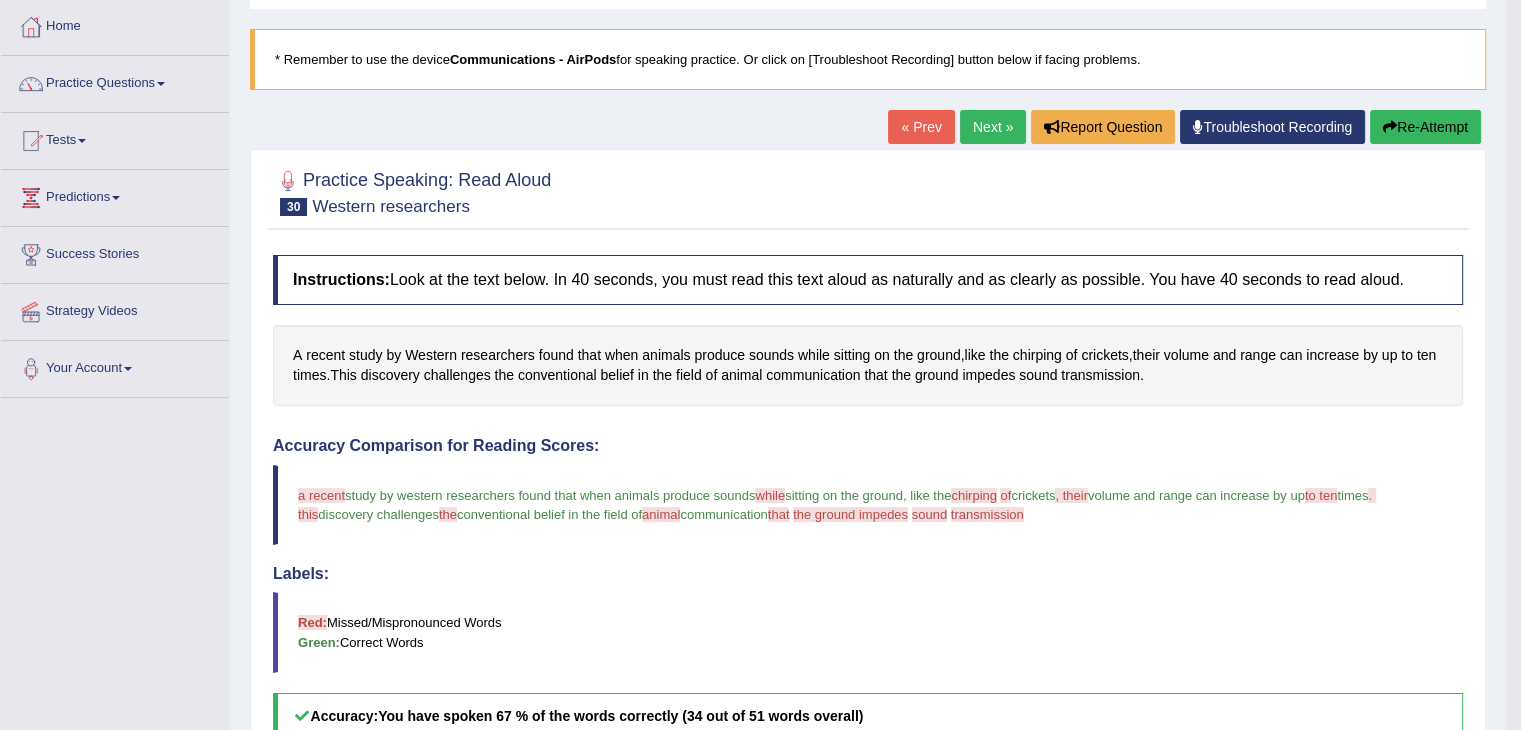 click on "Next »" at bounding box center [993, 127] 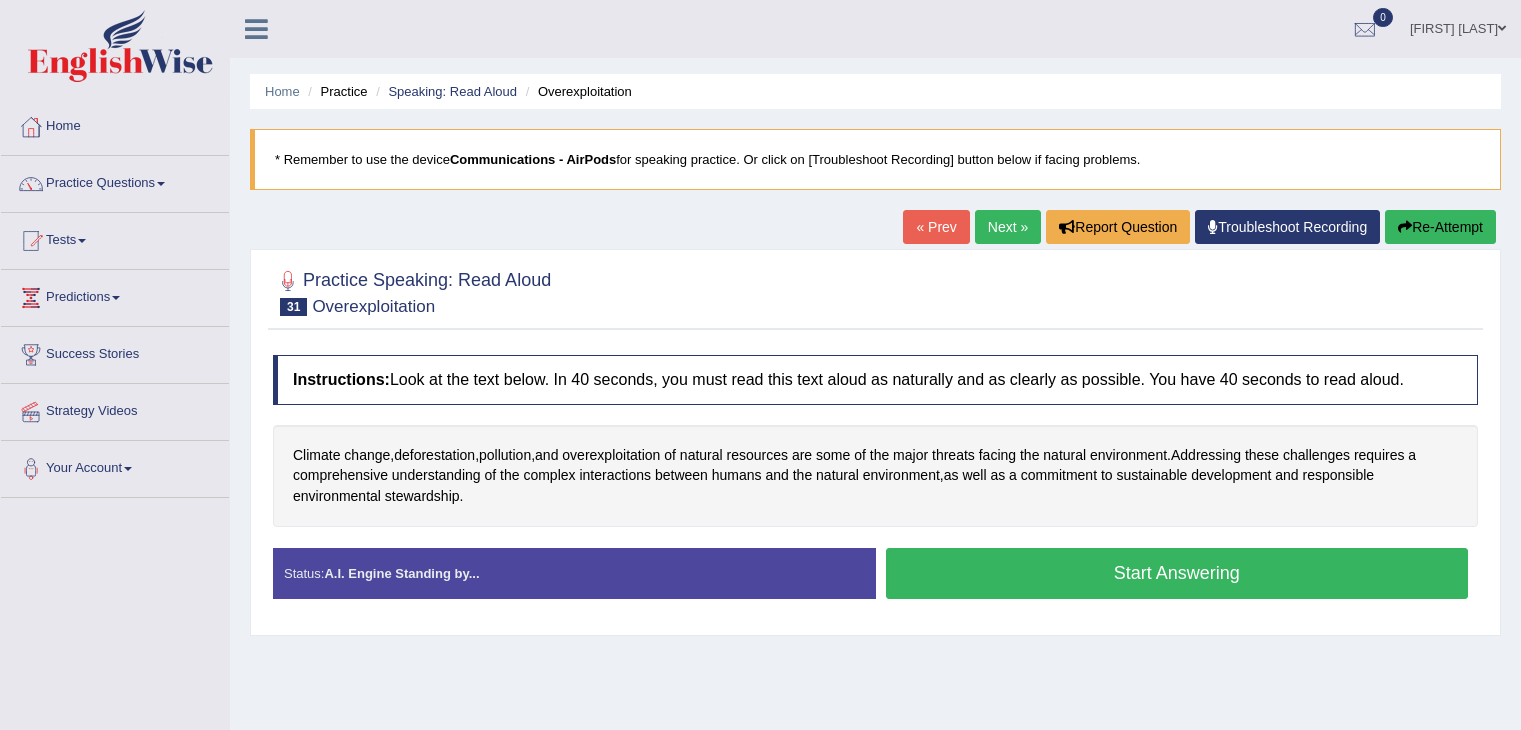 scroll, scrollTop: 119, scrollLeft: 0, axis: vertical 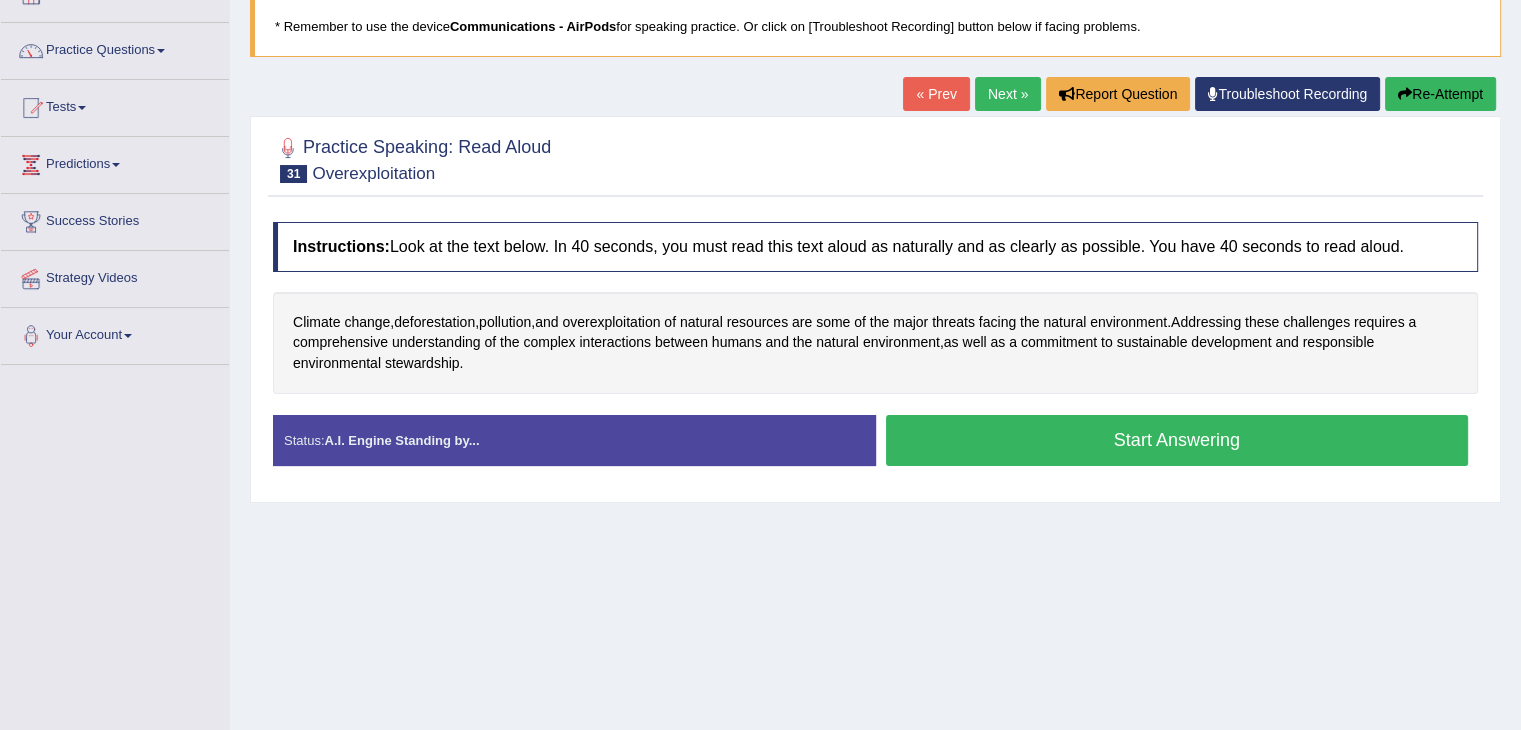 click on "Start Answering" at bounding box center [1177, 440] 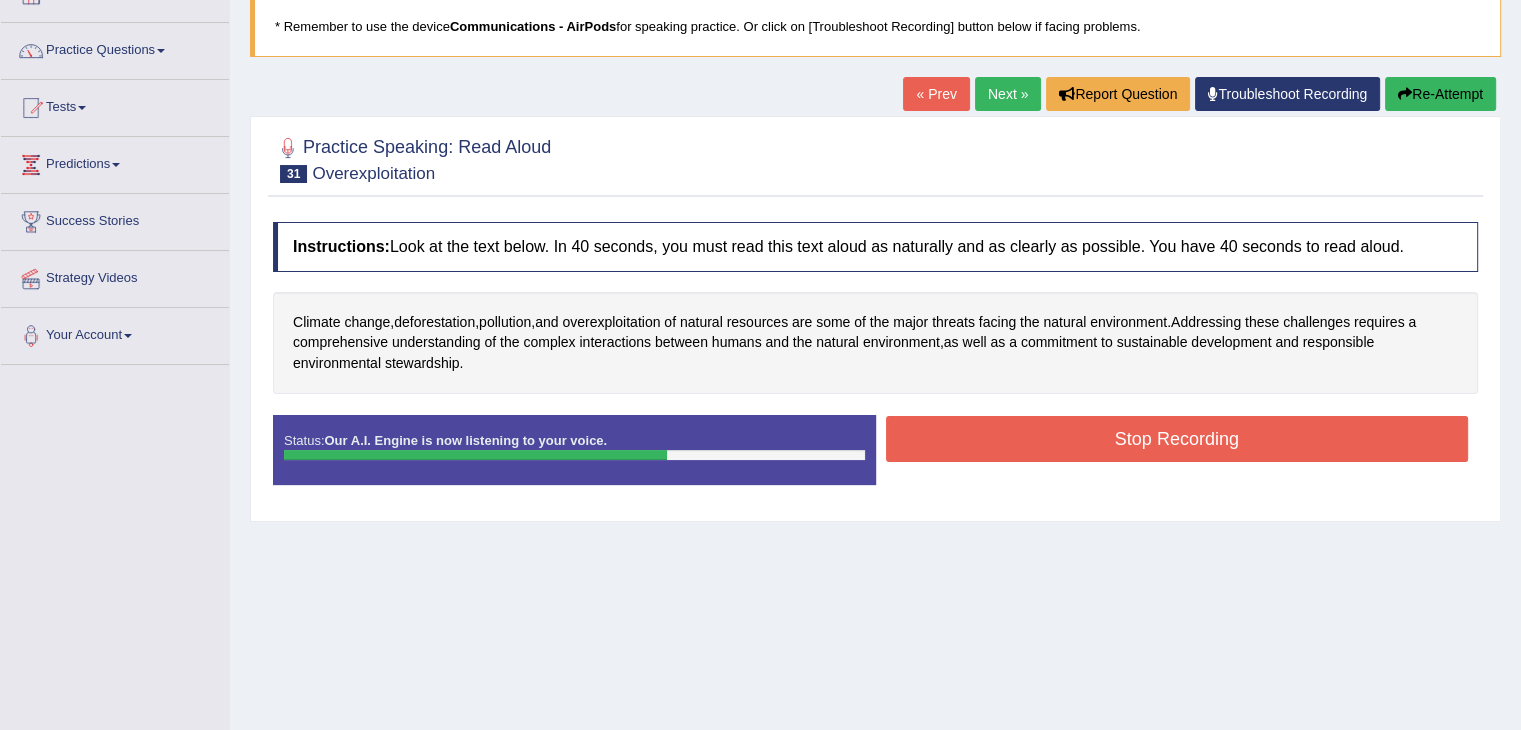 click on "Stop Recording" at bounding box center [1177, 439] 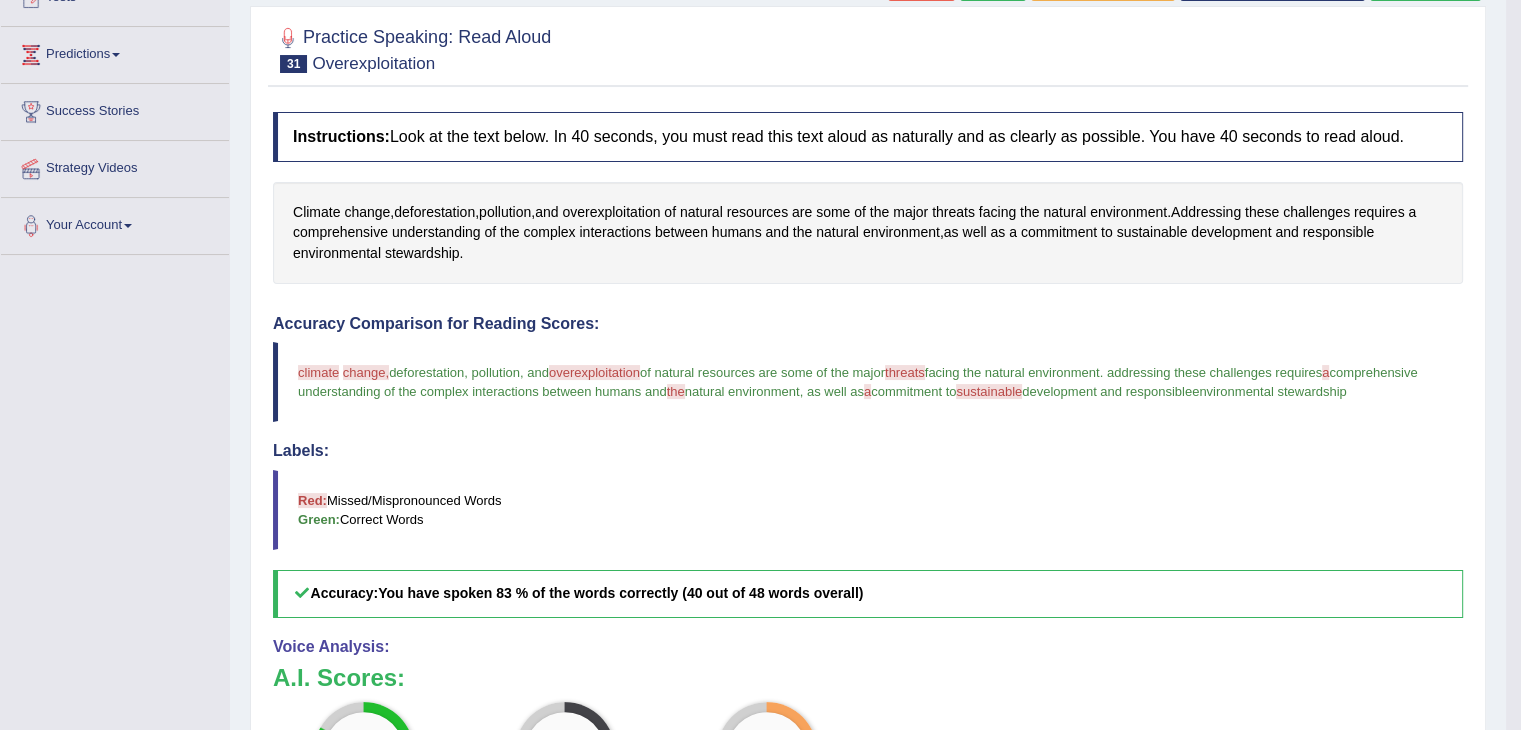 scroll, scrollTop: 133, scrollLeft: 0, axis: vertical 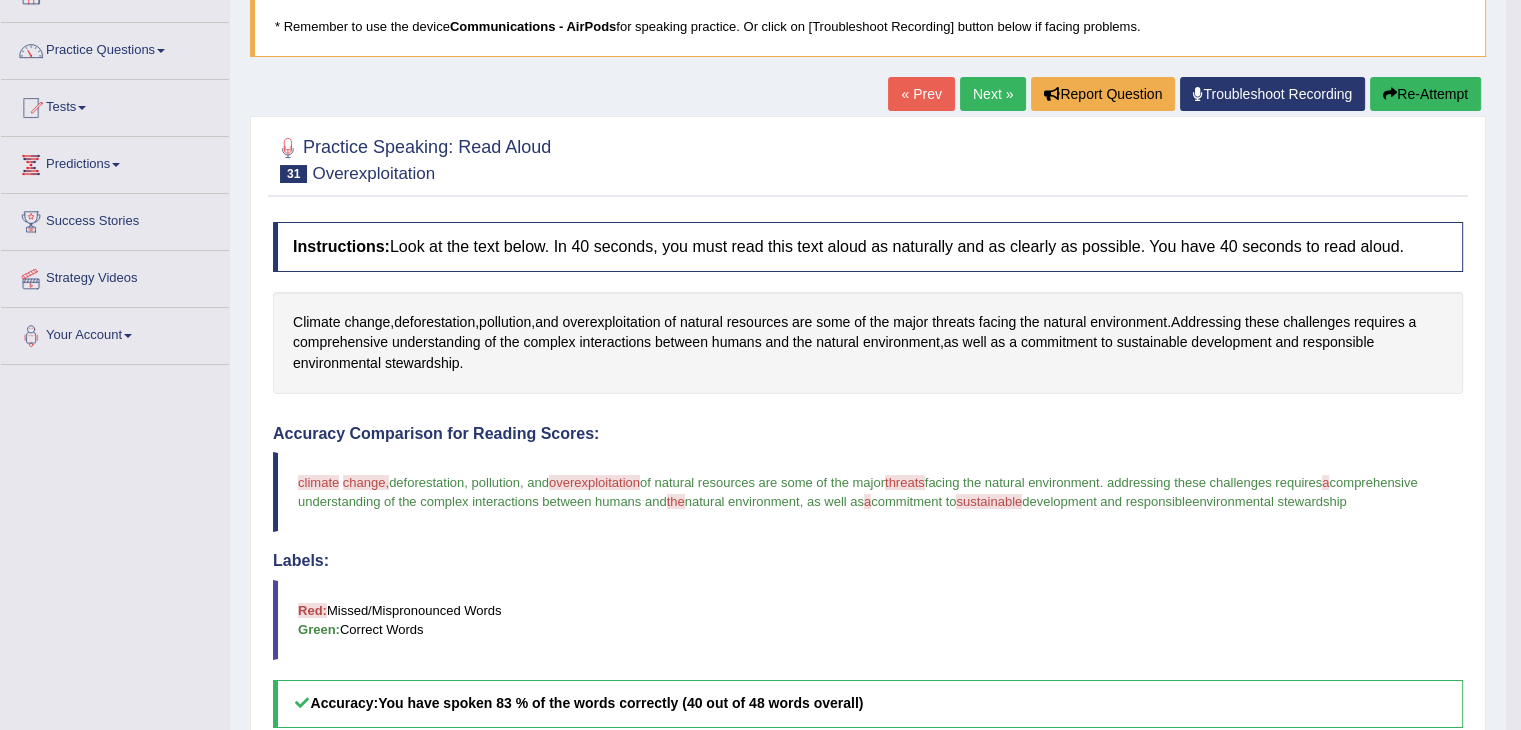click on "Next »" at bounding box center (993, 94) 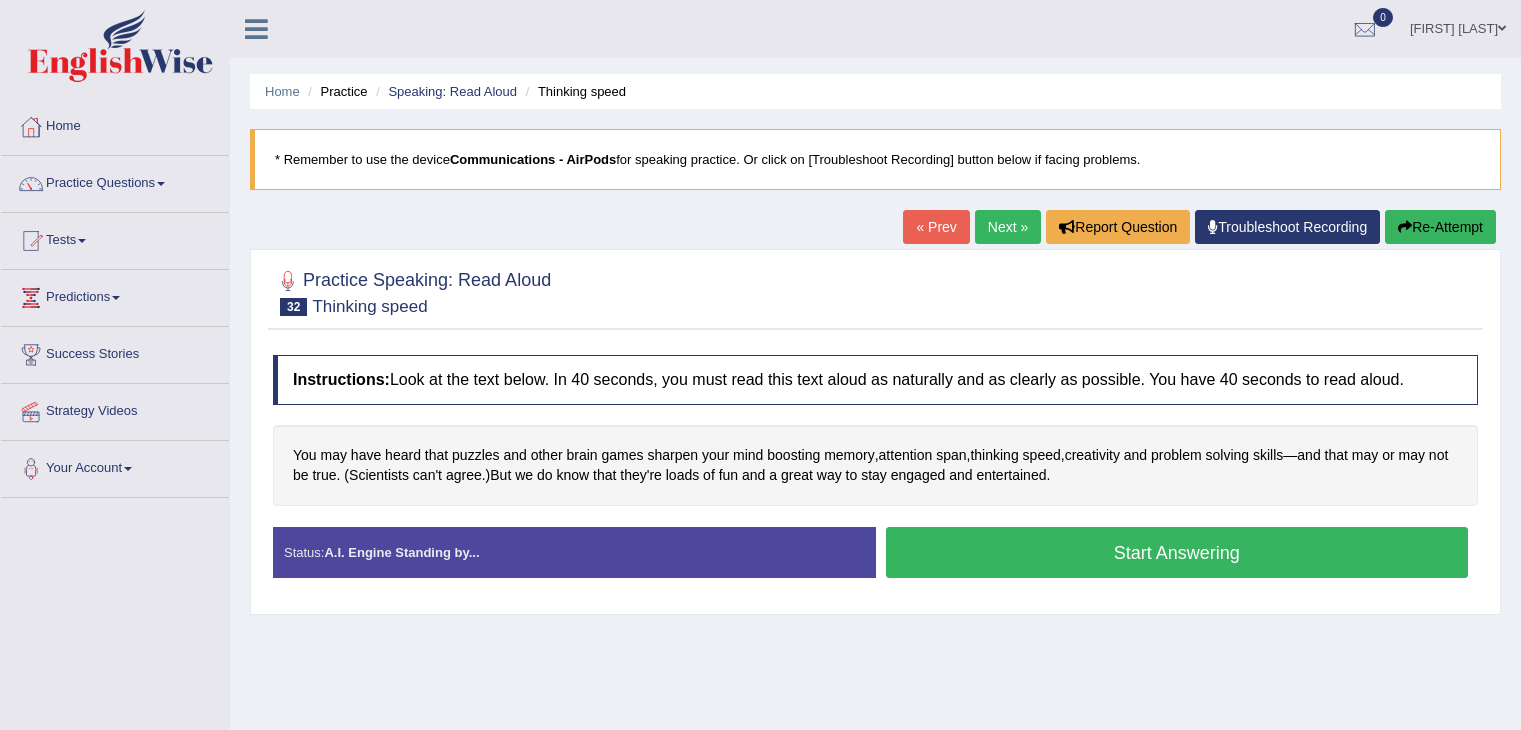 scroll, scrollTop: 166, scrollLeft: 0, axis: vertical 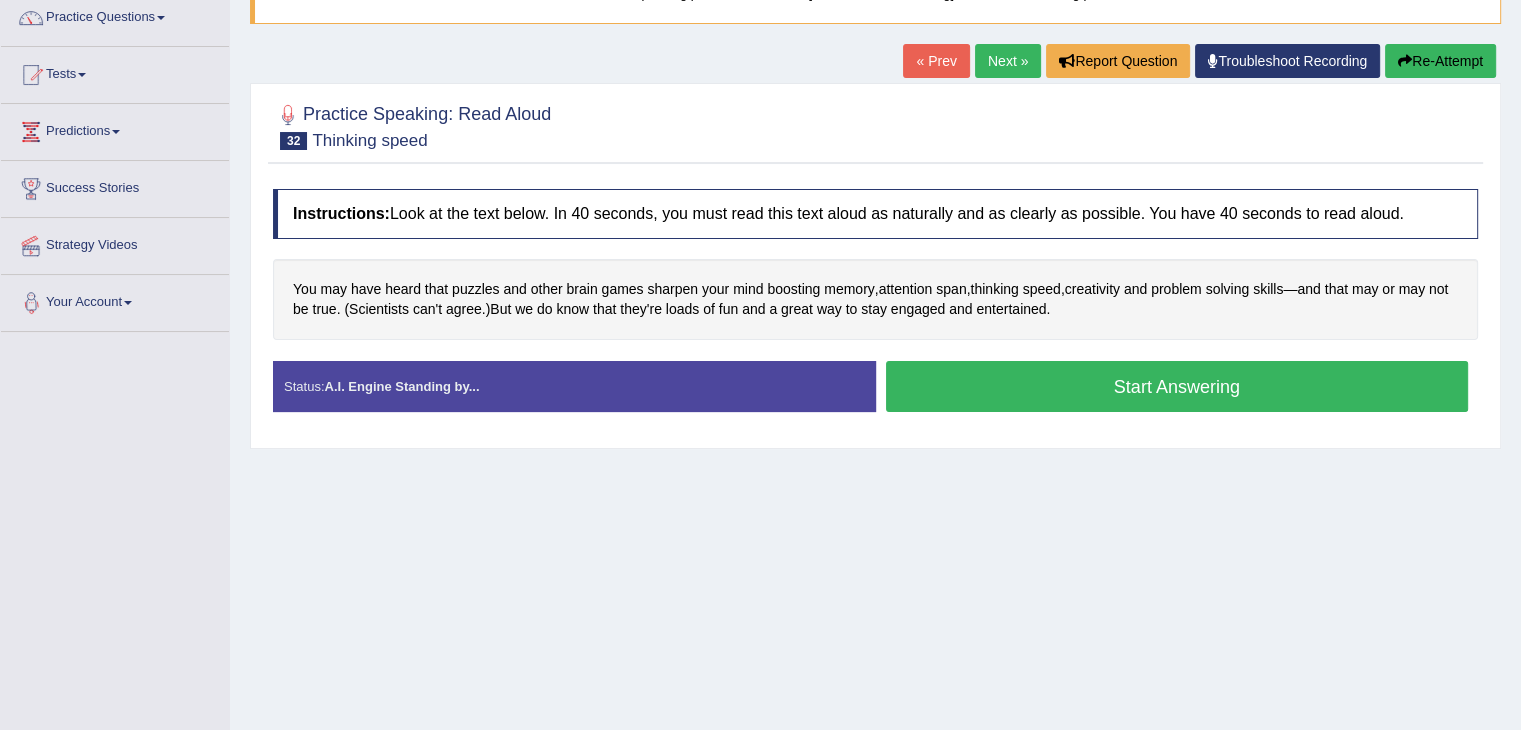 click on "Start Answering" at bounding box center (1177, 386) 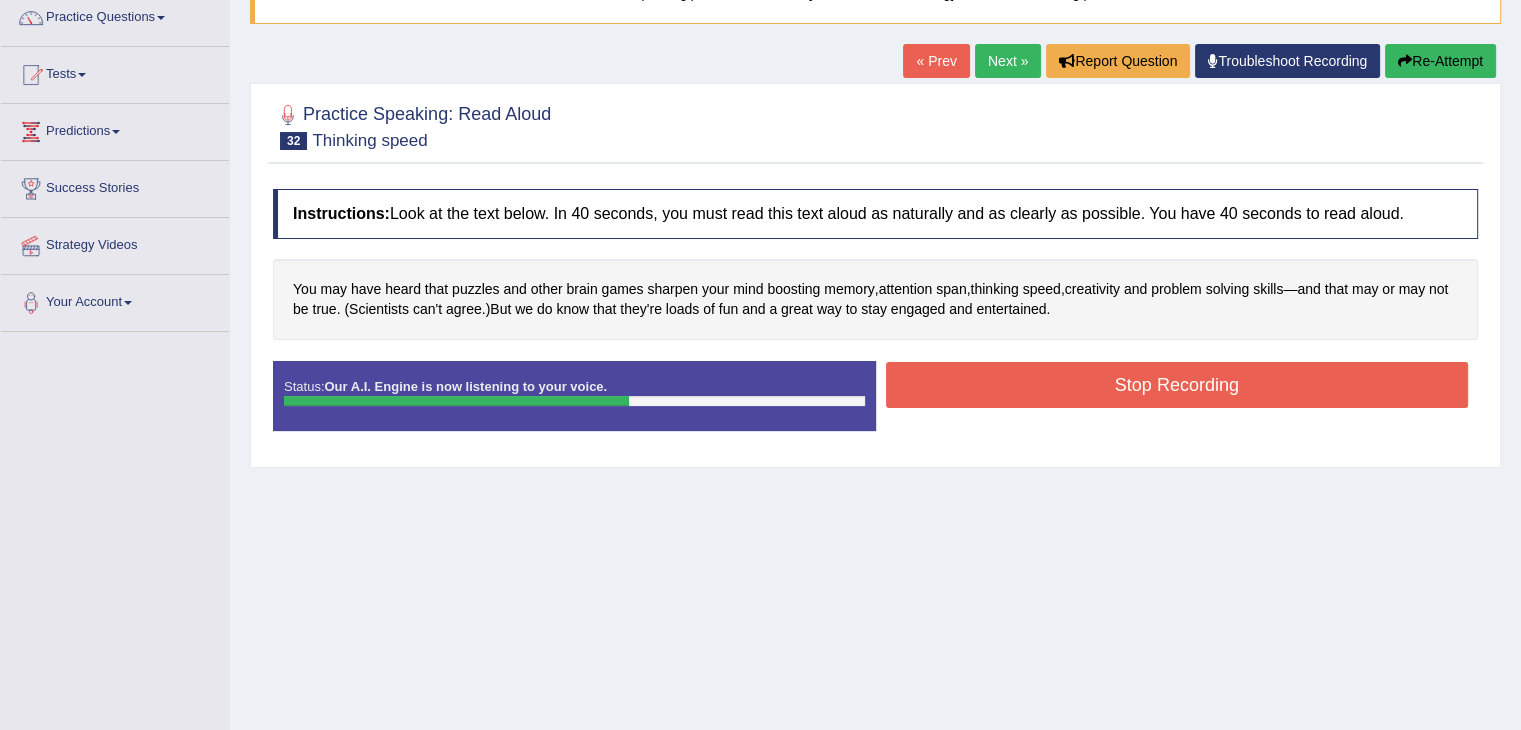 click on "Stop Recording" at bounding box center (1177, 385) 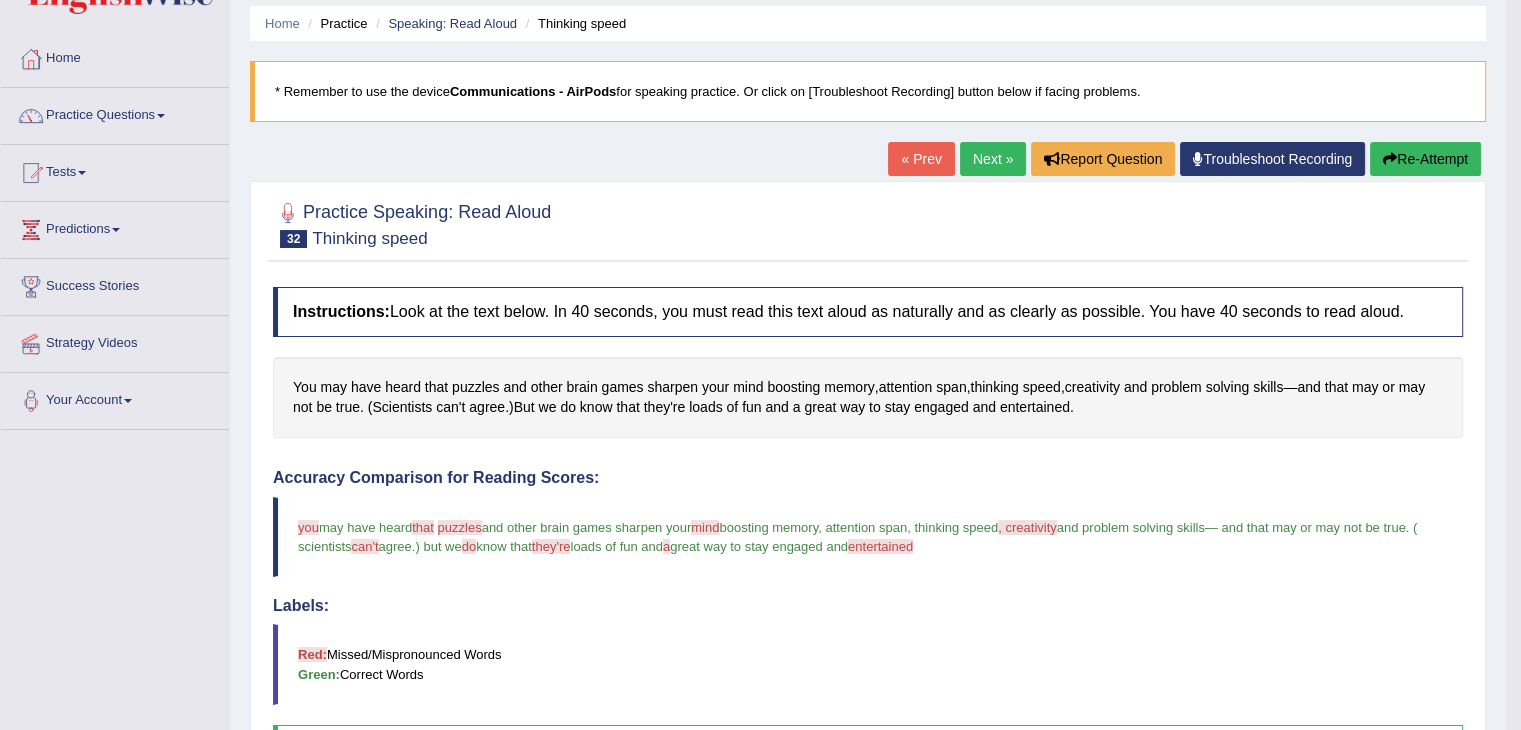 scroll, scrollTop: 33, scrollLeft: 0, axis: vertical 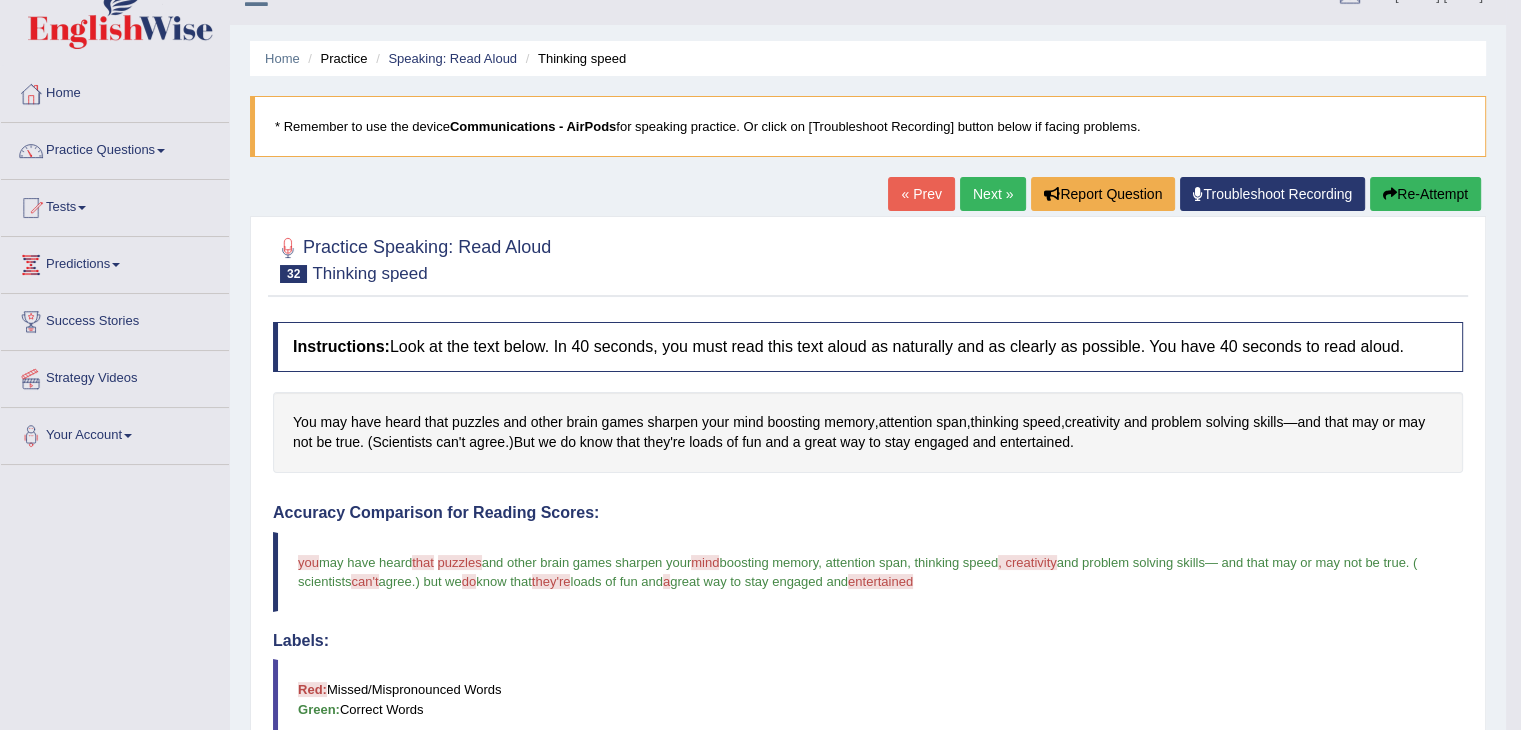 click on "Next »" at bounding box center [993, 194] 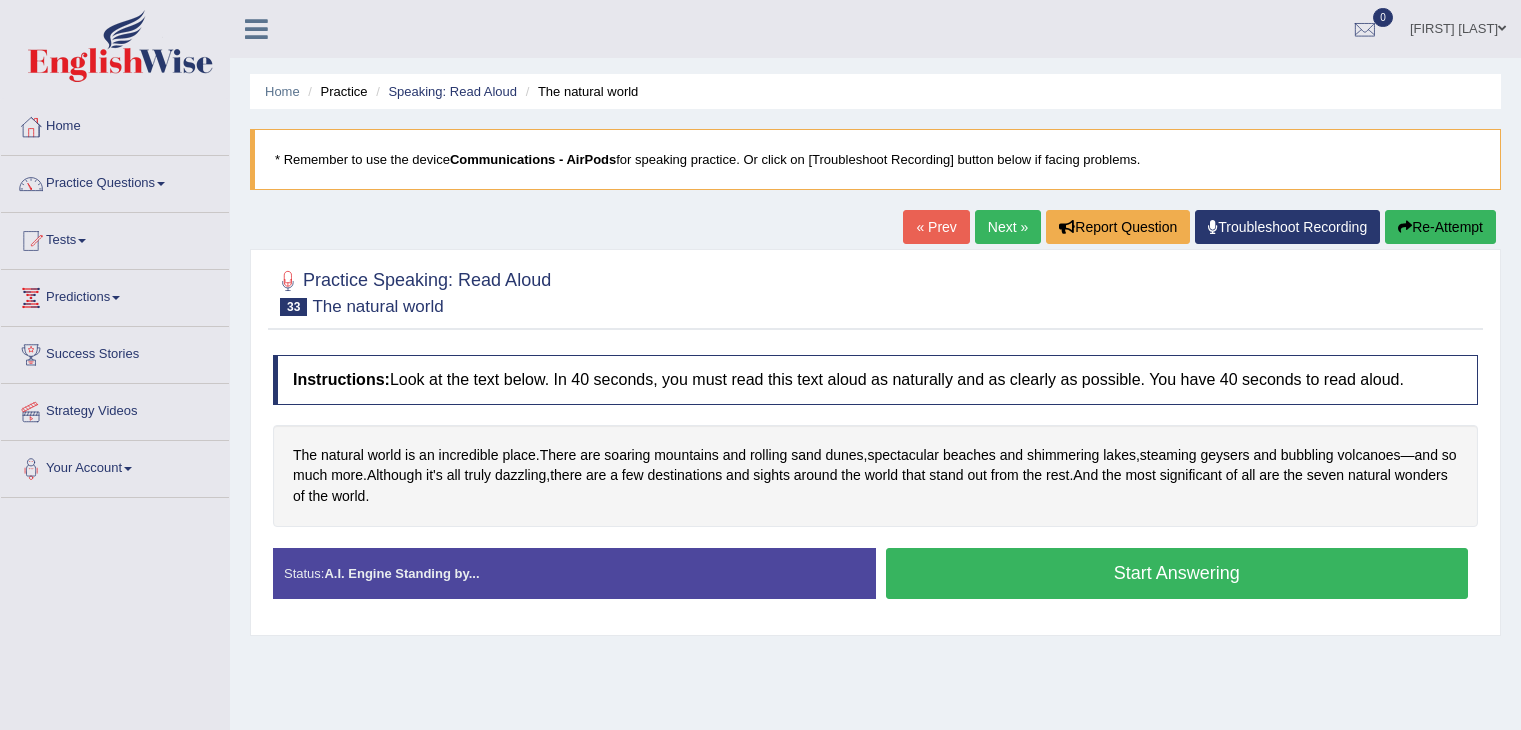 scroll, scrollTop: 0, scrollLeft: 0, axis: both 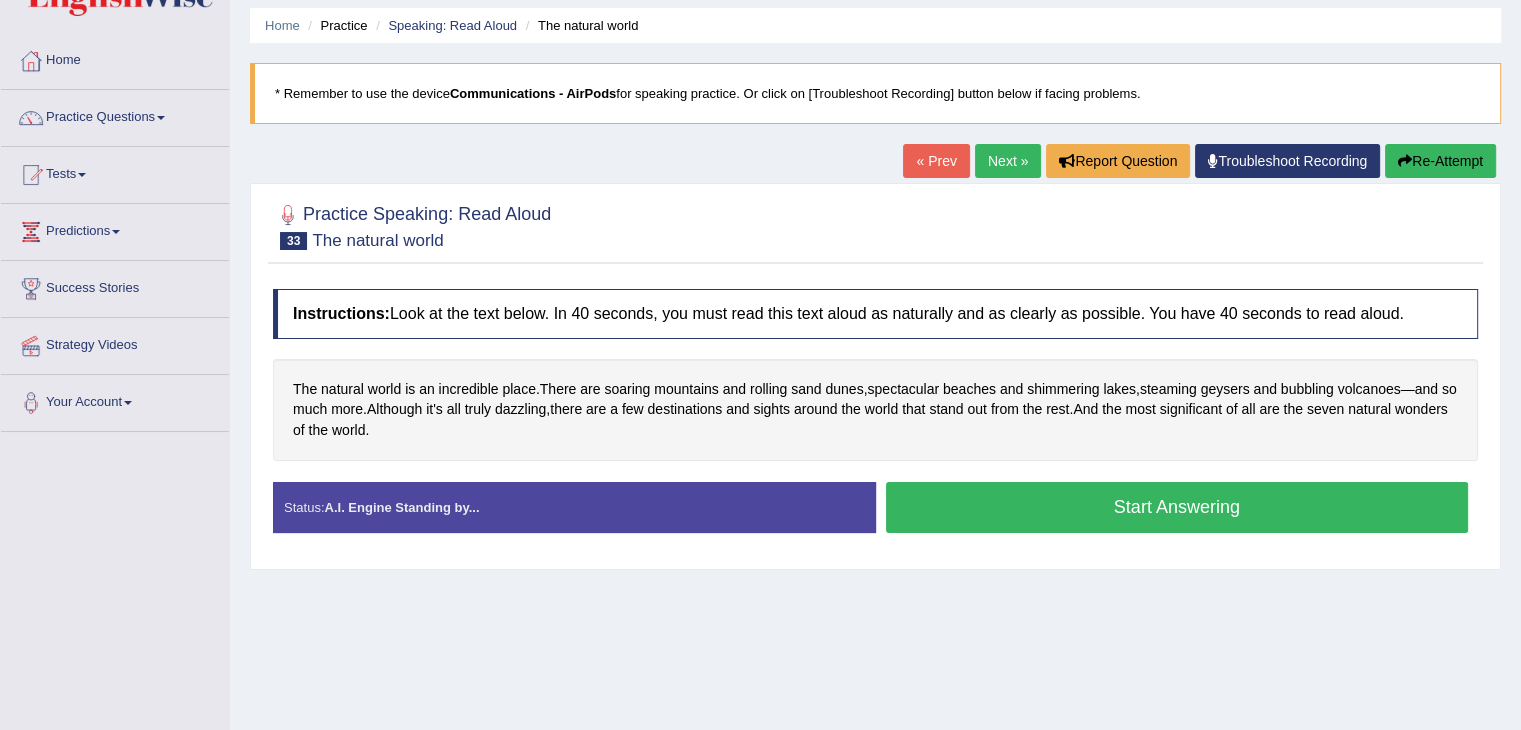 click on "Start Answering" at bounding box center [1177, 507] 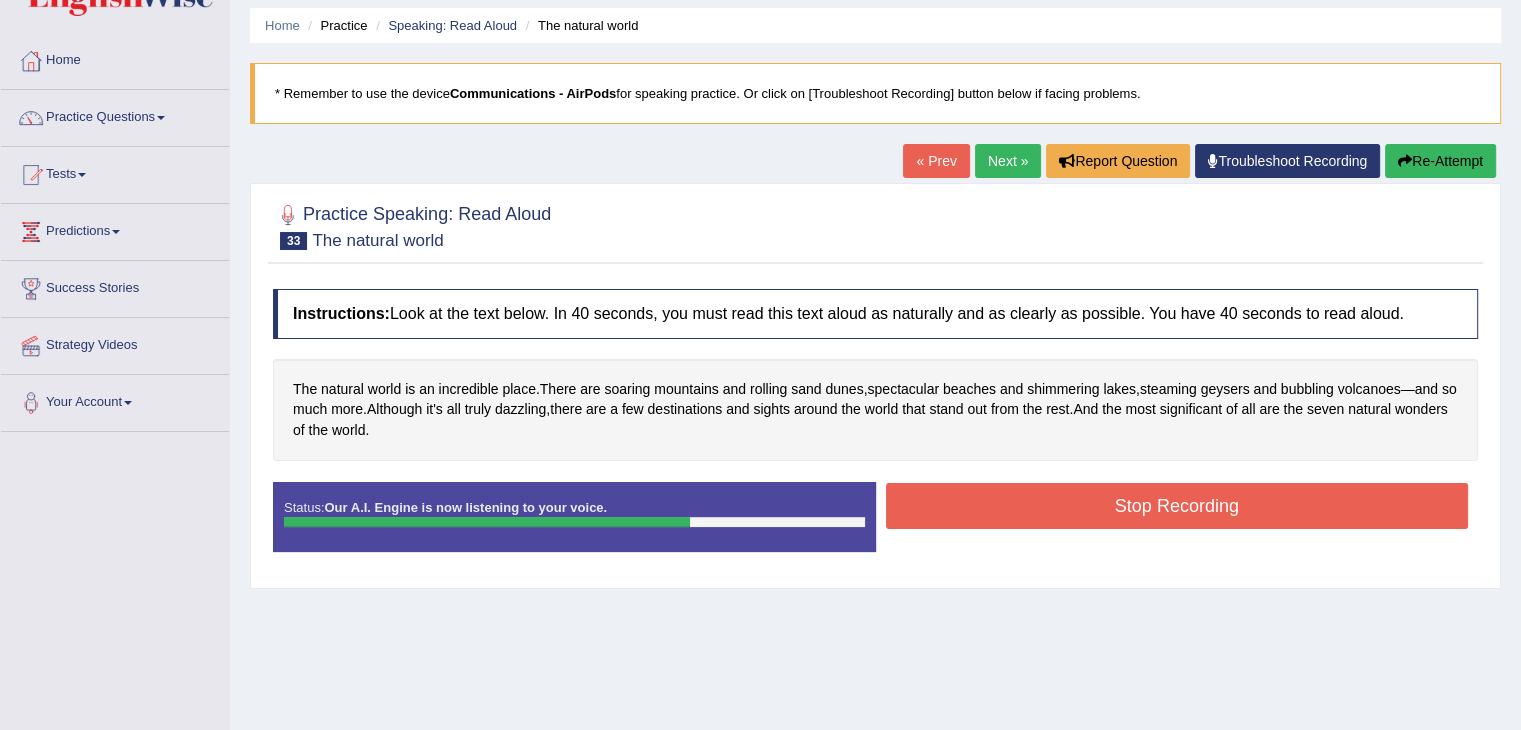 click on "Stop Recording" at bounding box center [1177, 506] 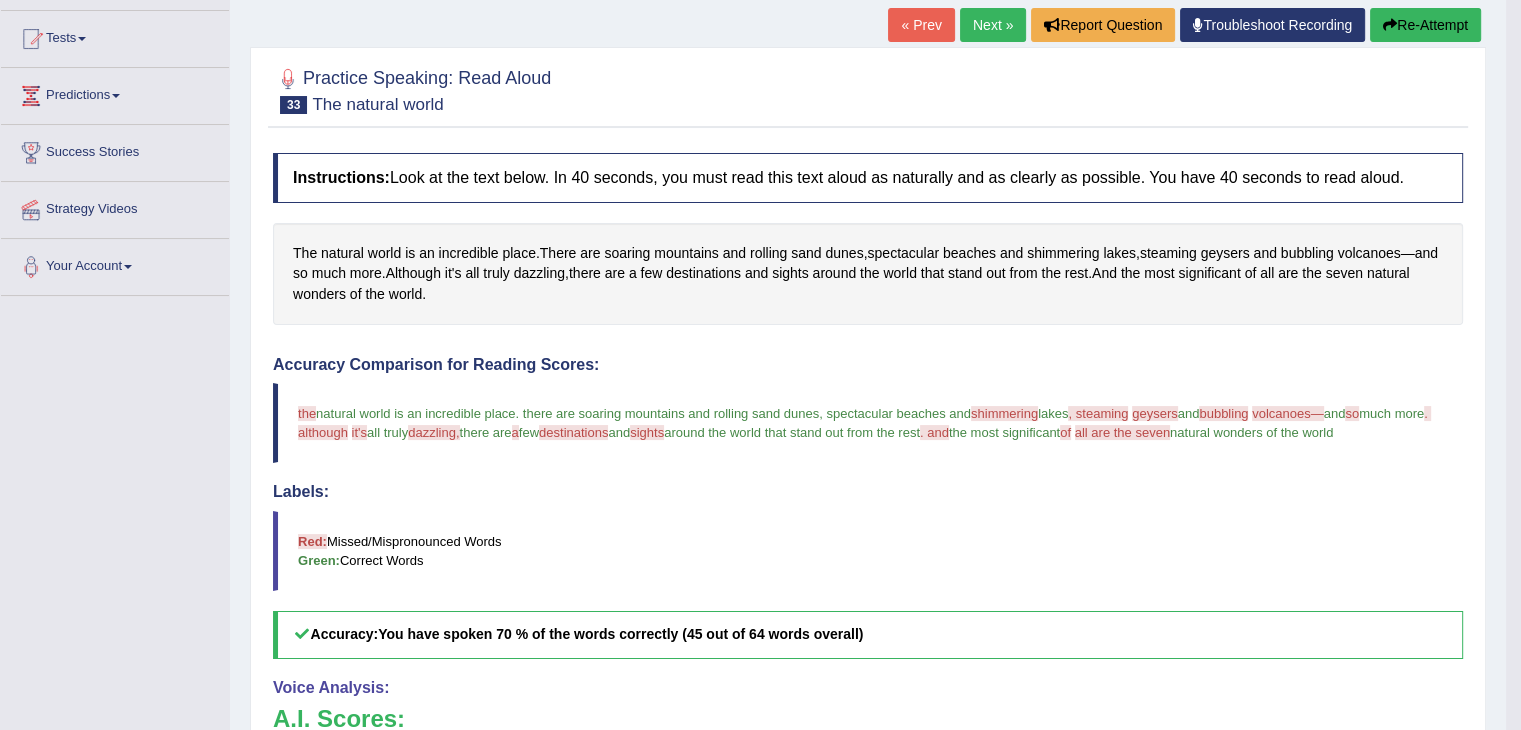 scroll, scrollTop: 100, scrollLeft: 0, axis: vertical 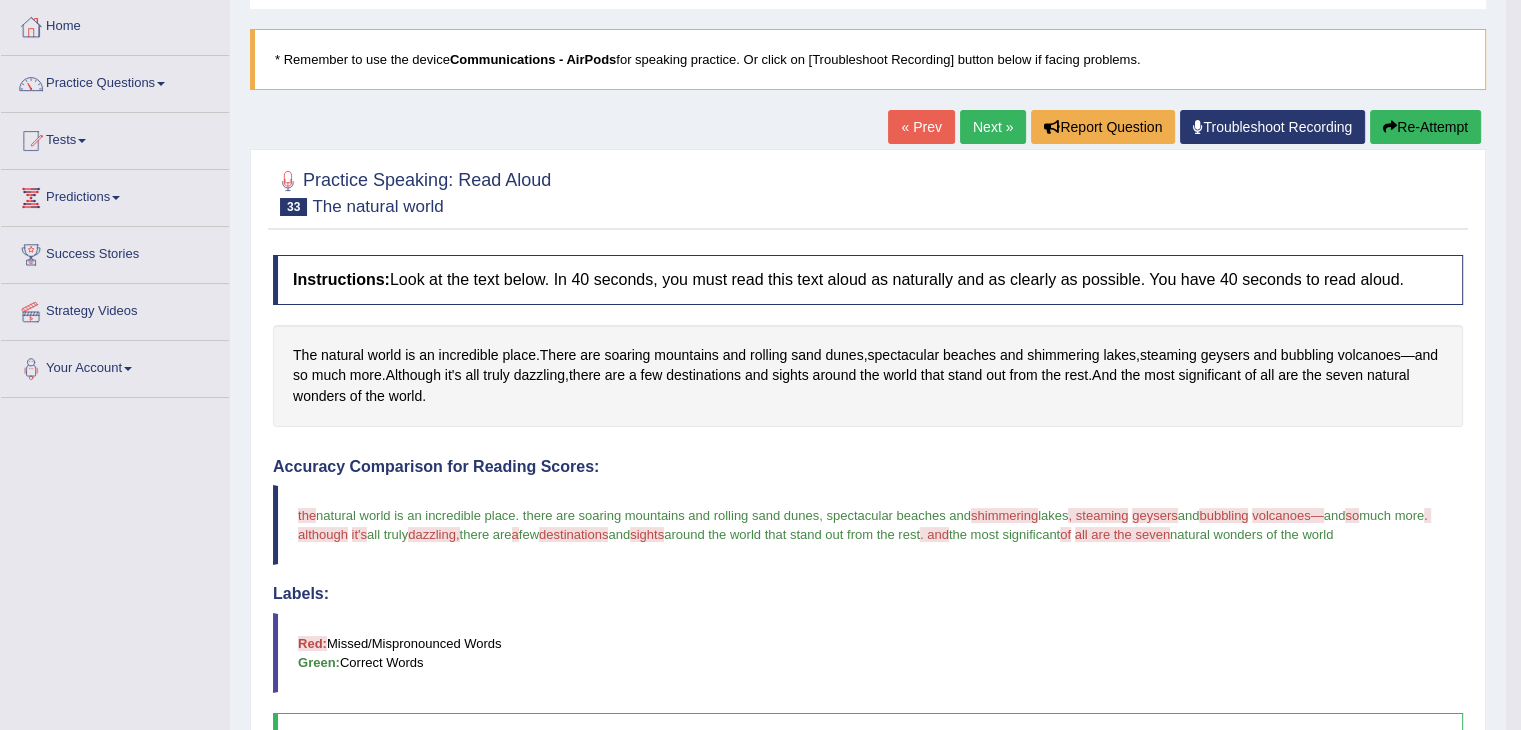 click on "Next »" at bounding box center (993, 127) 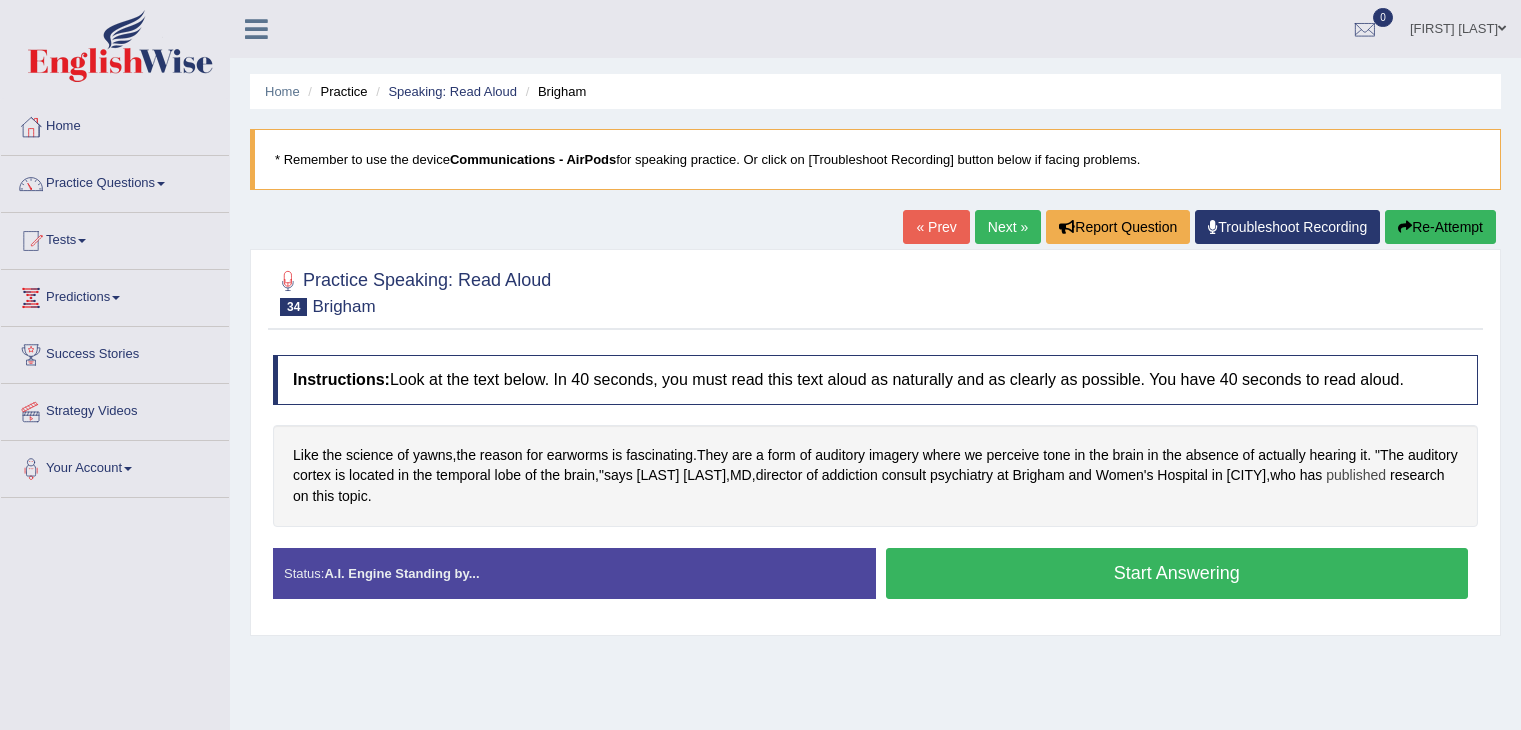 scroll, scrollTop: 0, scrollLeft: 0, axis: both 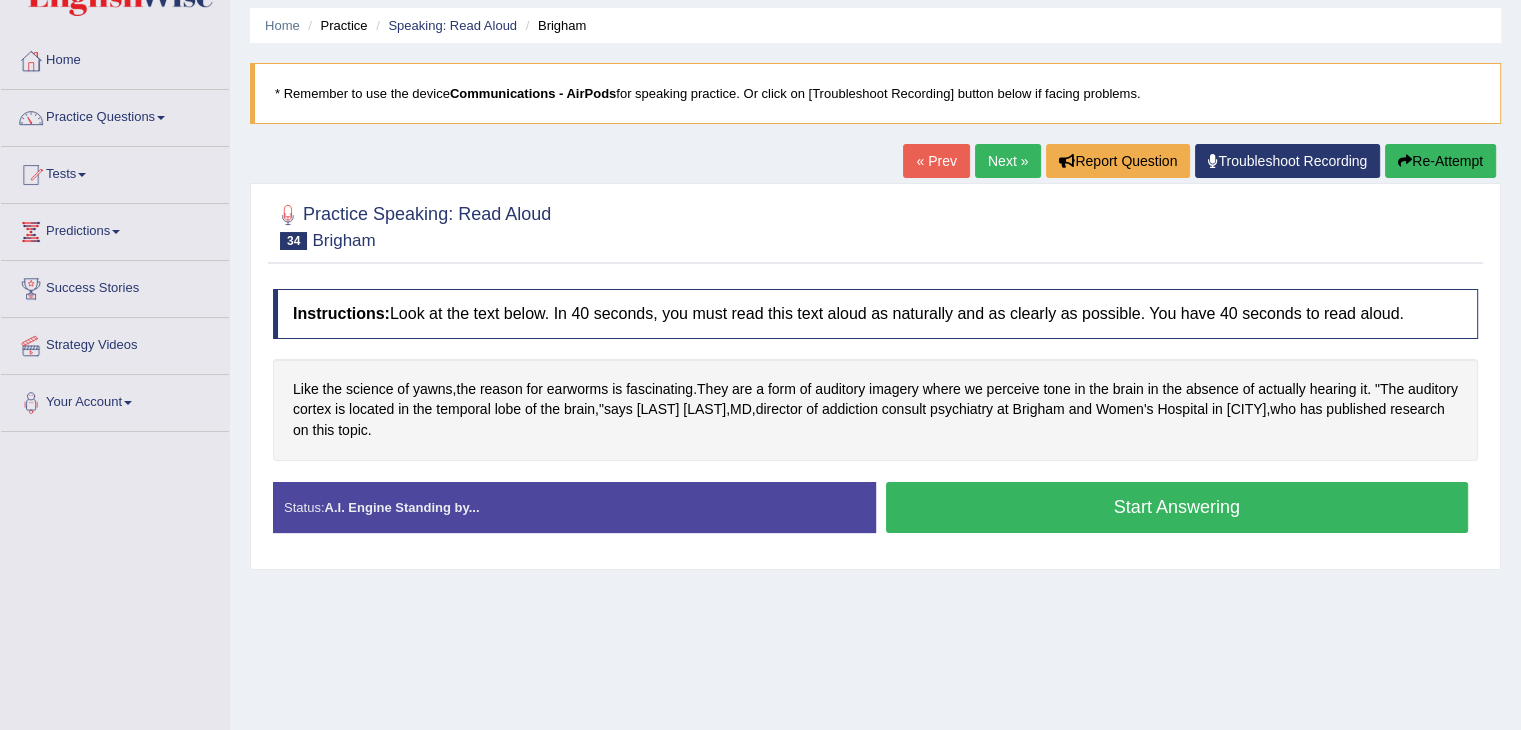 click on "Start Answering" at bounding box center (1177, 507) 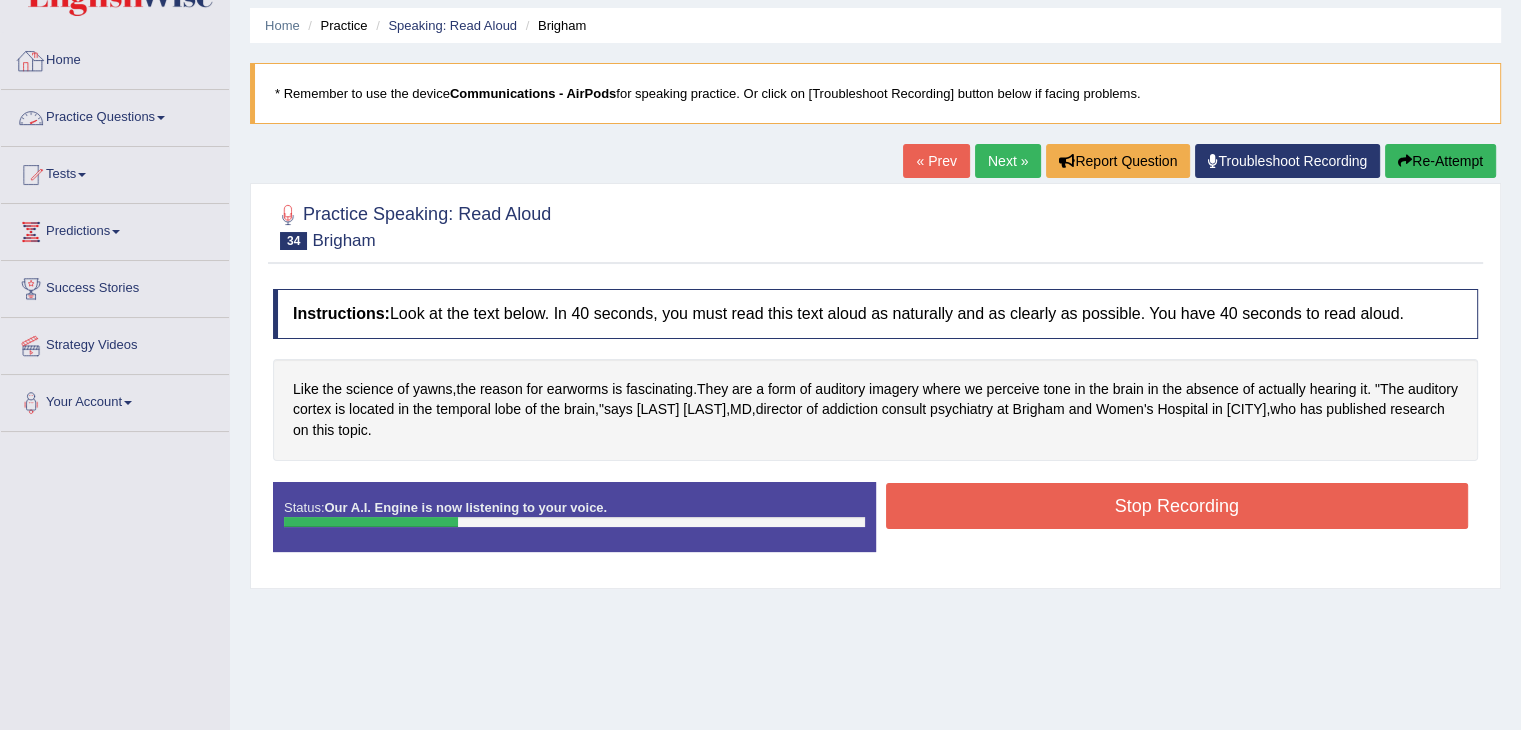 click on "Practice Questions" at bounding box center (115, 115) 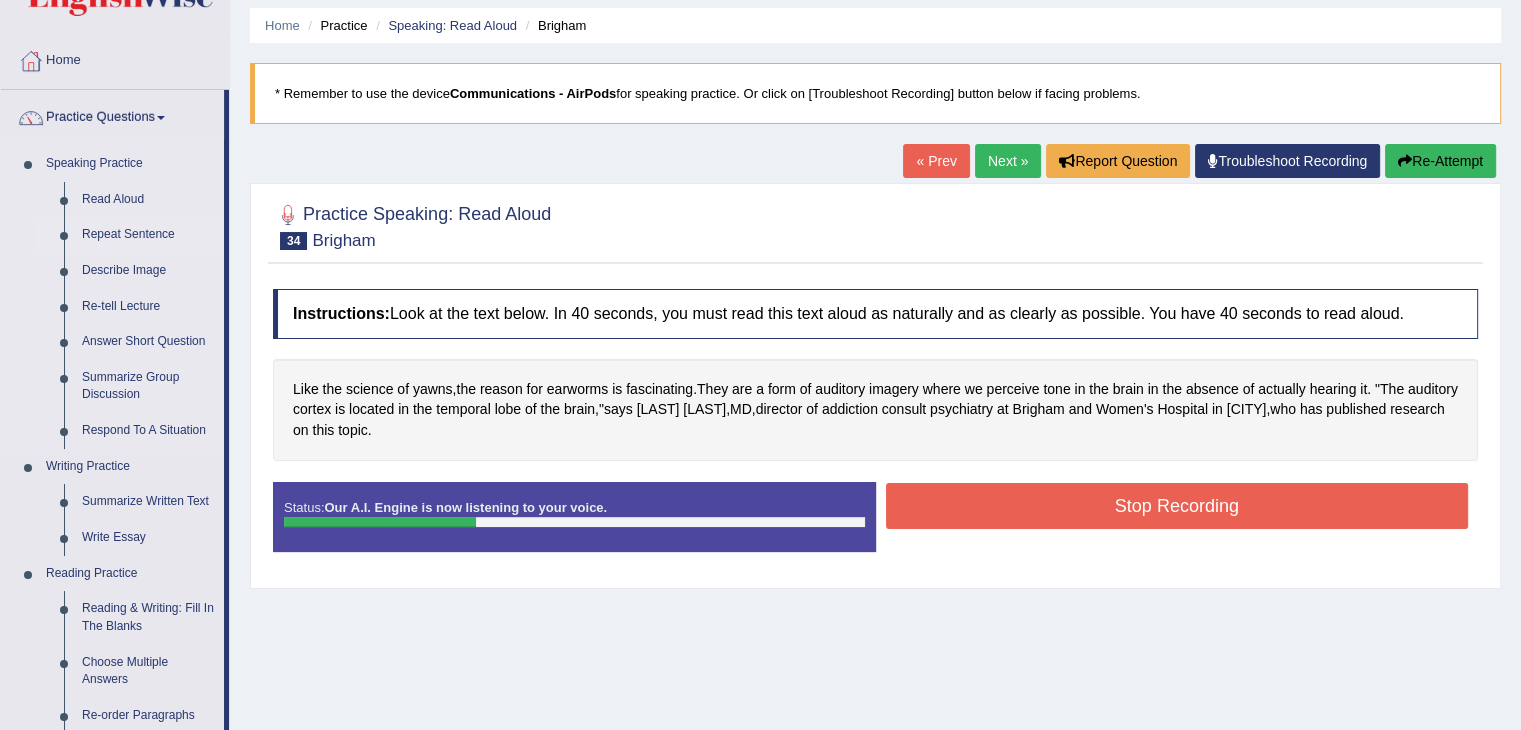 click on "Repeat Sentence" at bounding box center (148, 235) 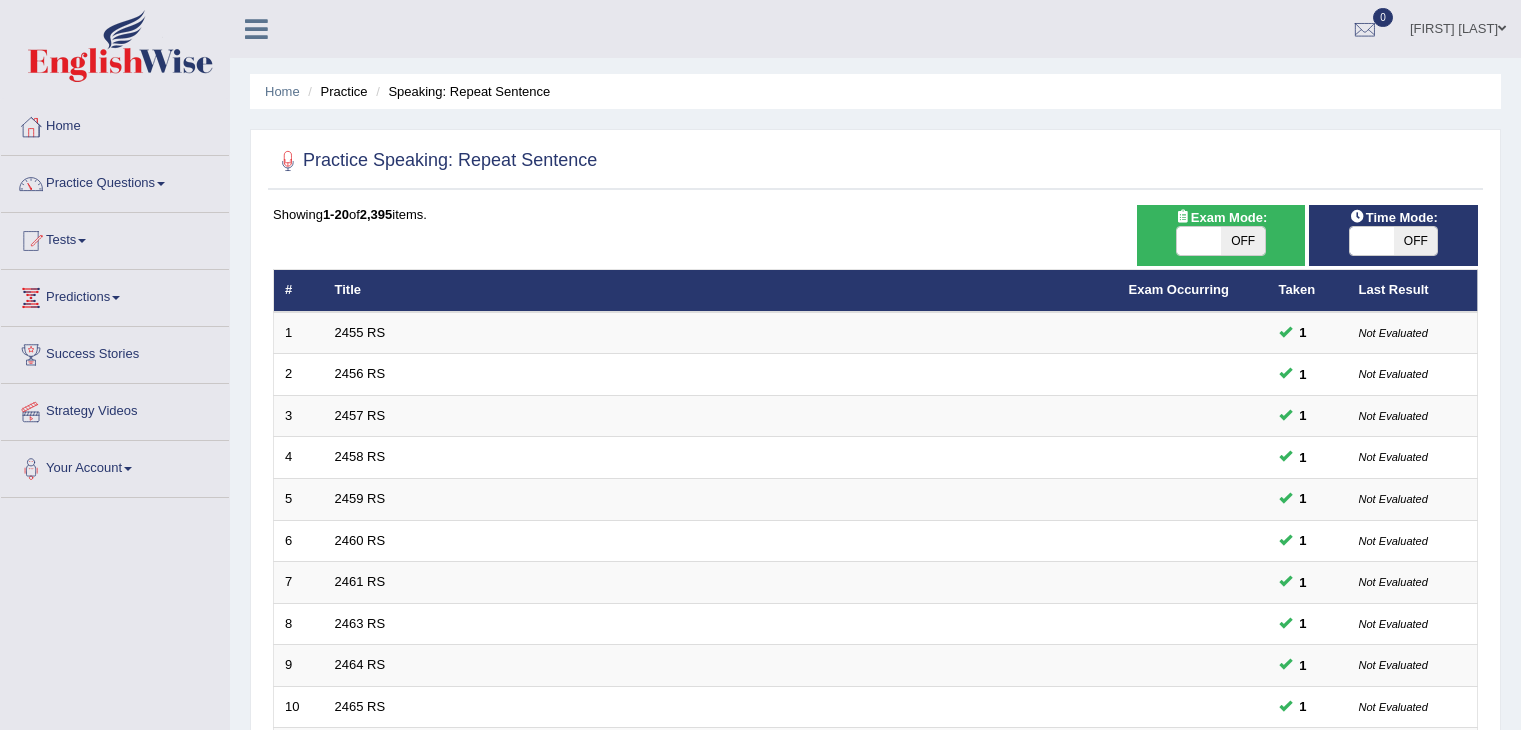 scroll, scrollTop: 58, scrollLeft: 0, axis: vertical 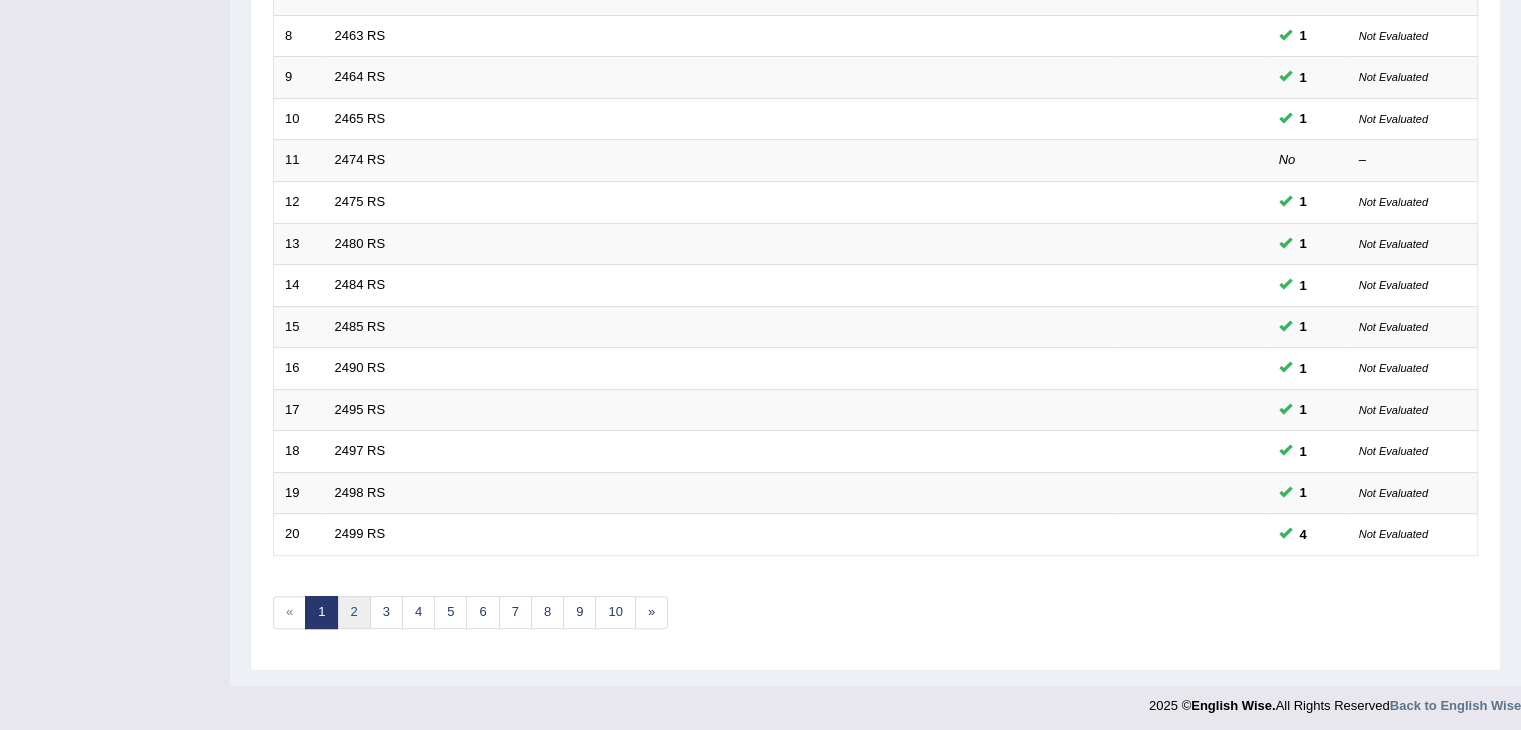 click on "2" at bounding box center (353, 612) 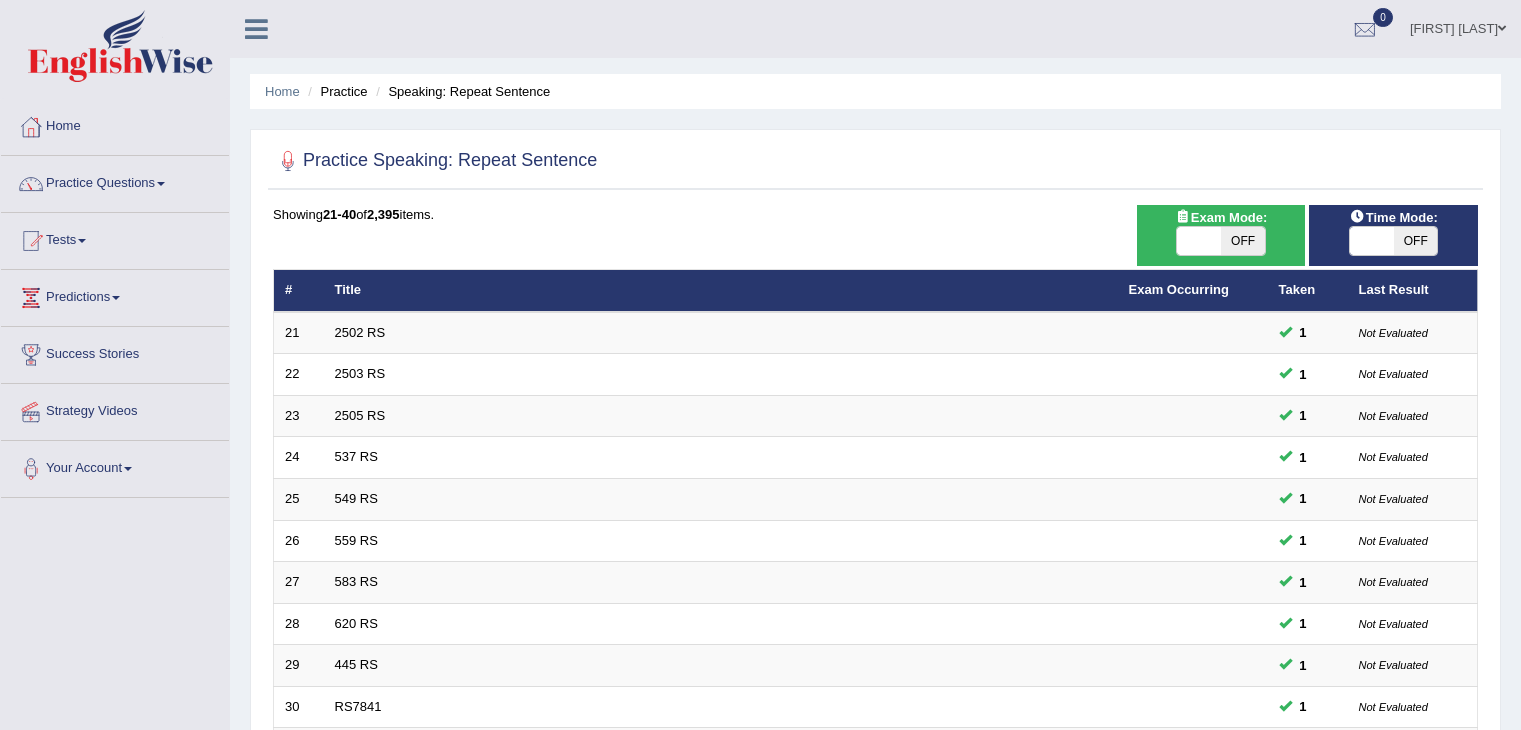 scroll, scrollTop: 184, scrollLeft: 0, axis: vertical 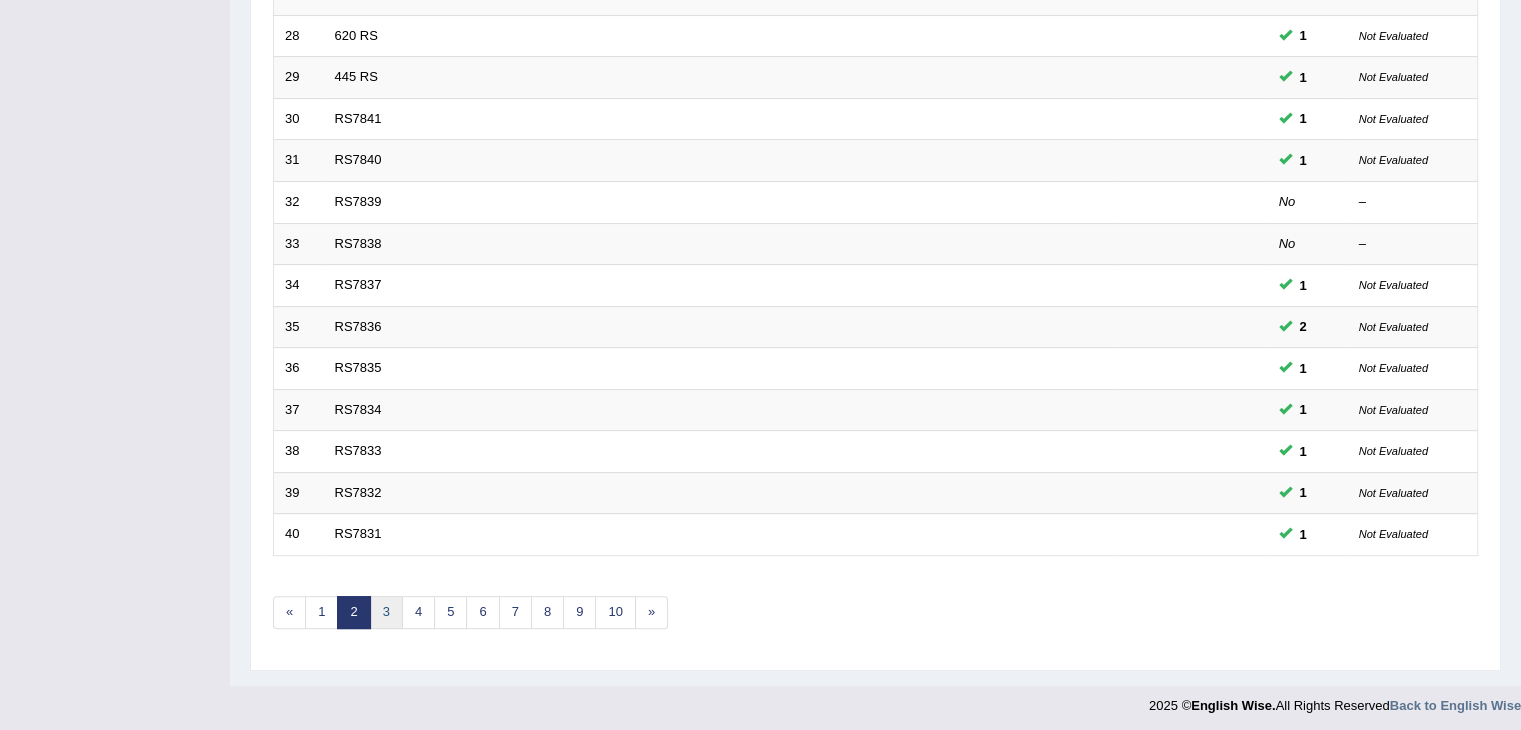 click on "3" at bounding box center (386, 612) 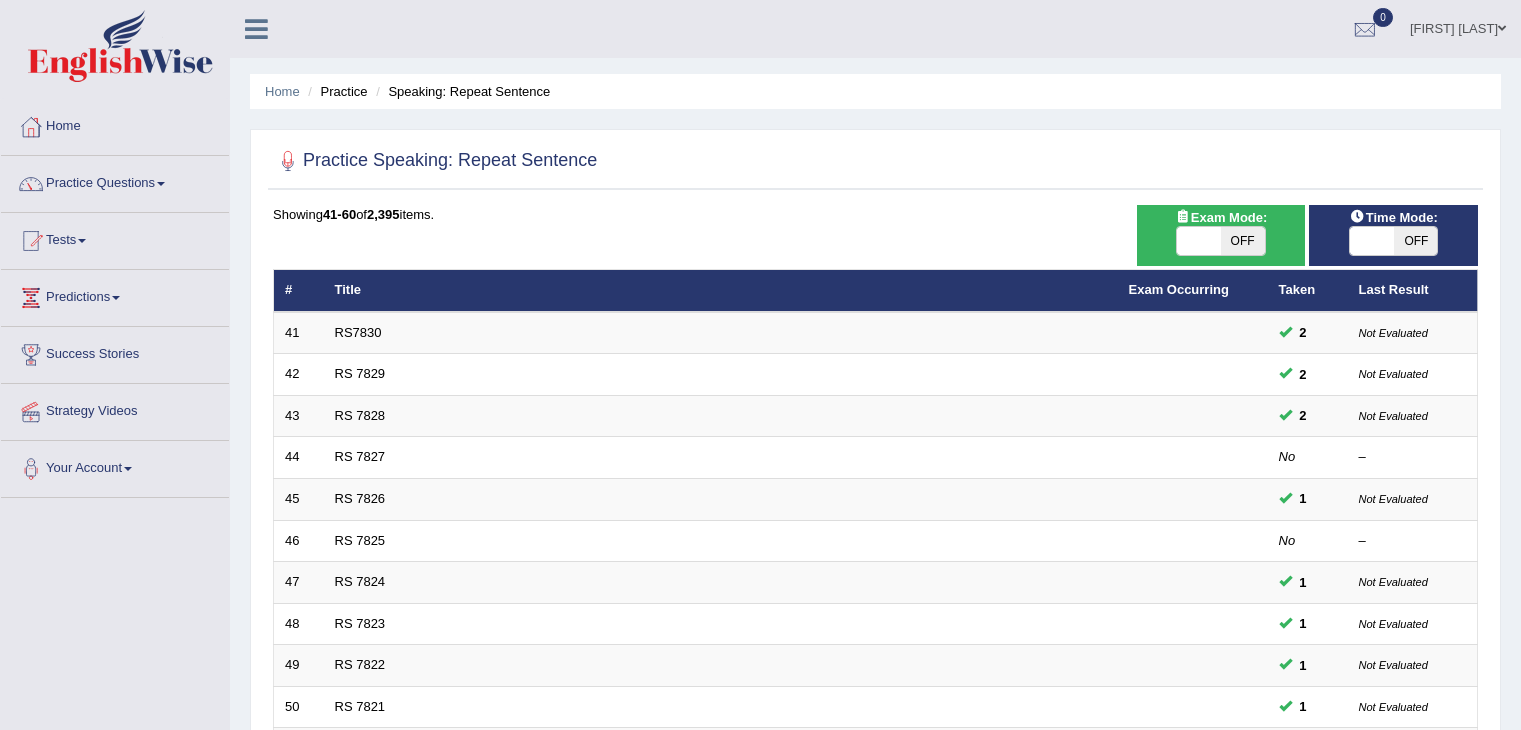 scroll, scrollTop: 195, scrollLeft: 0, axis: vertical 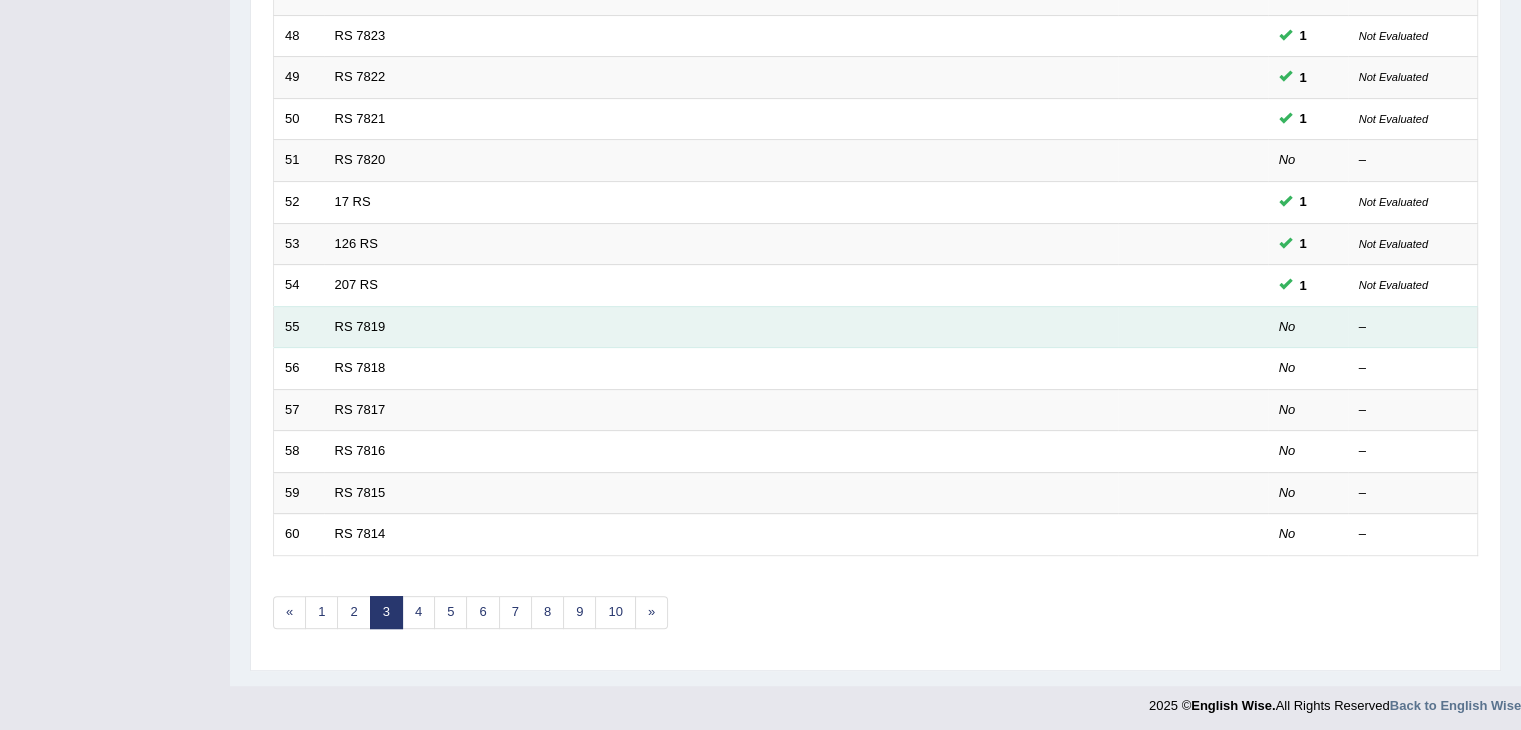 click on "RS 7819" at bounding box center (721, 327) 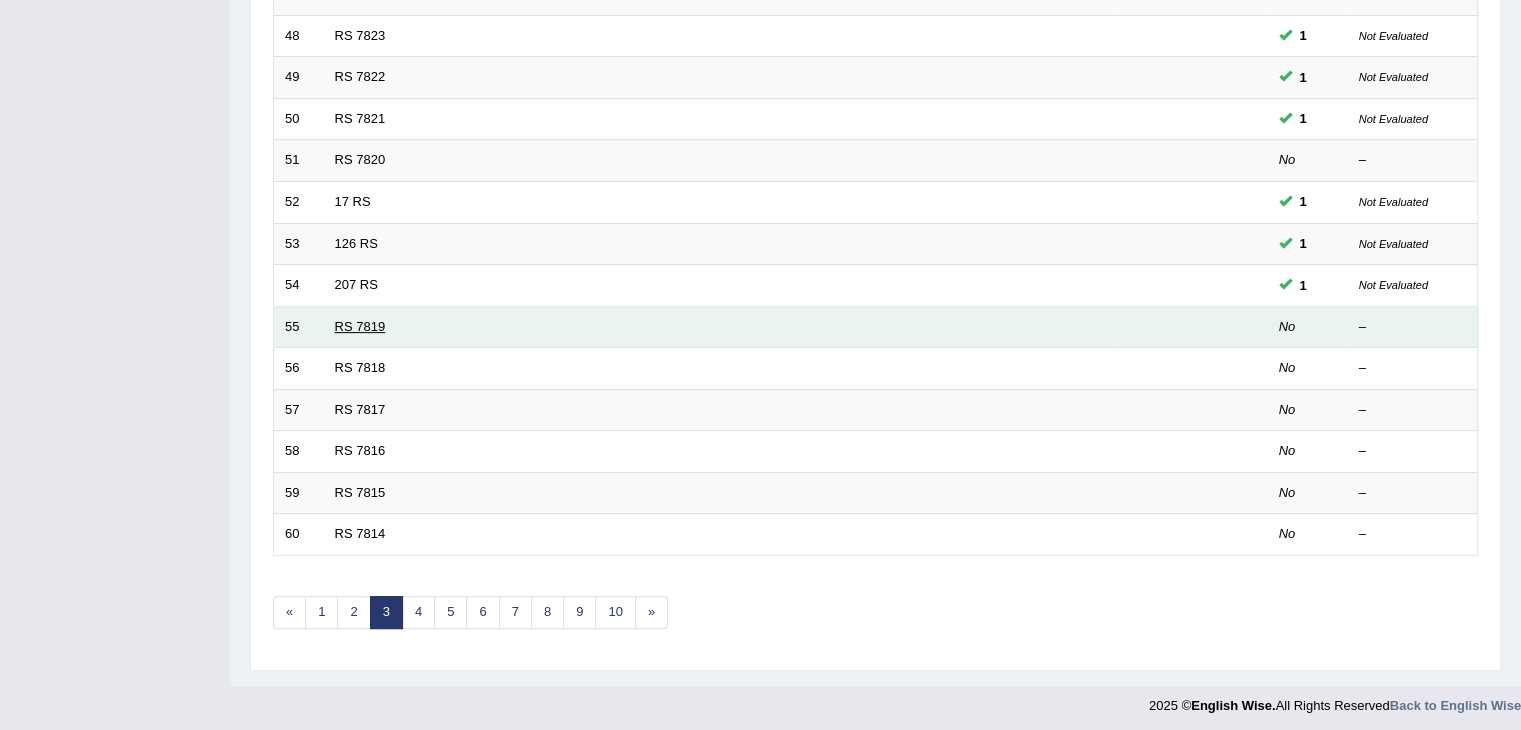 click on "RS 7819" at bounding box center (360, 326) 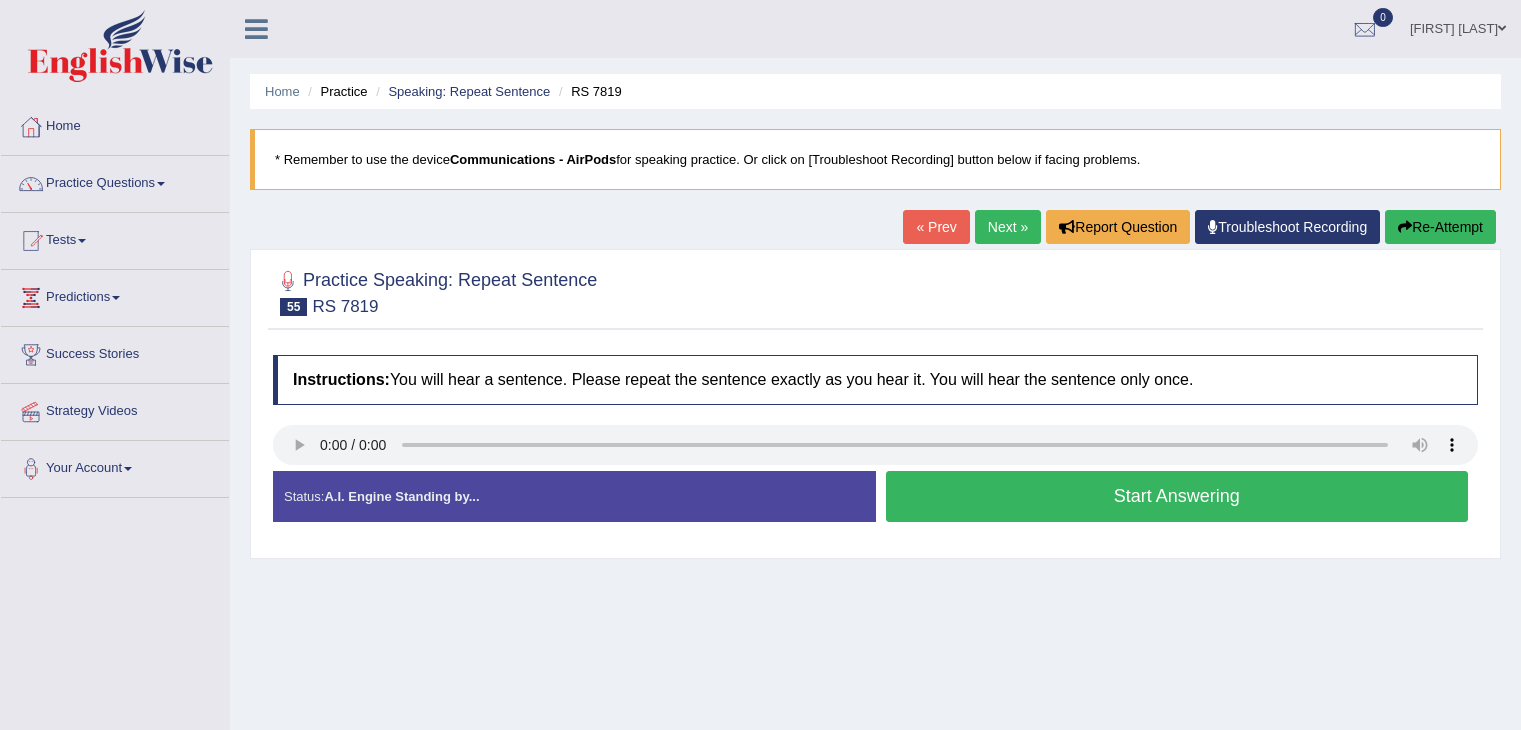 scroll, scrollTop: 100, scrollLeft: 0, axis: vertical 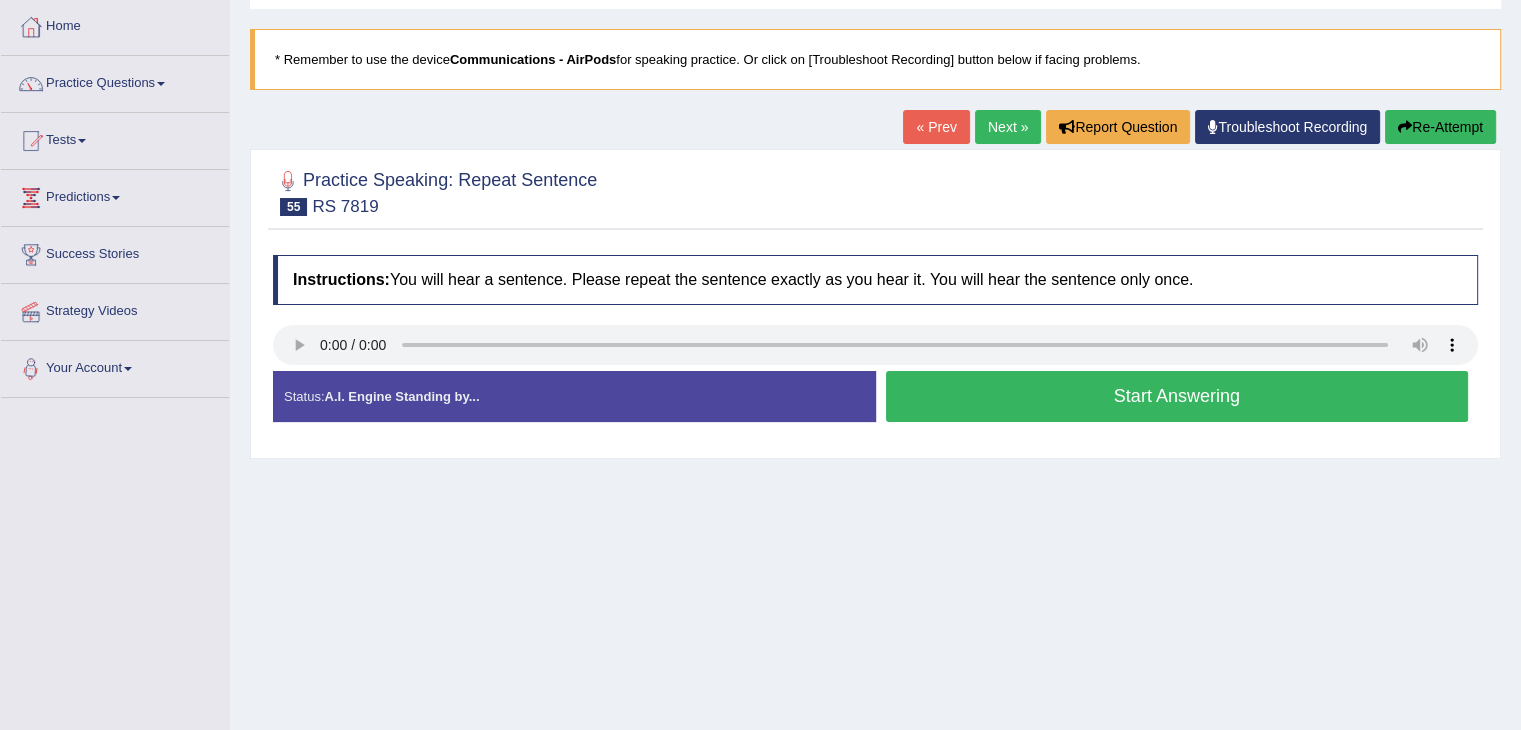 click on "Start Answering" at bounding box center [1177, 396] 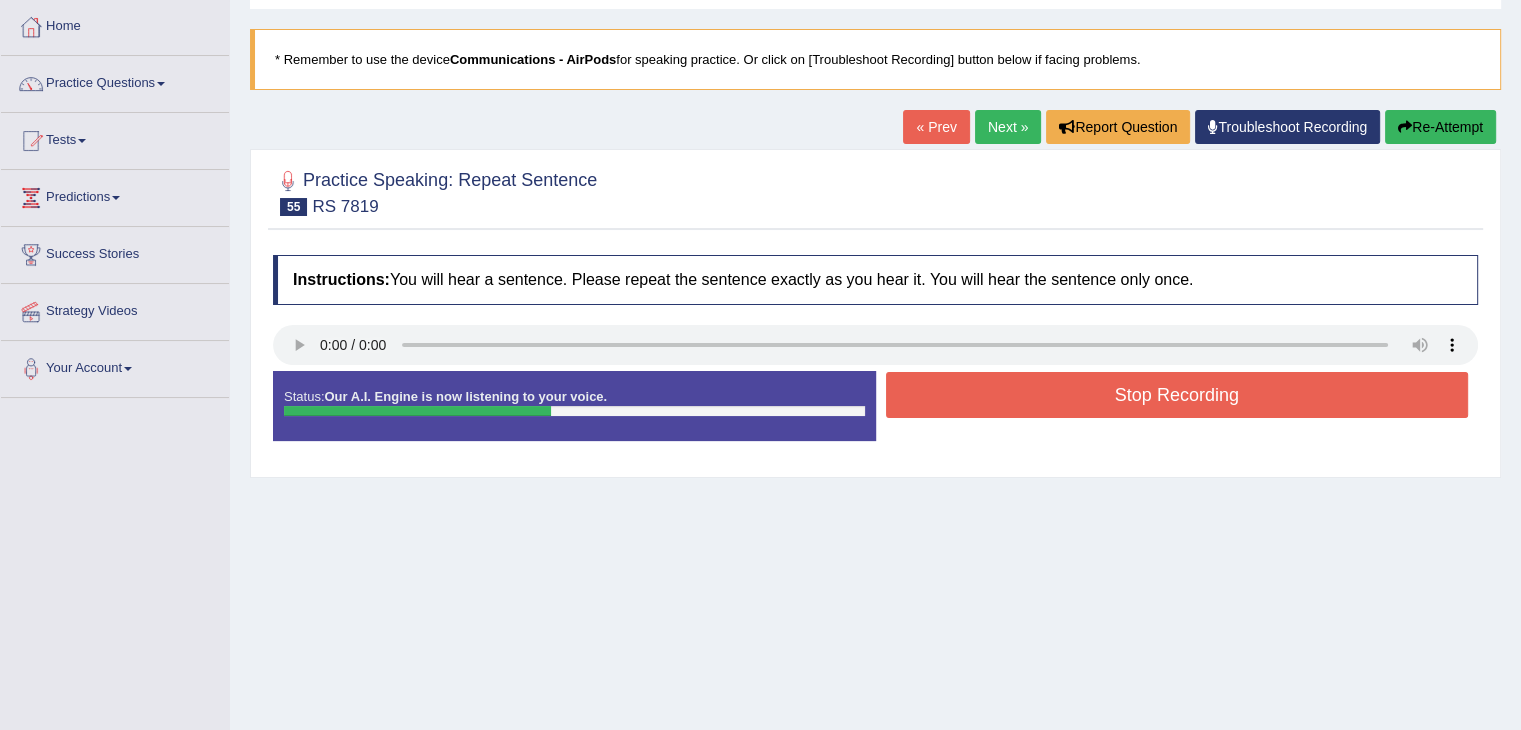 click on "Stop Recording" at bounding box center (1177, 395) 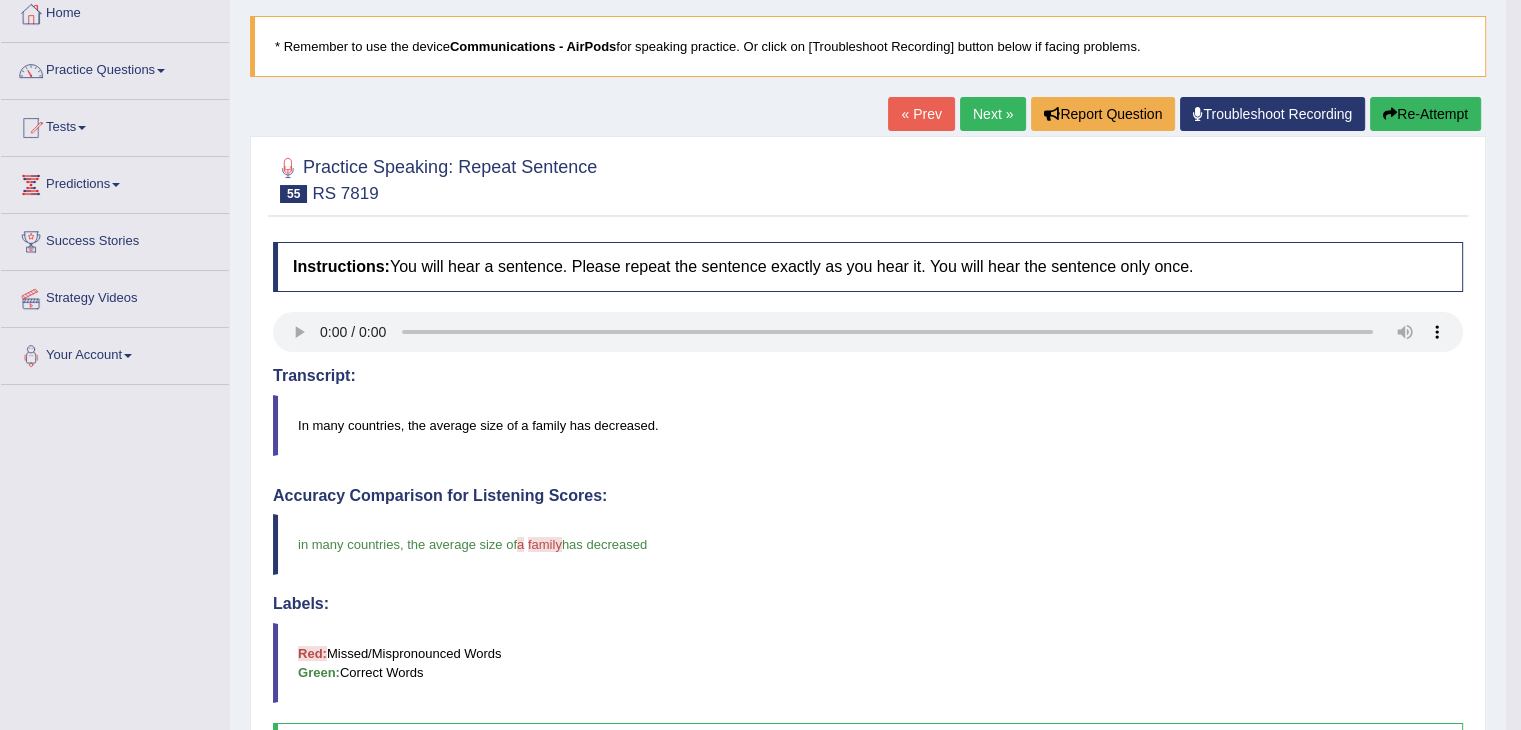 scroll, scrollTop: 33, scrollLeft: 0, axis: vertical 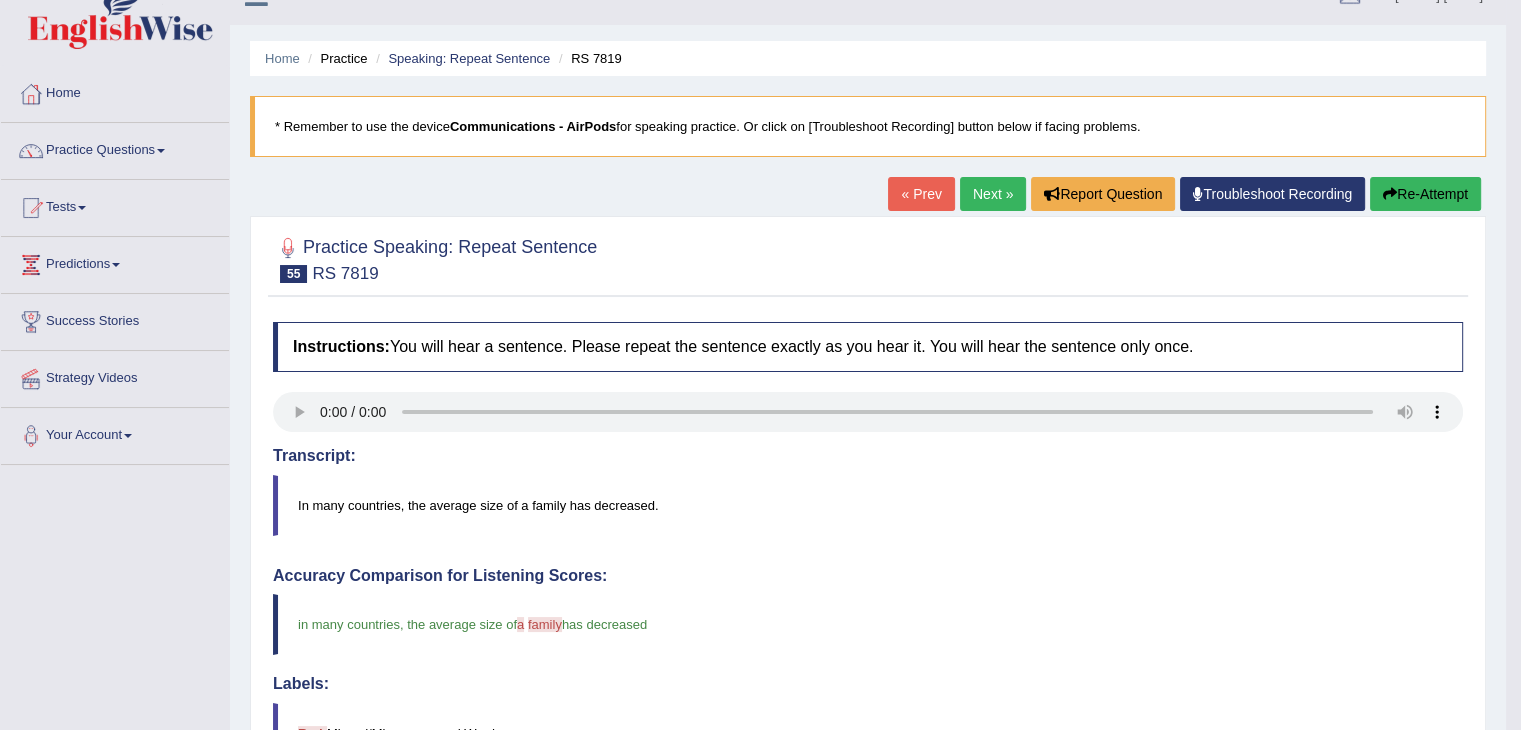 click on "Next »" at bounding box center [993, 194] 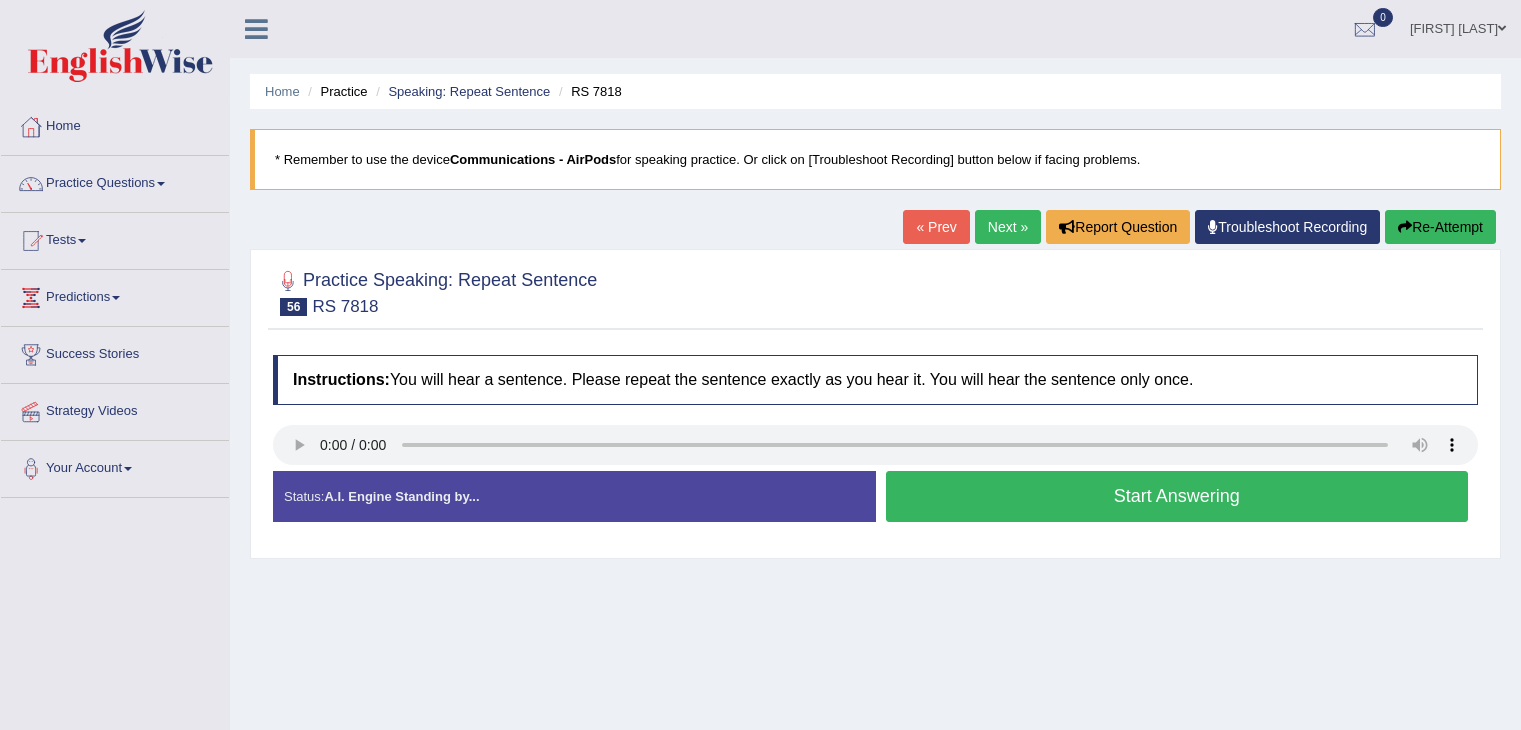 scroll, scrollTop: 0, scrollLeft: 0, axis: both 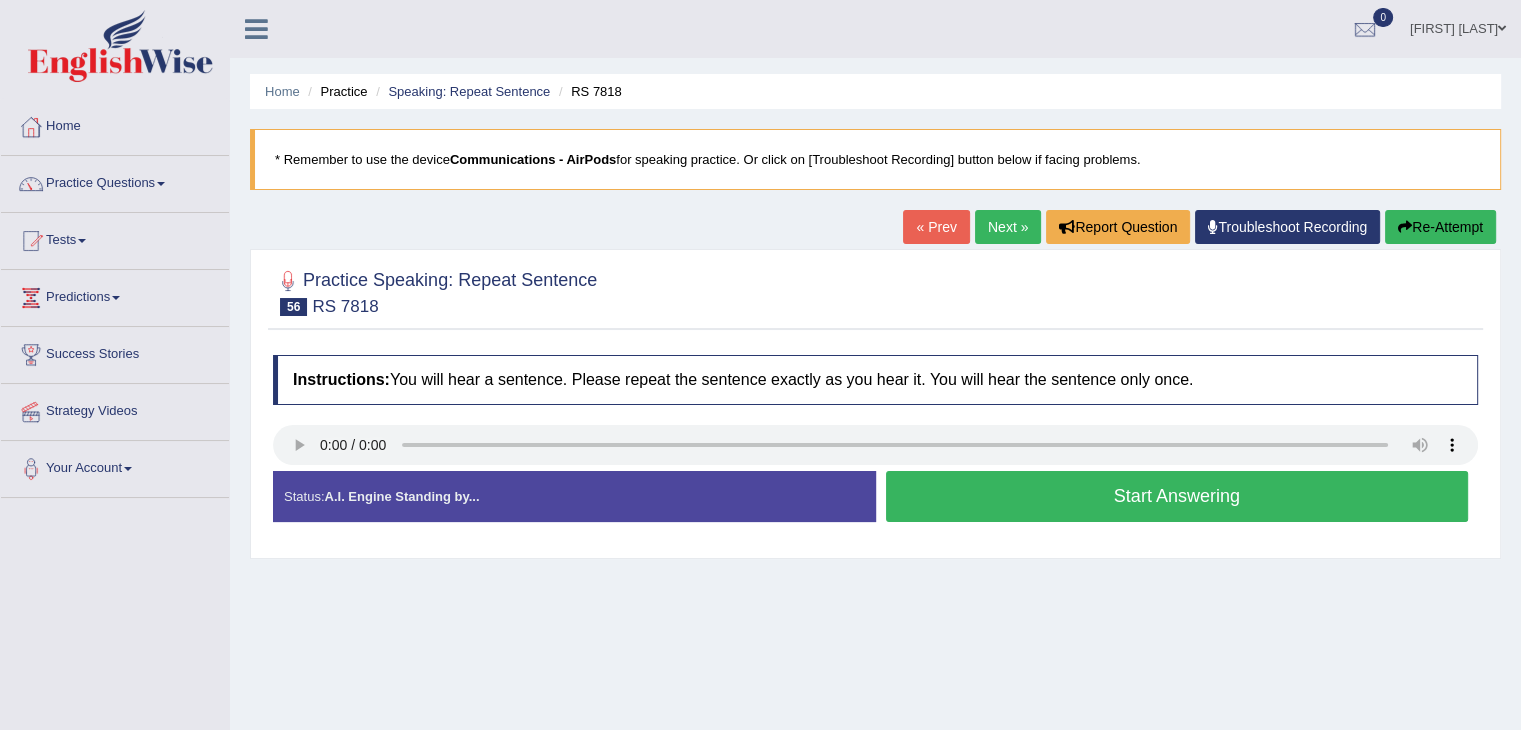 click at bounding box center (875, 291) 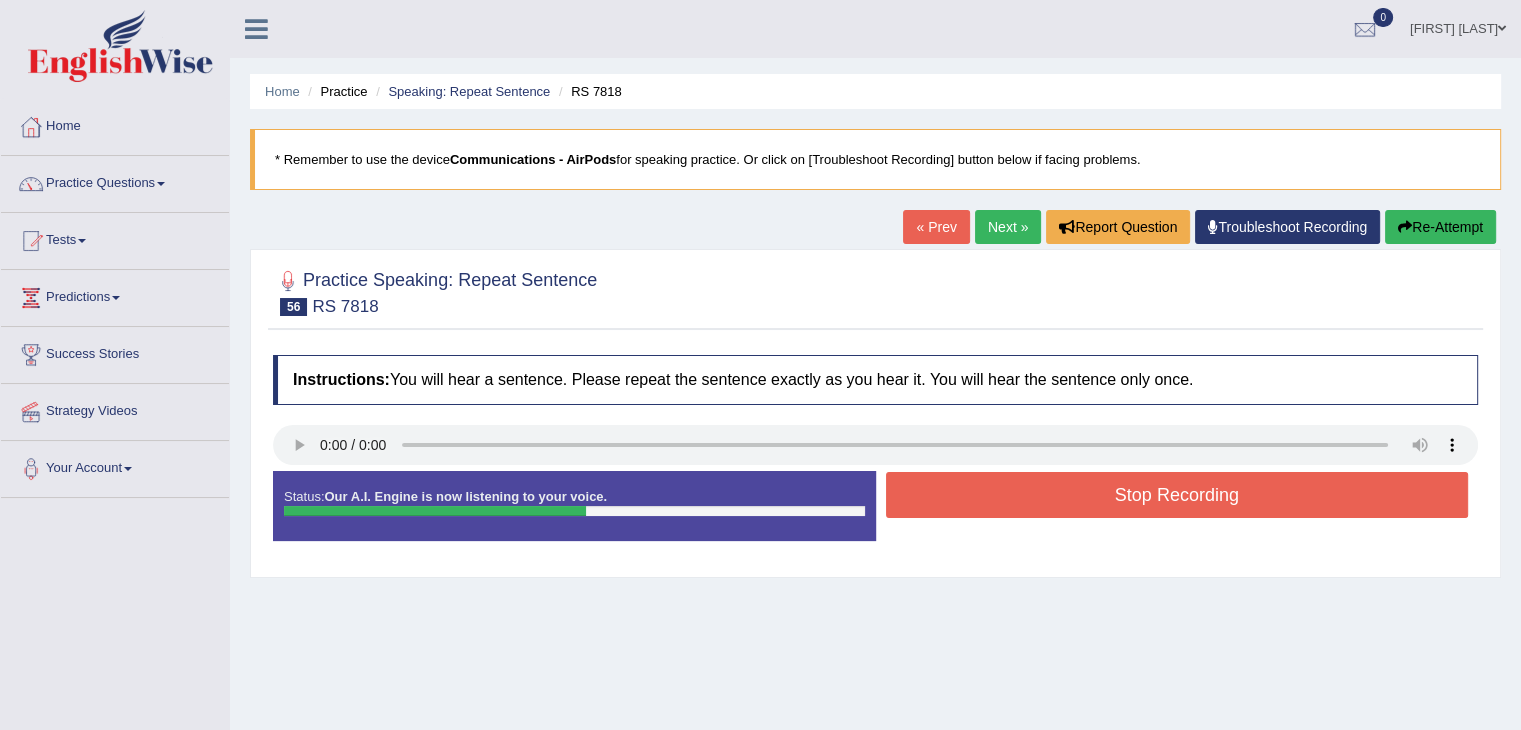 click on "Stop Recording" at bounding box center (1177, 495) 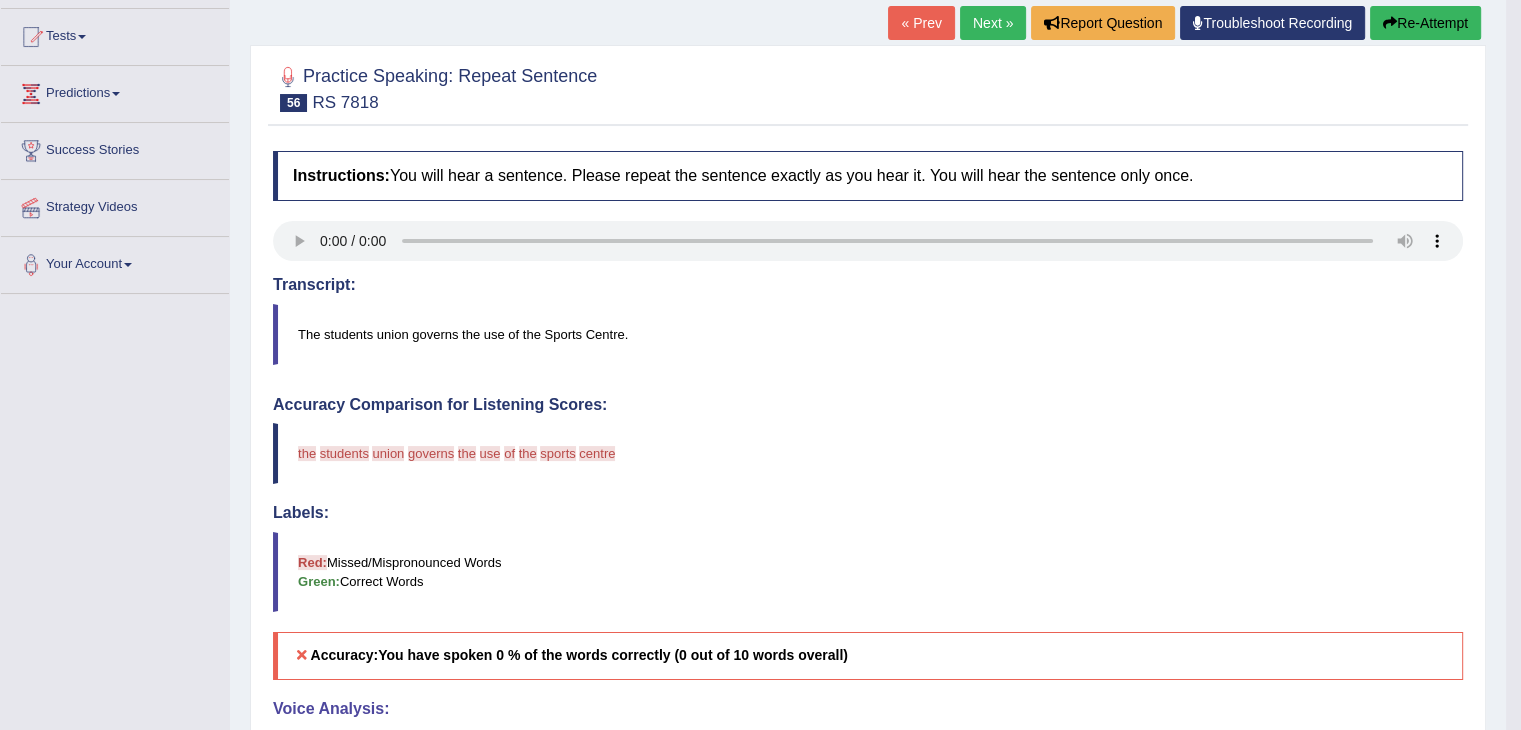 scroll, scrollTop: 200, scrollLeft: 0, axis: vertical 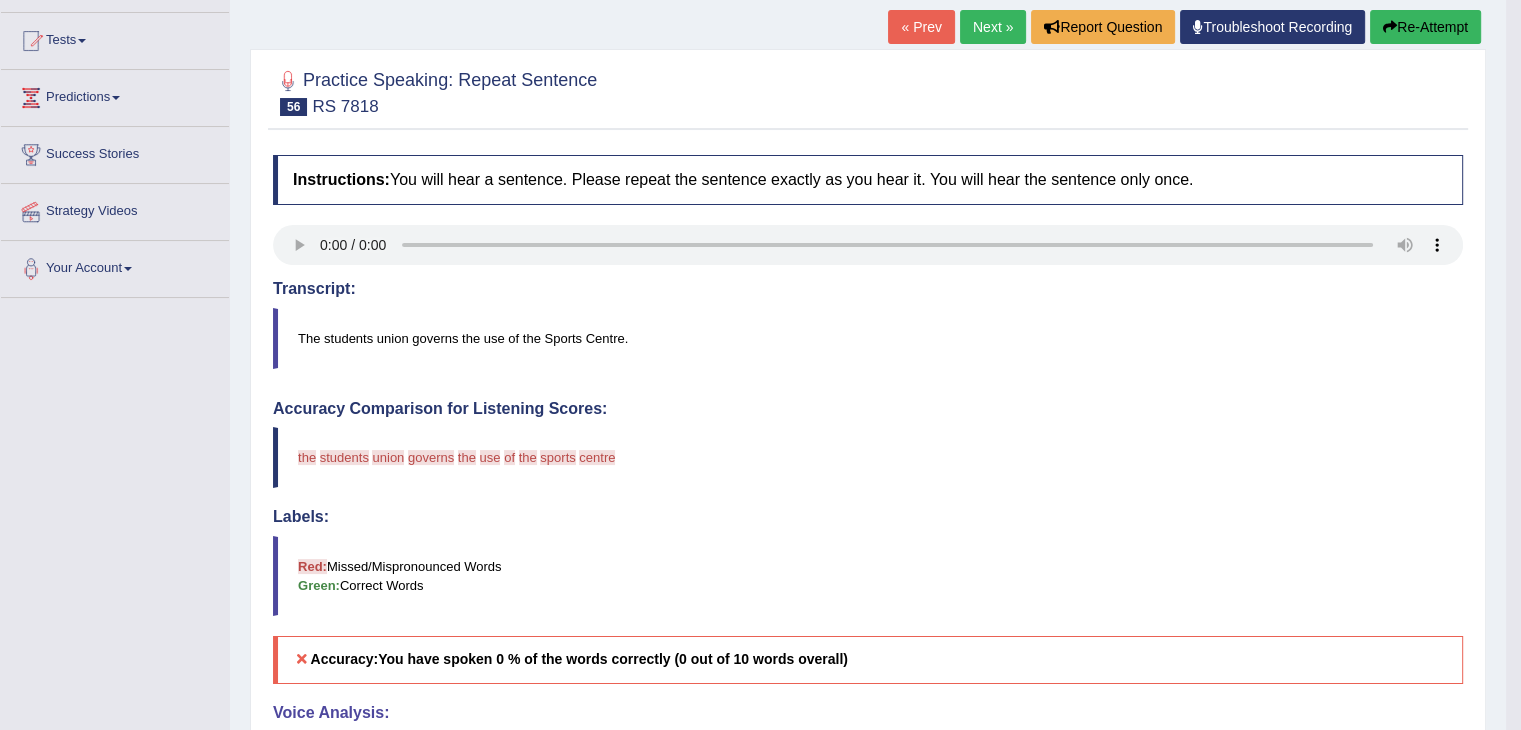 click on "Next »" at bounding box center [993, 27] 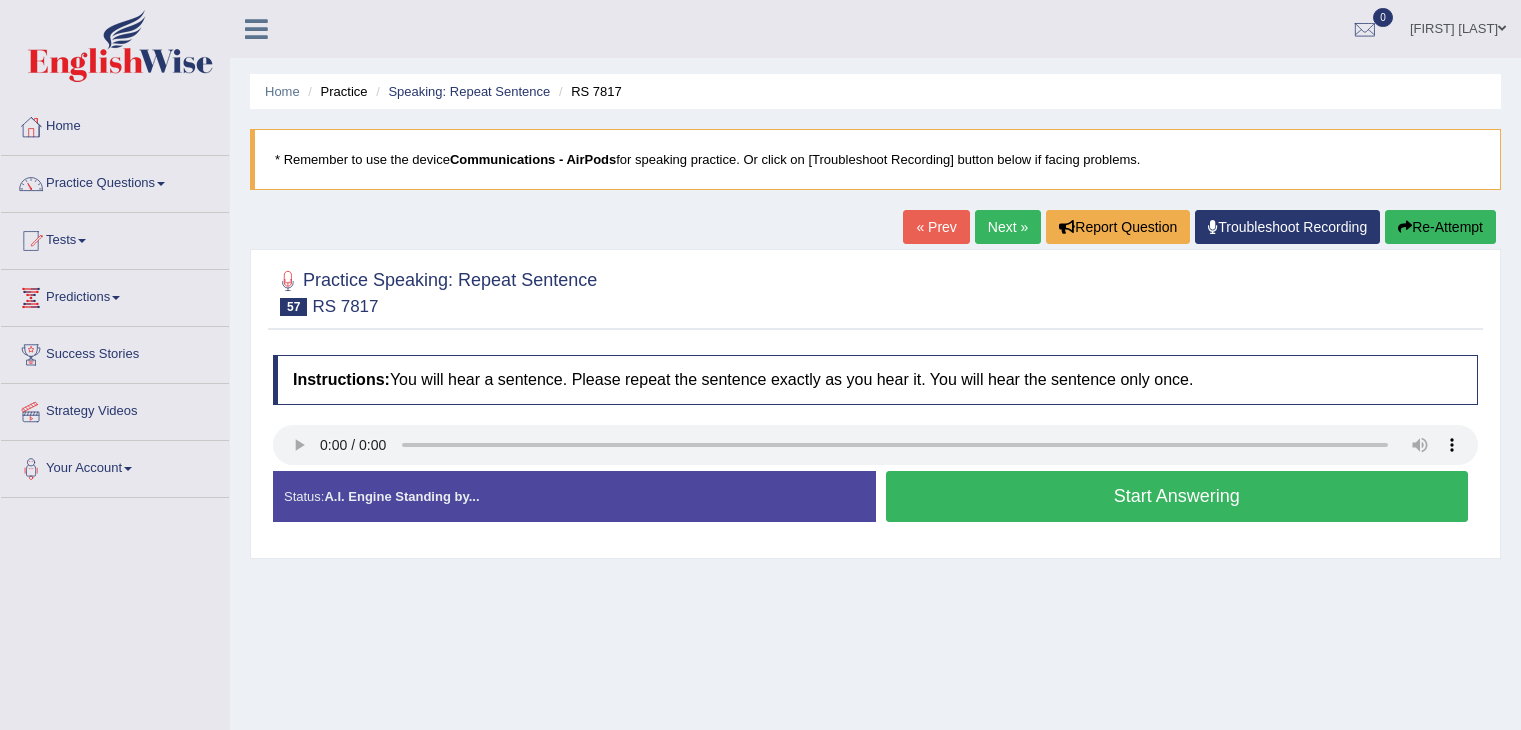 scroll, scrollTop: 34, scrollLeft: 0, axis: vertical 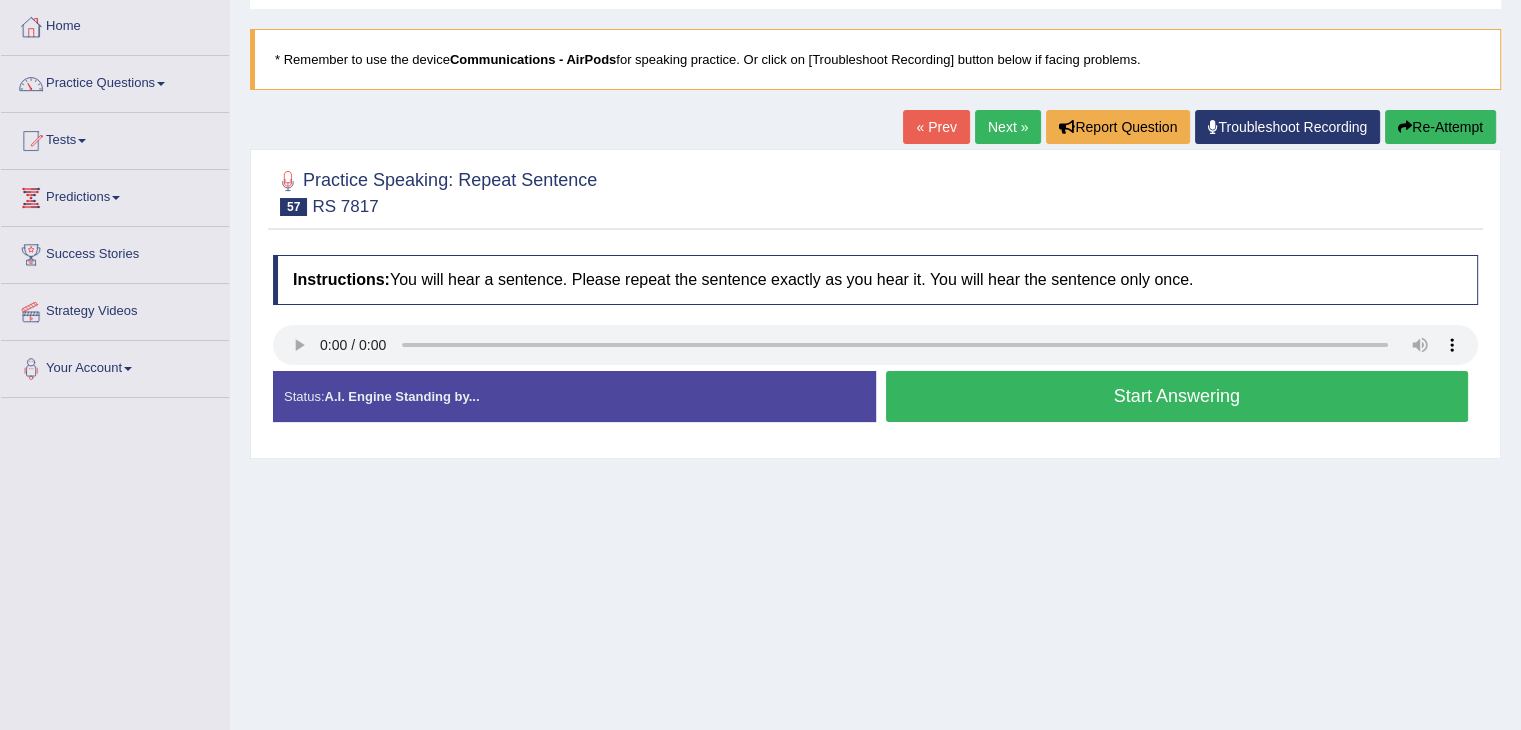 click on "Start Answering" at bounding box center (1177, 396) 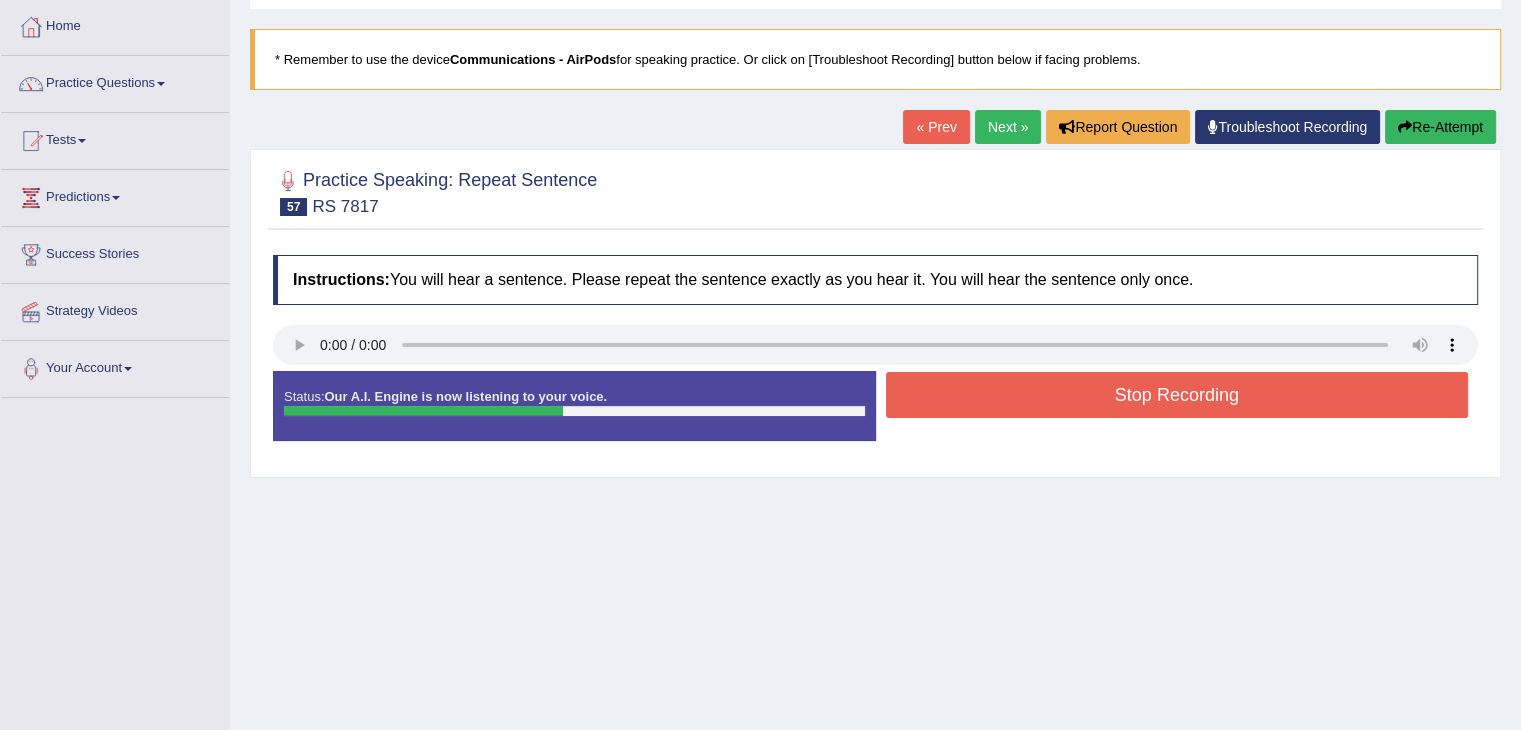 click on "Stop Recording" at bounding box center (1177, 395) 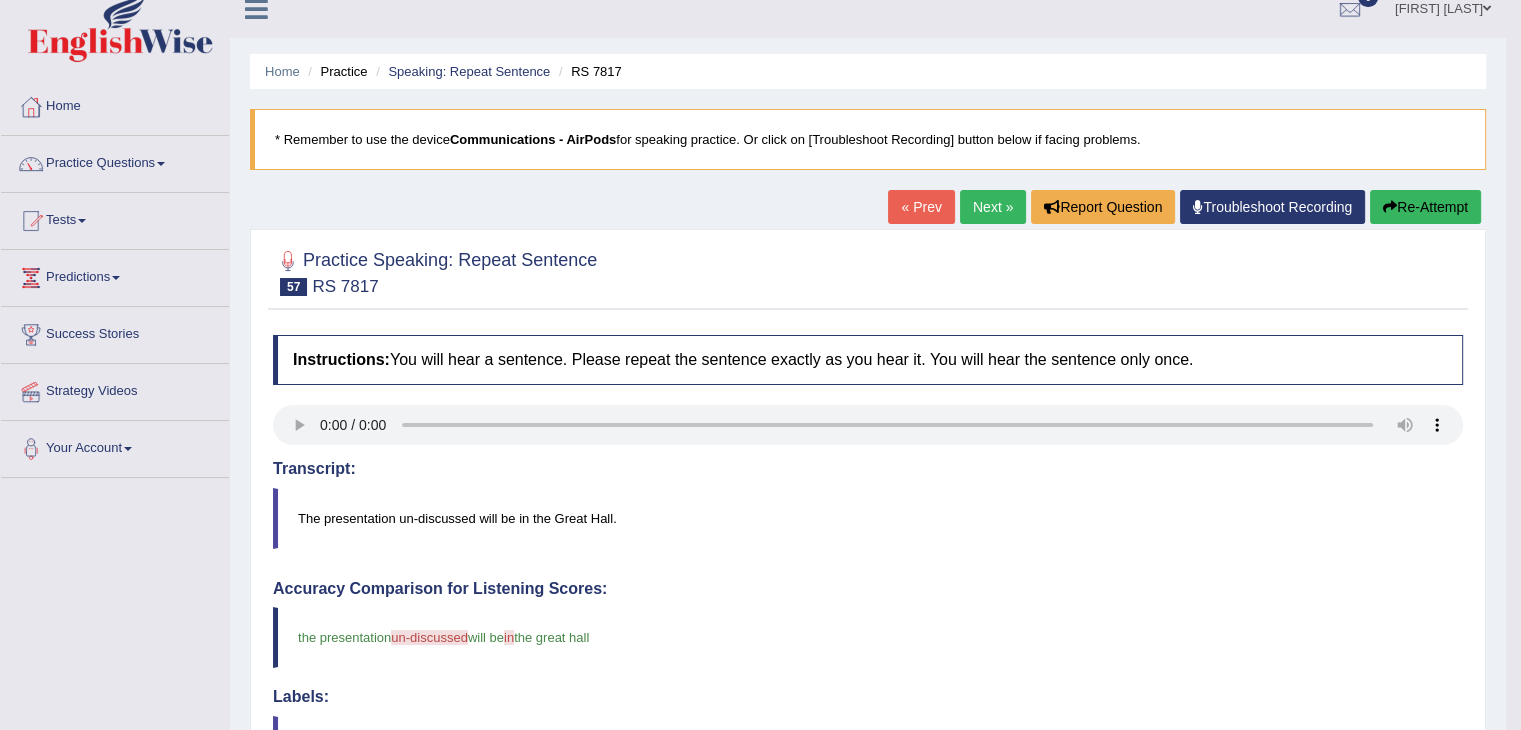 scroll, scrollTop: 0, scrollLeft: 0, axis: both 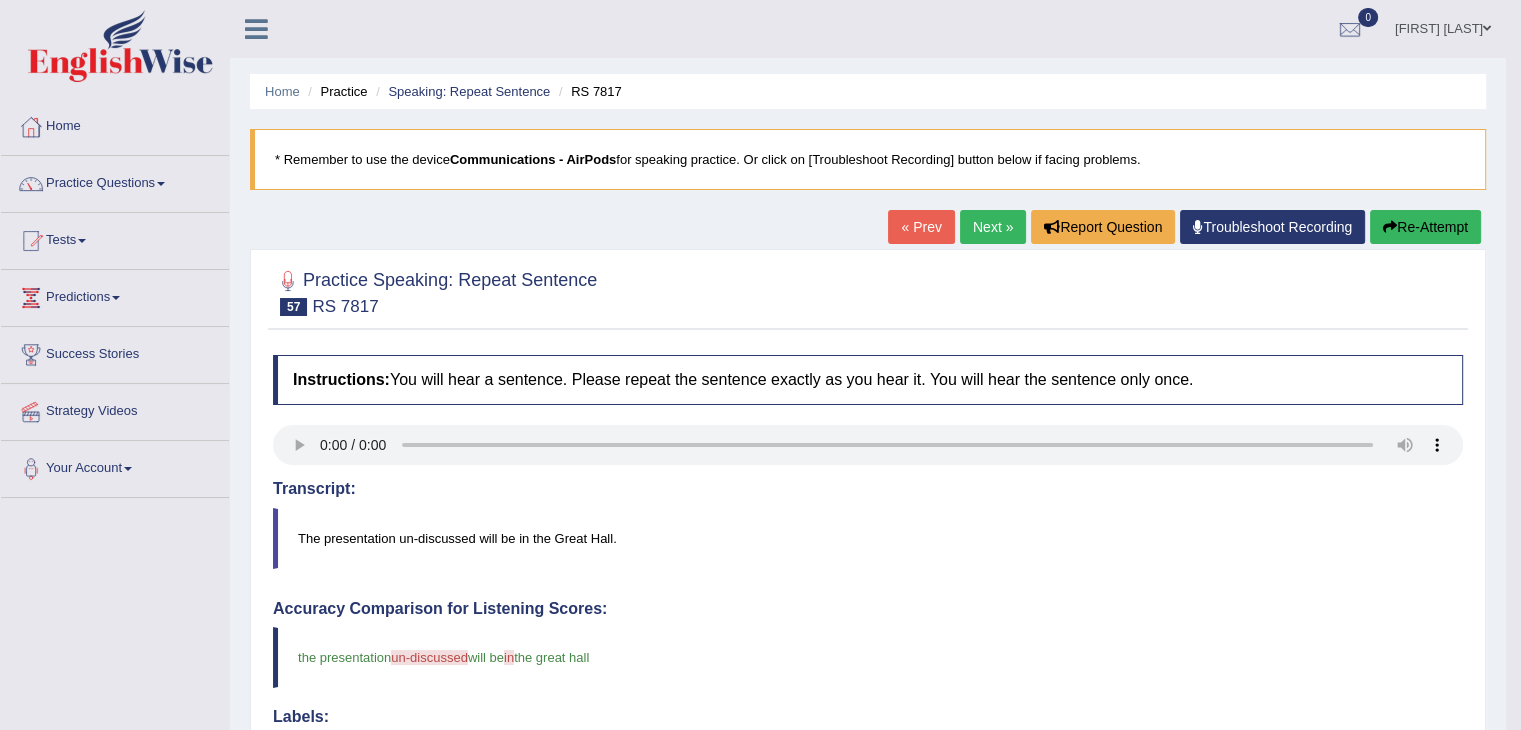 click on "Next »" at bounding box center (993, 227) 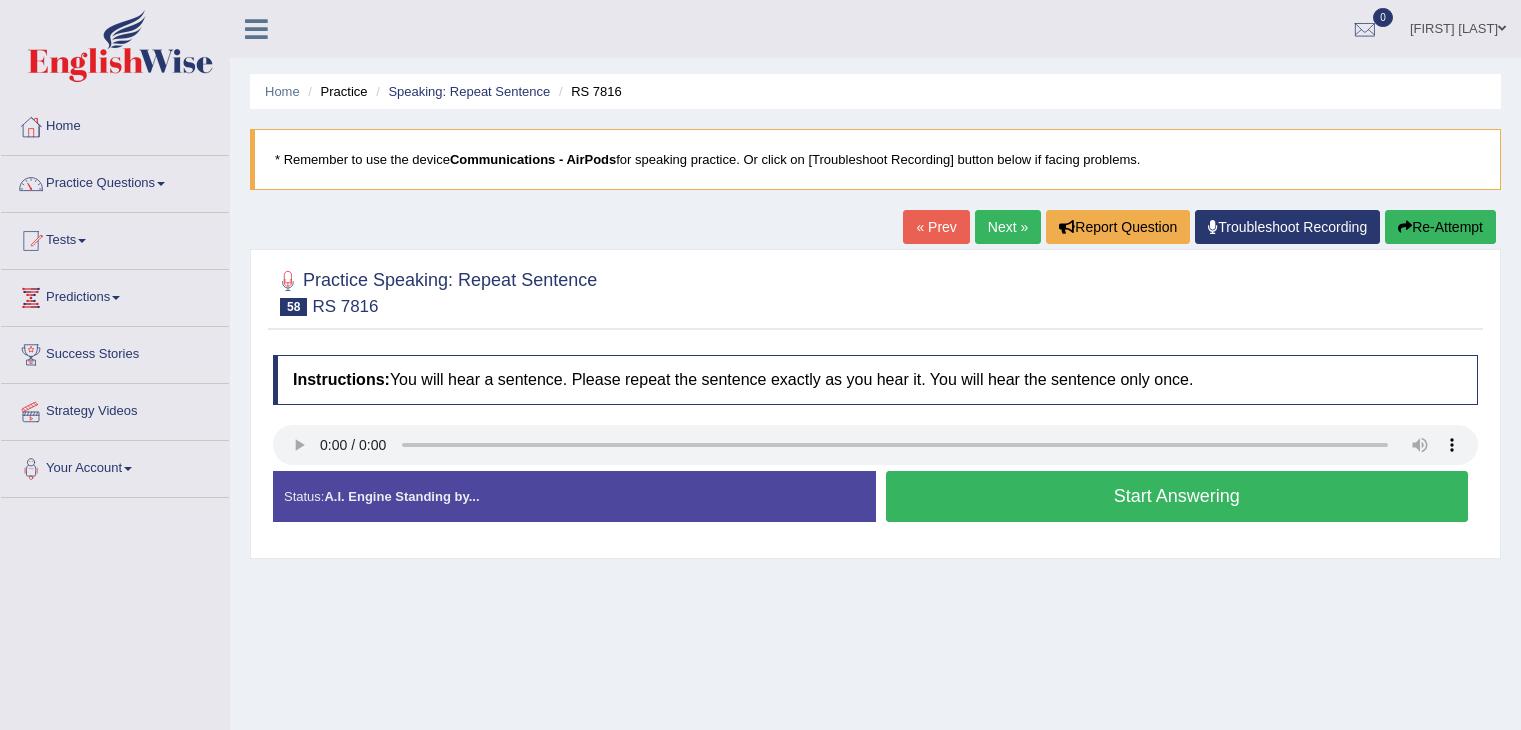 scroll, scrollTop: 0, scrollLeft: 0, axis: both 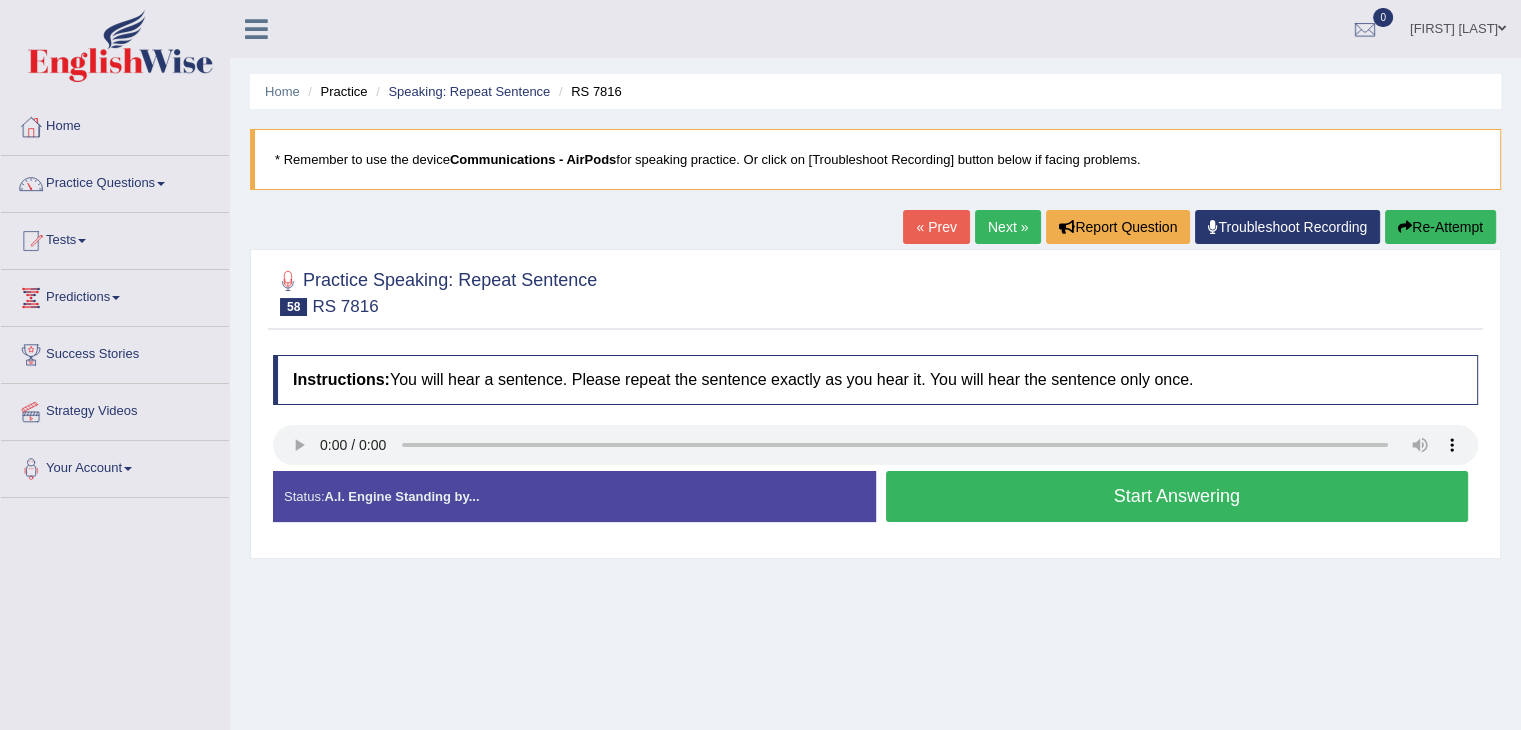 click on "Start Answering" at bounding box center [1177, 496] 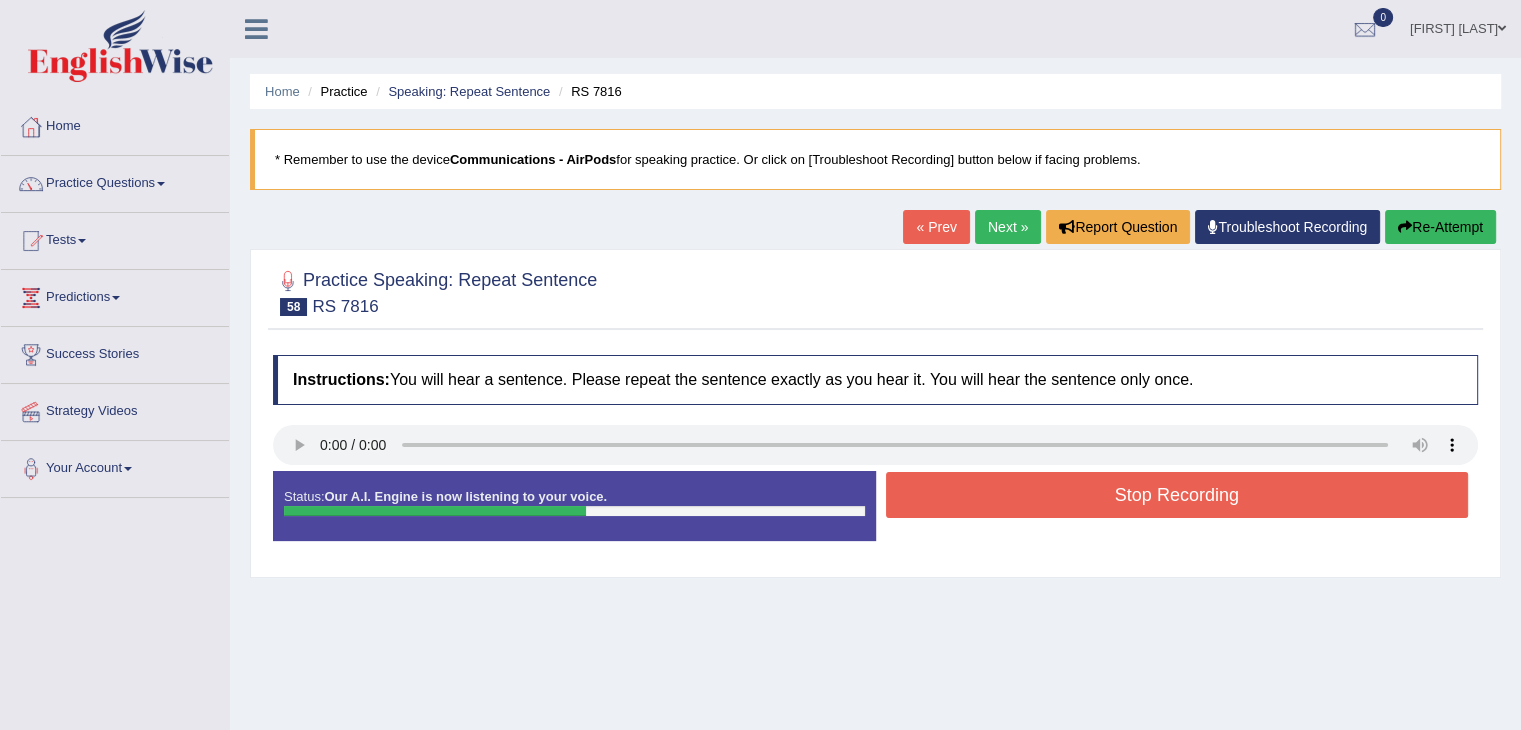 click on "Stop Recording" at bounding box center (1177, 495) 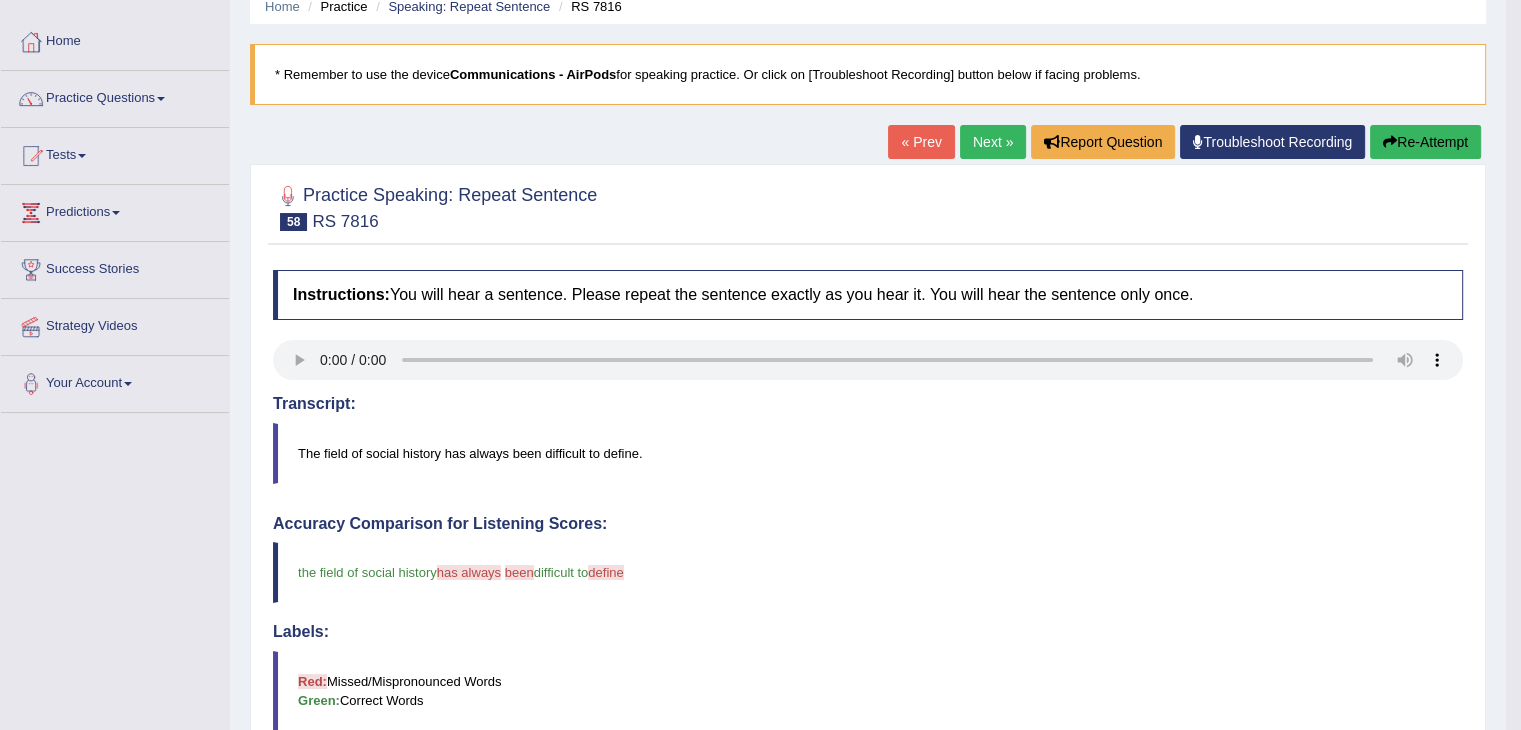 scroll, scrollTop: 0, scrollLeft: 0, axis: both 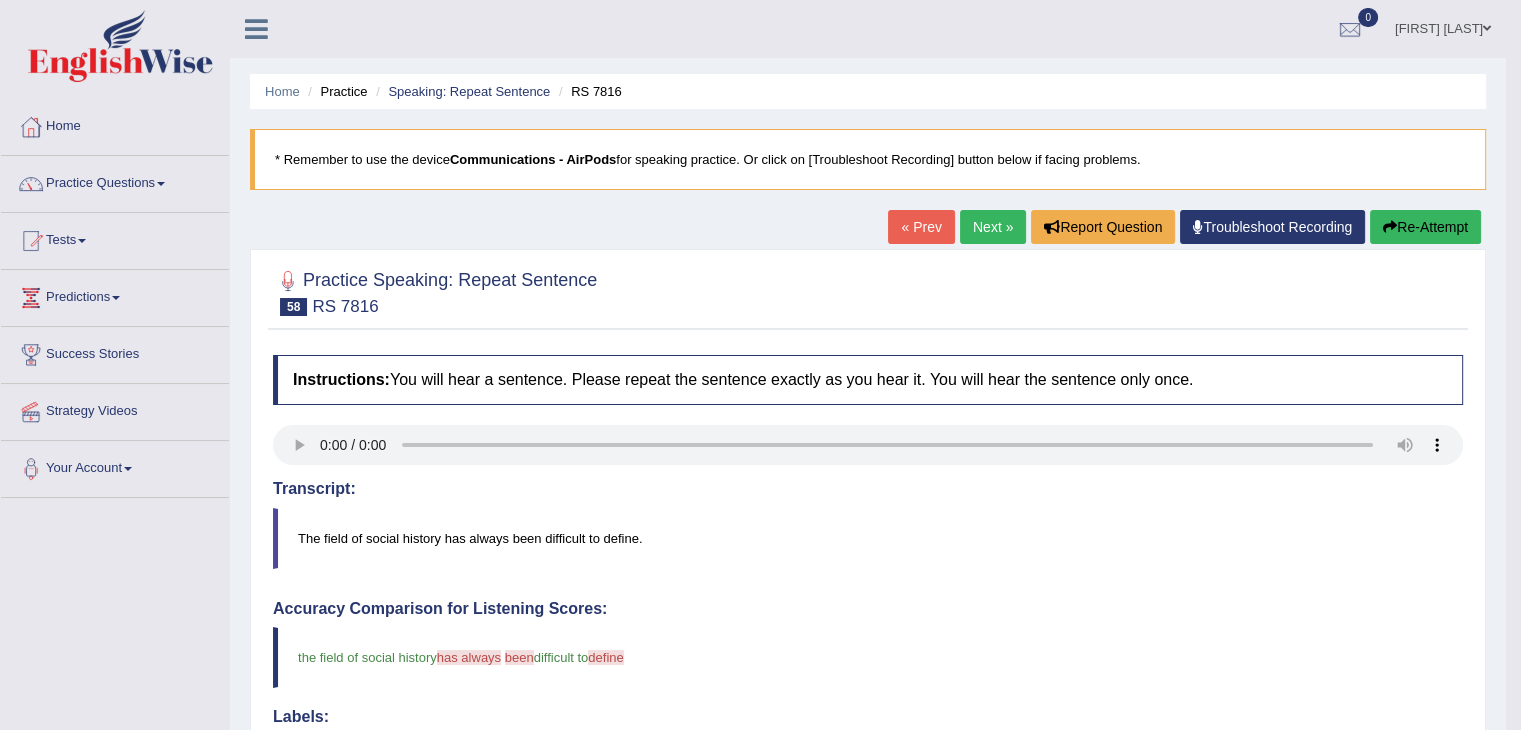 click on "Next »" at bounding box center (993, 227) 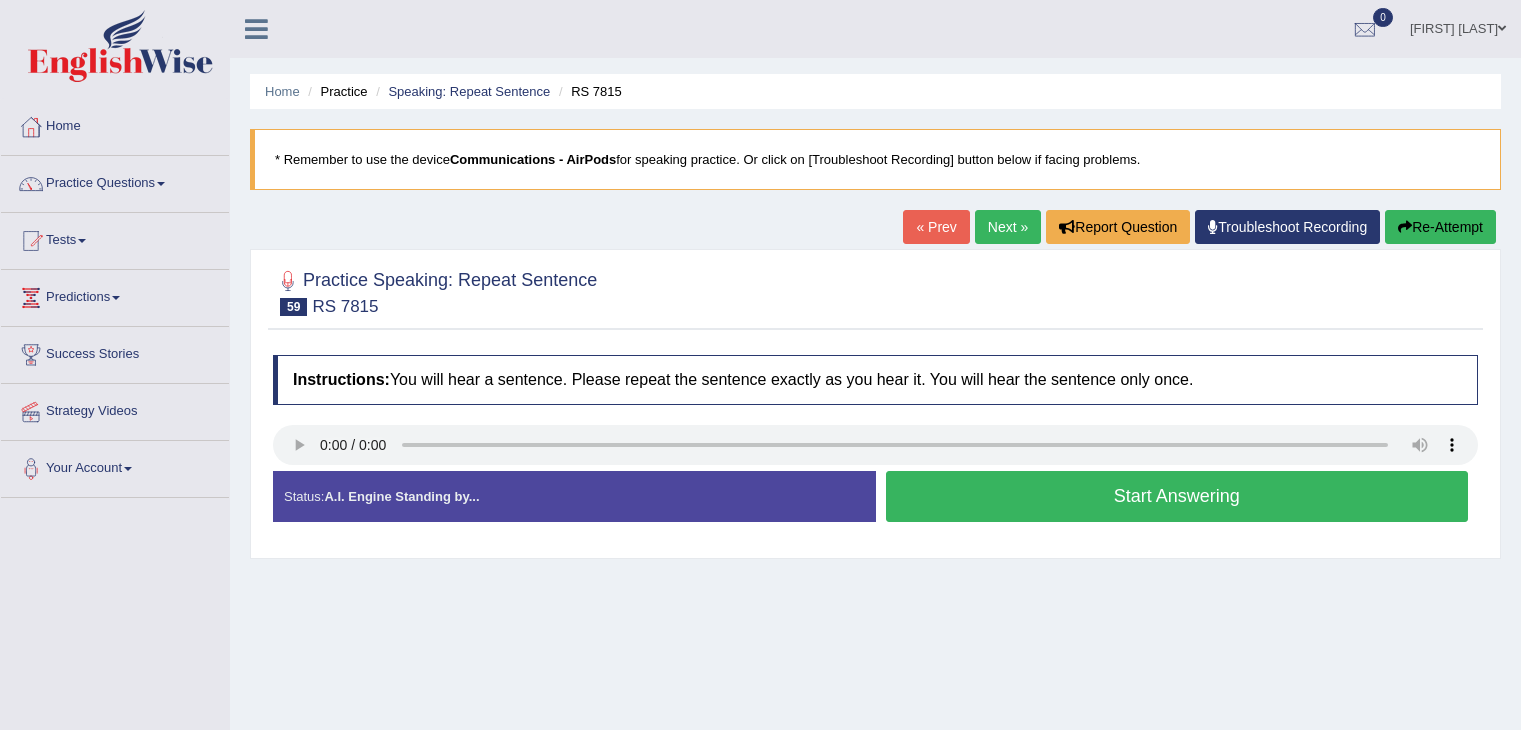 scroll, scrollTop: 0, scrollLeft: 0, axis: both 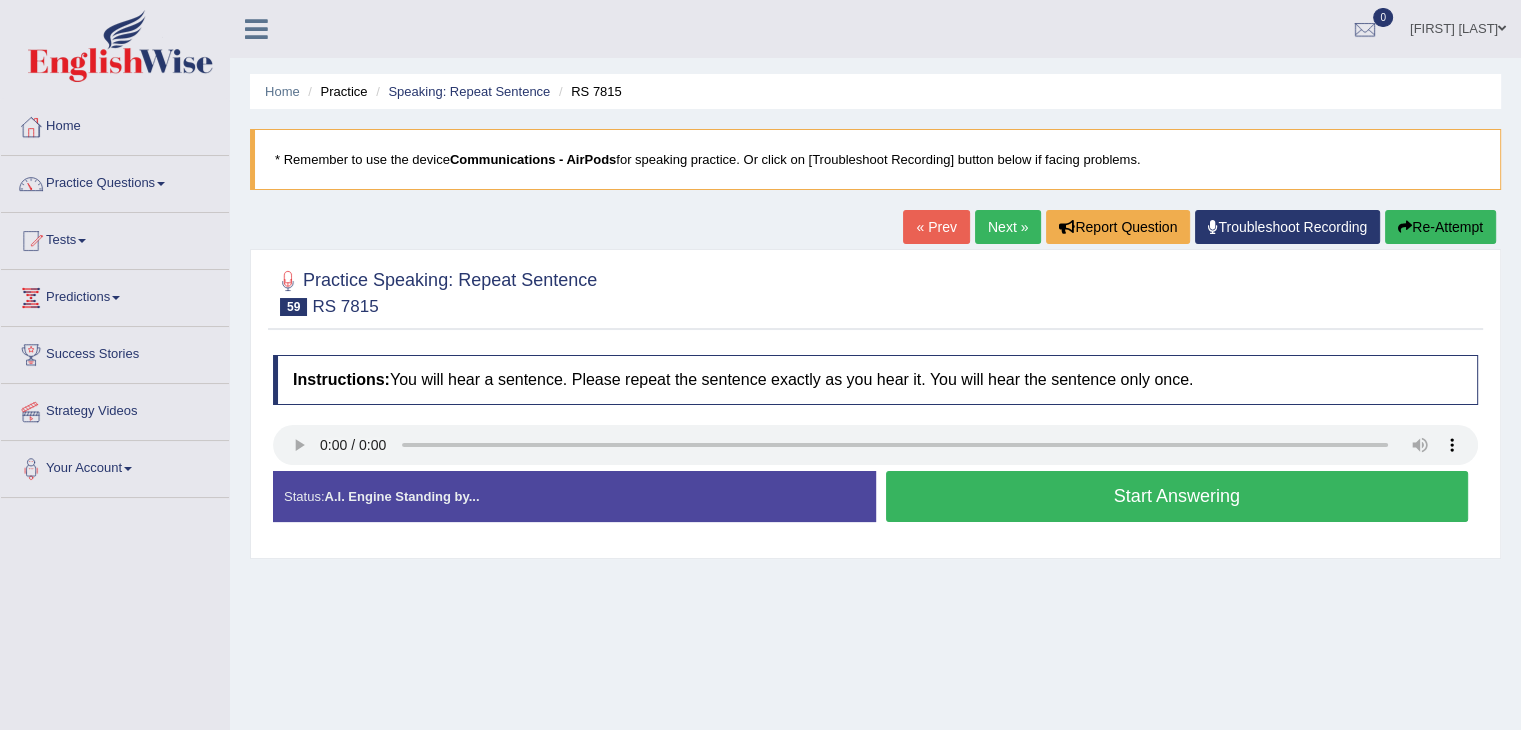 click on "Start Answering" at bounding box center [1177, 496] 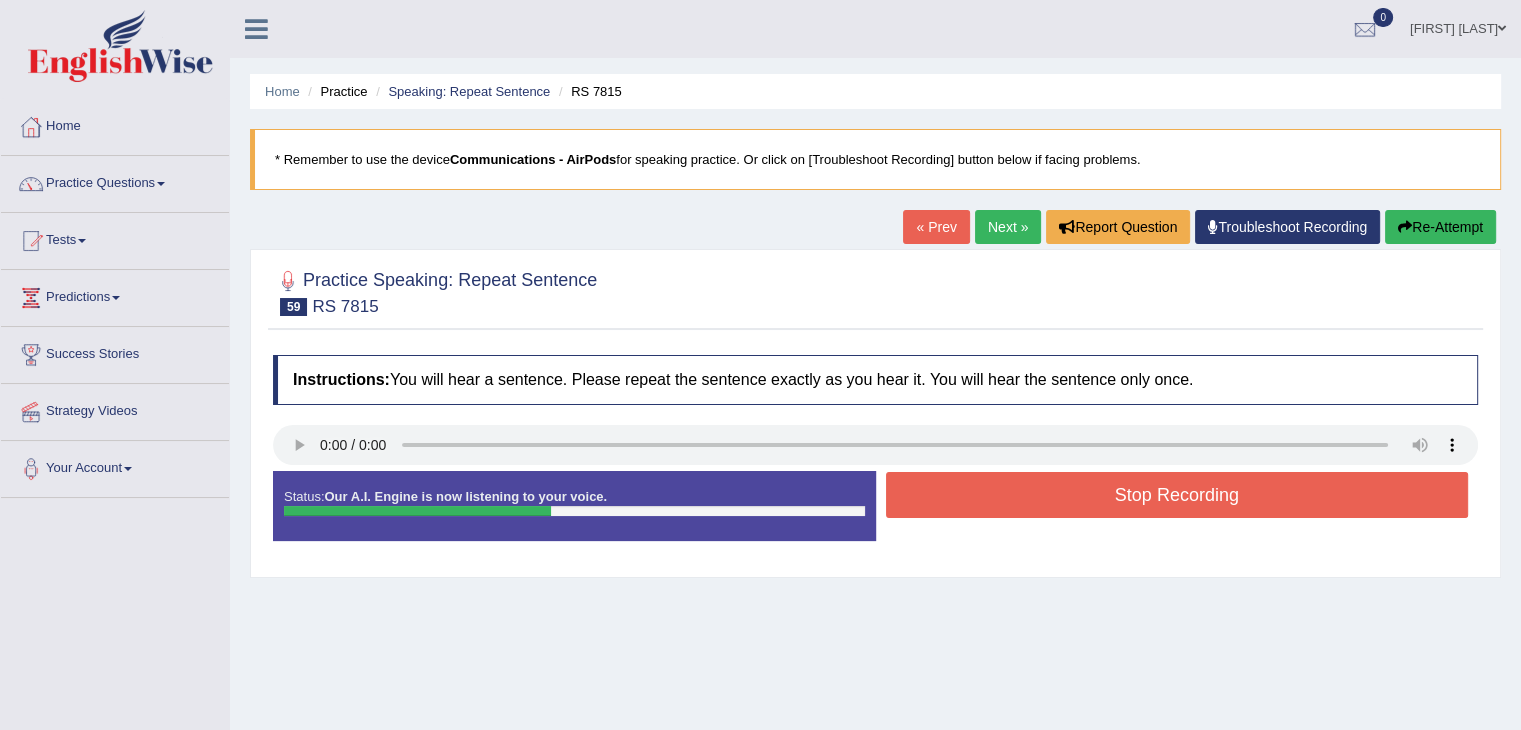 click on "Stop Recording" at bounding box center (1177, 495) 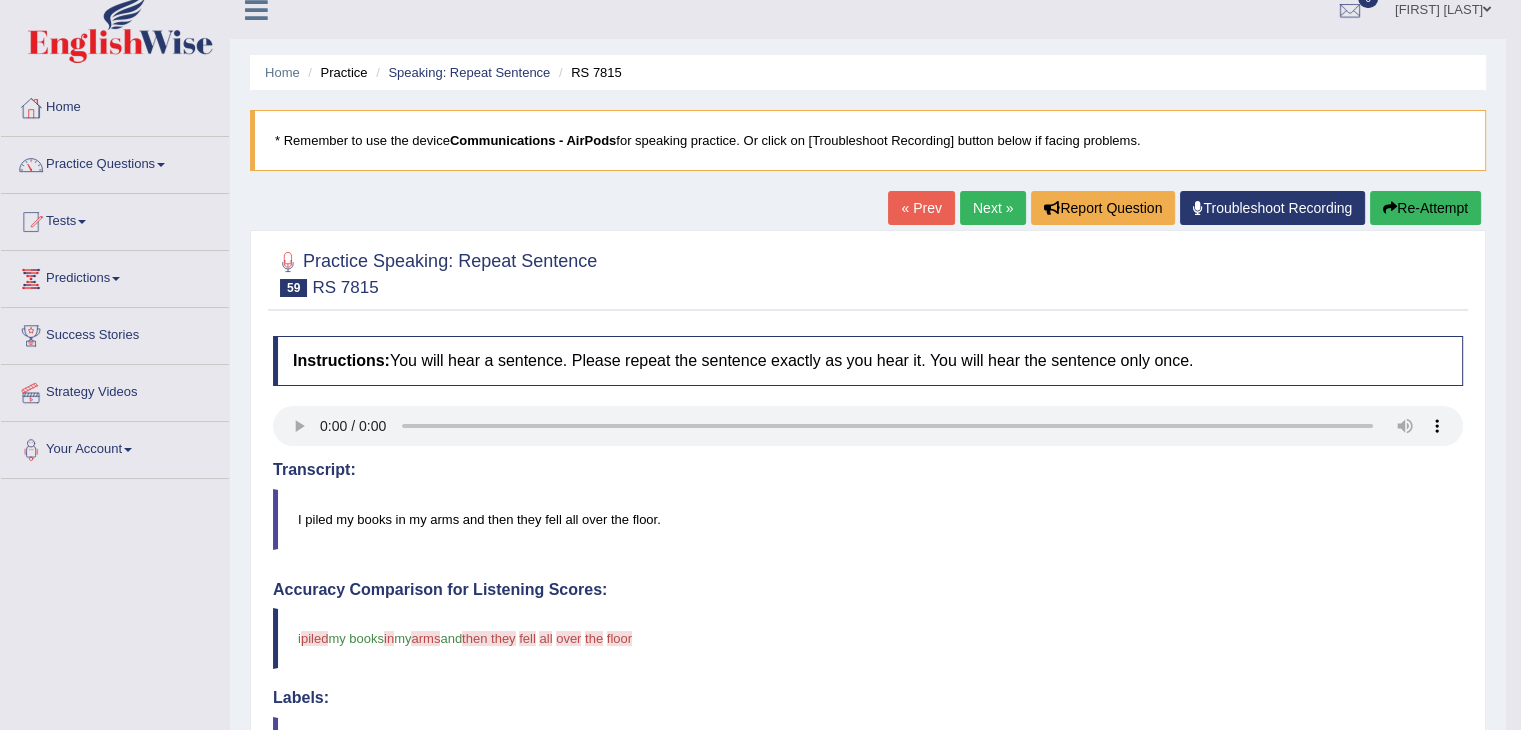 scroll, scrollTop: 0, scrollLeft: 0, axis: both 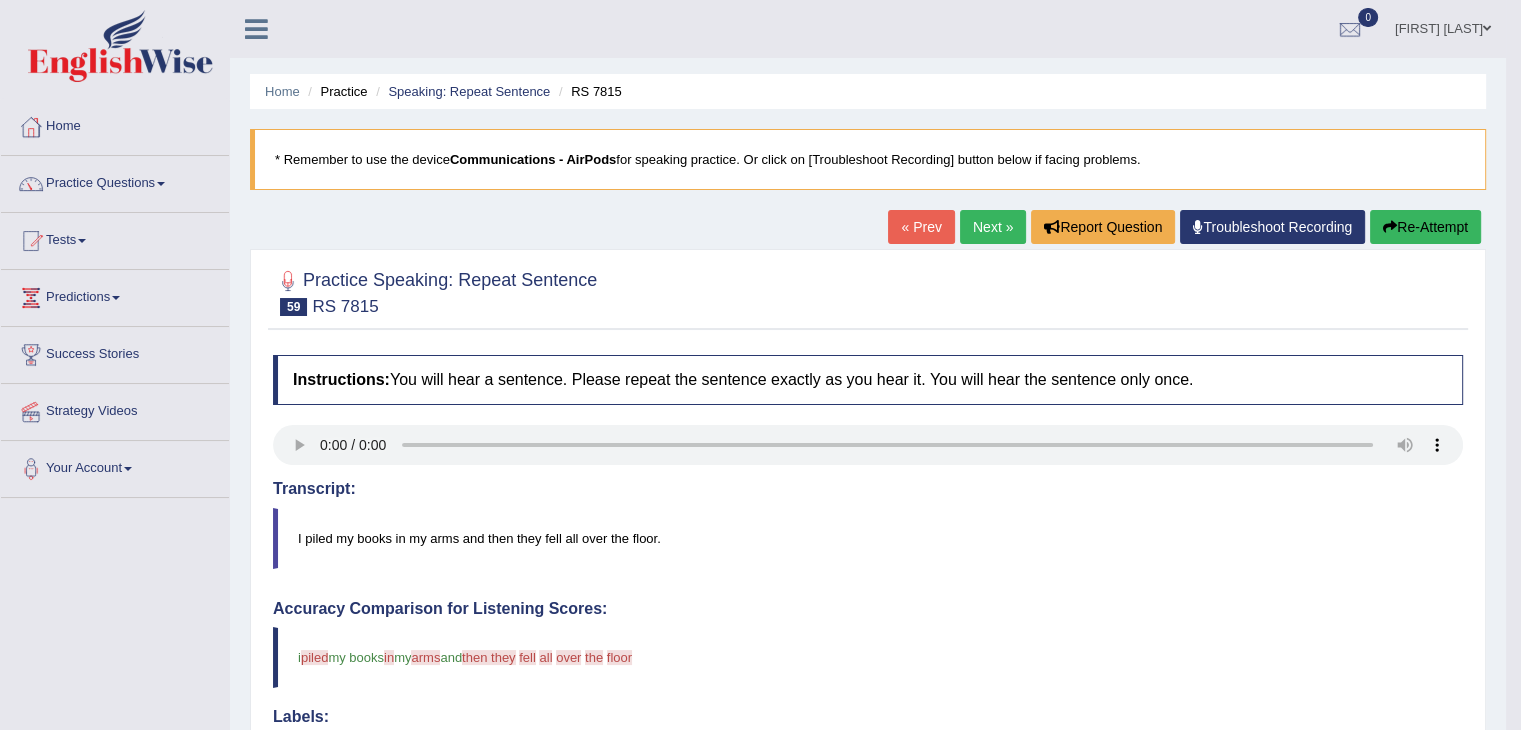click on "Next »" at bounding box center (993, 227) 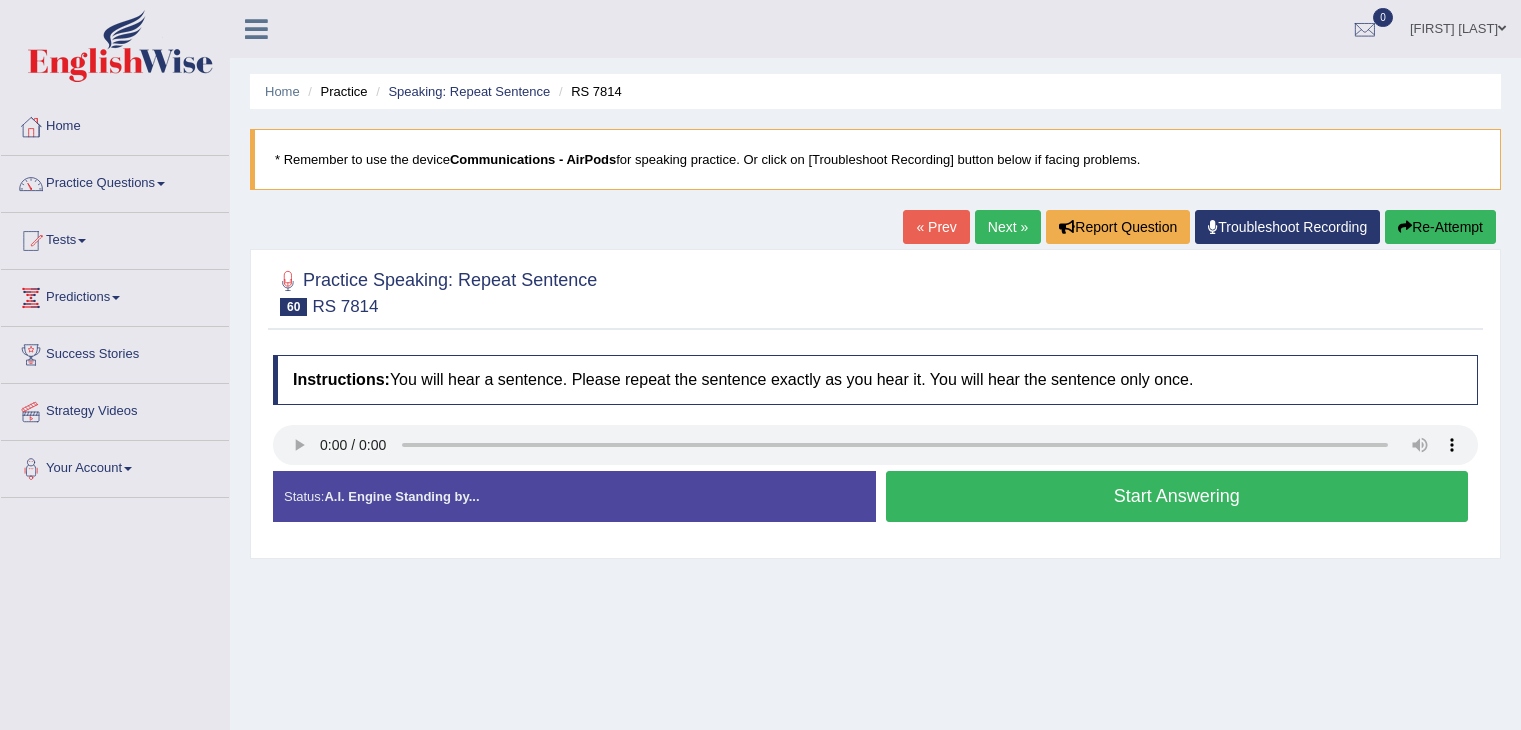 scroll, scrollTop: 0, scrollLeft: 0, axis: both 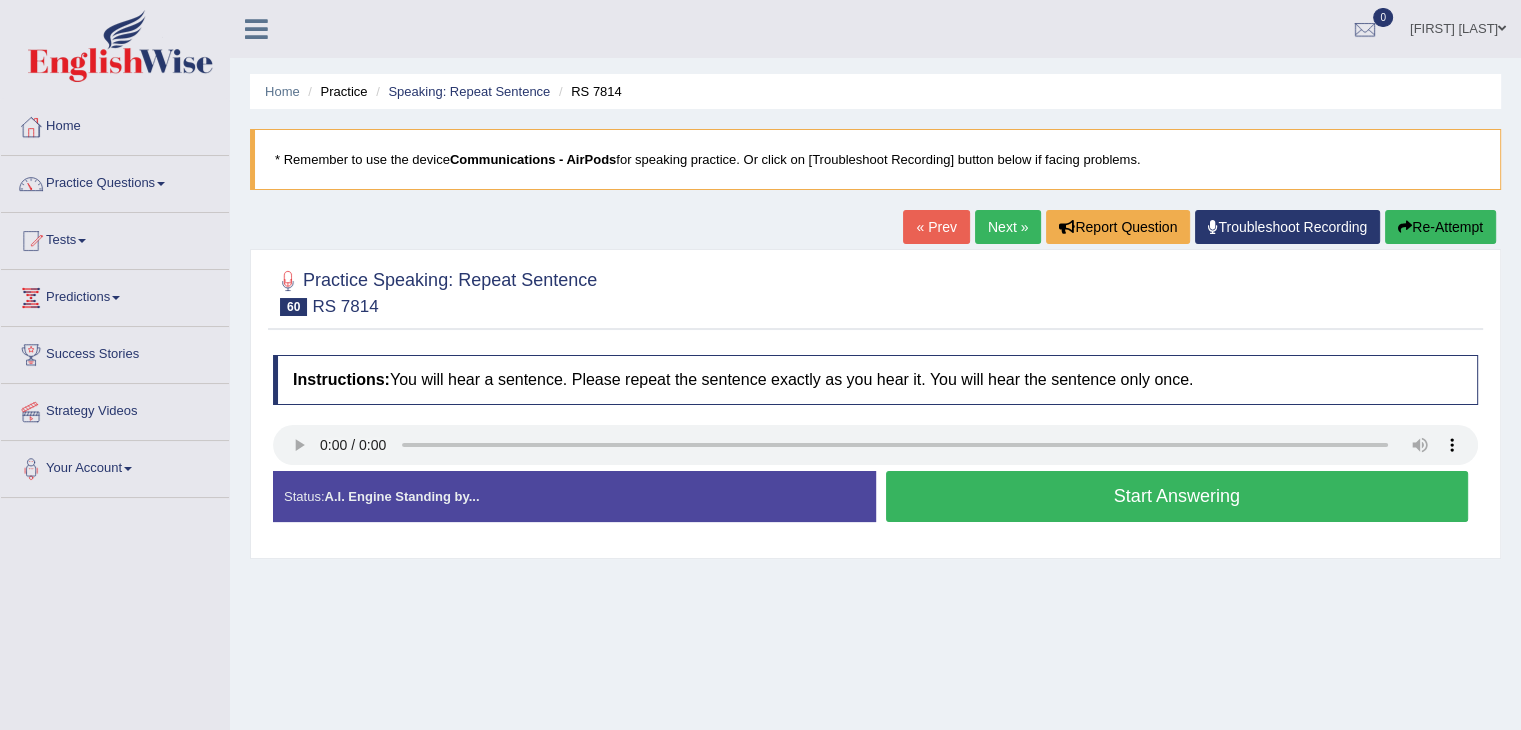 type 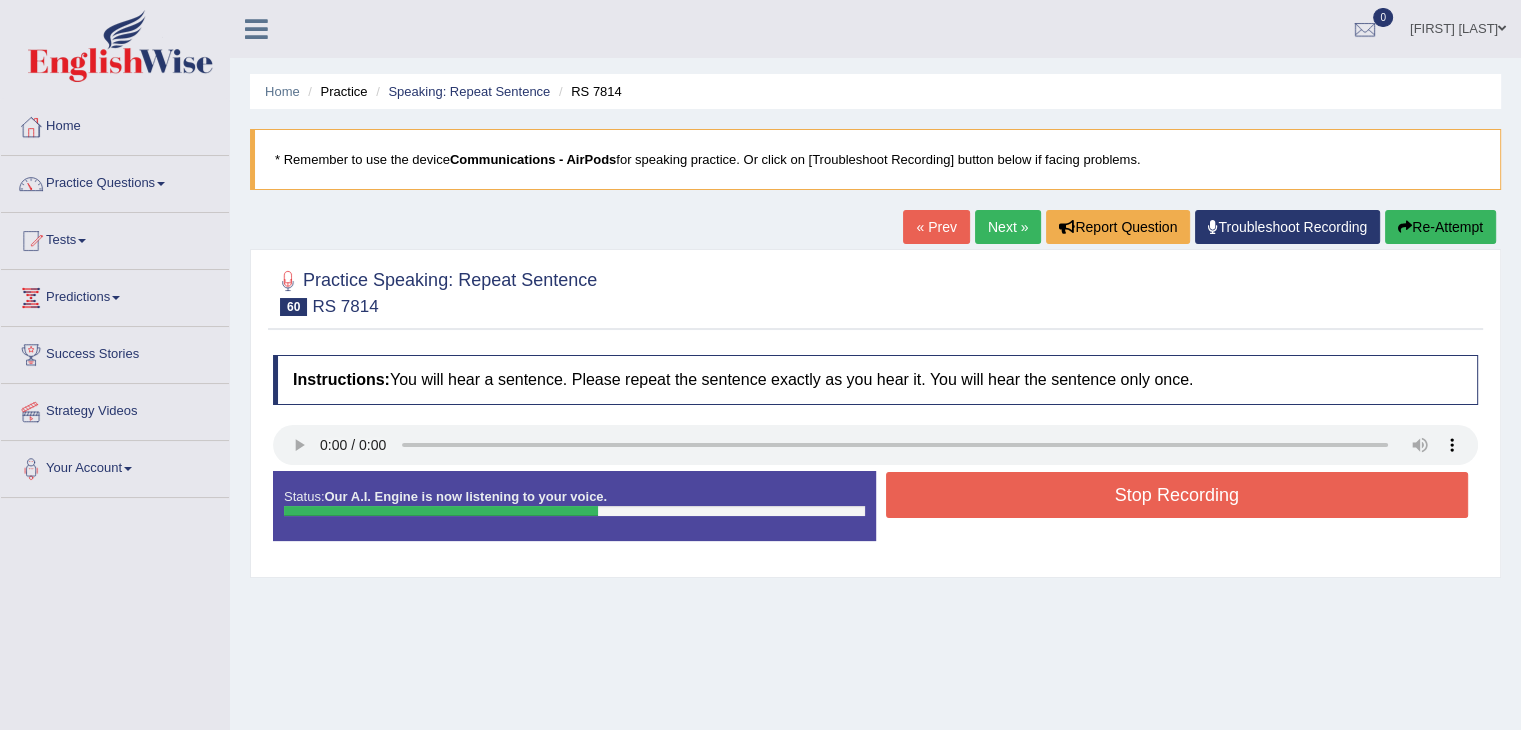 click on "Stop Recording" at bounding box center [1177, 495] 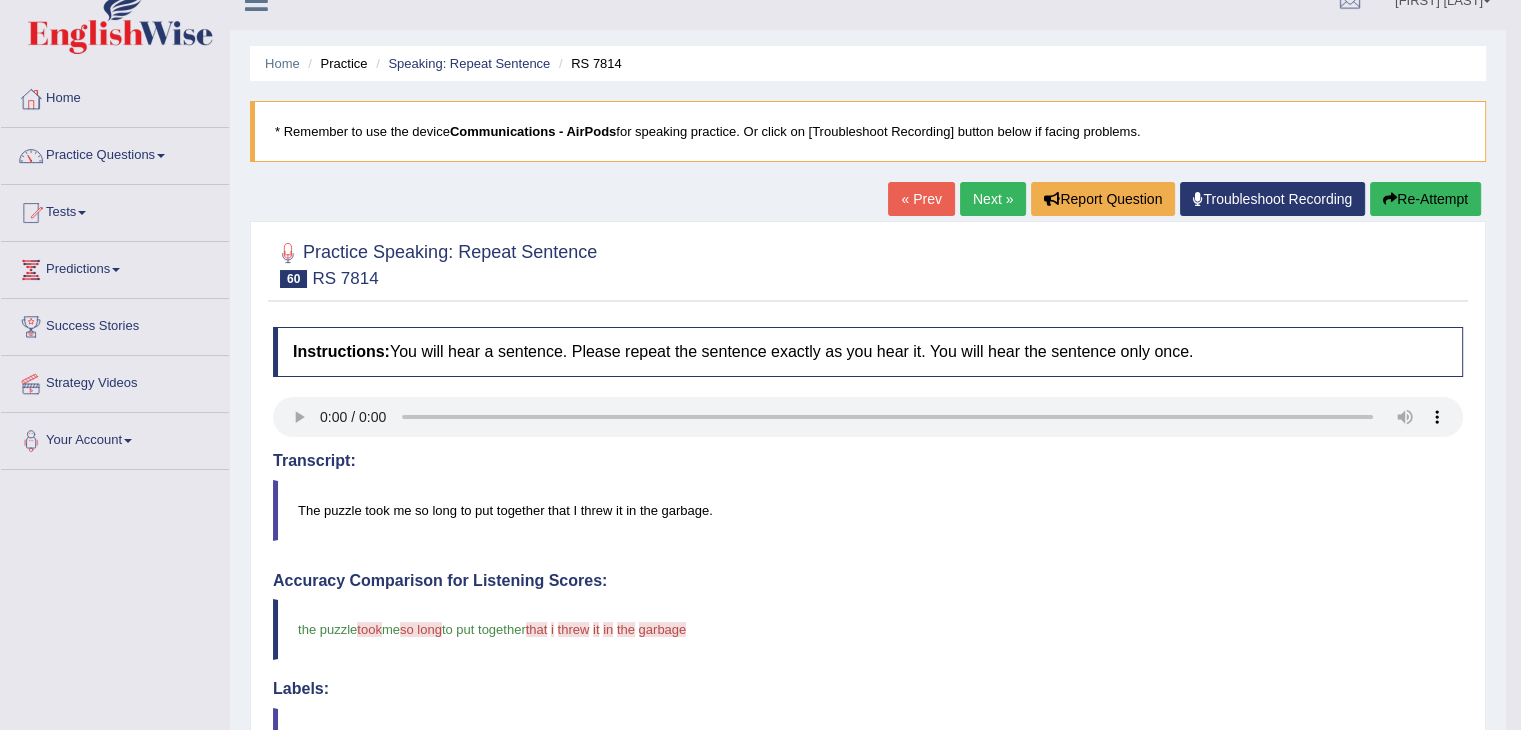scroll, scrollTop: 0, scrollLeft: 0, axis: both 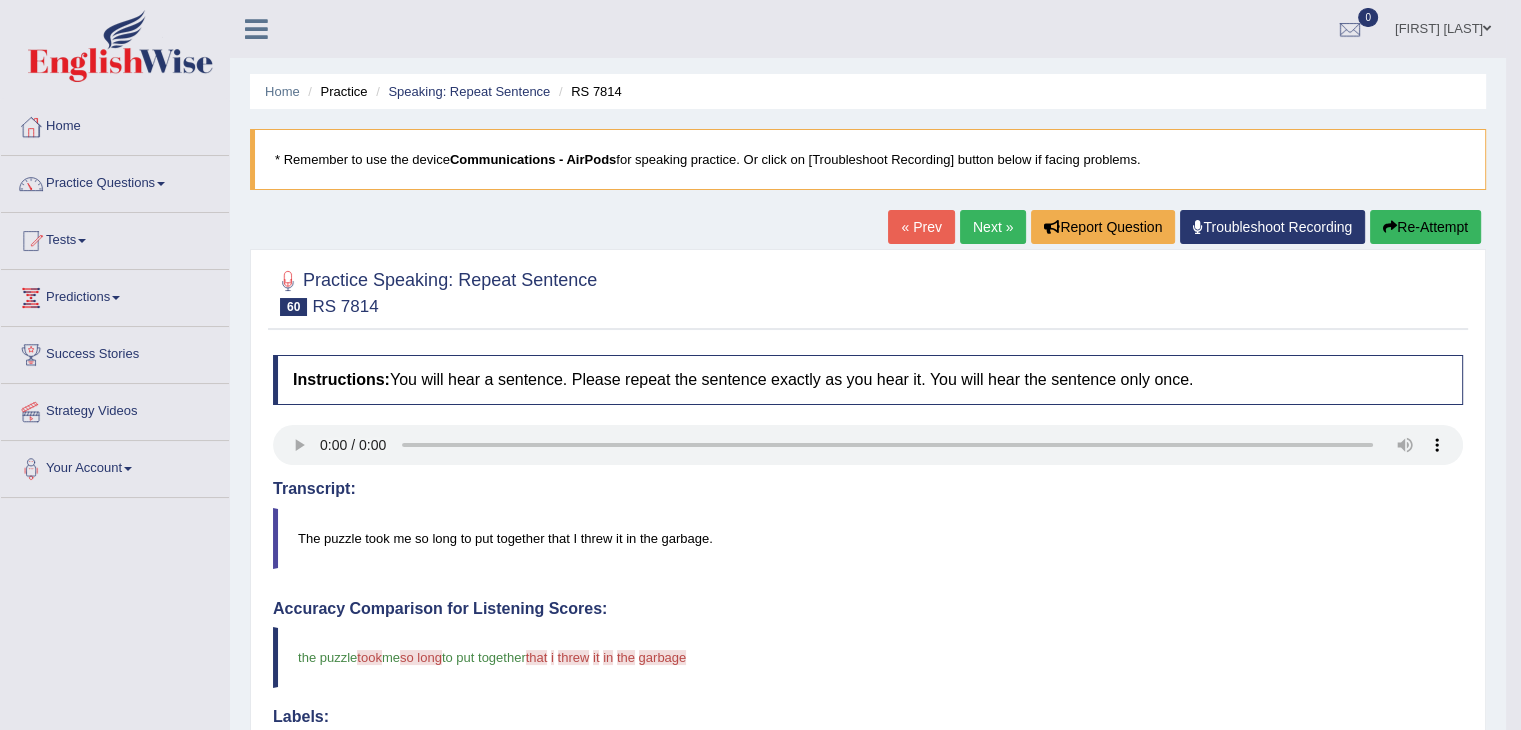 click on "Next »" at bounding box center [993, 227] 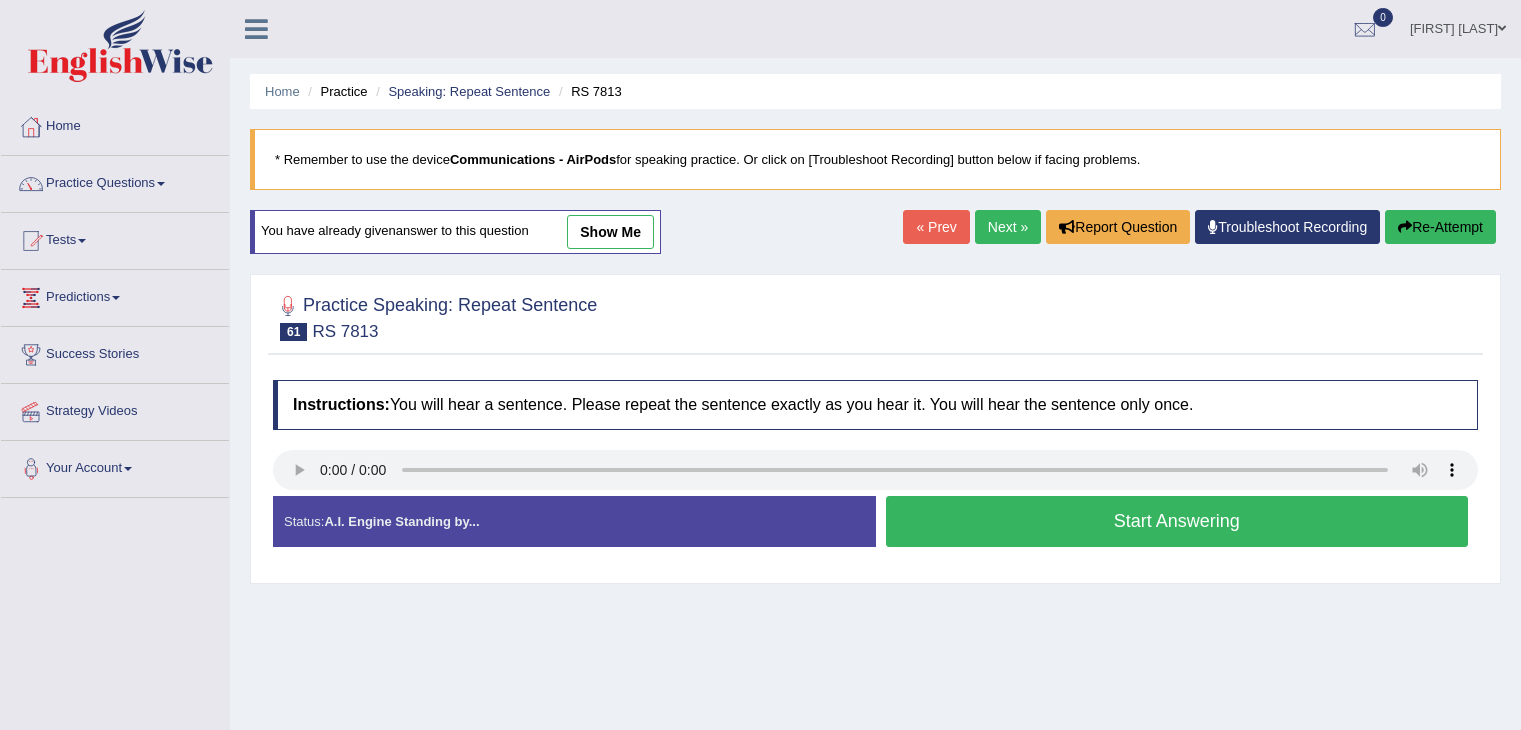 scroll, scrollTop: 0, scrollLeft: 0, axis: both 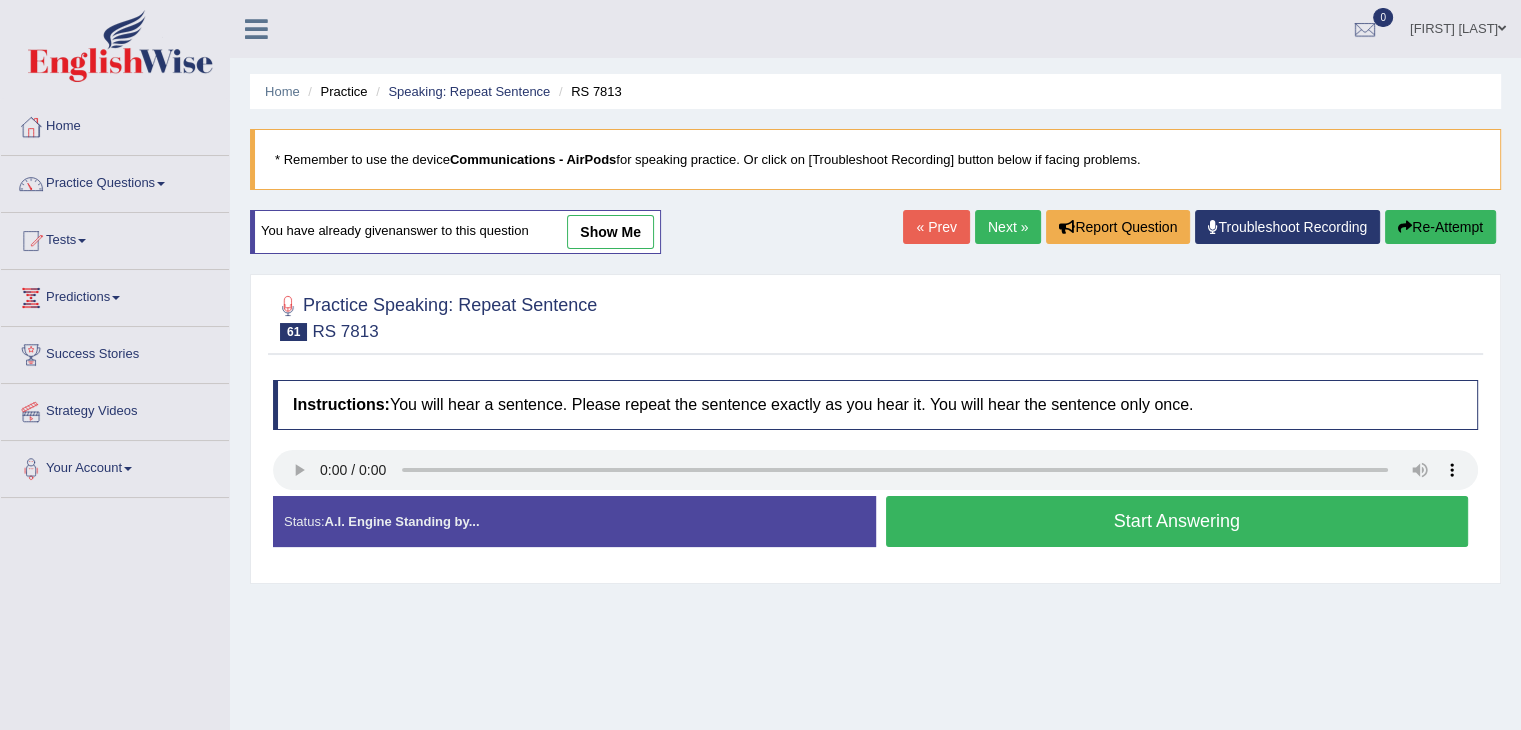 click on "Start Answering" at bounding box center [1177, 521] 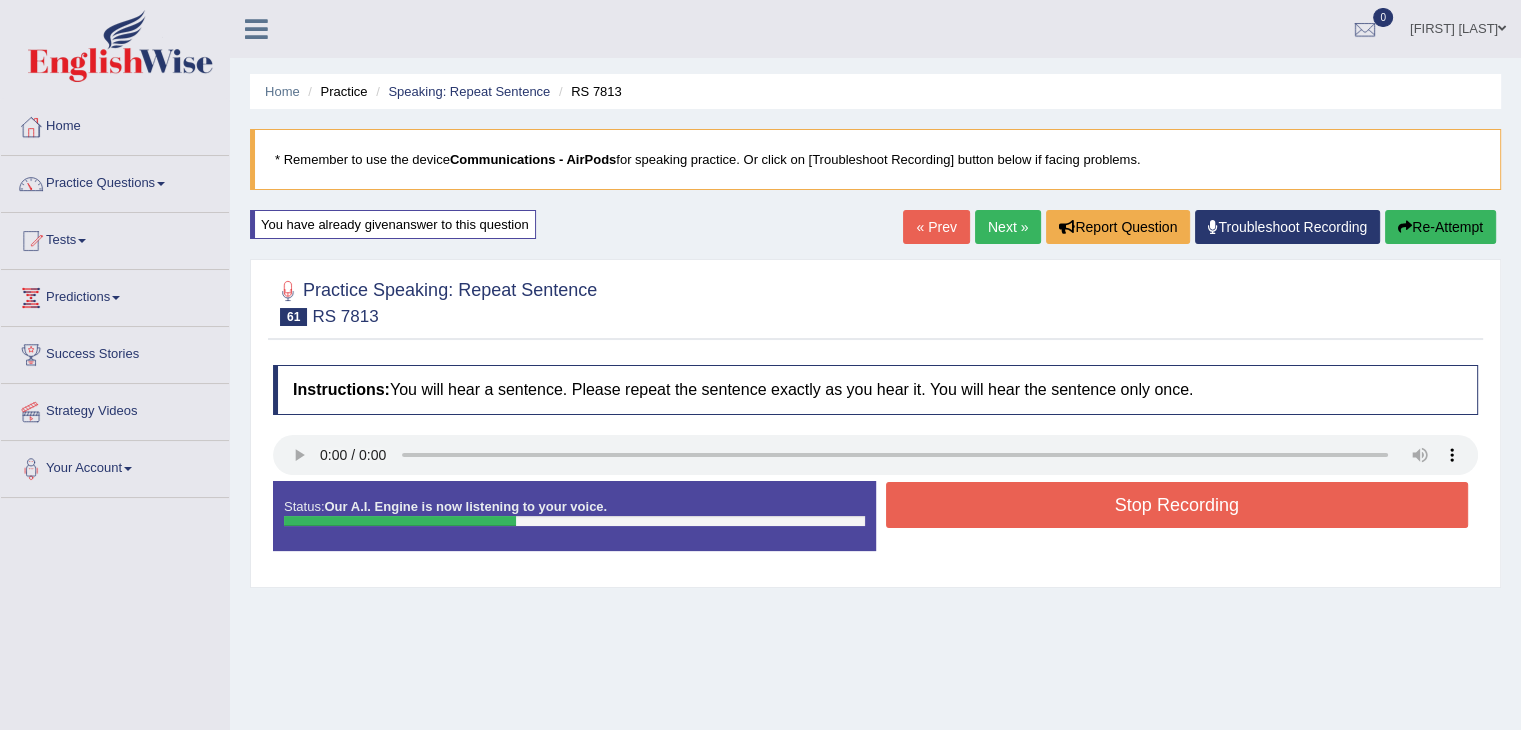 click on "Stop Recording" at bounding box center (1177, 505) 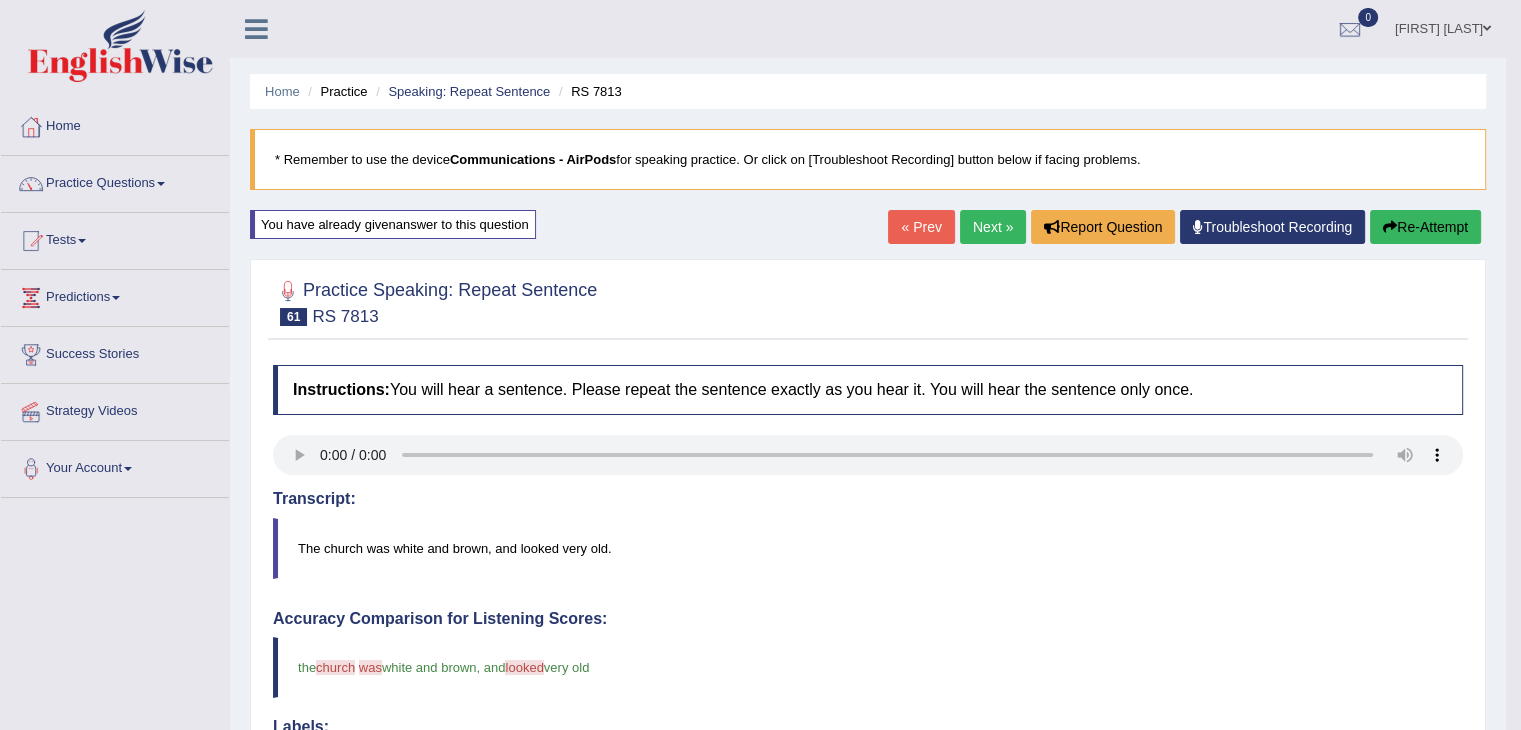 scroll, scrollTop: 0, scrollLeft: 0, axis: both 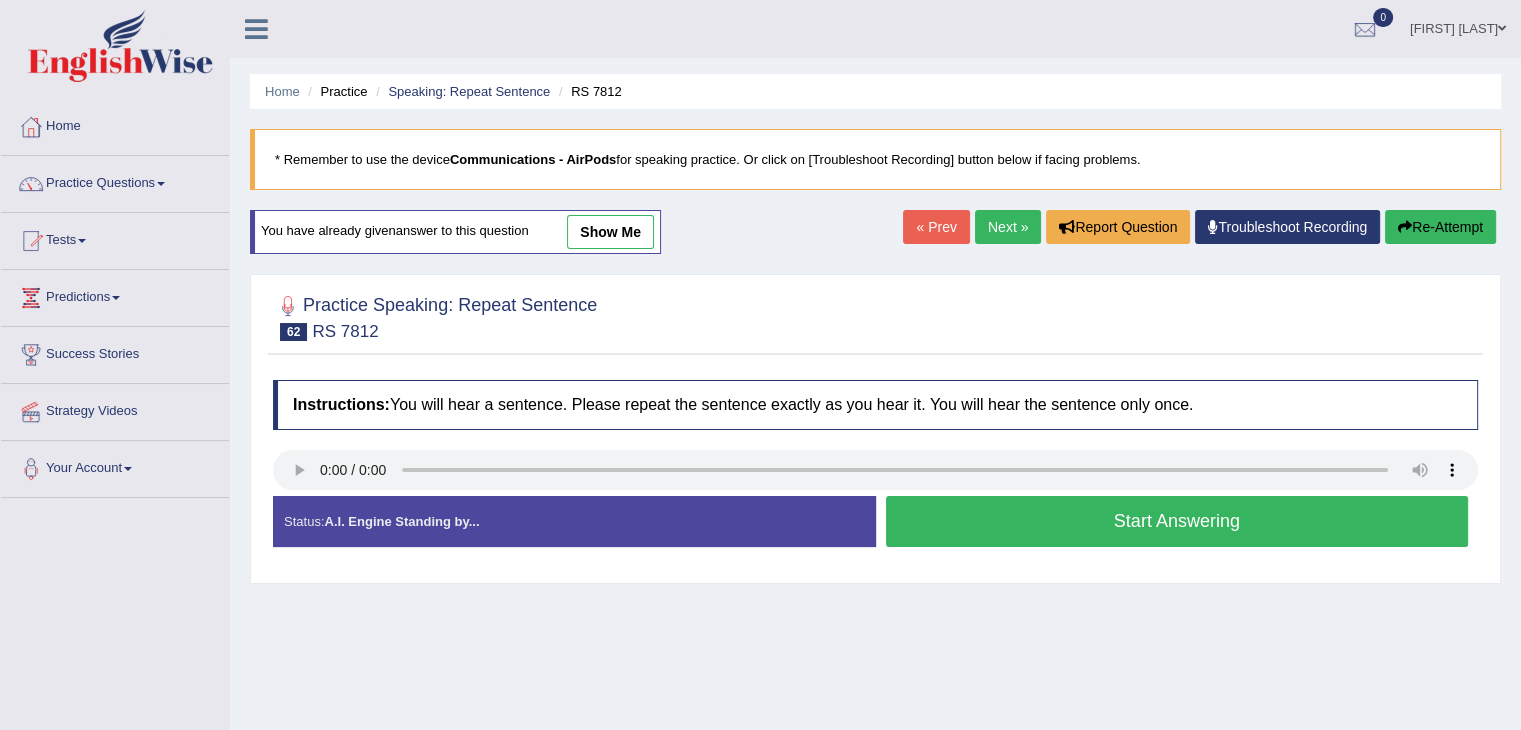 click on "Start Answering" at bounding box center [1177, 521] 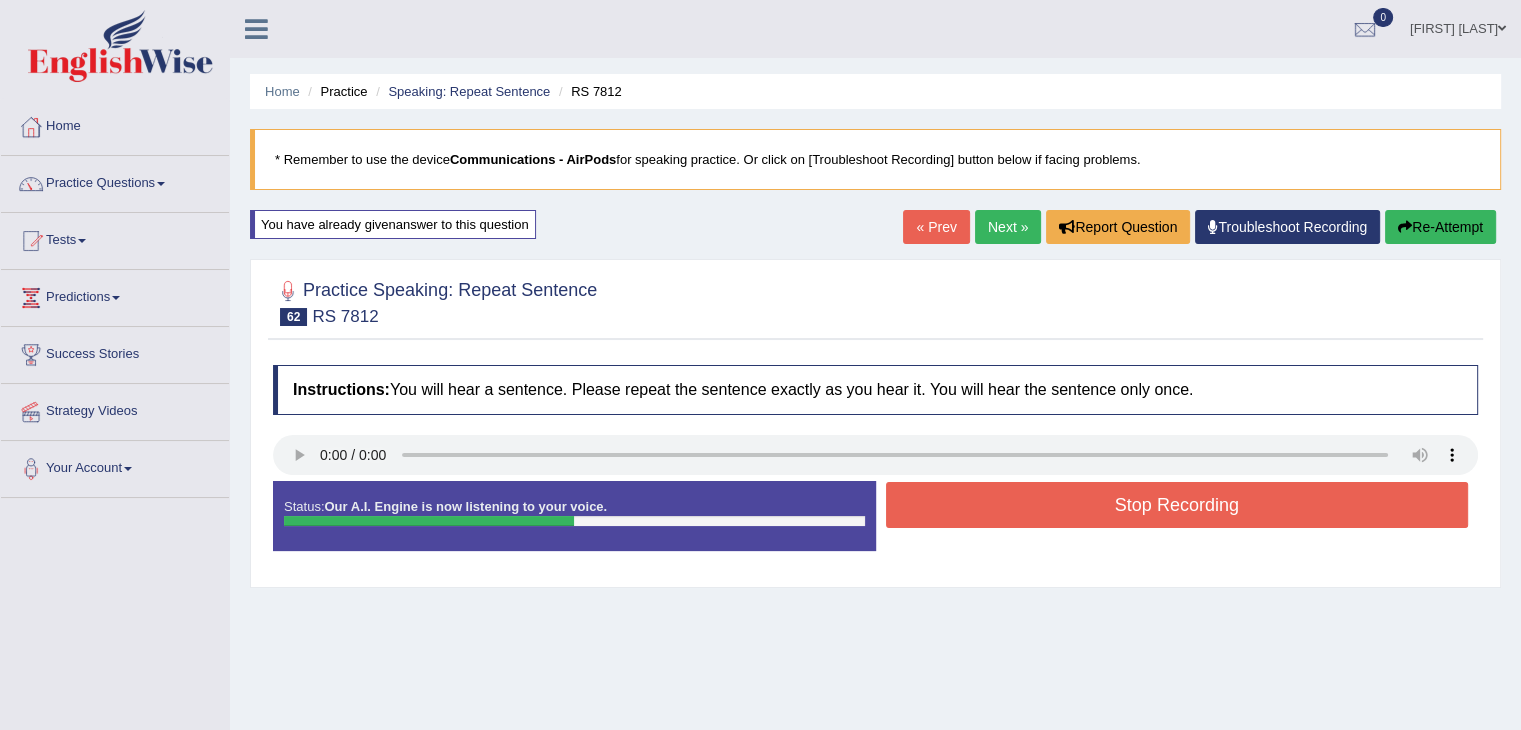 click on "Stop Recording" at bounding box center (1177, 505) 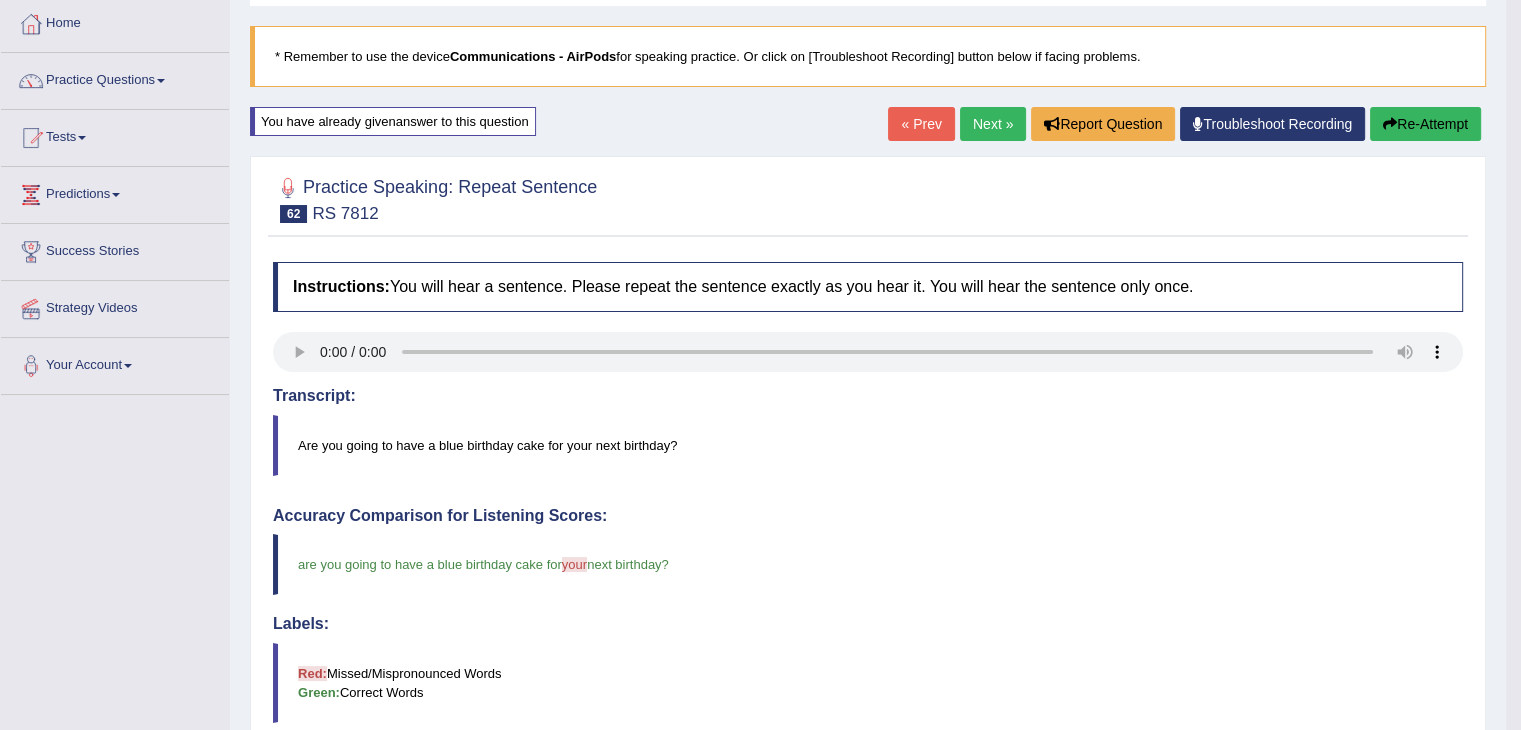 scroll, scrollTop: 33, scrollLeft: 0, axis: vertical 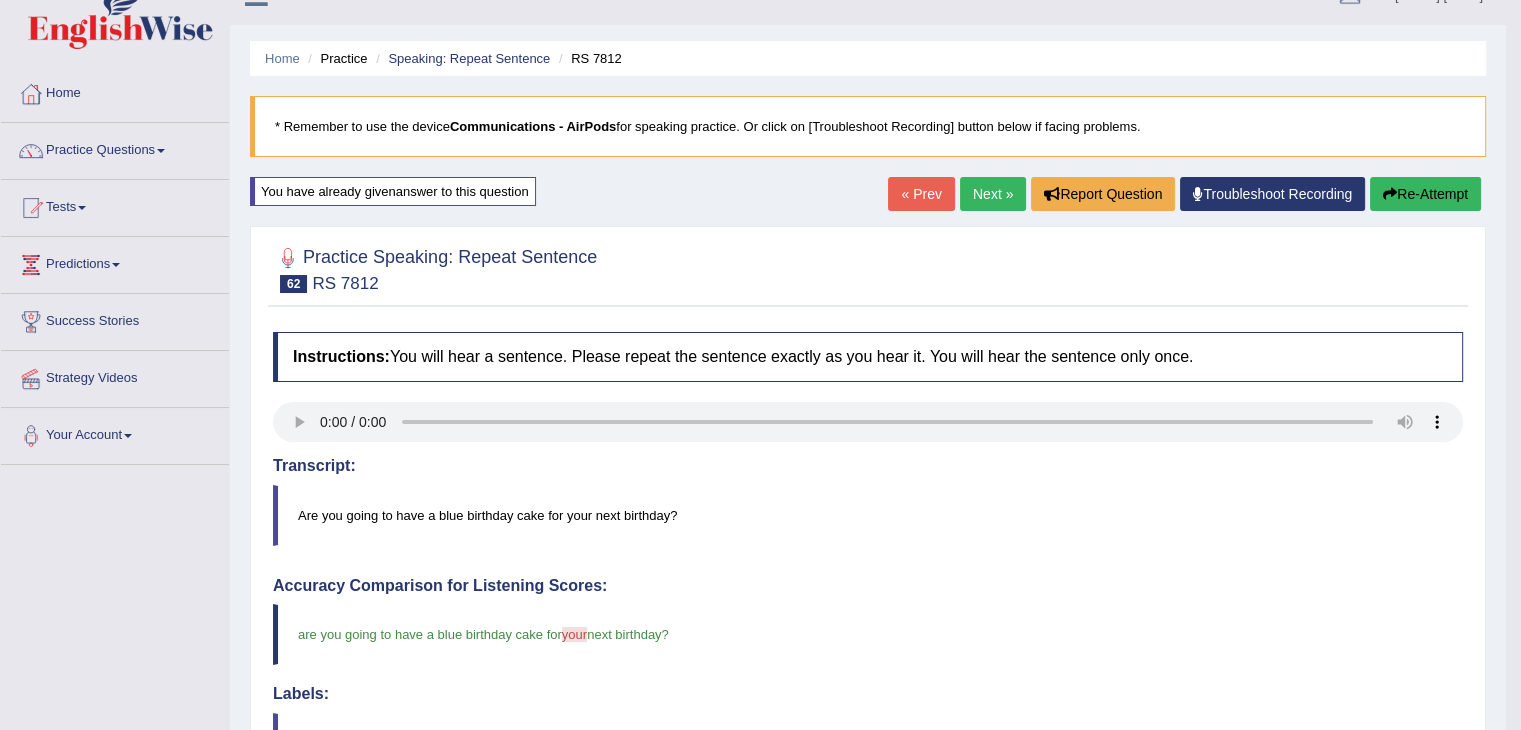 click on "Next »" at bounding box center (993, 194) 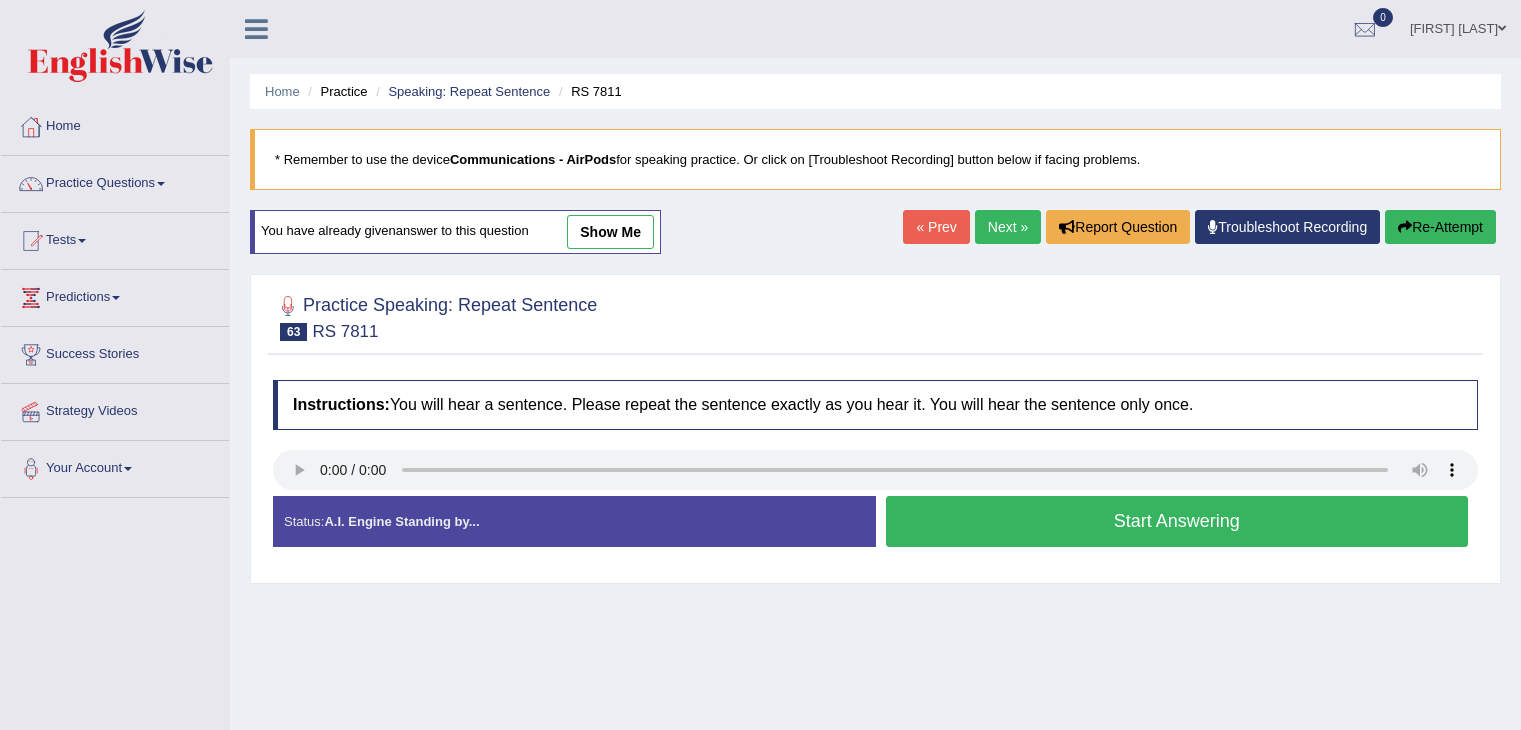 scroll, scrollTop: 0, scrollLeft: 0, axis: both 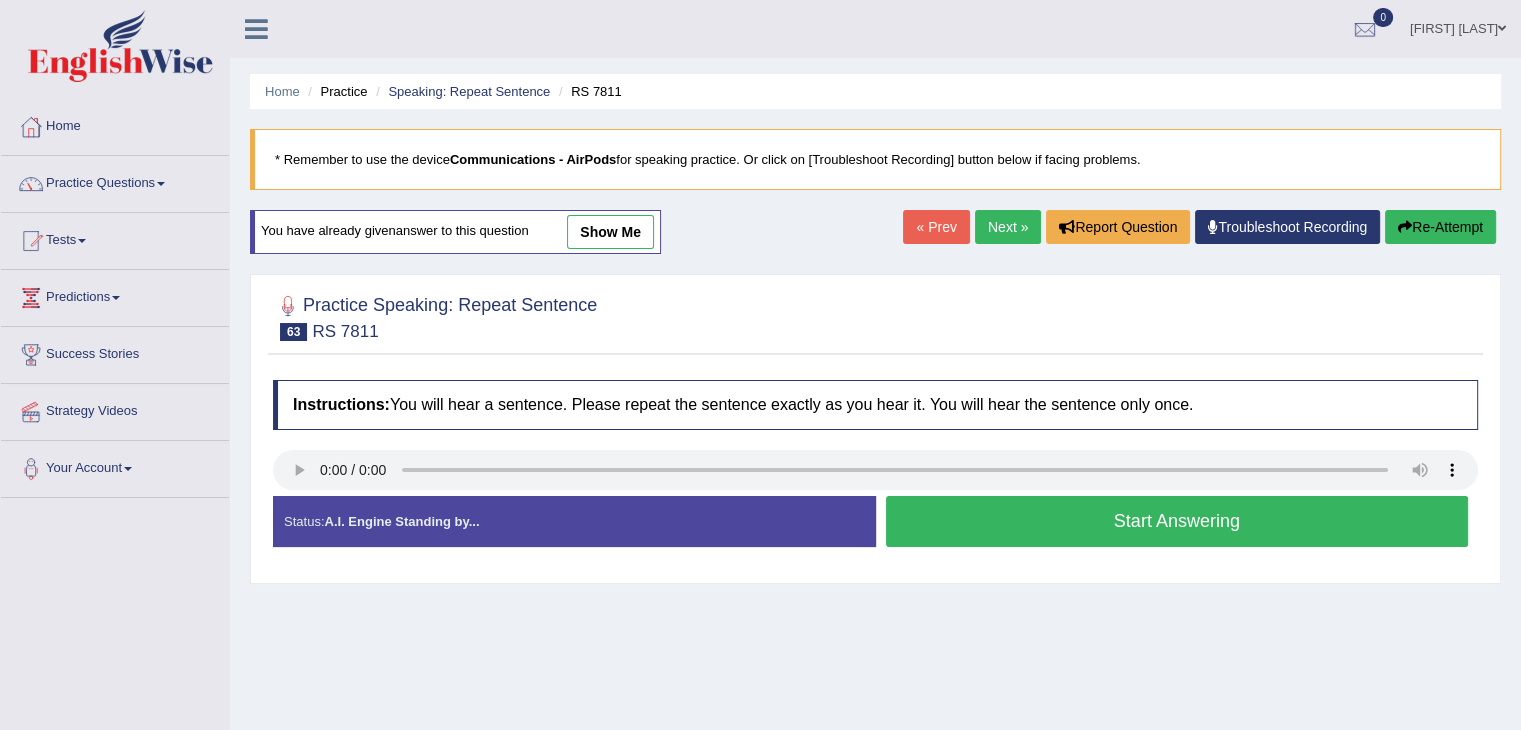 click on "Start Answering" at bounding box center (1177, 521) 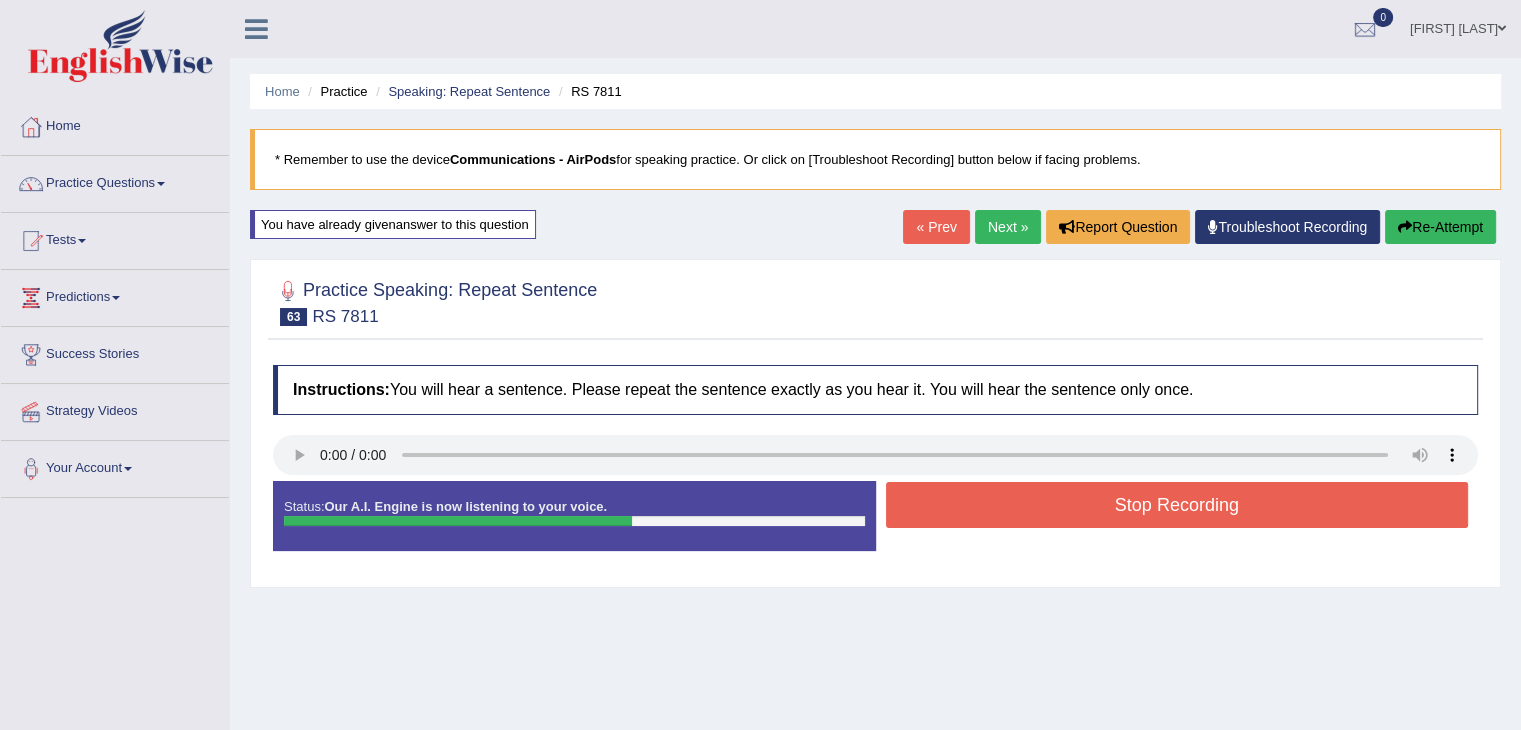 click on "Stop Recording" at bounding box center (1177, 505) 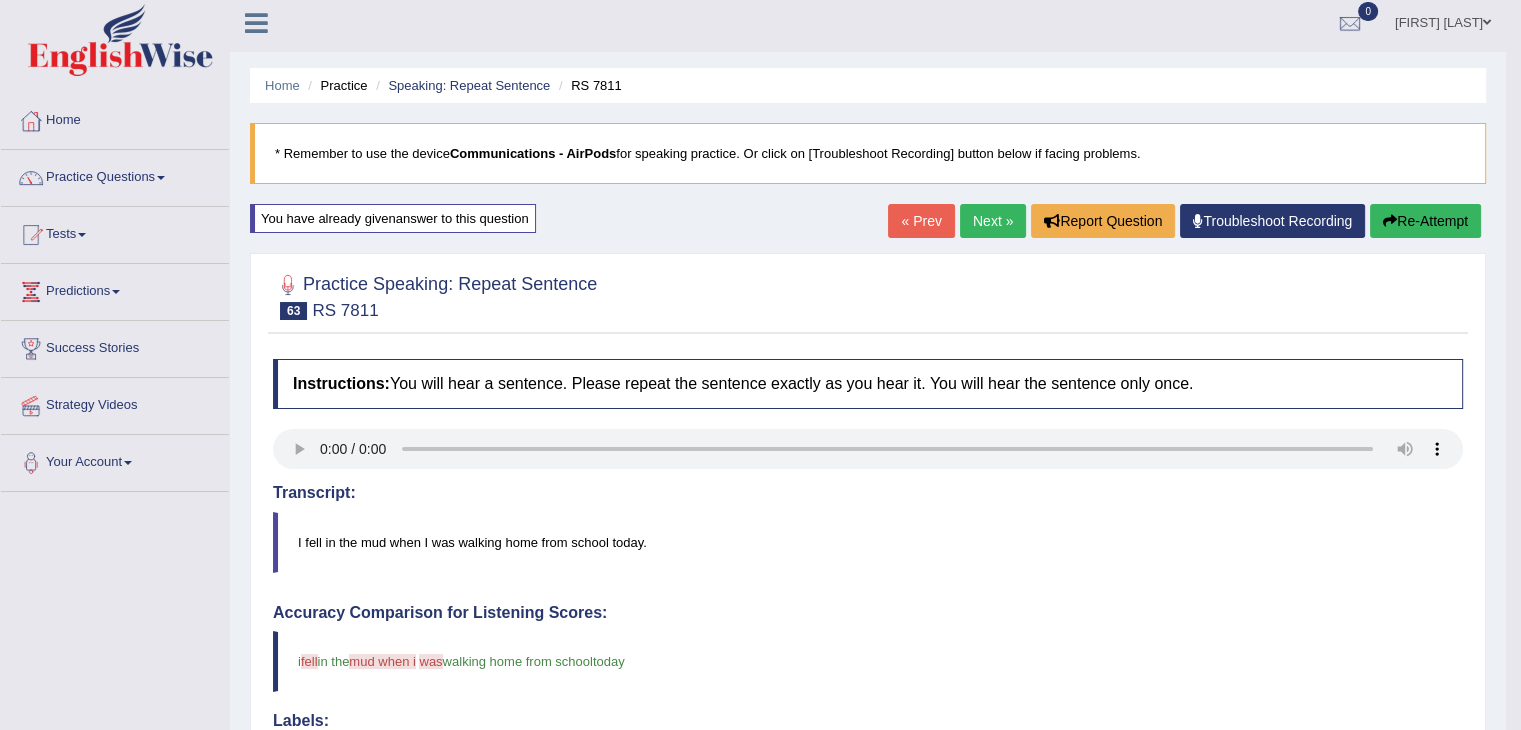 scroll, scrollTop: 0, scrollLeft: 0, axis: both 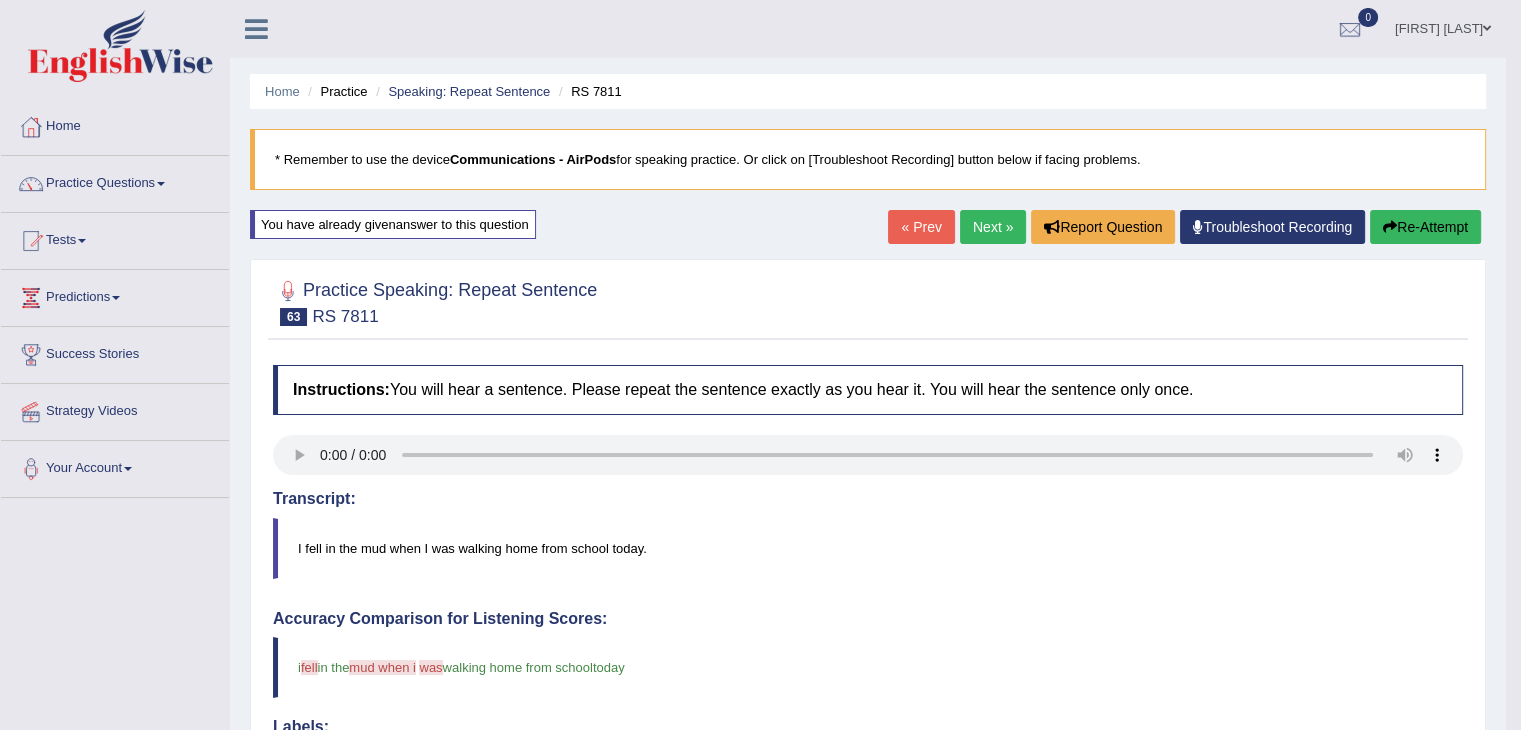 click on "Next »" at bounding box center (993, 227) 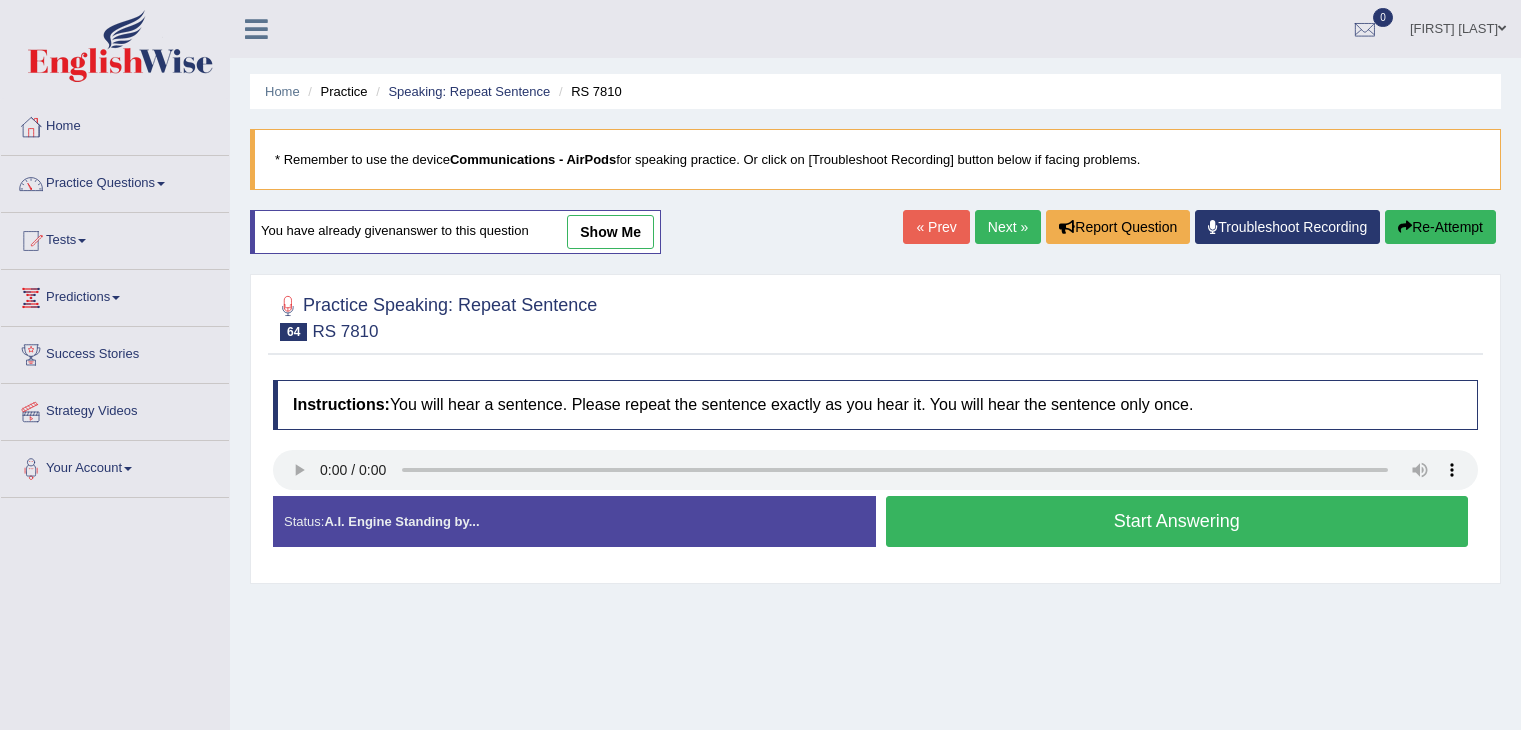scroll, scrollTop: 0, scrollLeft: 0, axis: both 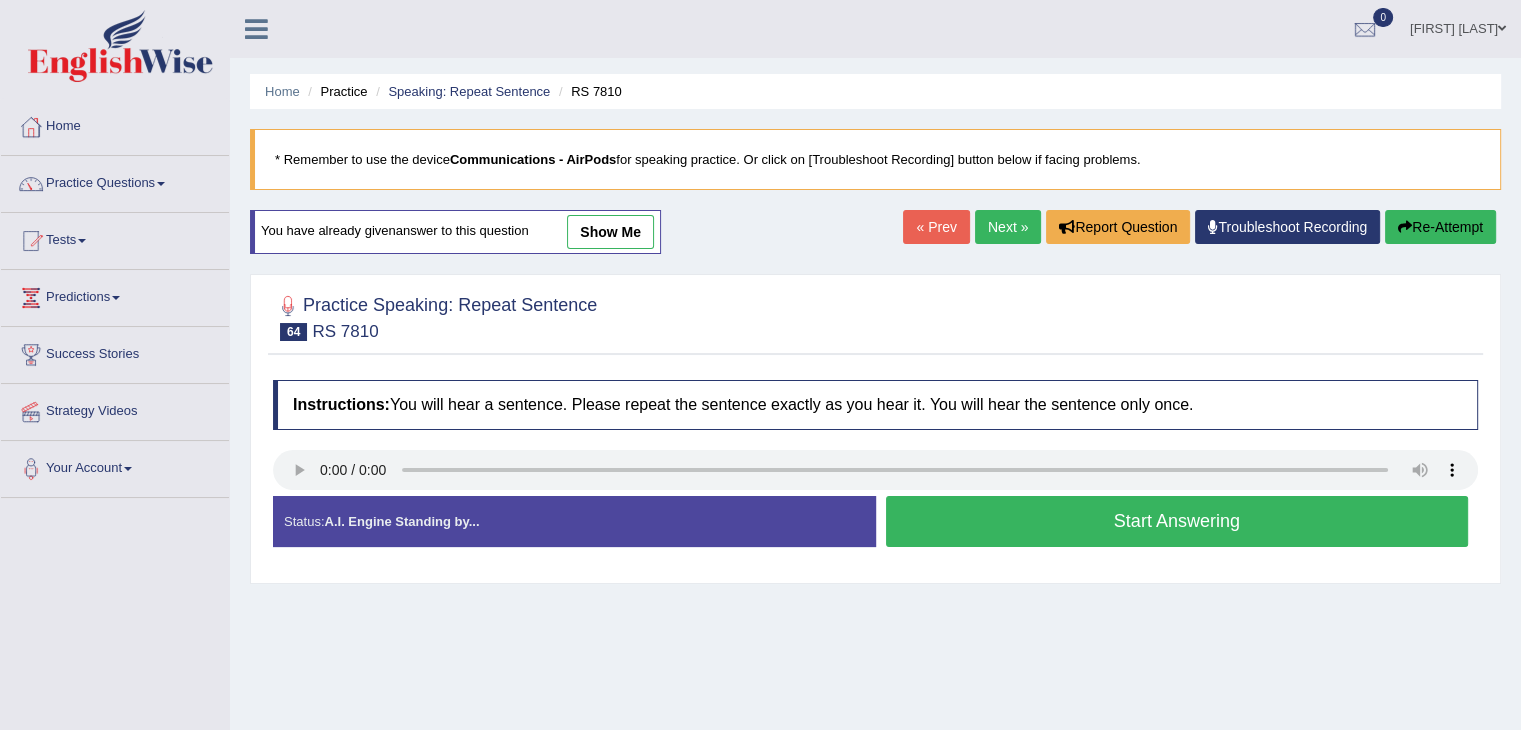 click on "Start Answering" at bounding box center (1177, 521) 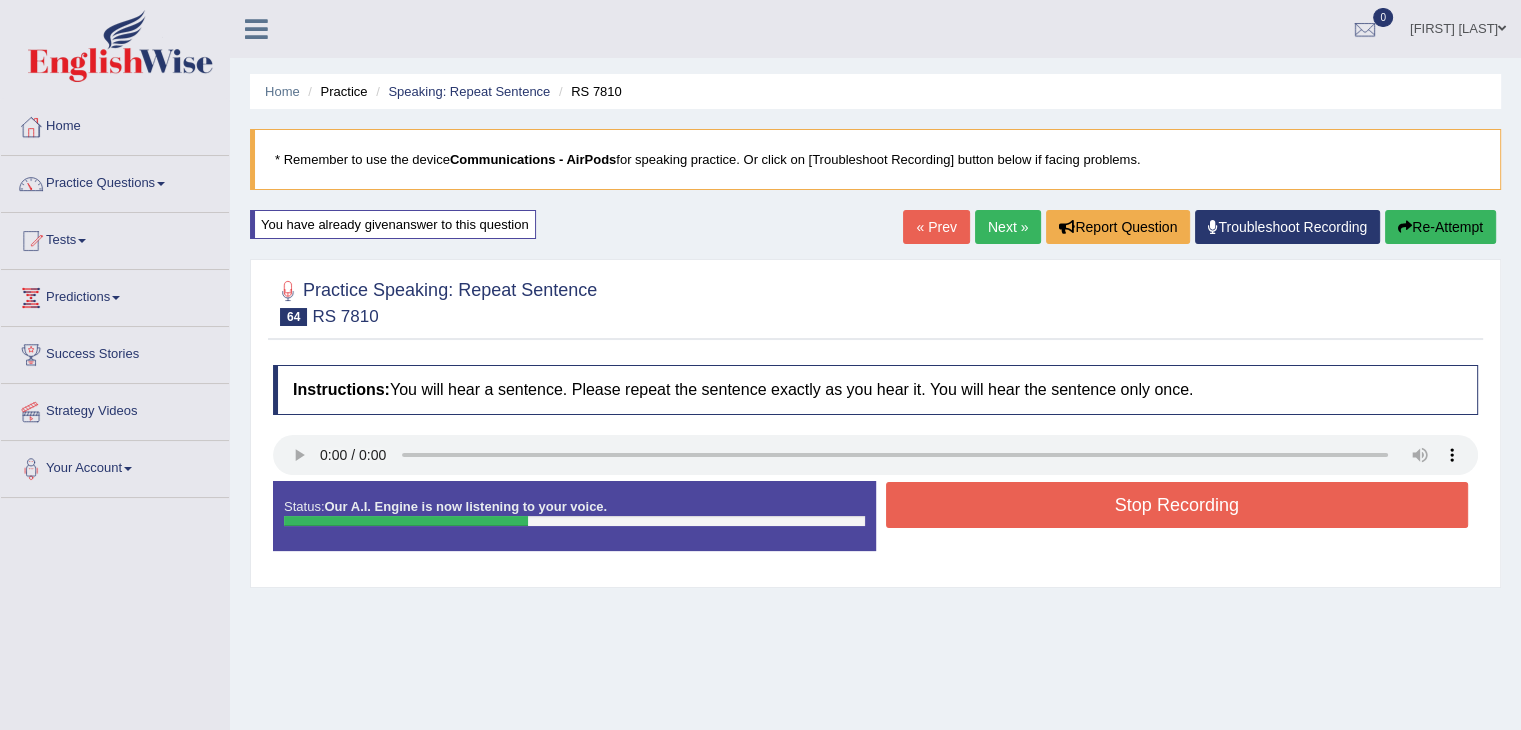 click on "Stop Recording" at bounding box center (1177, 505) 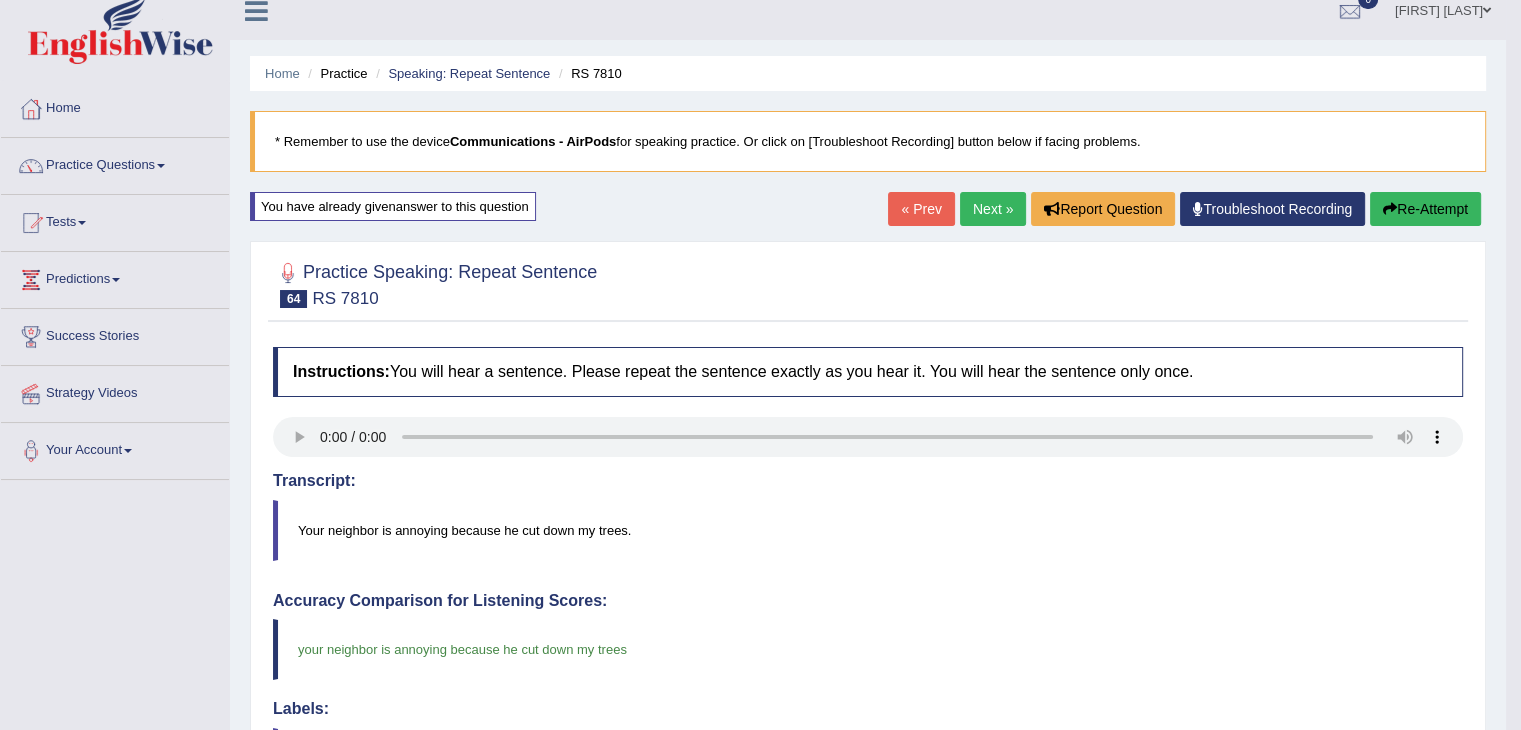 scroll, scrollTop: 0, scrollLeft: 0, axis: both 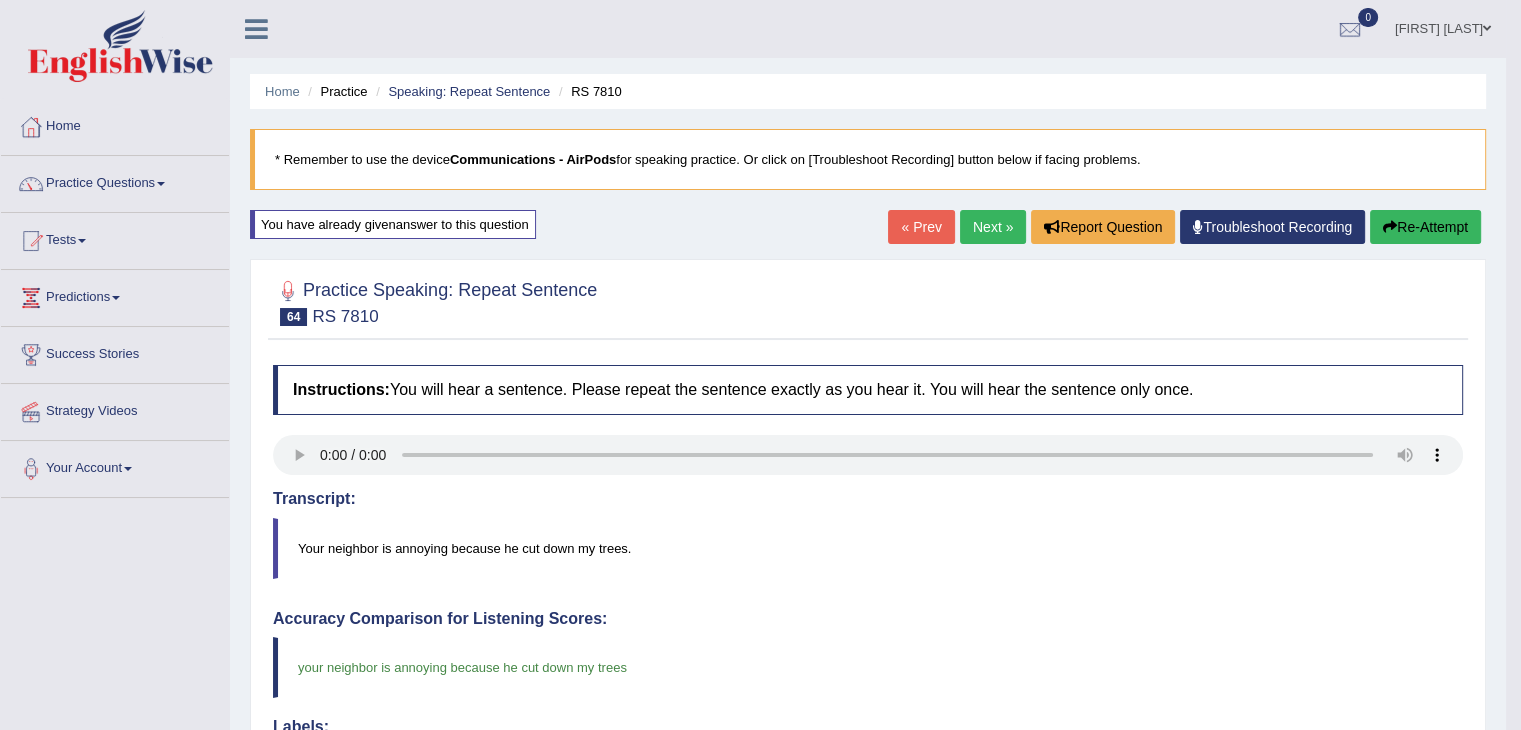click on "Next »" at bounding box center [993, 227] 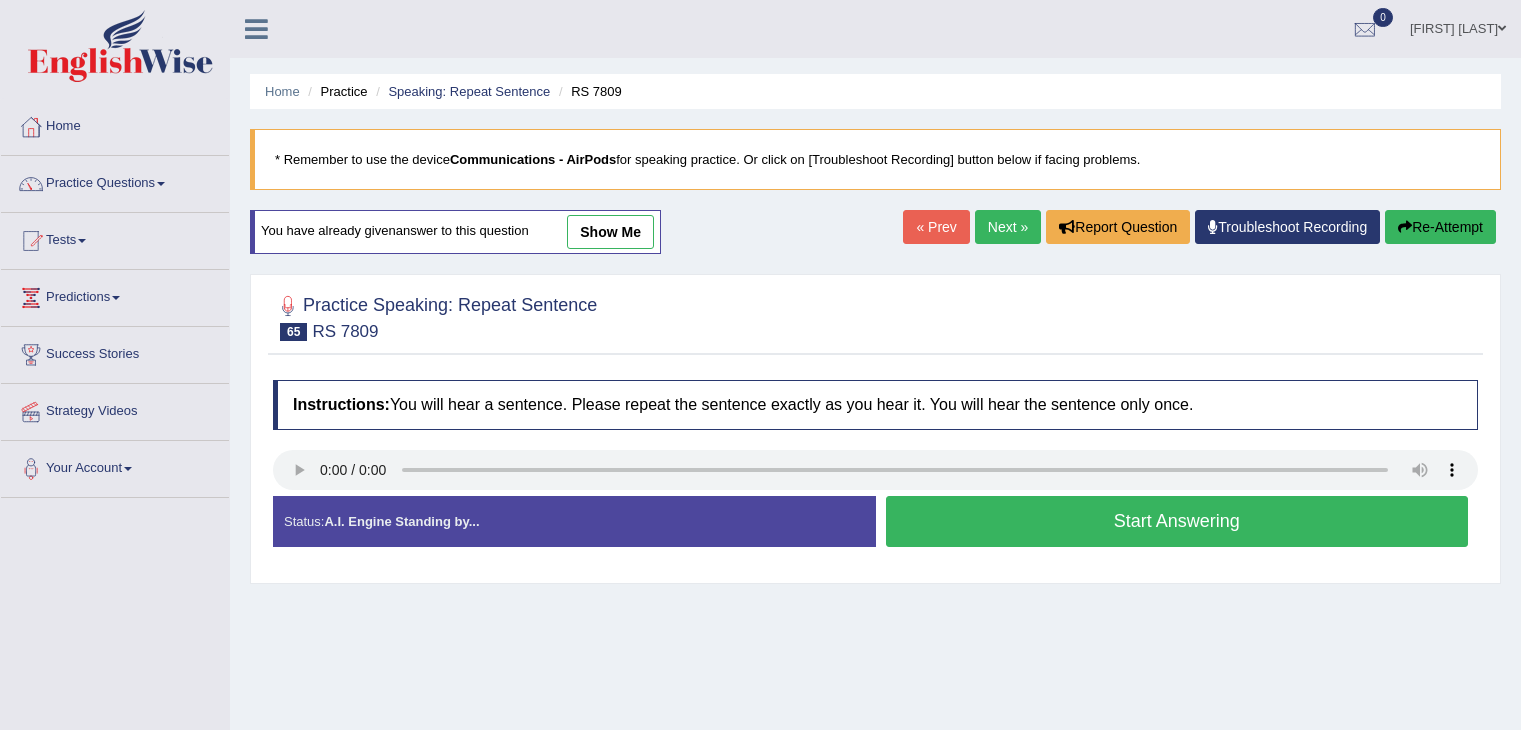 scroll, scrollTop: 0, scrollLeft: 0, axis: both 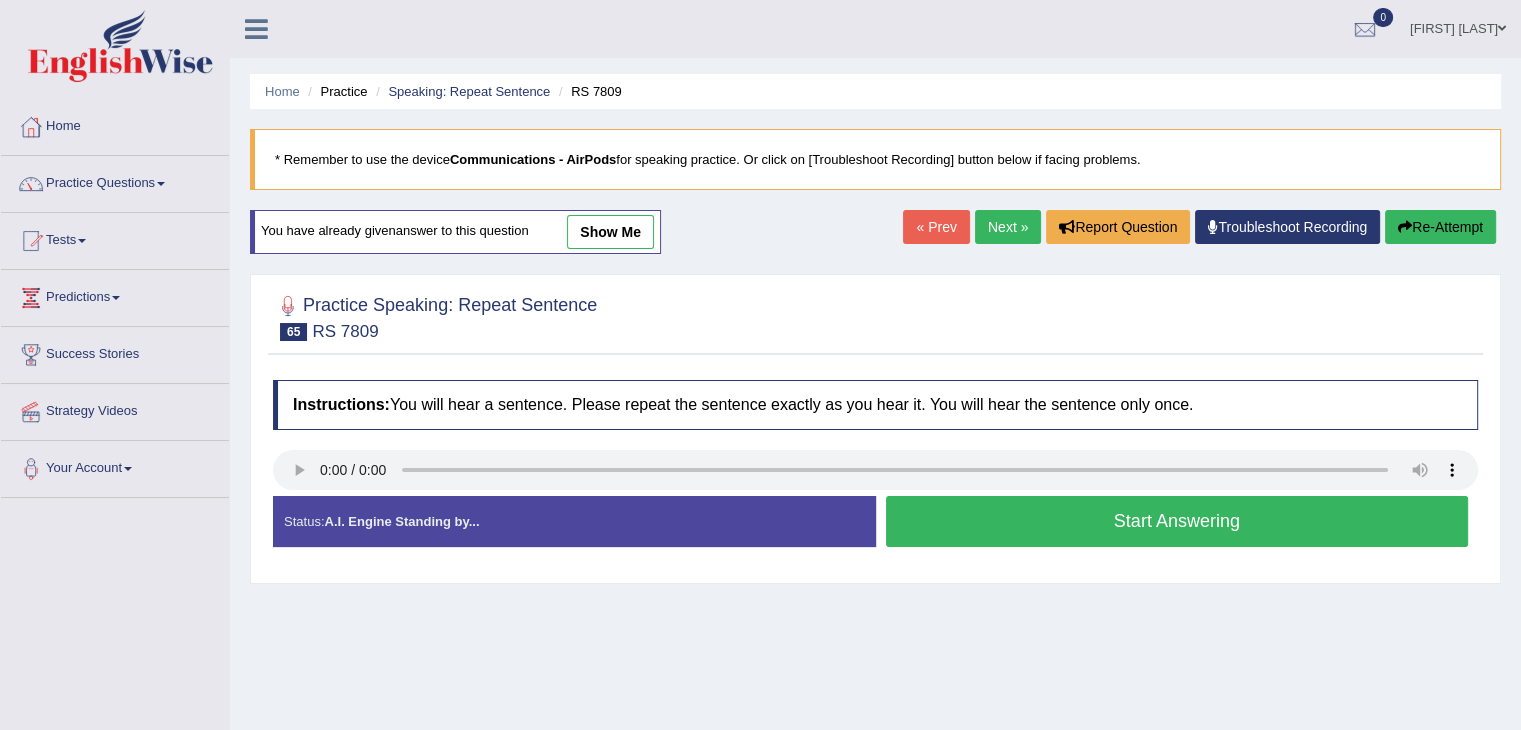 click on "Start Answering" at bounding box center [1177, 521] 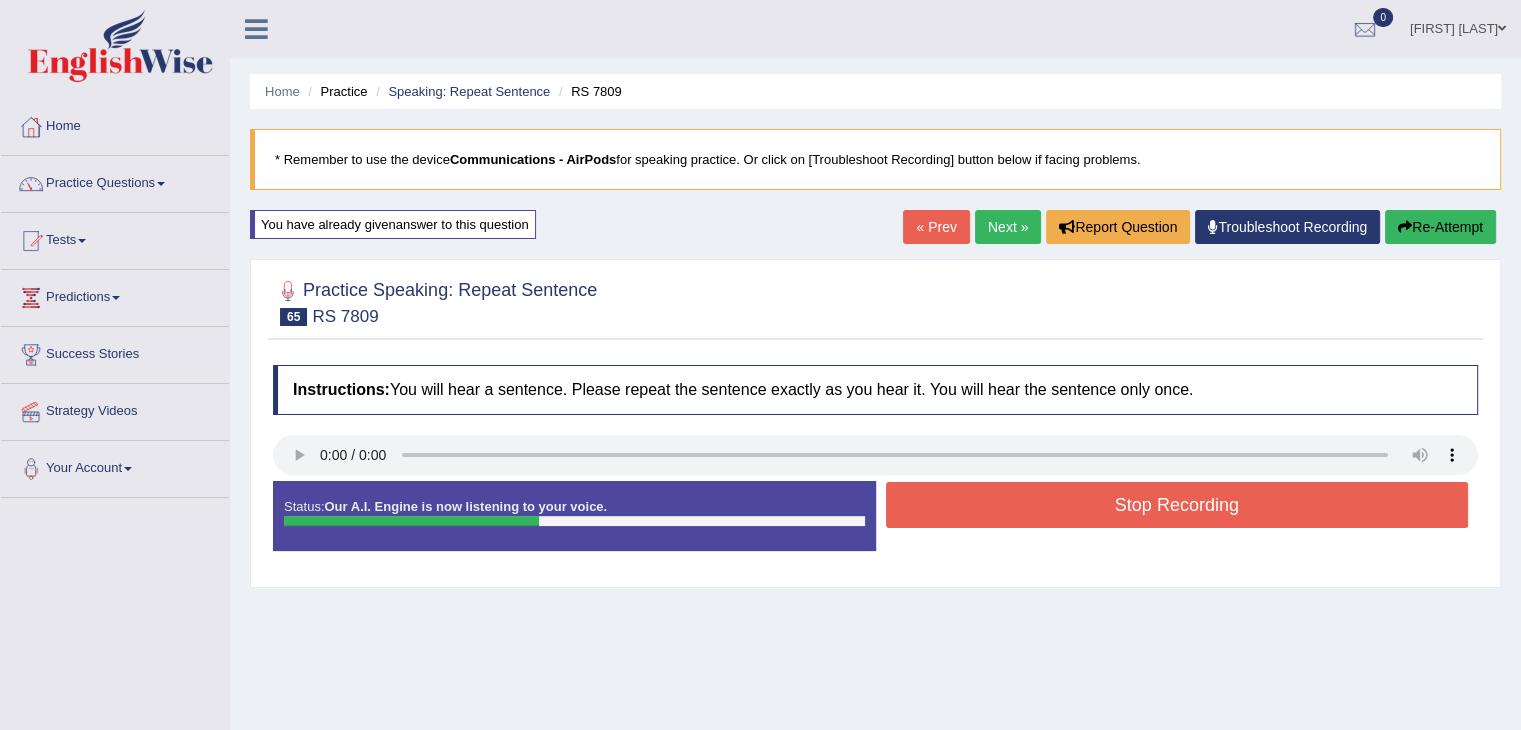 click on "Stop Recording" at bounding box center (1177, 505) 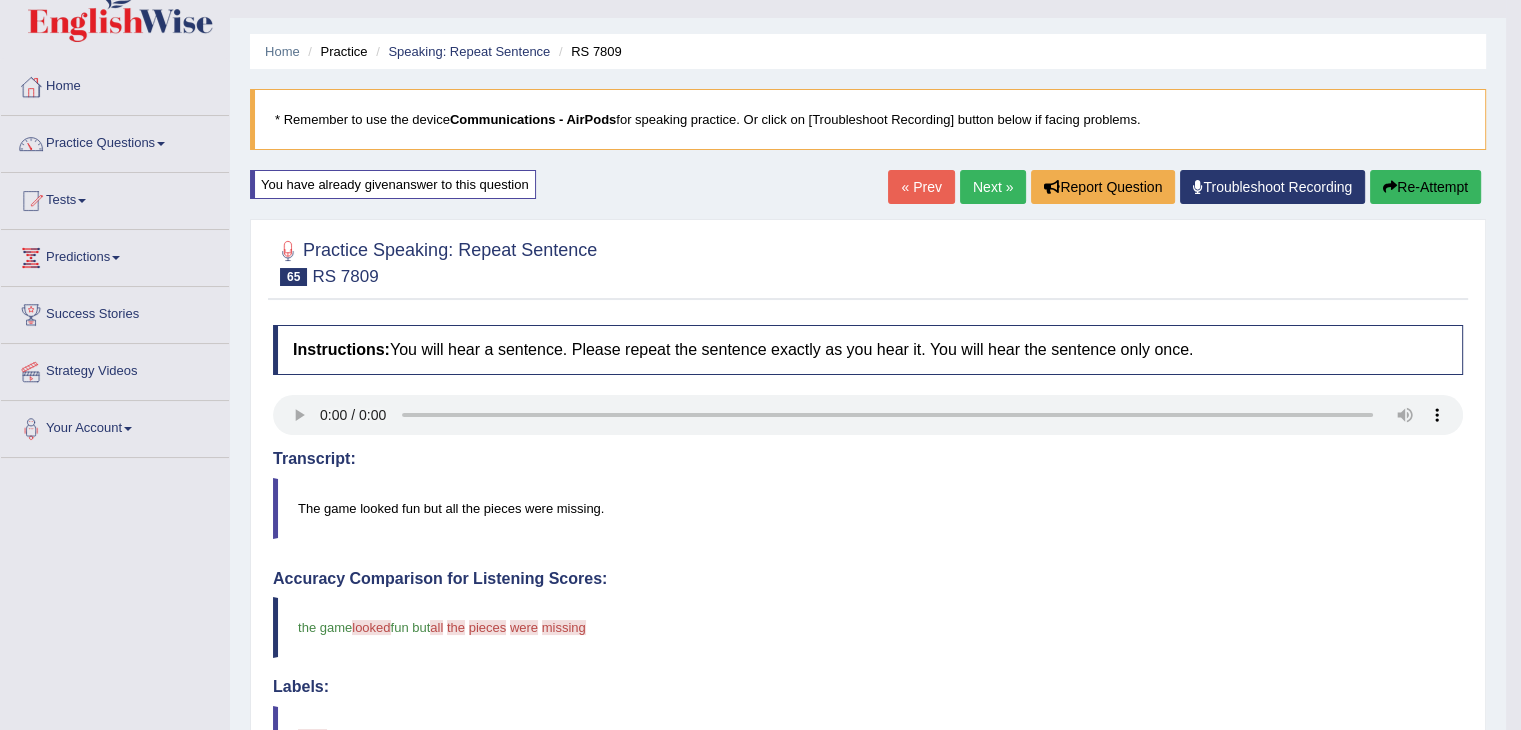 scroll, scrollTop: 0, scrollLeft: 0, axis: both 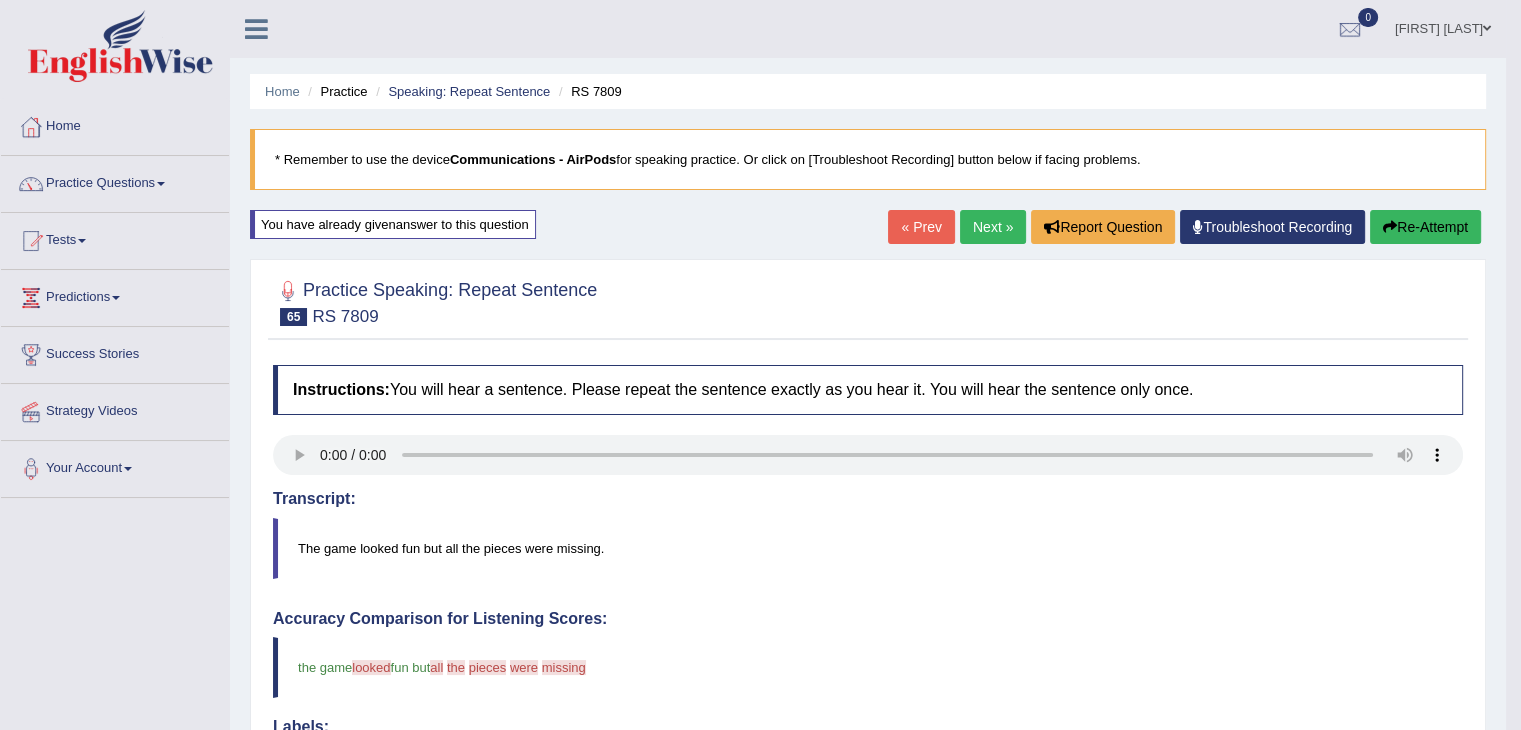 click on "Next »" at bounding box center (993, 227) 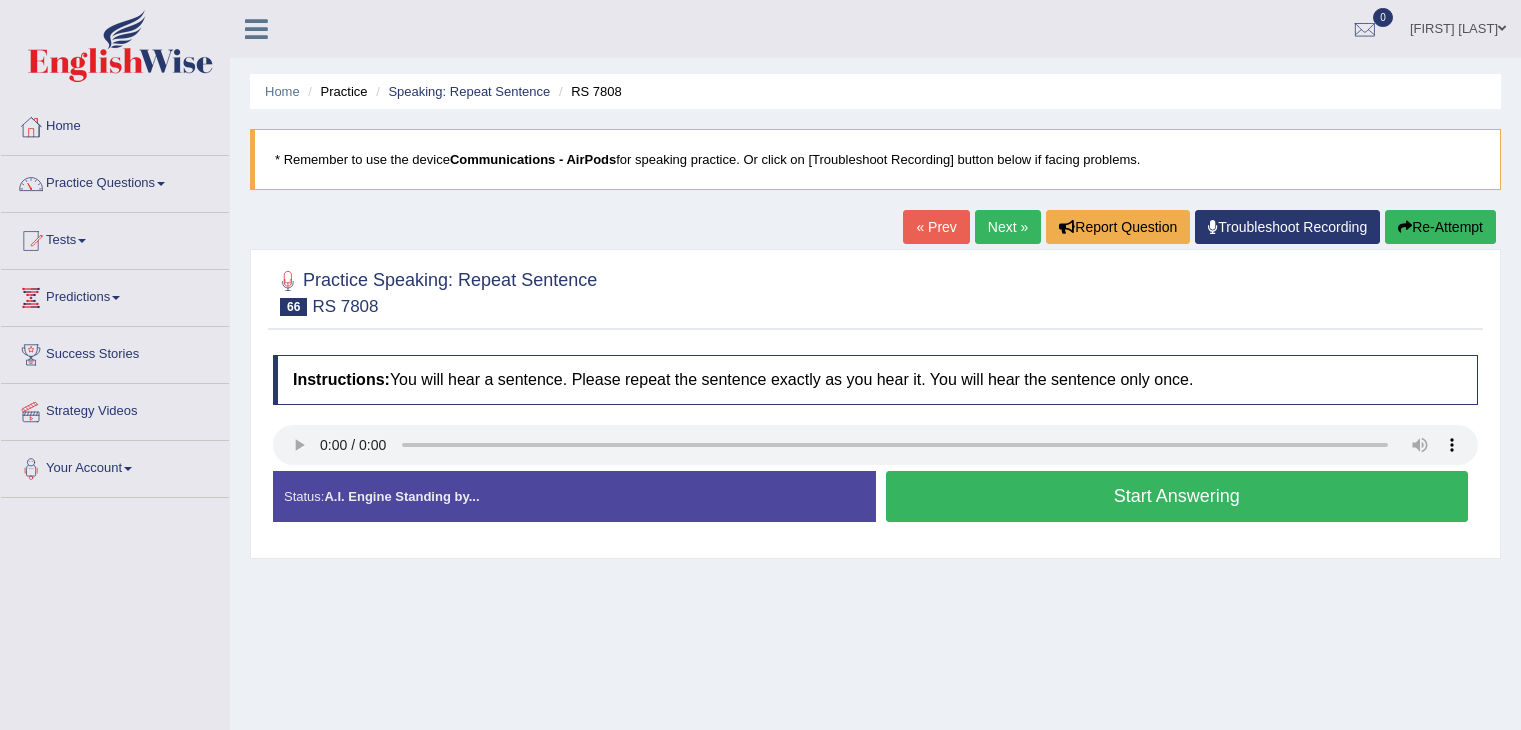 scroll, scrollTop: 0, scrollLeft: 0, axis: both 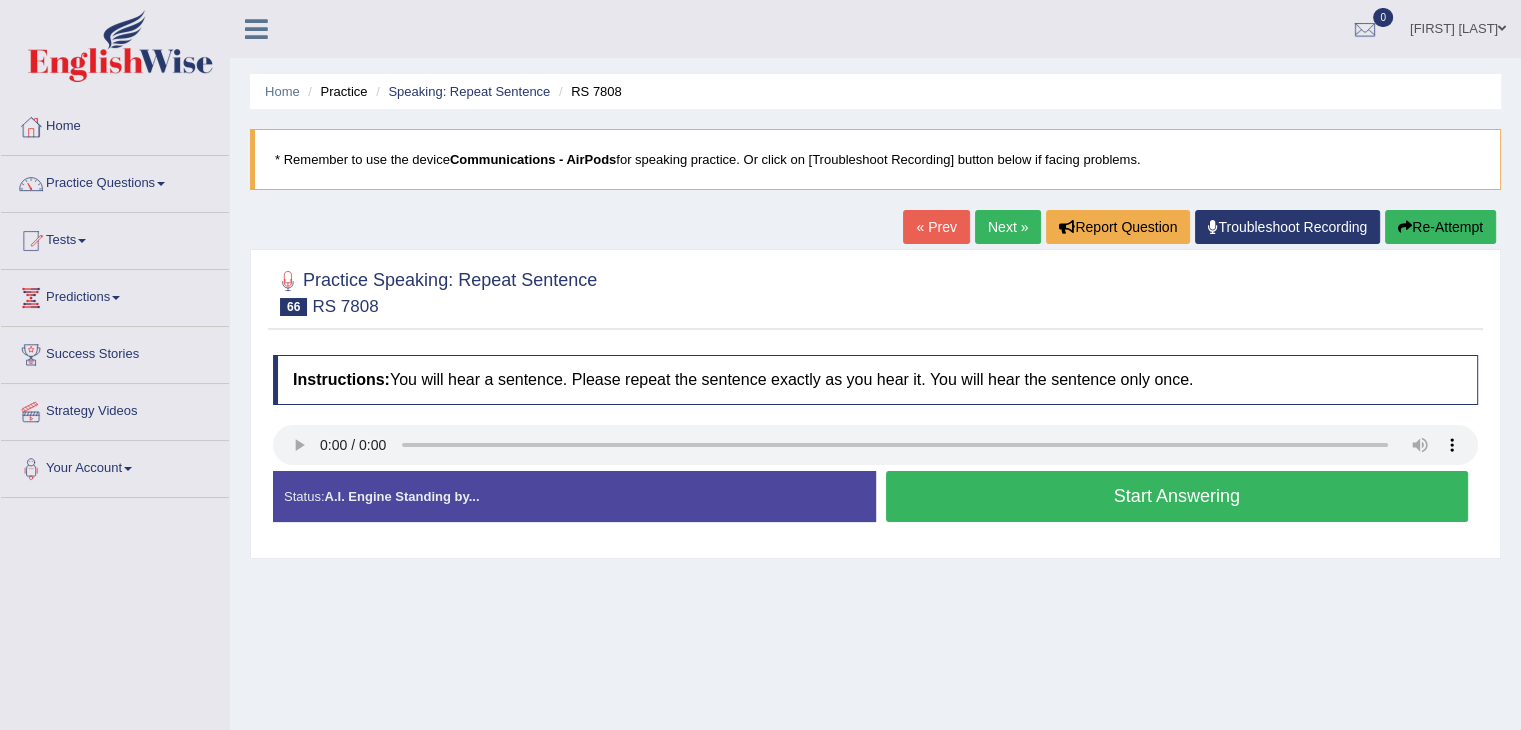 click on "Start Answering" at bounding box center [1177, 496] 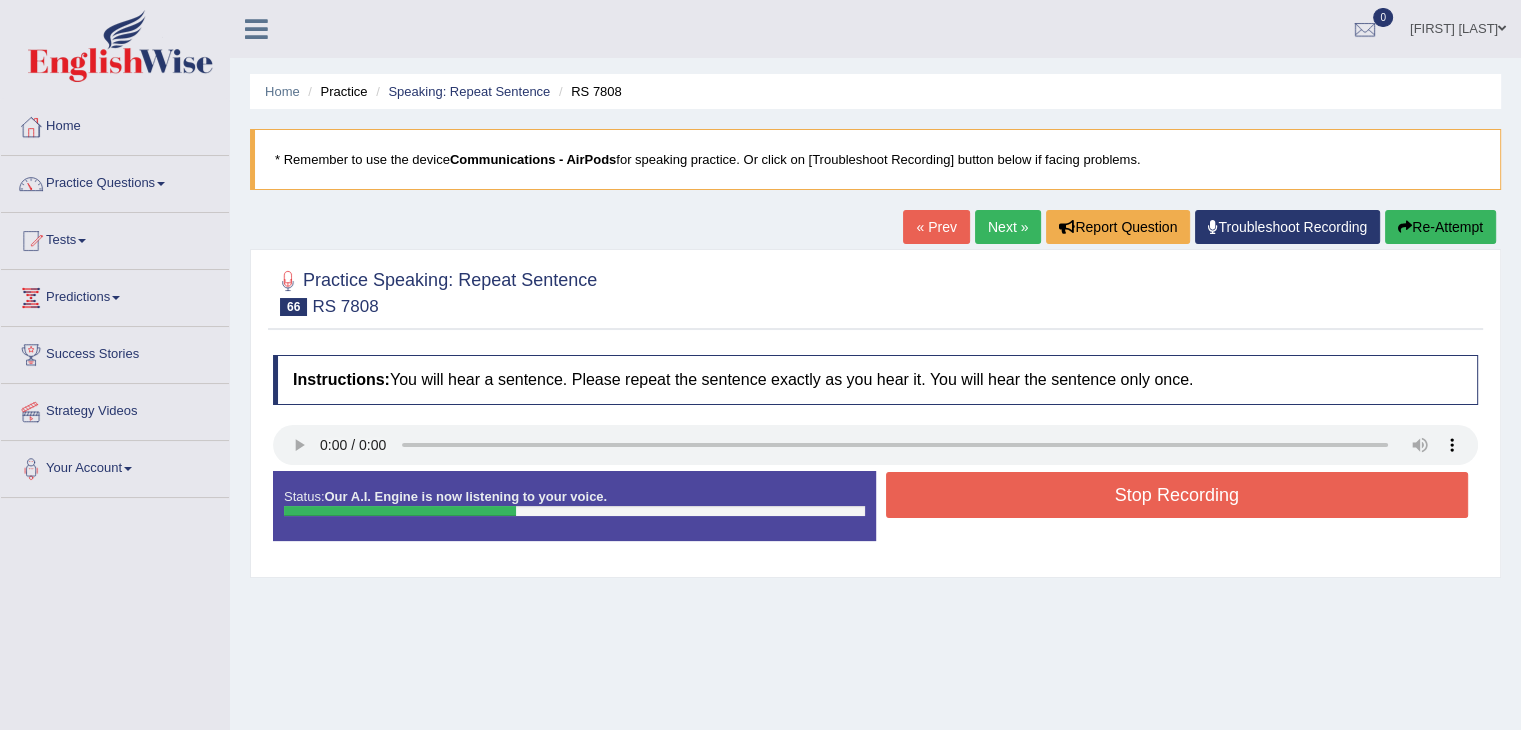 click on "Stop Recording" at bounding box center [1177, 495] 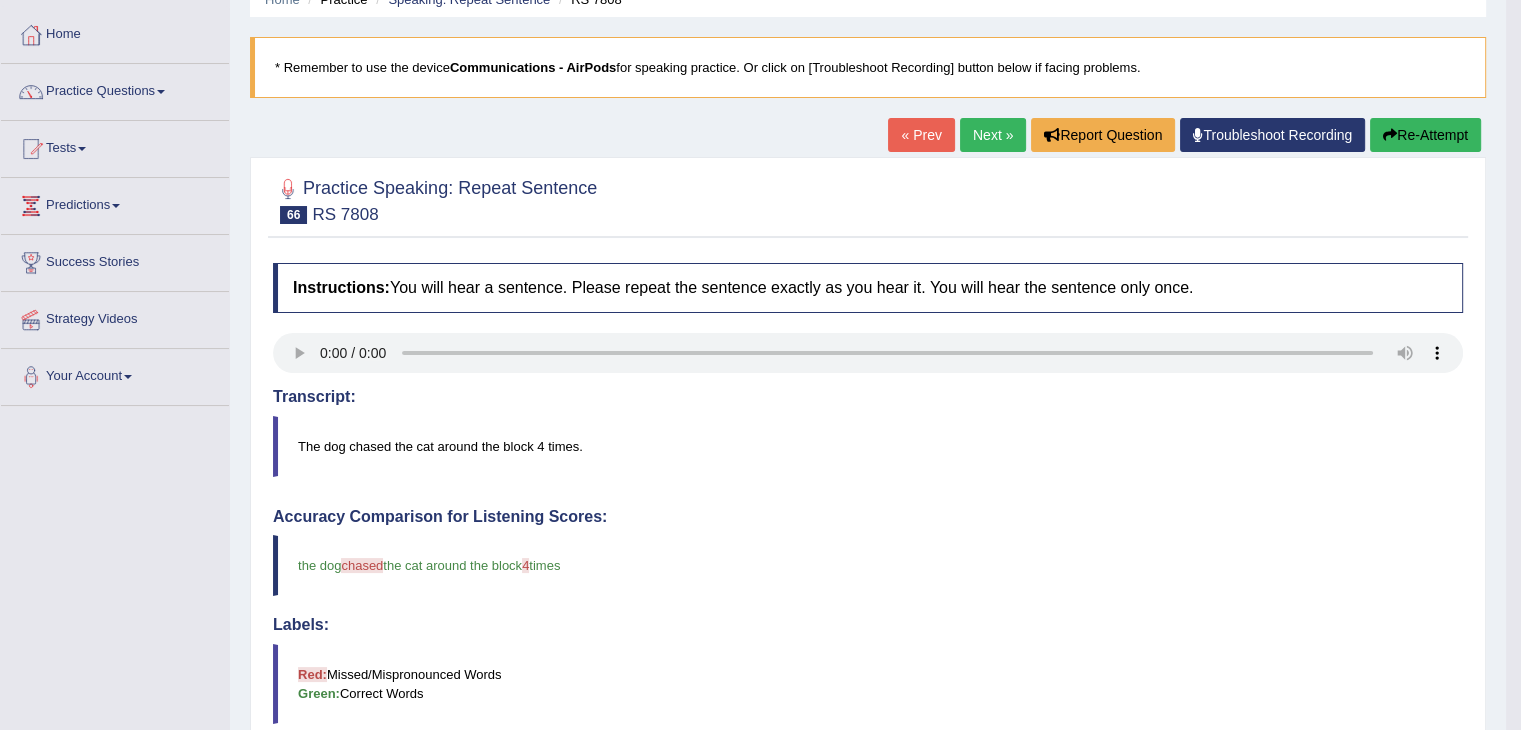 scroll, scrollTop: 33, scrollLeft: 0, axis: vertical 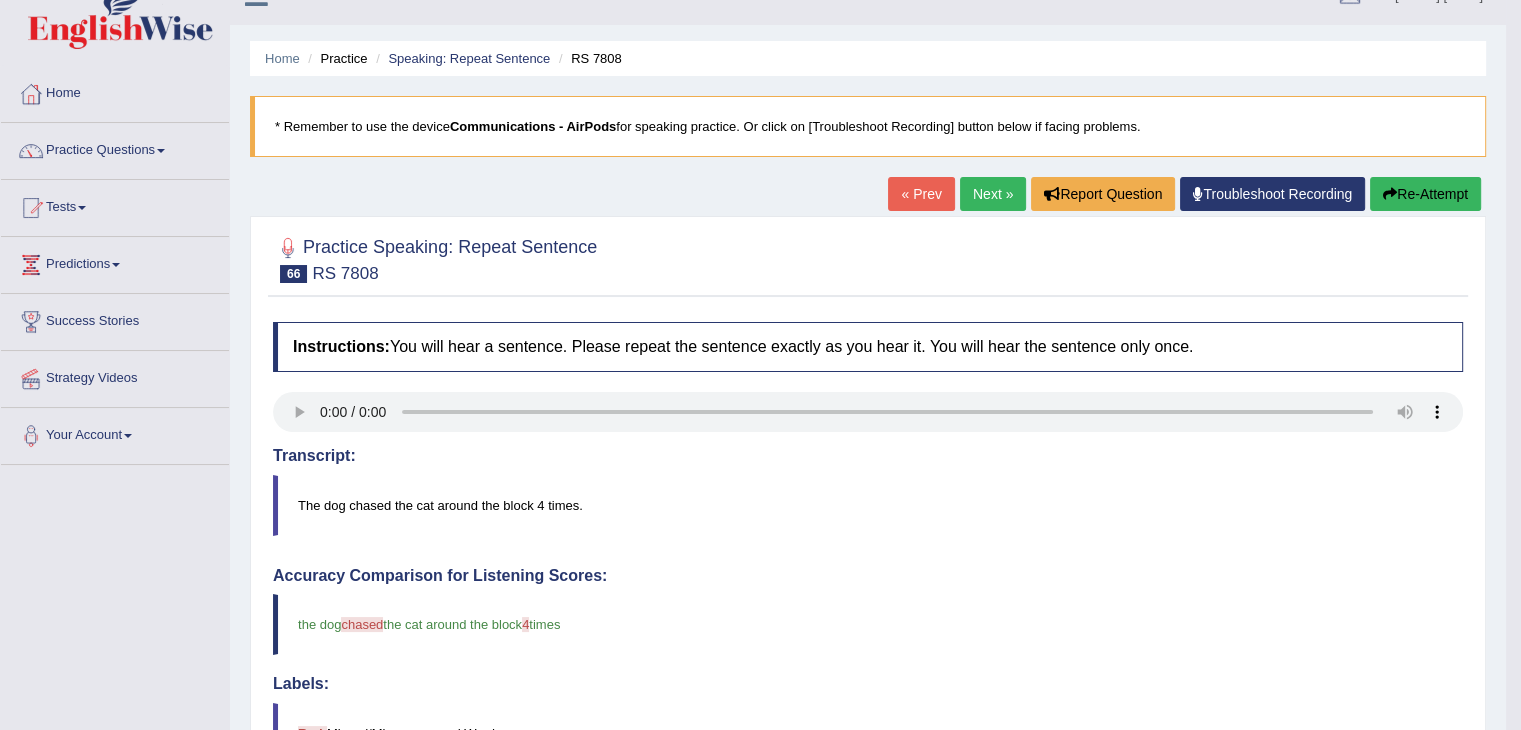 click on "Next »" at bounding box center (993, 194) 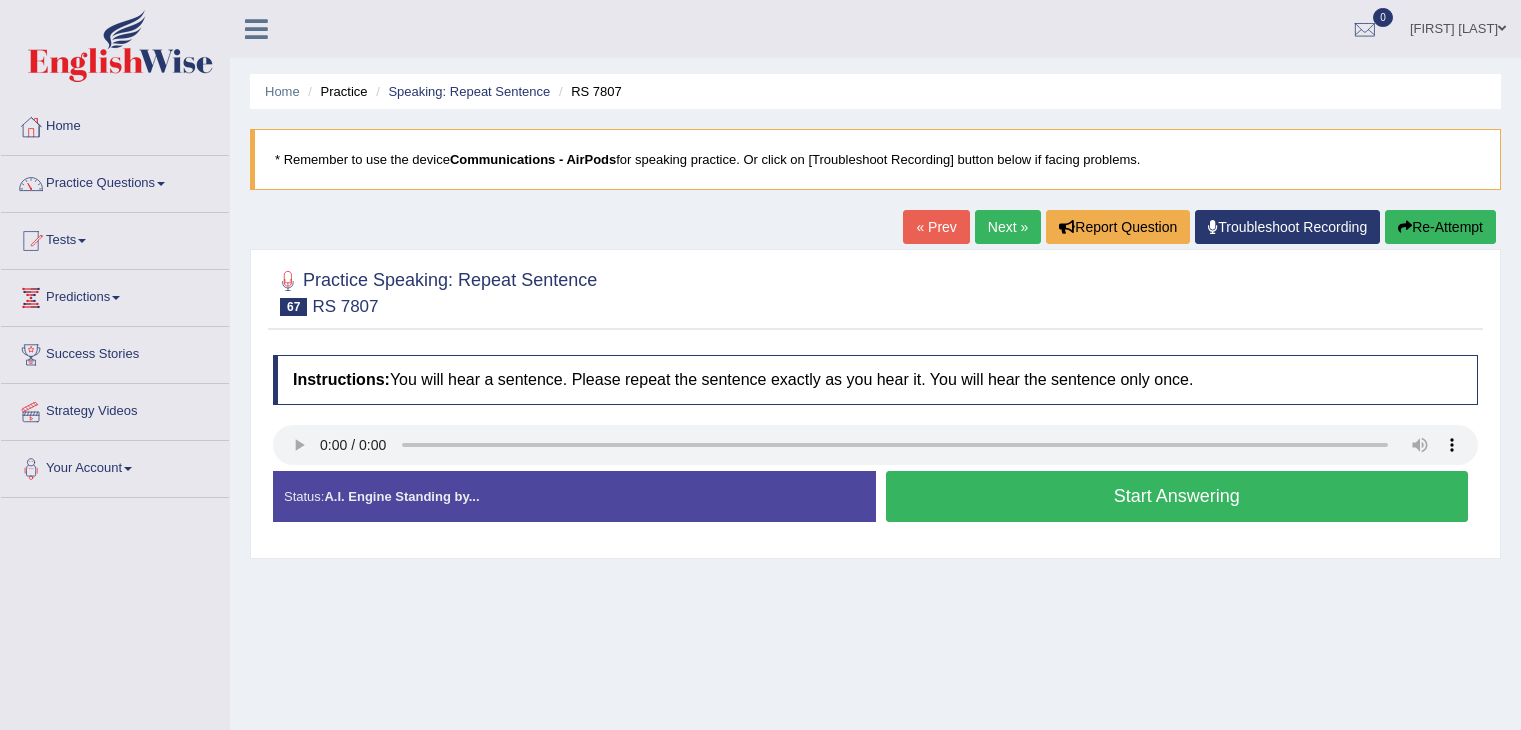 scroll, scrollTop: 0, scrollLeft: 0, axis: both 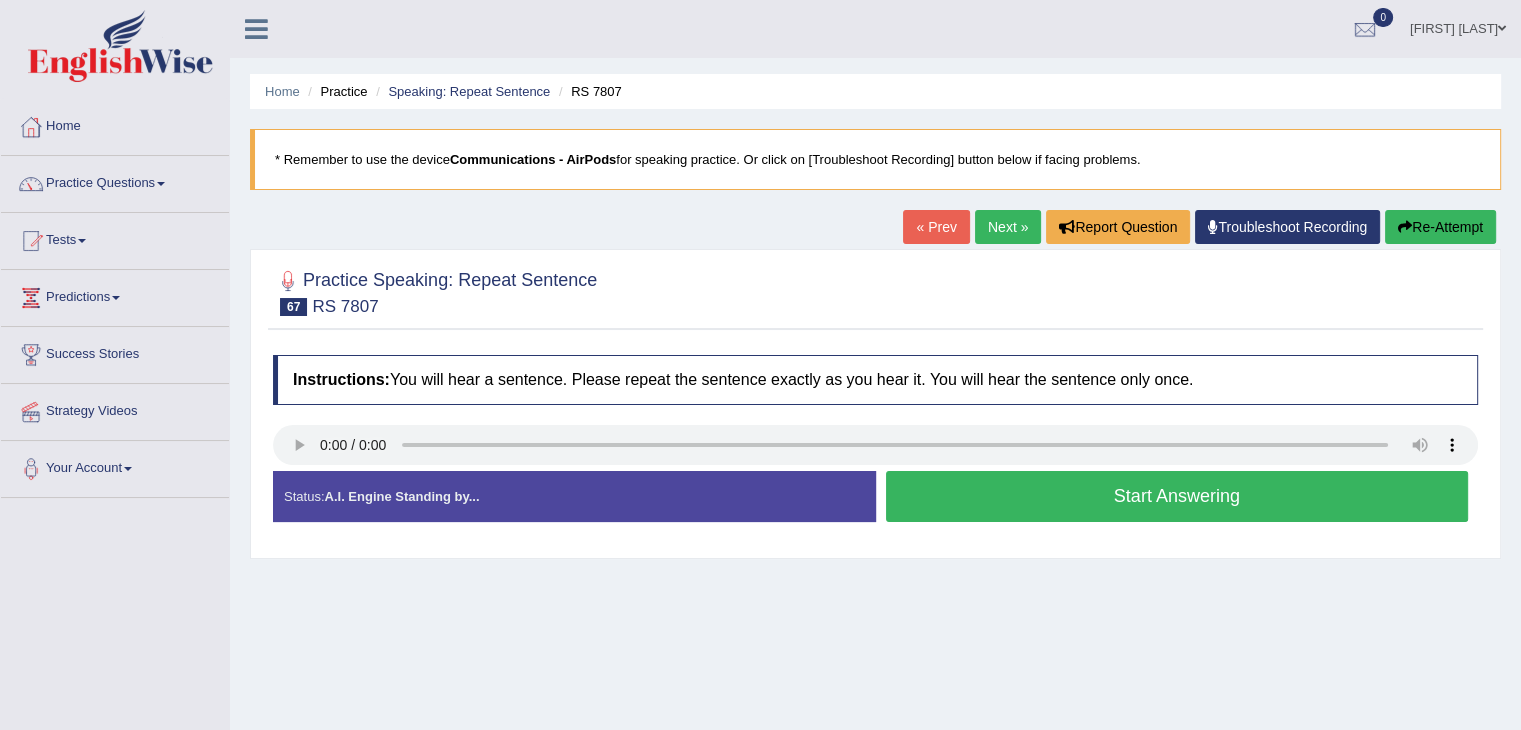 click on "Start Answering" at bounding box center (1177, 496) 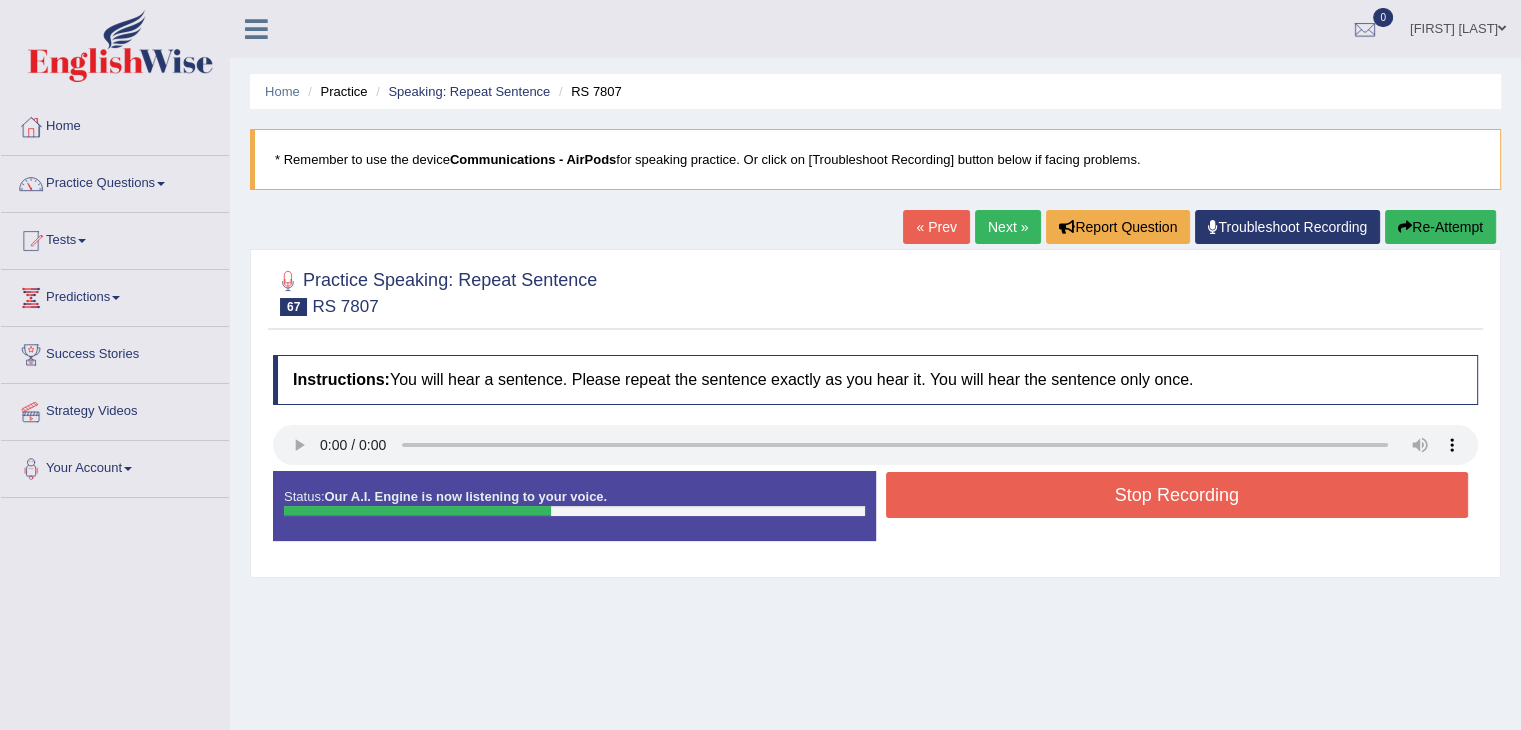 click on "Stop Recording" at bounding box center [1177, 495] 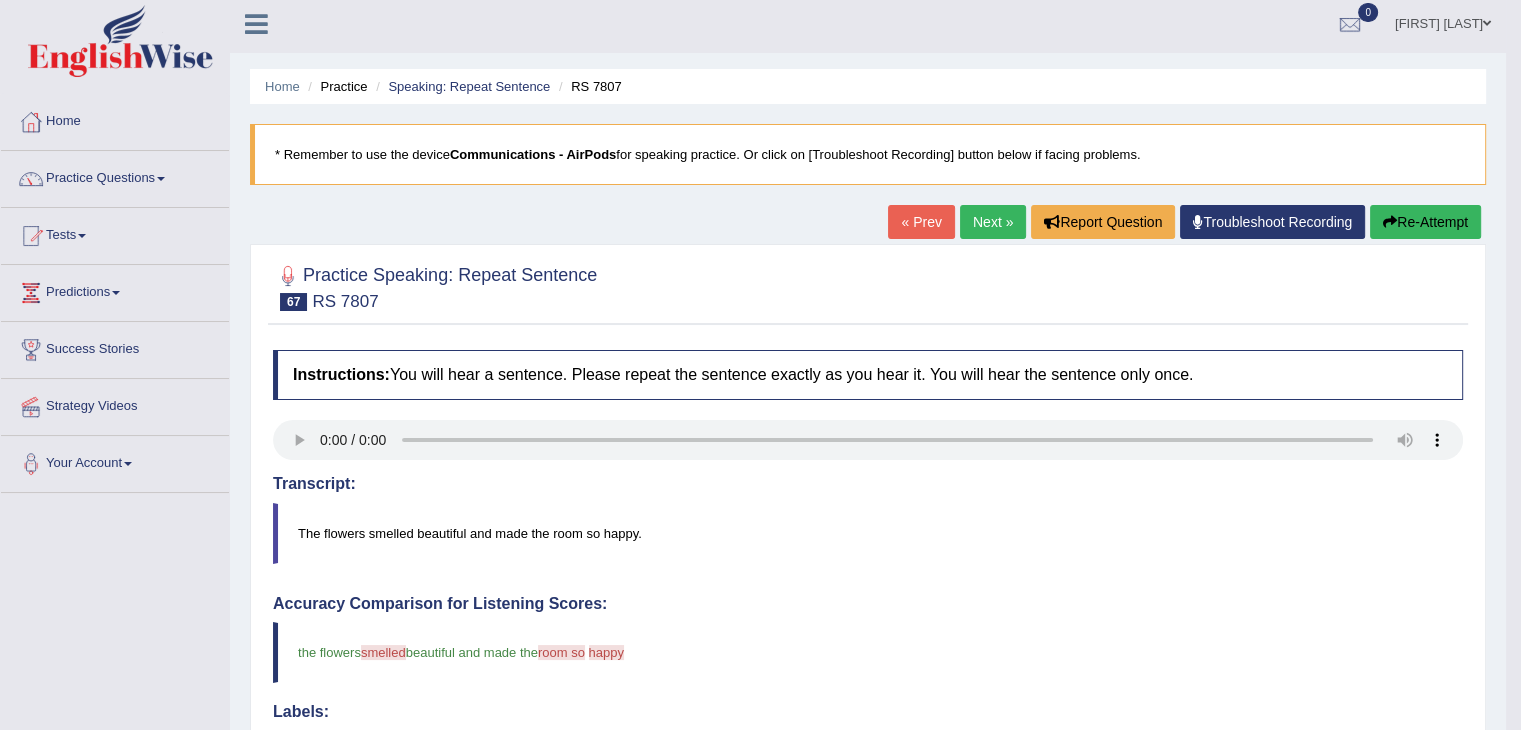 scroll, scrollTop: 0, scrollLeft: 0, axis: both 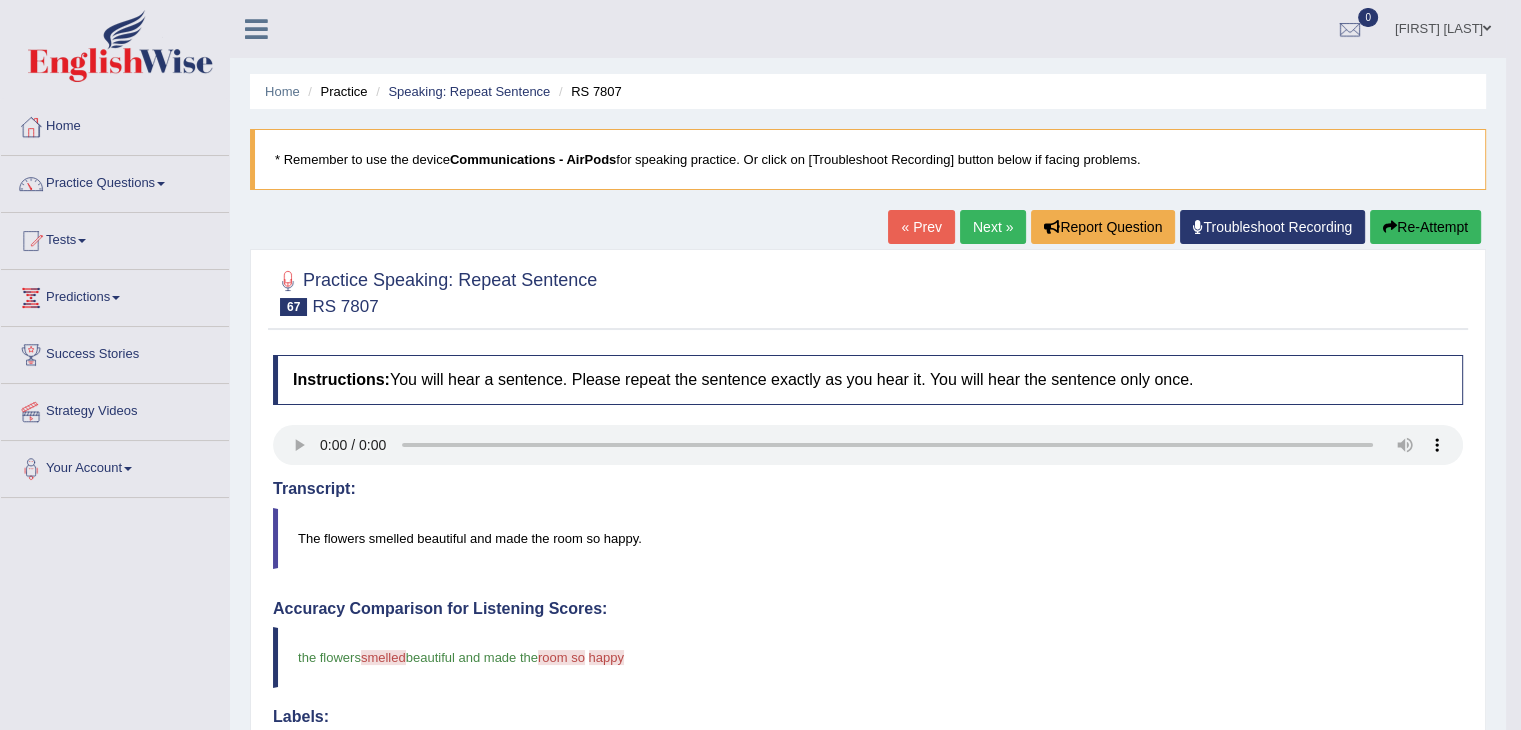 click on "Next »" at bounding box center [993, 227] 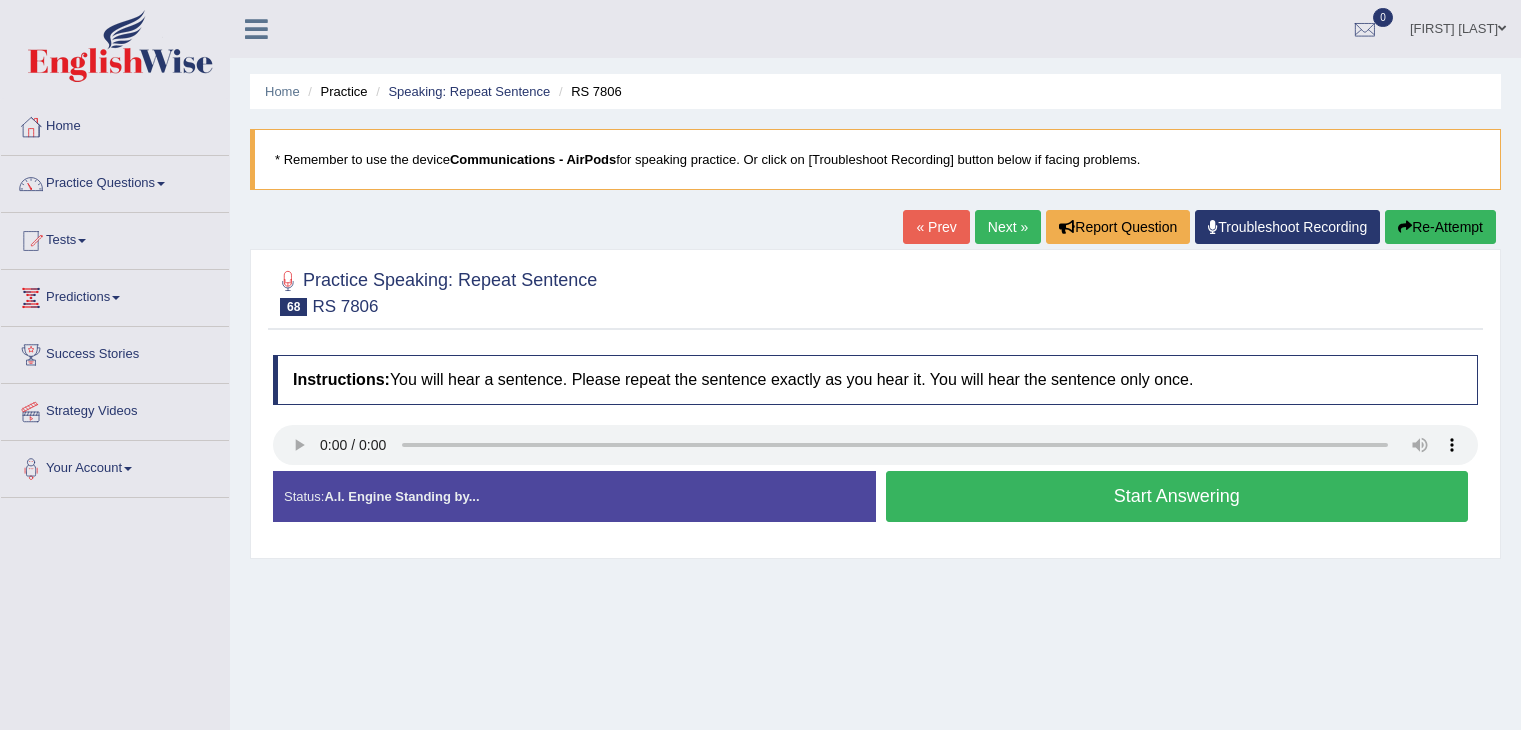 scroll, scrollTop: 0, scrollLeft: 0, axis: both 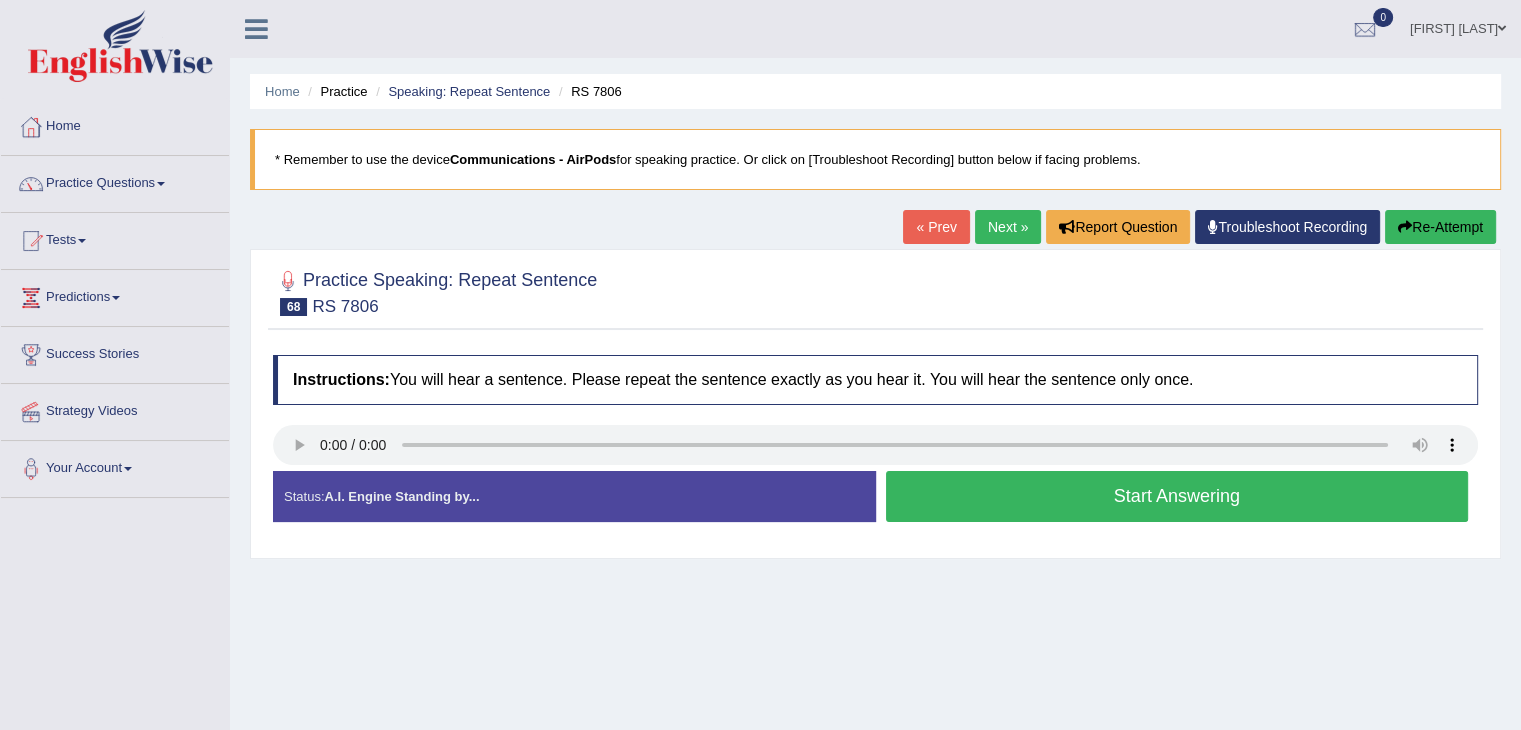 click on "Start Answering" at bounding box center [1177, 496] 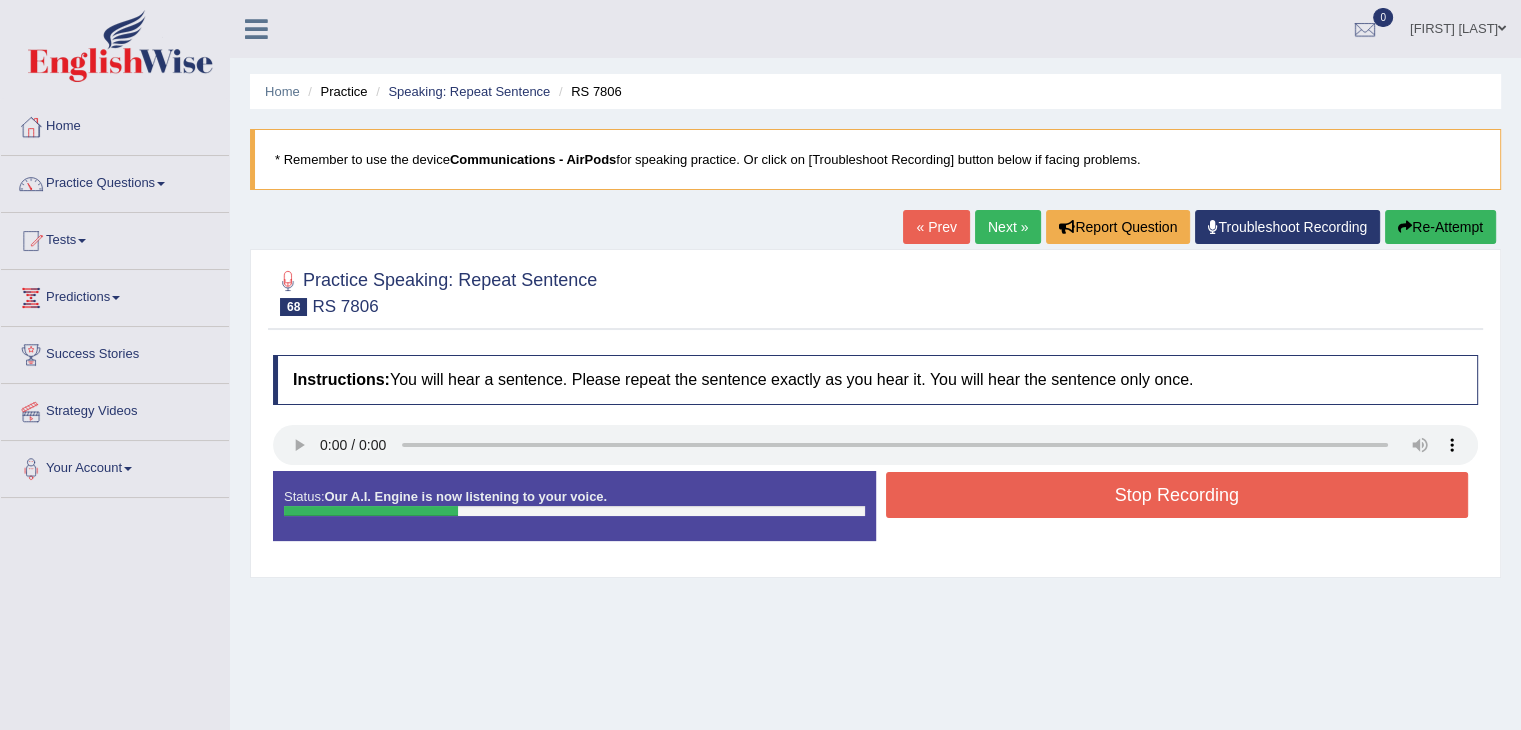 click on "Re-Attempt" at bounding box center [1440, 227] 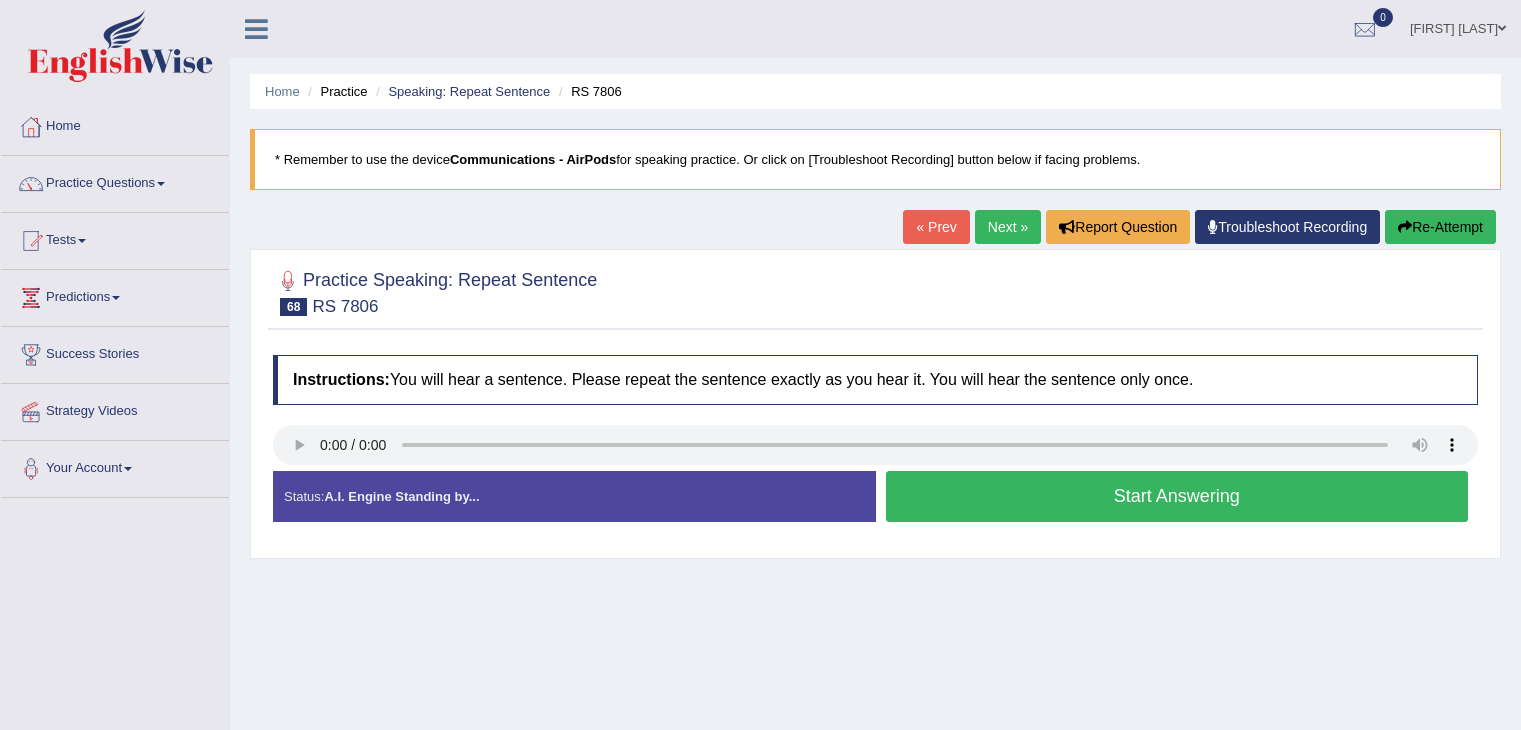 scroll, scrollTop: 0, scrollLeft: 0, axis: both 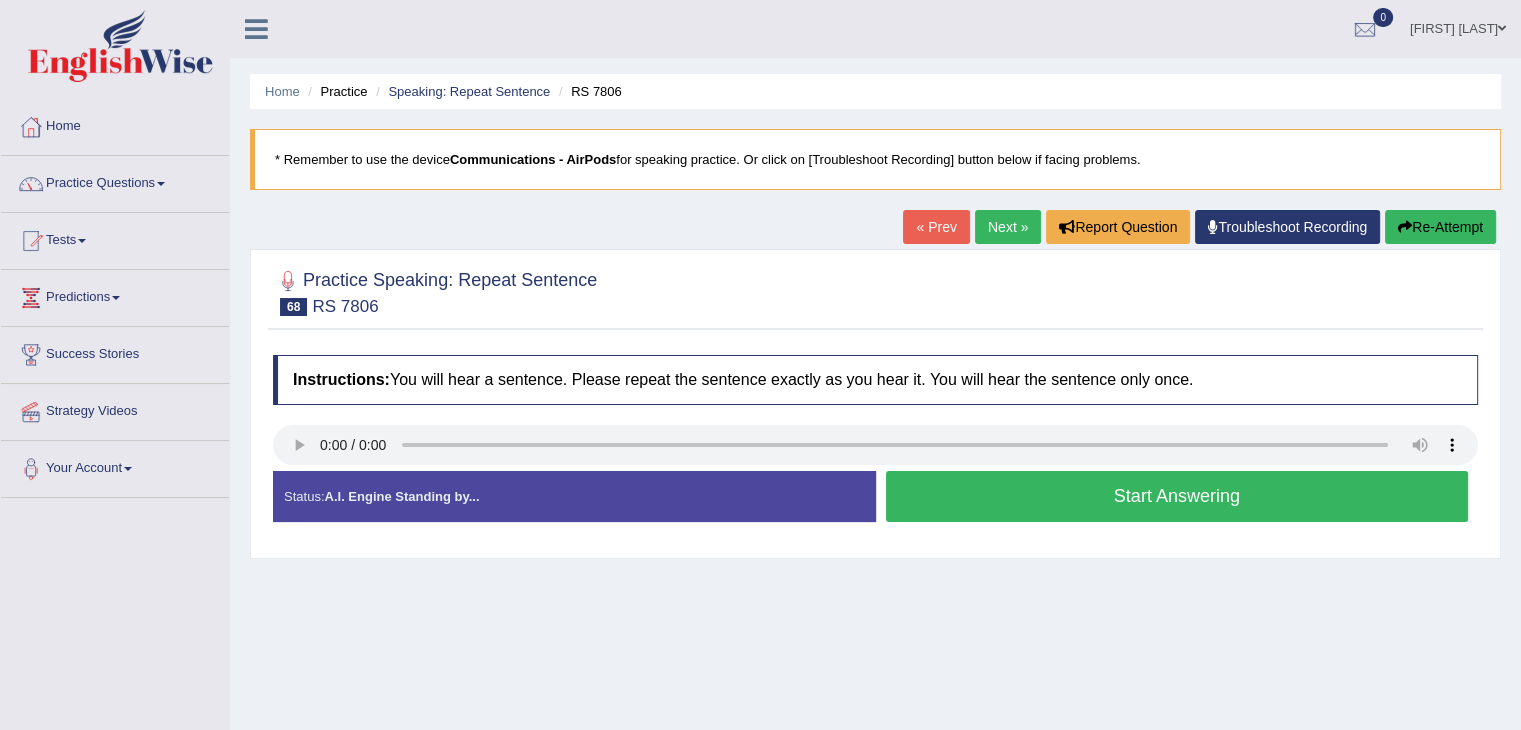 click on "Start Answering" at bounding box center [1177, 496] 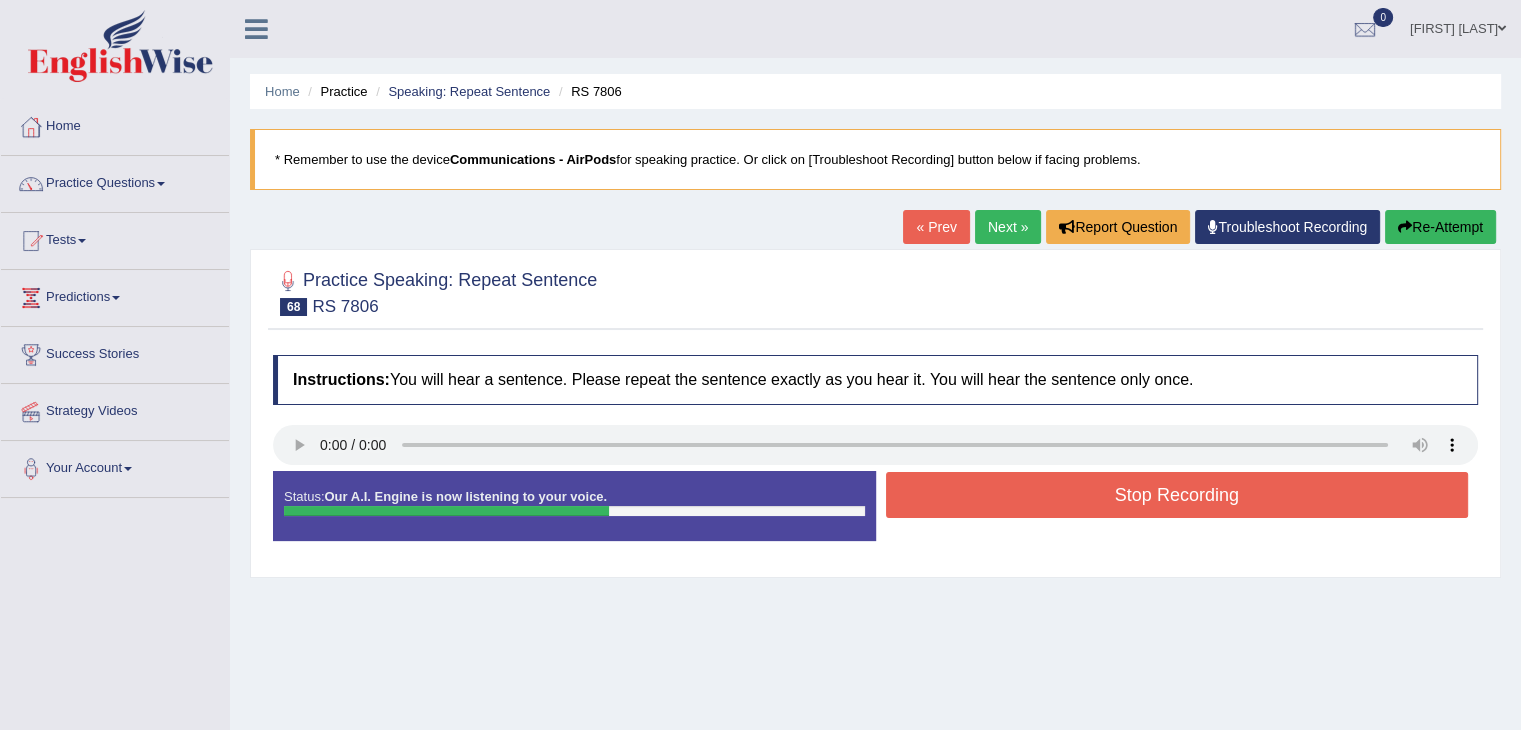 click on "Stop Recording" at bounding box center (1177, 495) 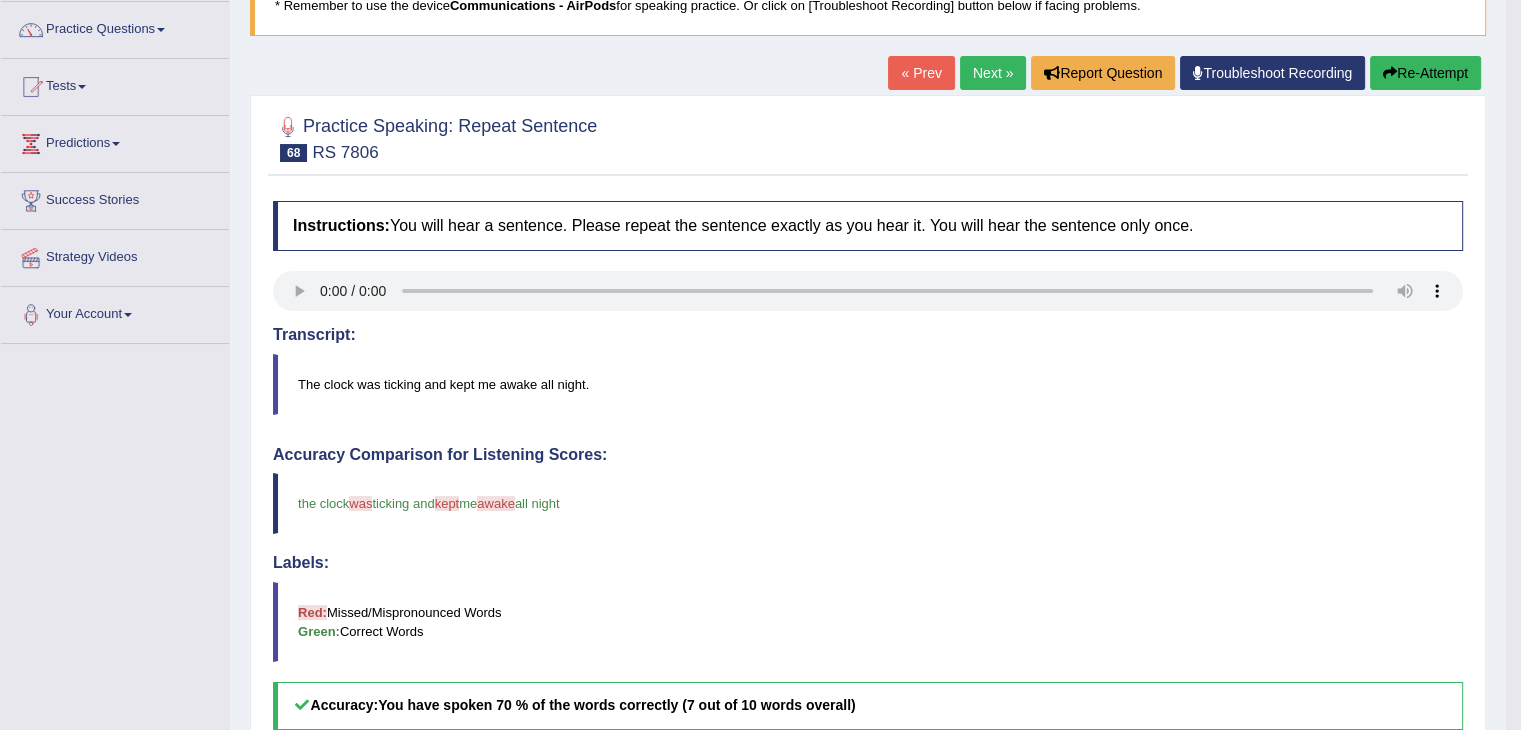 scroll, scrollTop: 100, scrollLeft: 0, axis: vertical 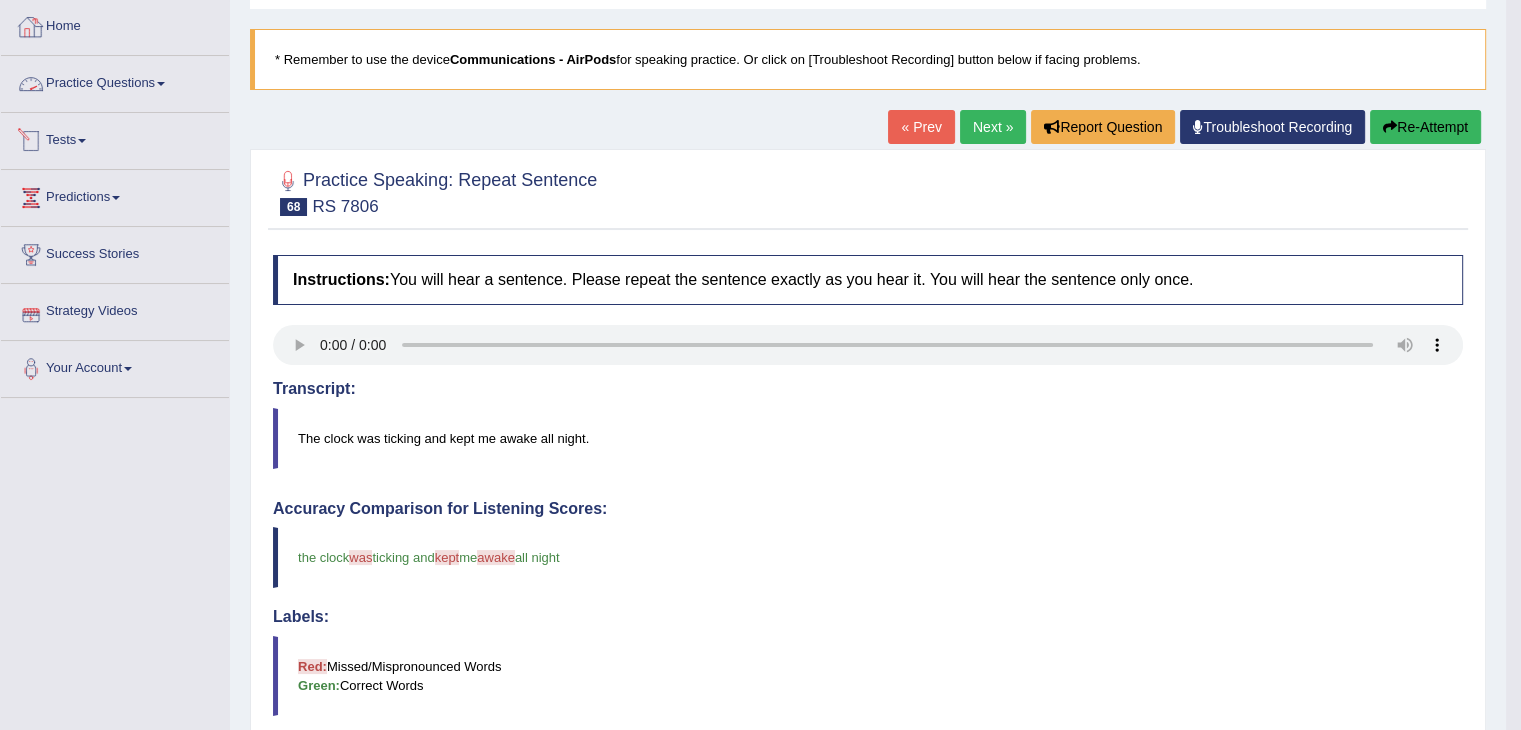 click on "Practice Questions" at bounding box center (115, 81) 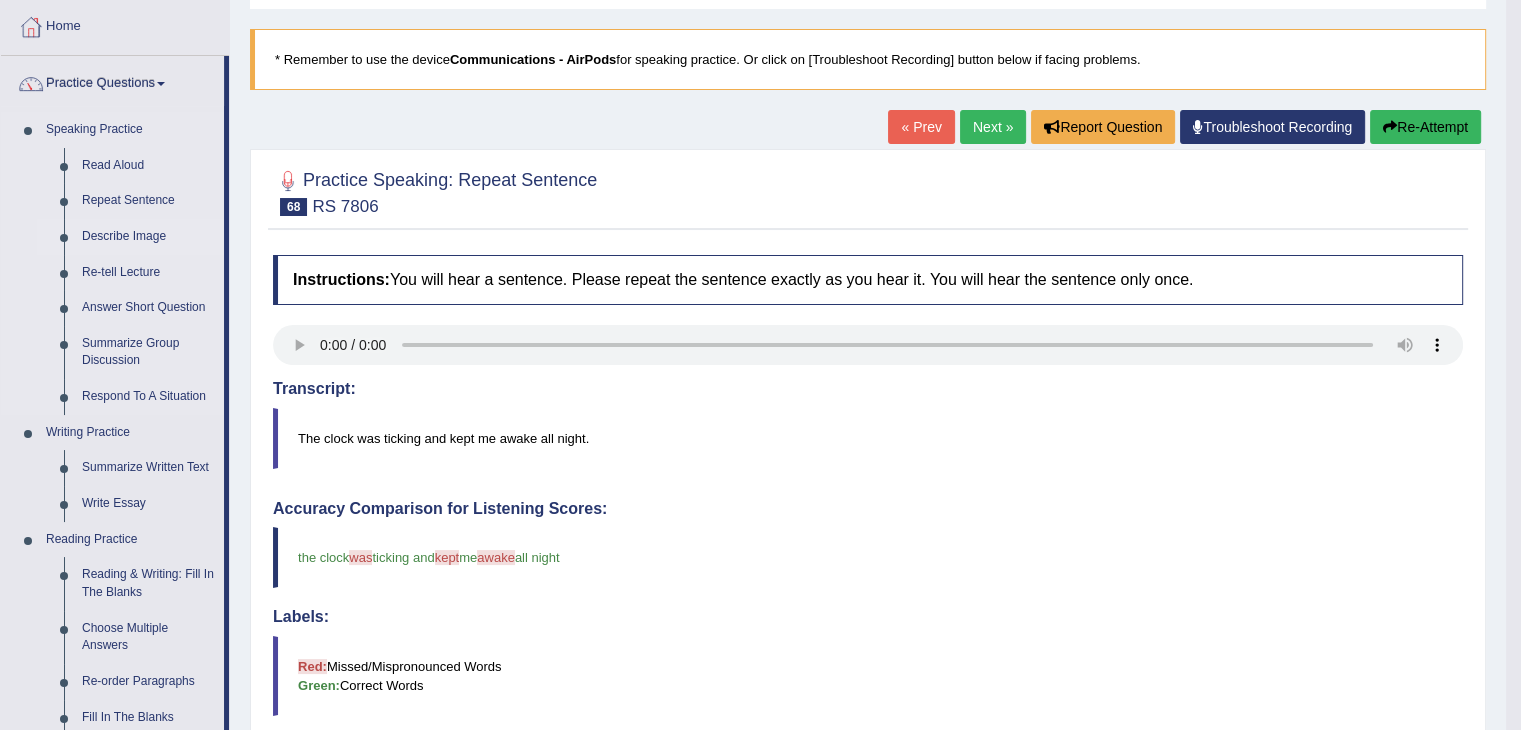 click on "Describe Image" at bounding box center [148, 237] 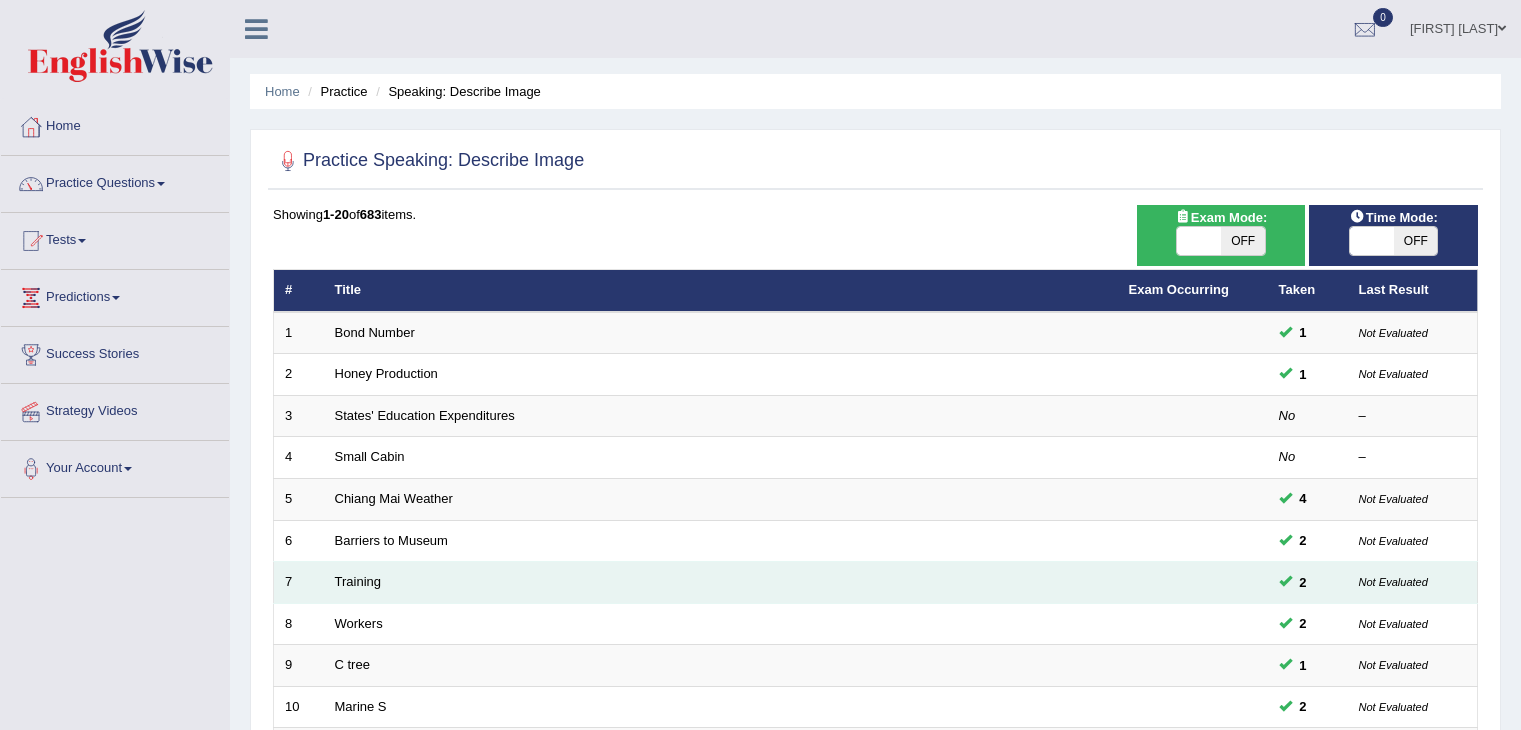 scroll, scrollTop: 0, scrollLeft: 0, axis: both 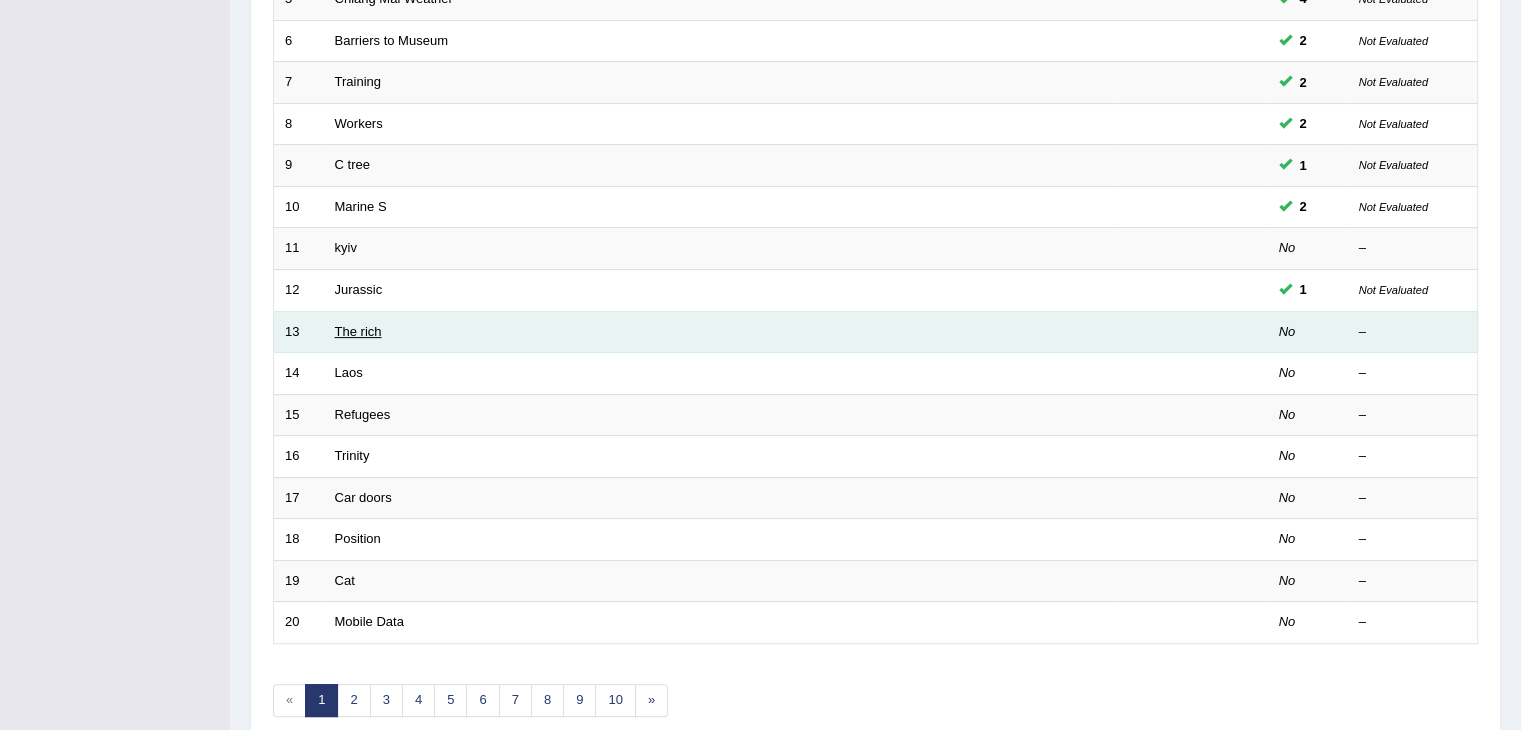 click on "The rich" at bounding box center [358, 331] 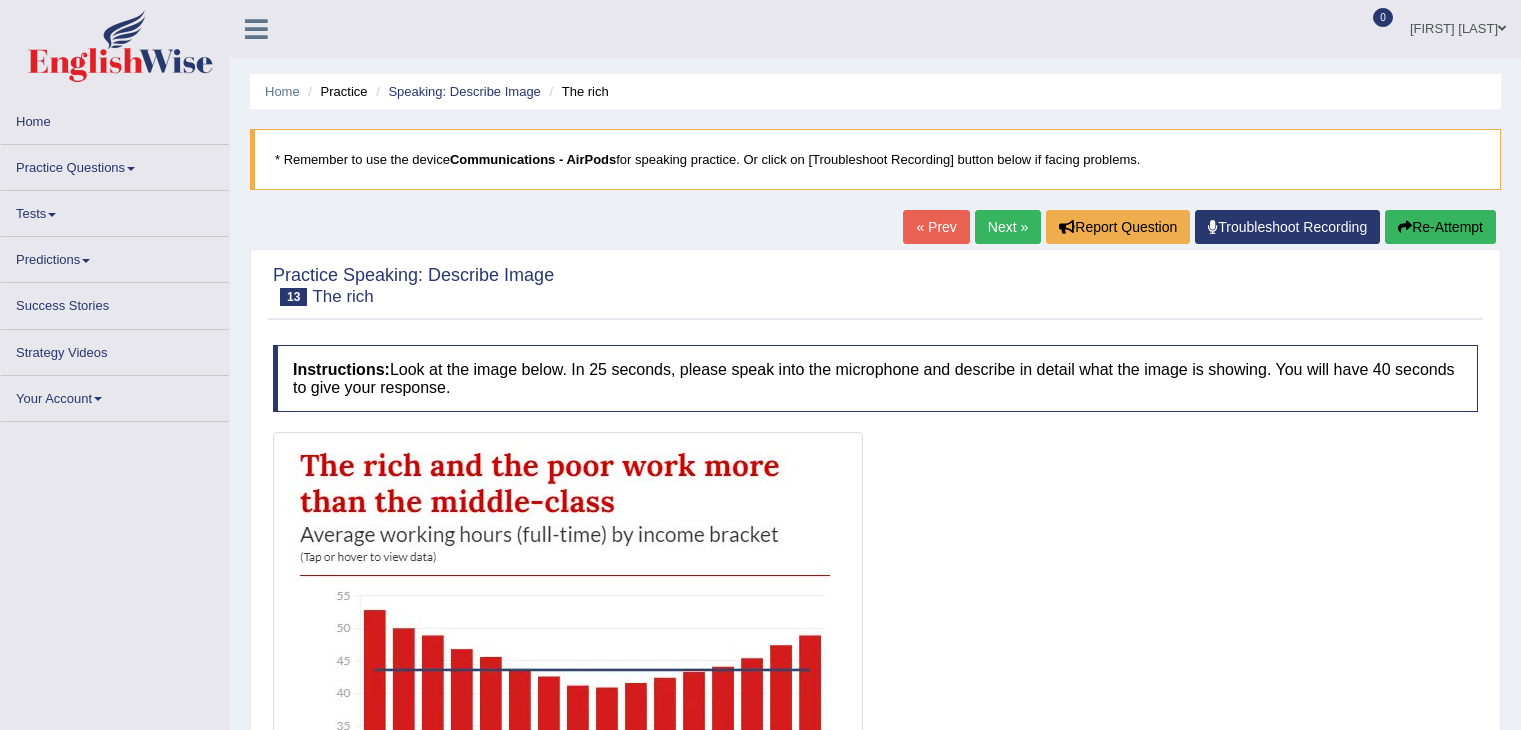 scroll, scrollTop: 0, scrollLeft: 0, axis: both 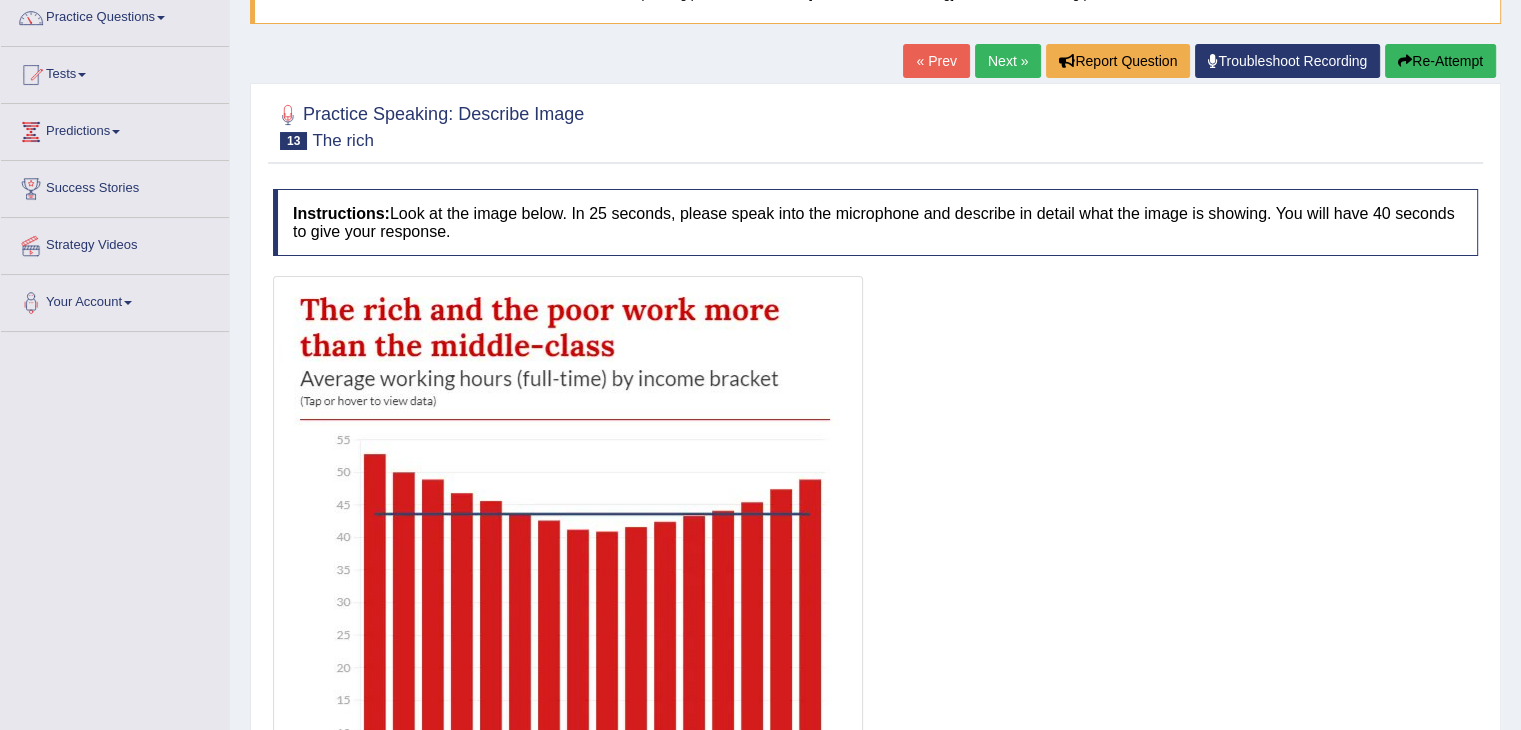 click on "Next »" at bounding box center [1008, 61] 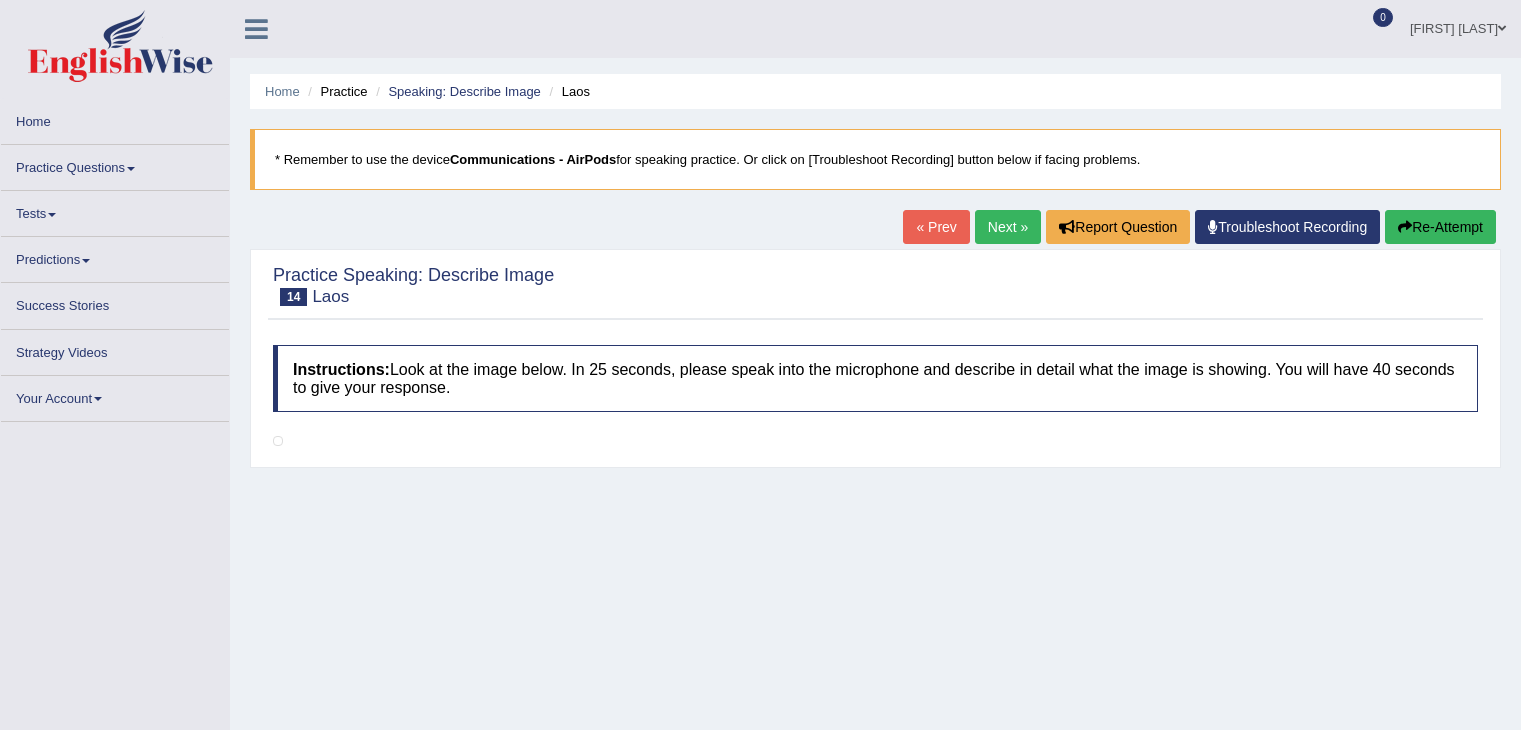 scroll, scrollTop: 32, scrollLeft: 0, axis: vertical 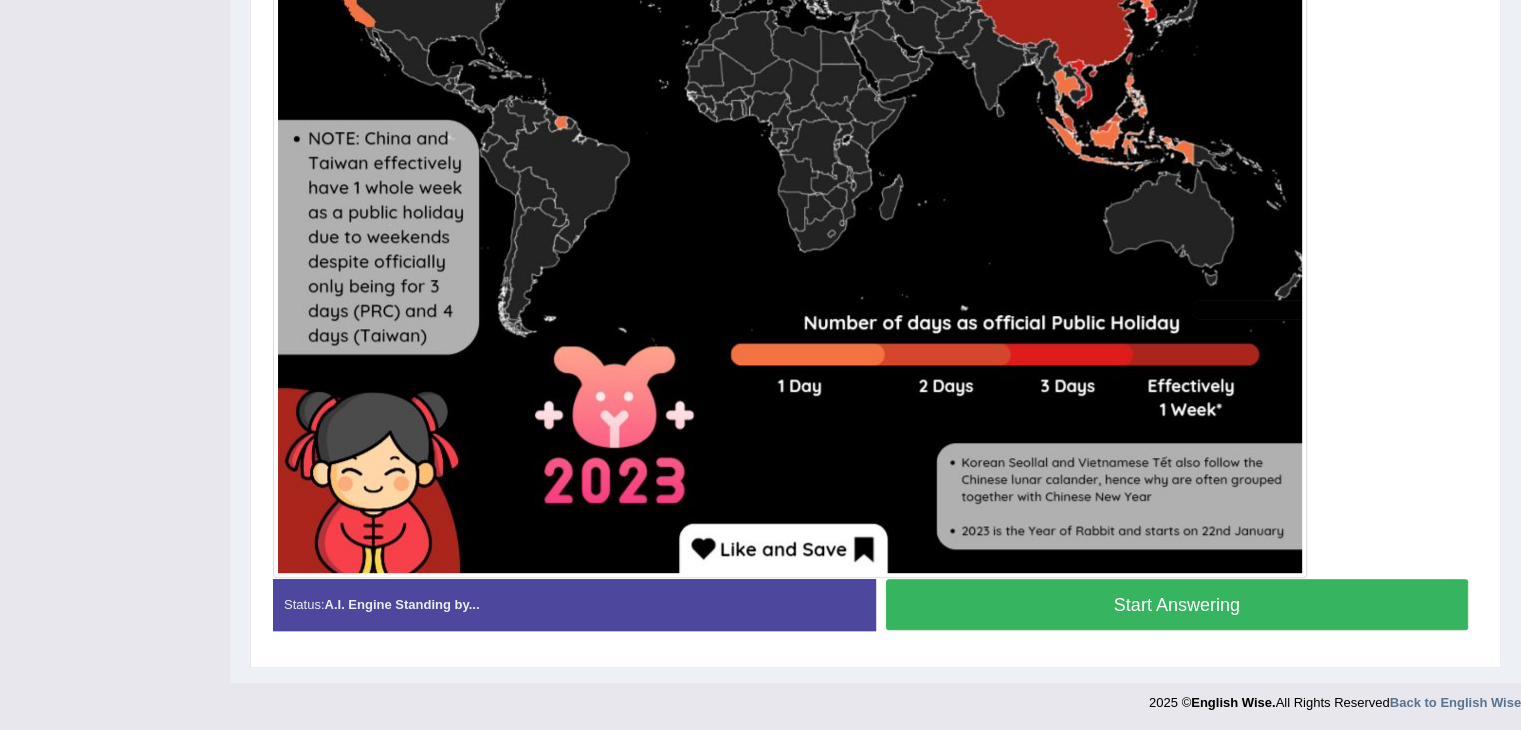 click on "Start Answering" at bounding box center (1177, 604) 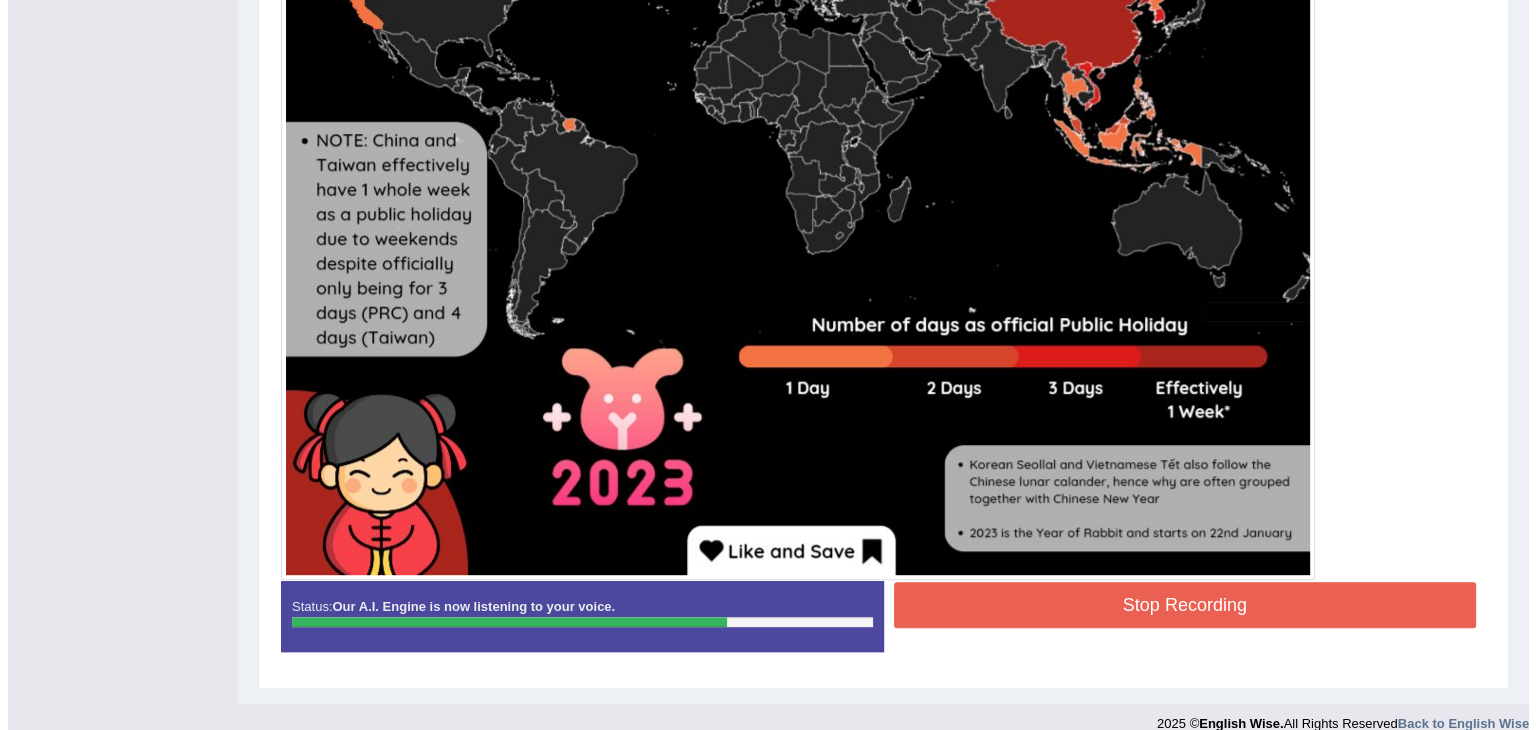 scroll, scrollTop: 917, scrollLeft: 0, axis: vertical 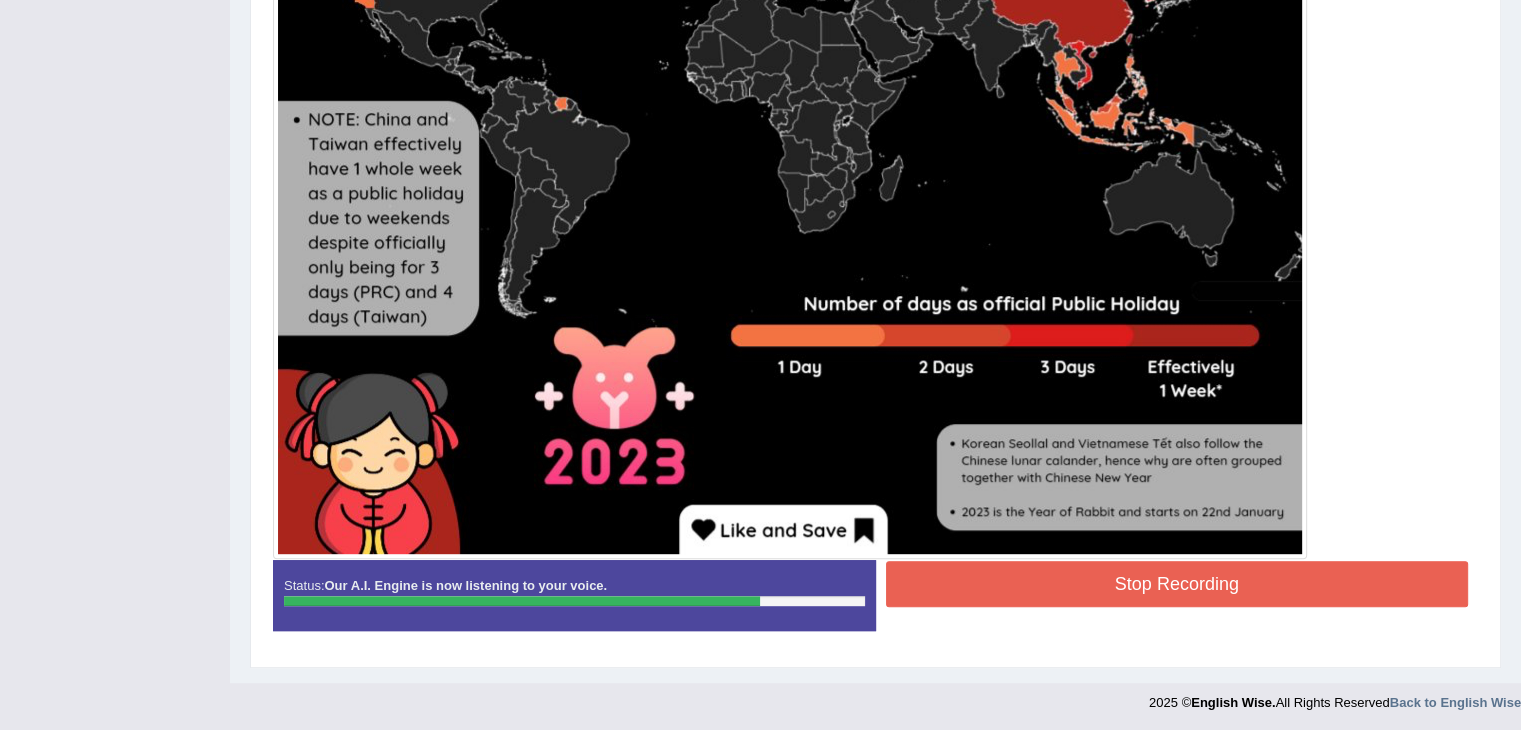click on "Stop Recording" at bounding box center [1177, 584] 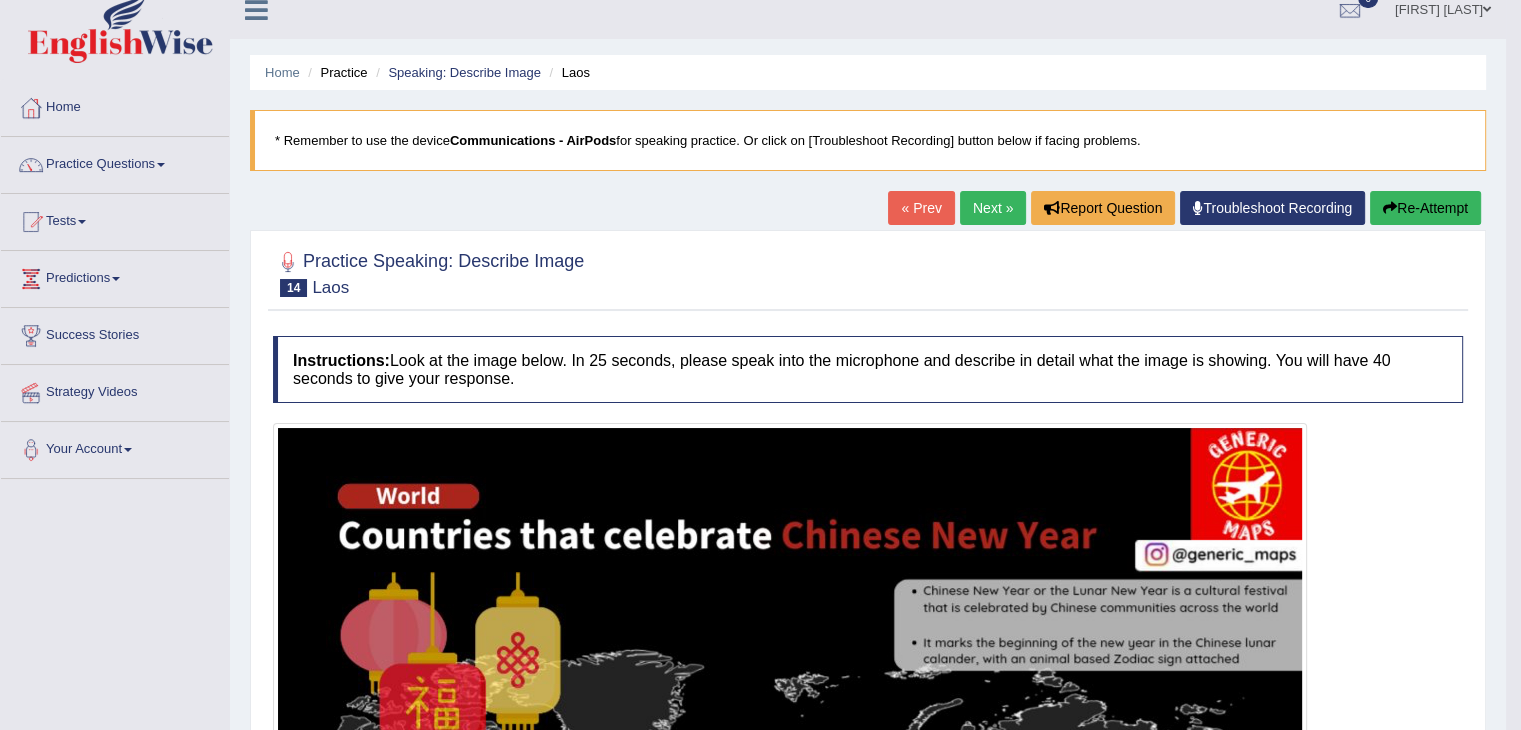 scroll, scrollTop: 17, scrollLeft: 0, axis: vertical 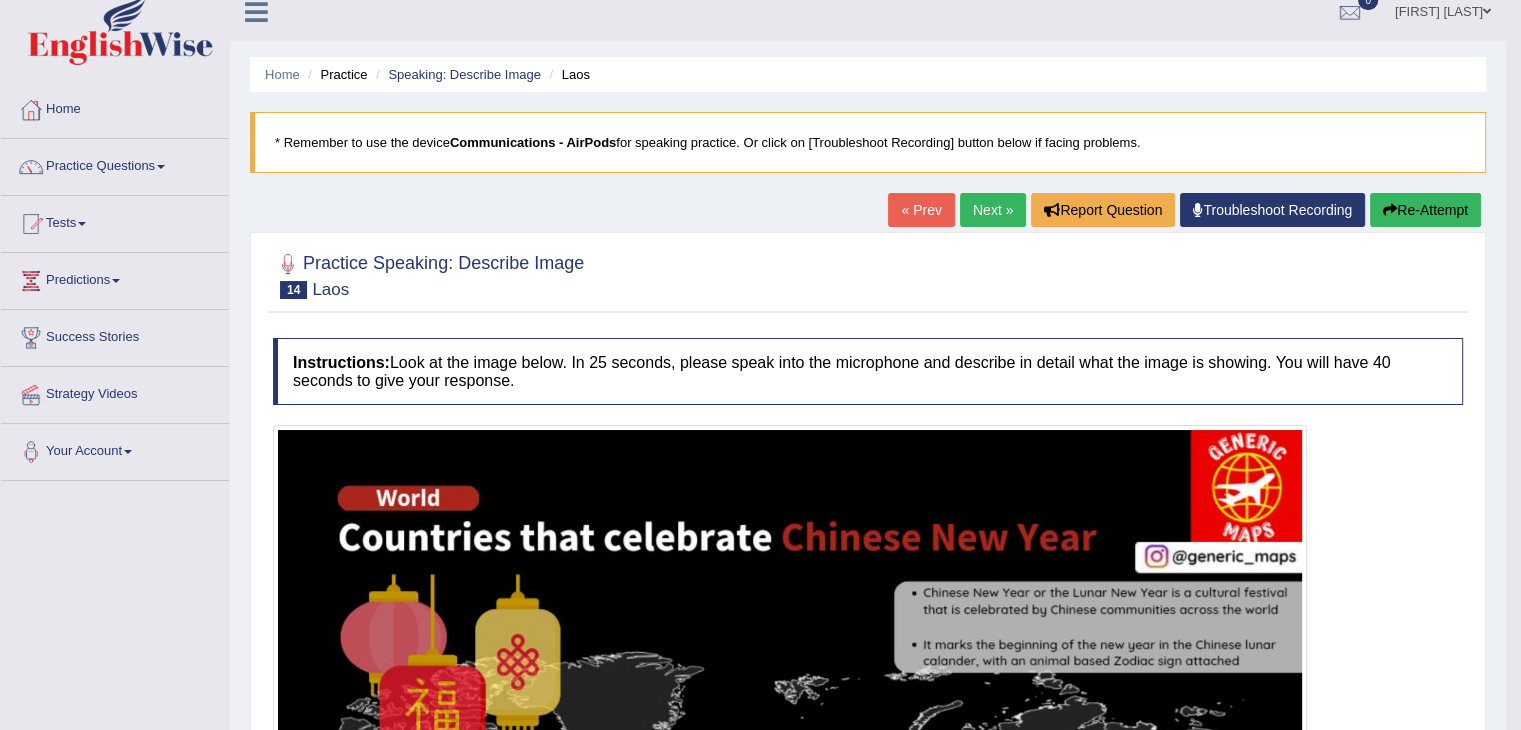 click on "Next »" at bounding box center [993, 210] 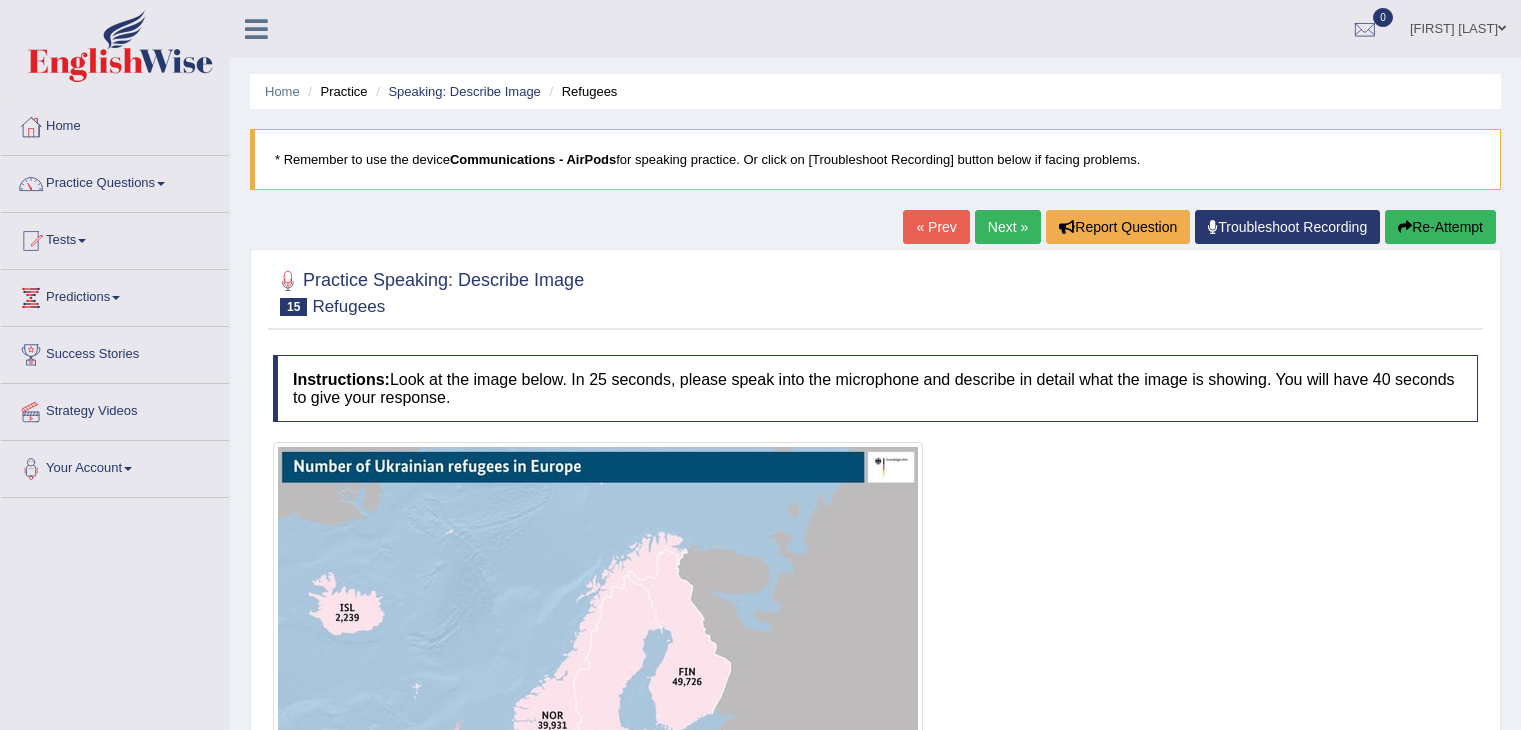 scroll, scrollTop: 0, scrollLeft: 0, axis: both 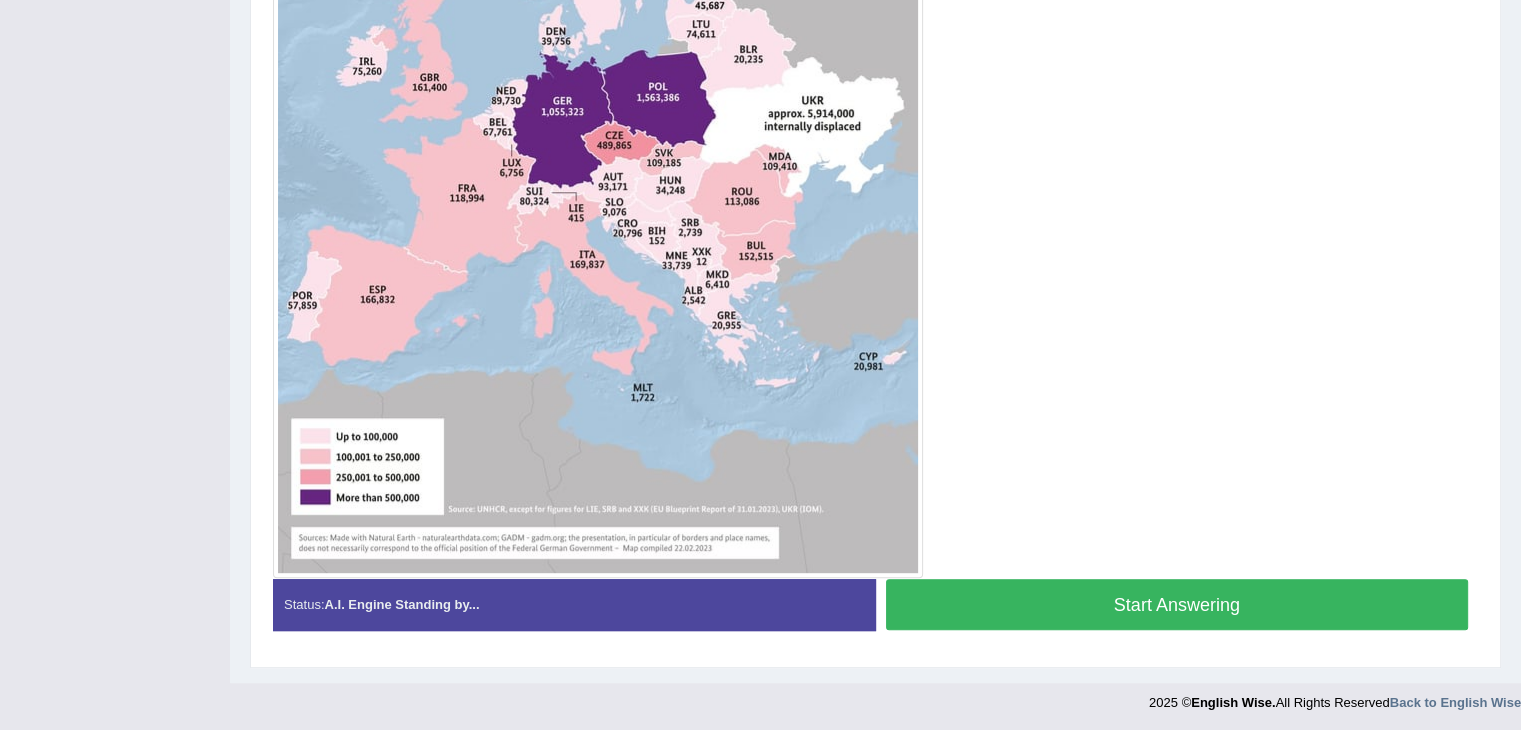 drag, startPoint x: 1105, startPoint y: 618, endPoint x: 1039, endPoint y: 527, distance: 112.41441 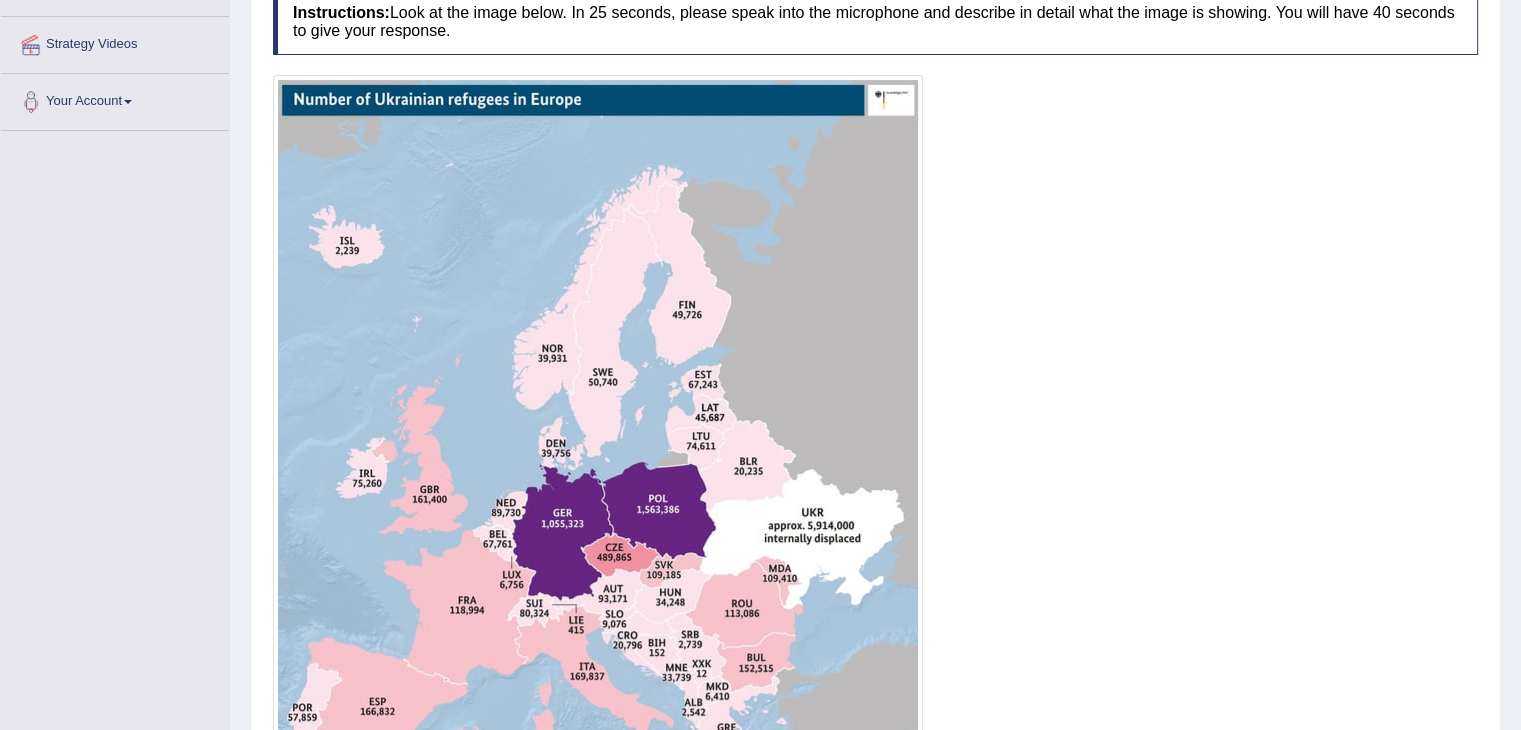 scroll, scrollTop: 298, scrollLeft: 0, axis: vertical 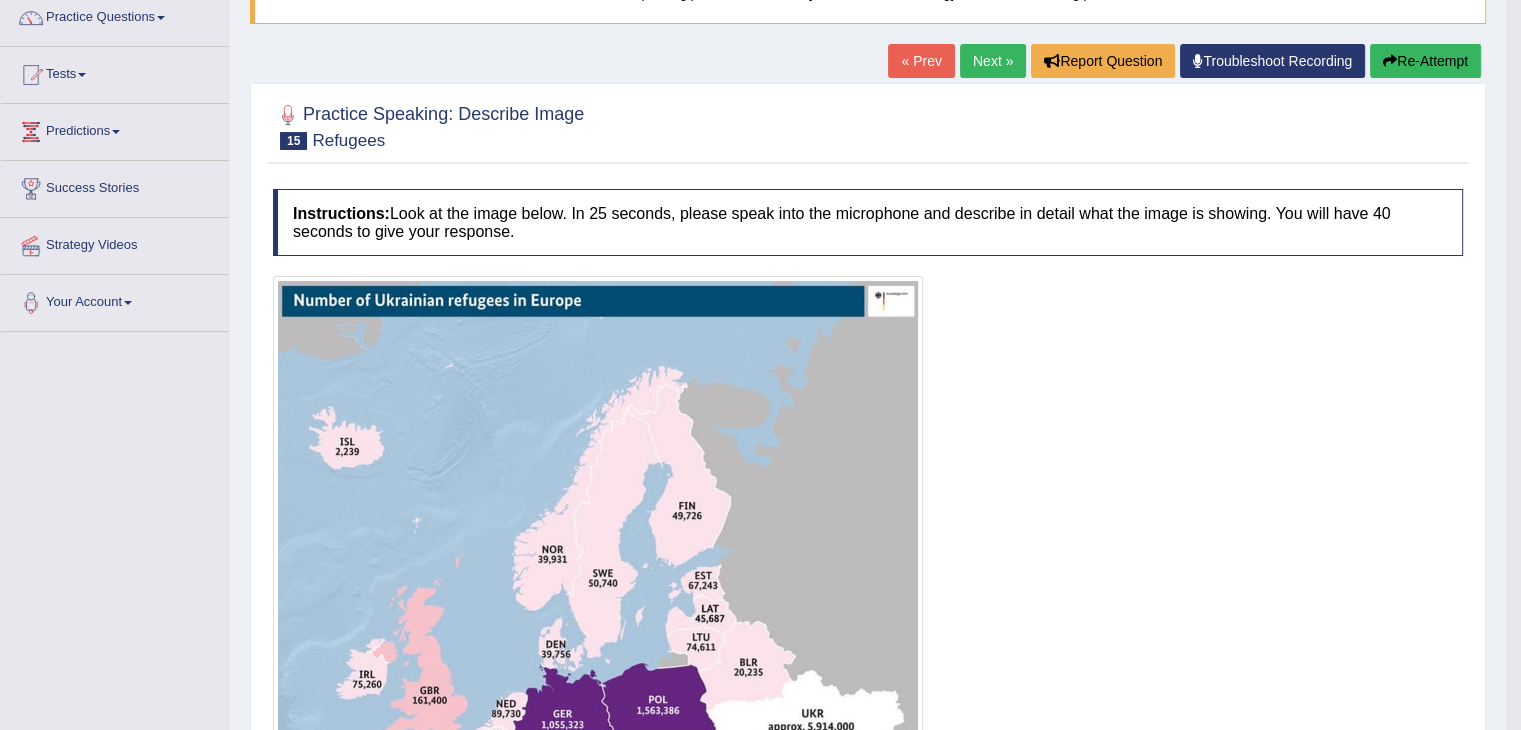 click on "Next »" at bounding box center [993, 61] 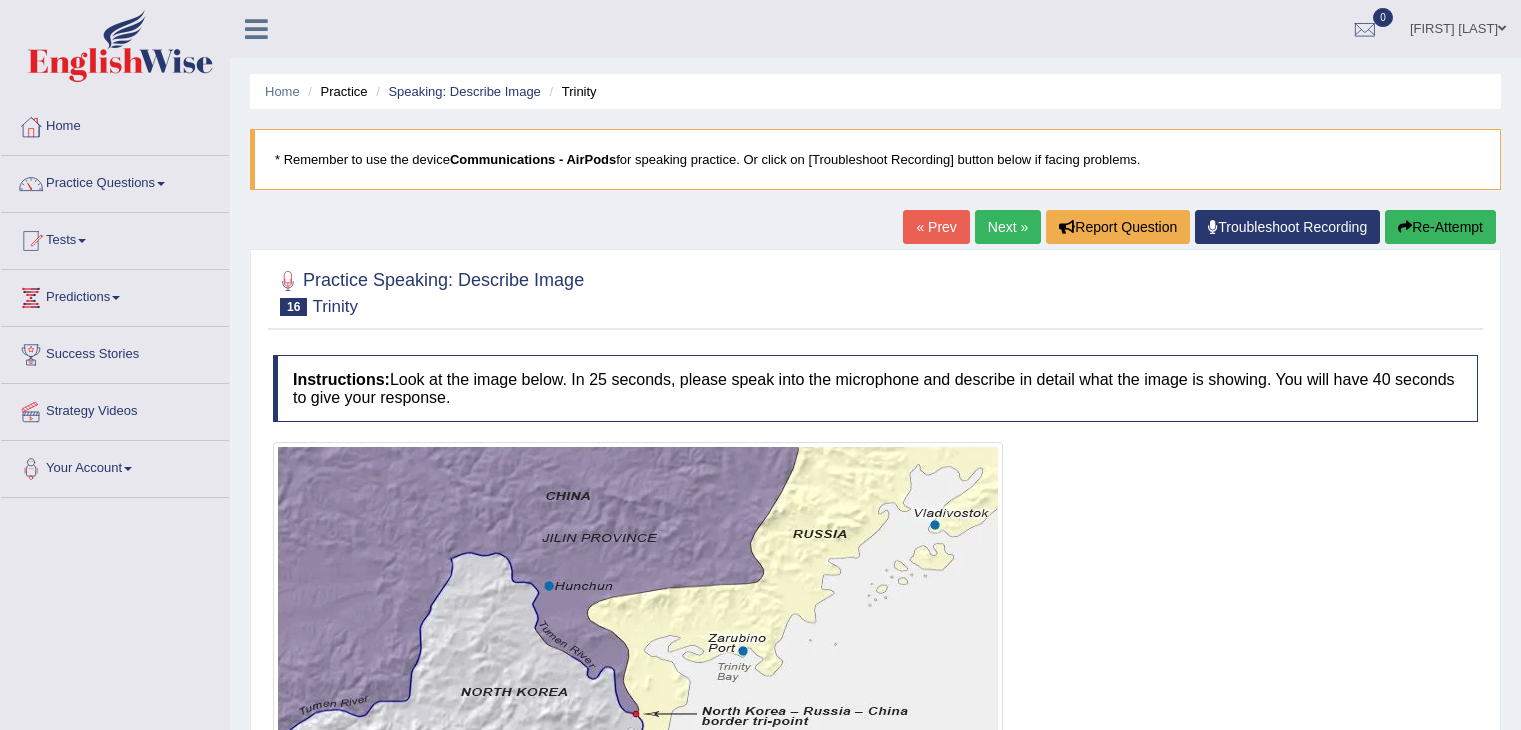 scroll, scrollTop: 194, scrollLeft: 0, axis: vertical 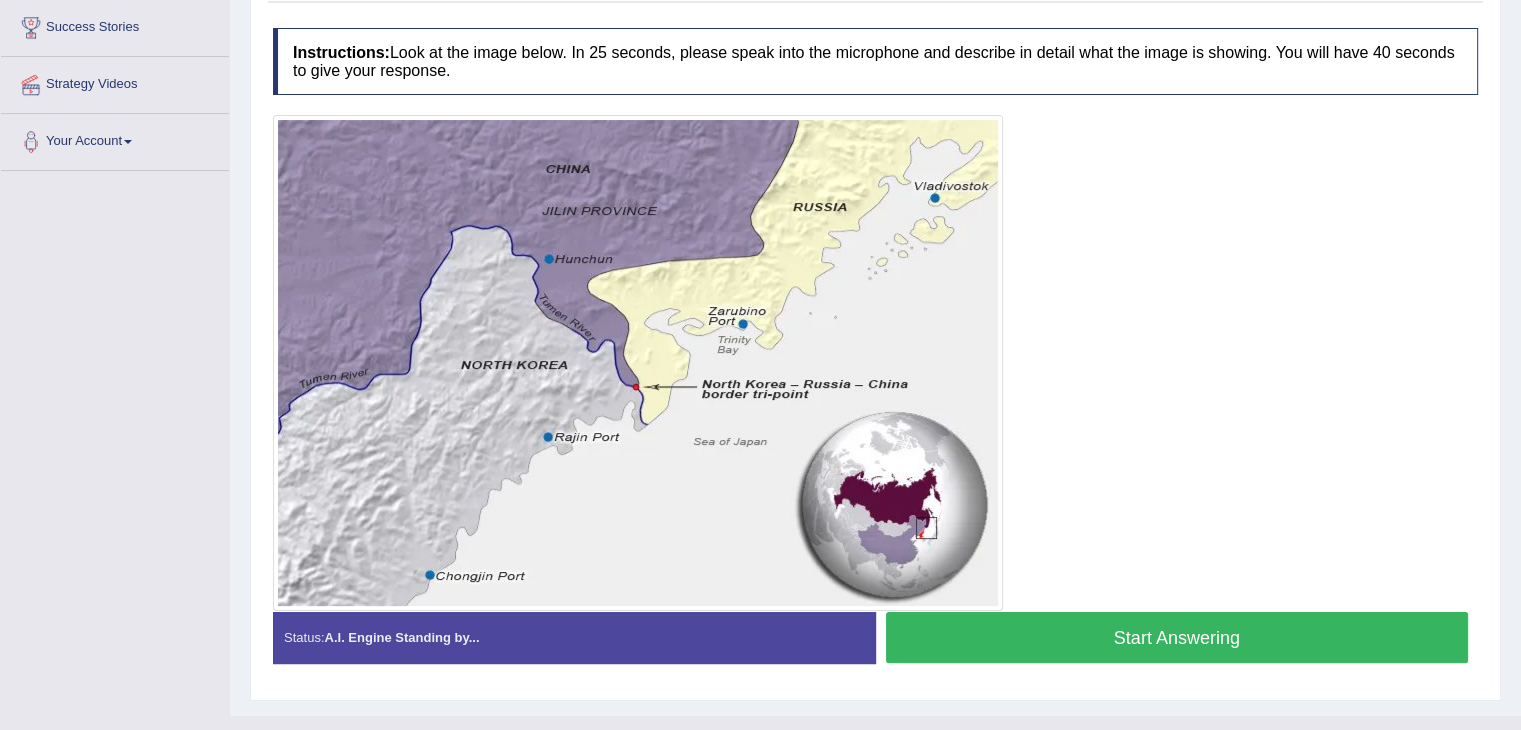 click on "Start Answering" at bounding box center (1177, 637) 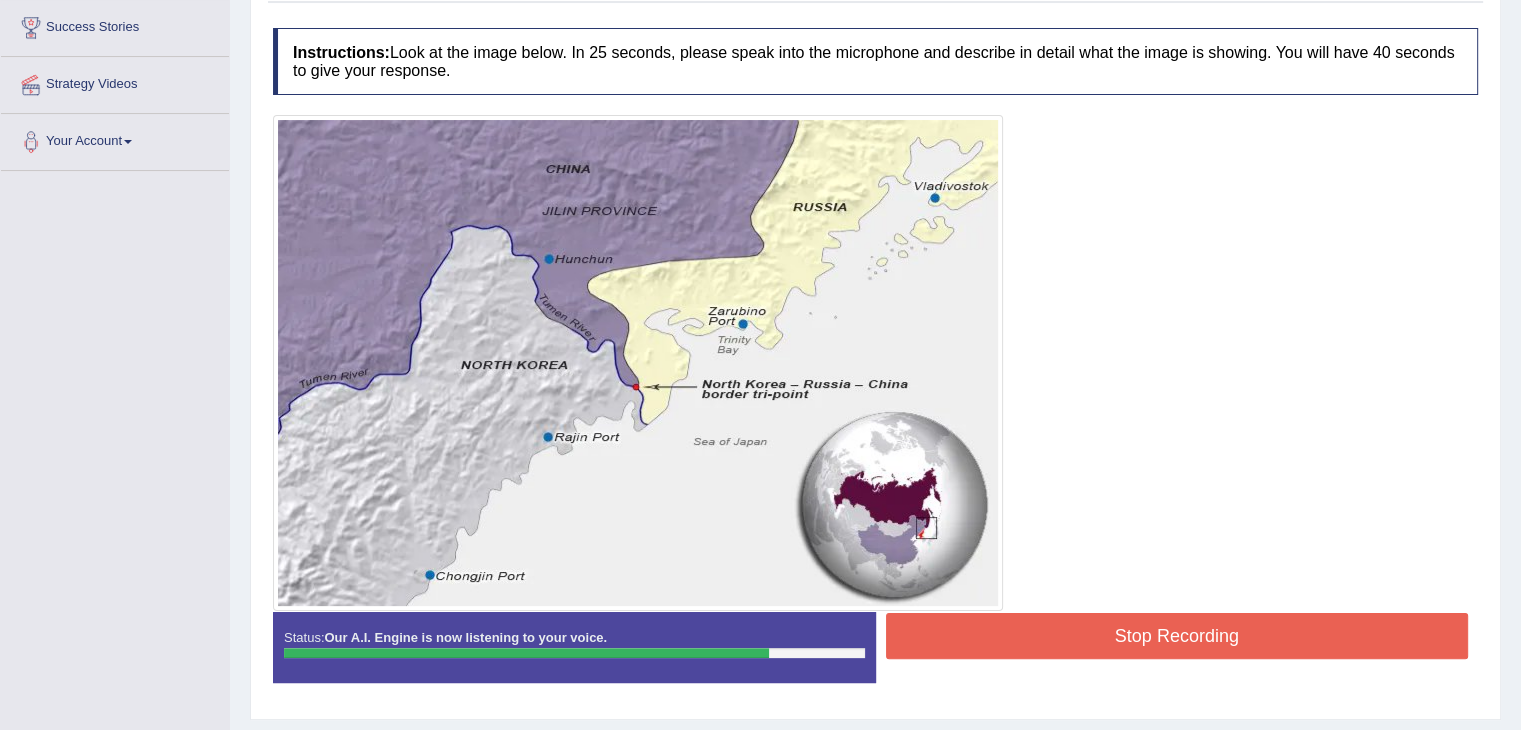 click on "Stop Recording" at bounding box center [1177, 636] 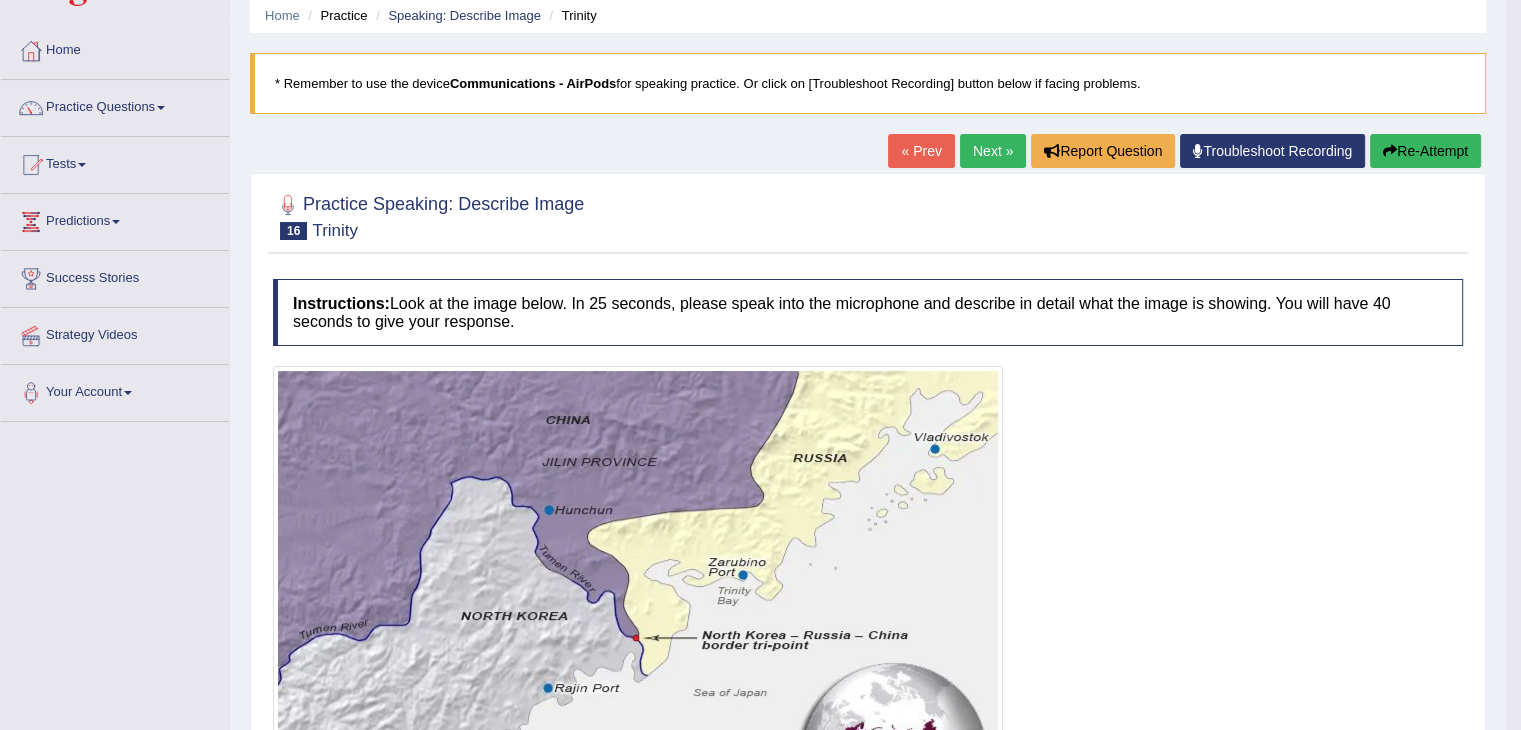 scroll, scrollTop: 0, scrollLeft: 0, axis: both 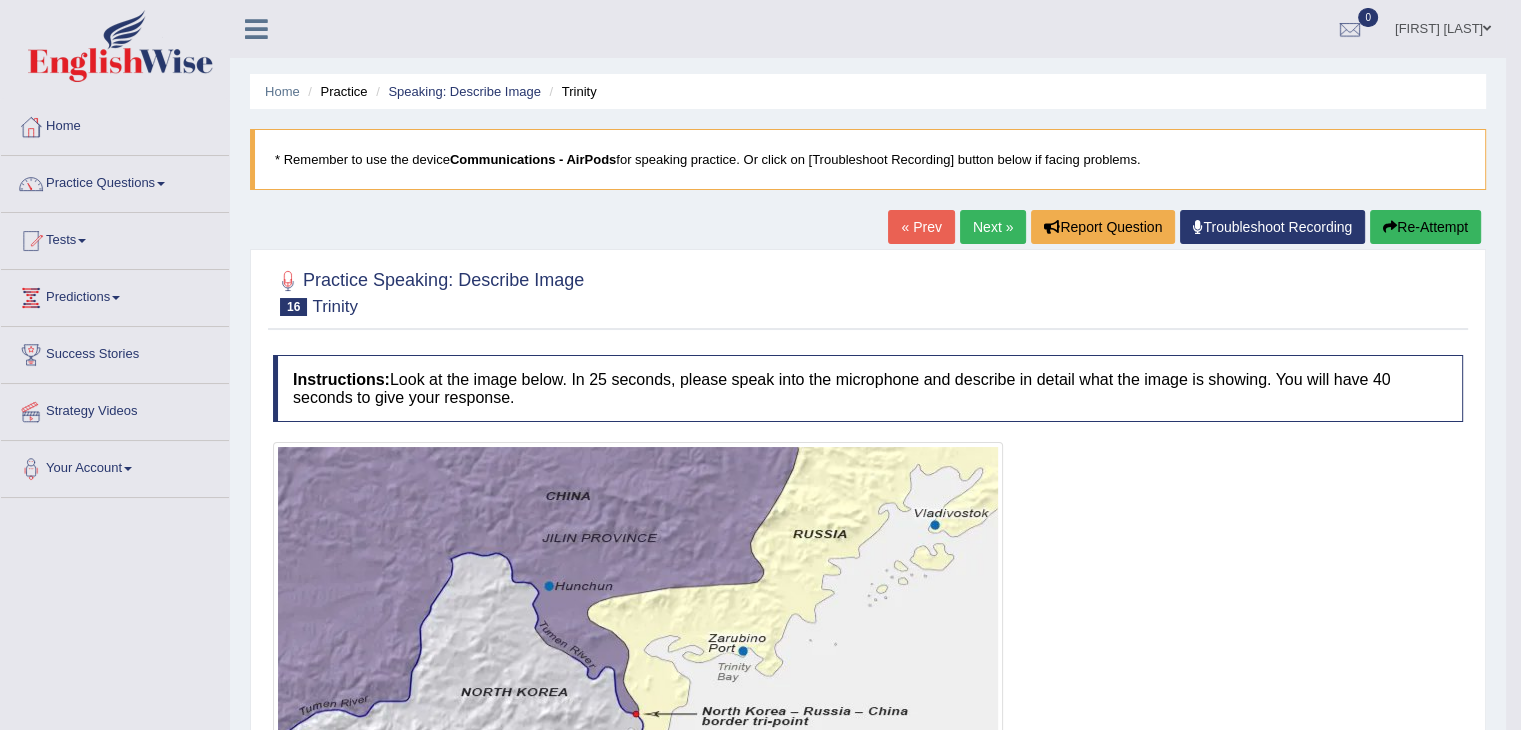 click on "Next »" at bounding box center (993, 227) 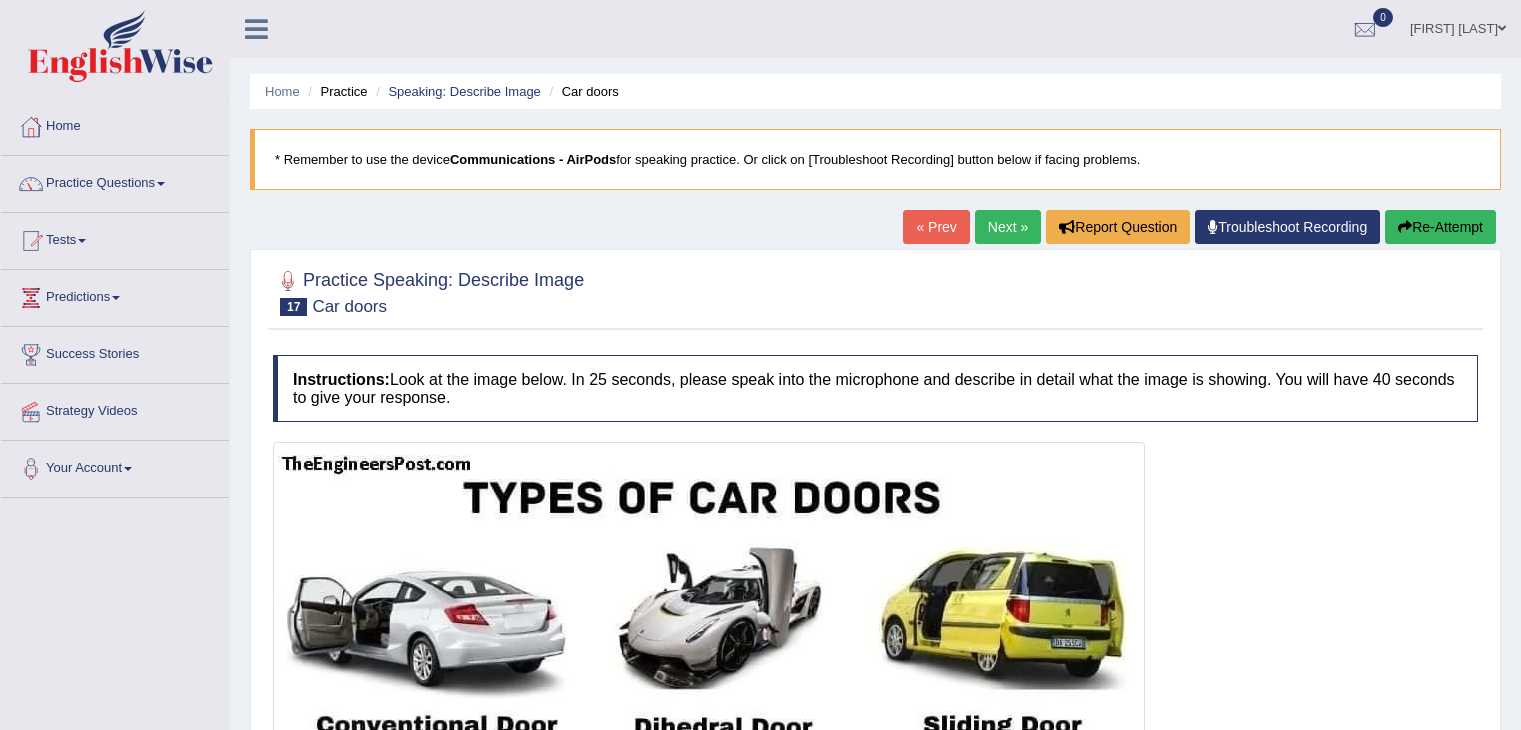 scroll, scrollTop: 38, scrollLeft: 0, axis: vertical 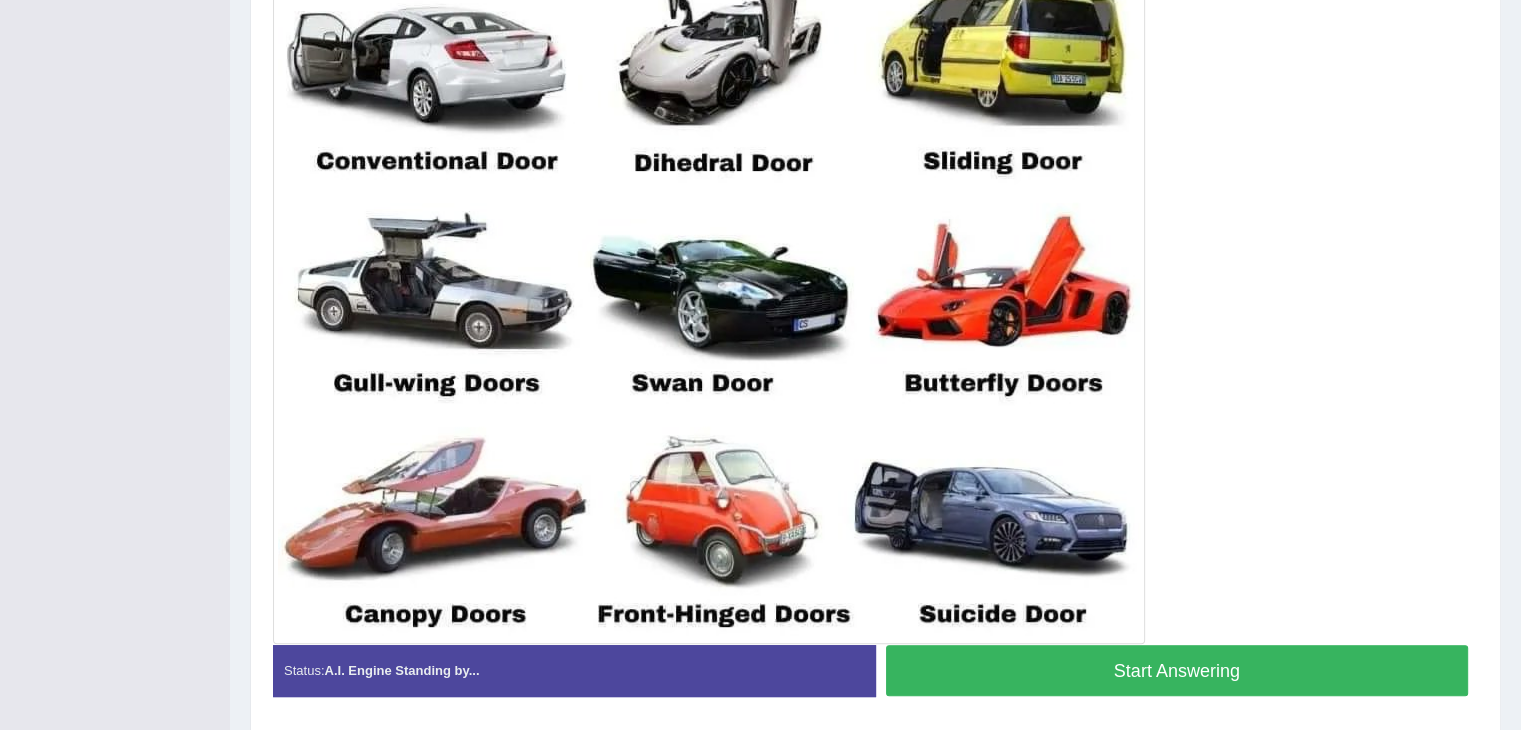 click on "Start Answering" at bounding box center [1177, 670] 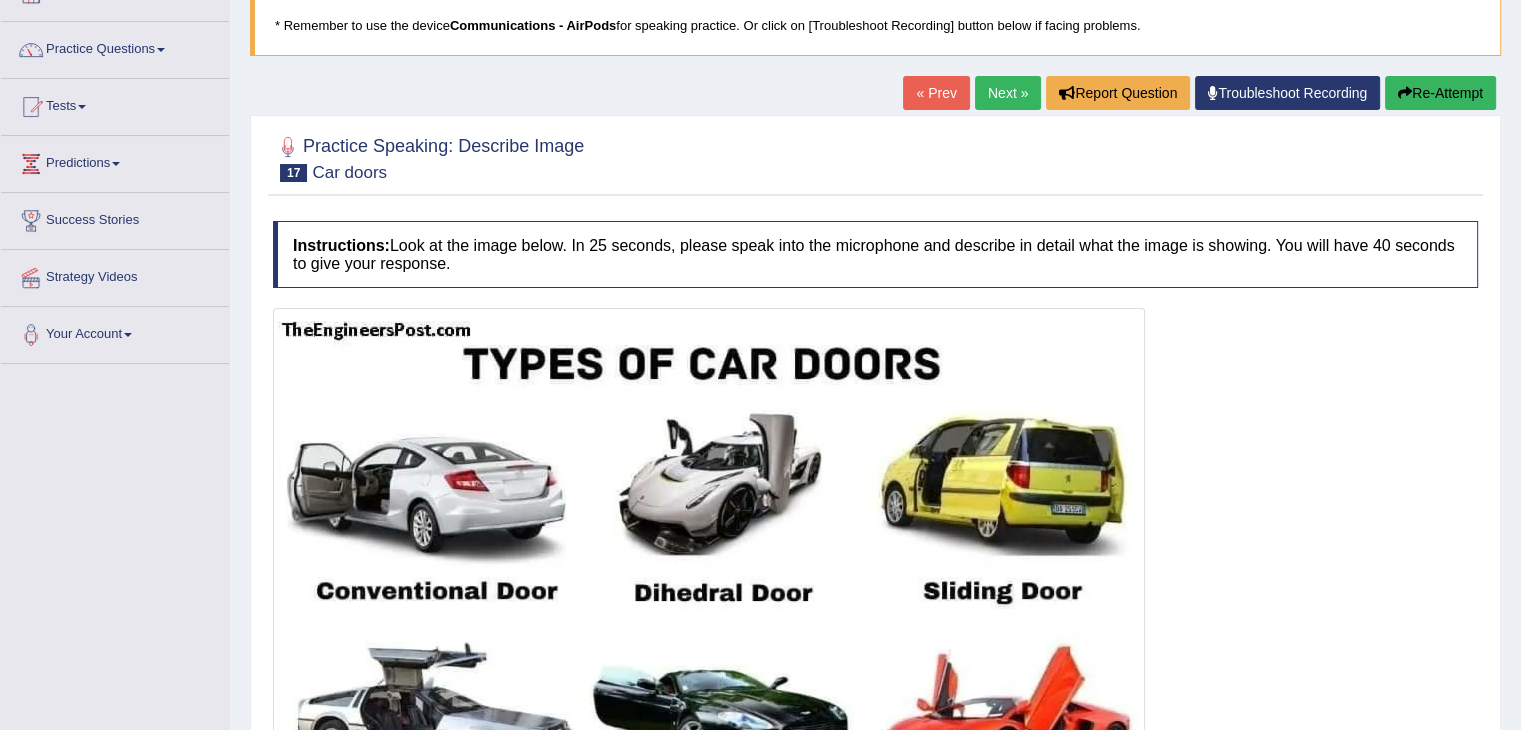 scroll, scrollTop: 64, scrollLeft: 0, axis: vertical 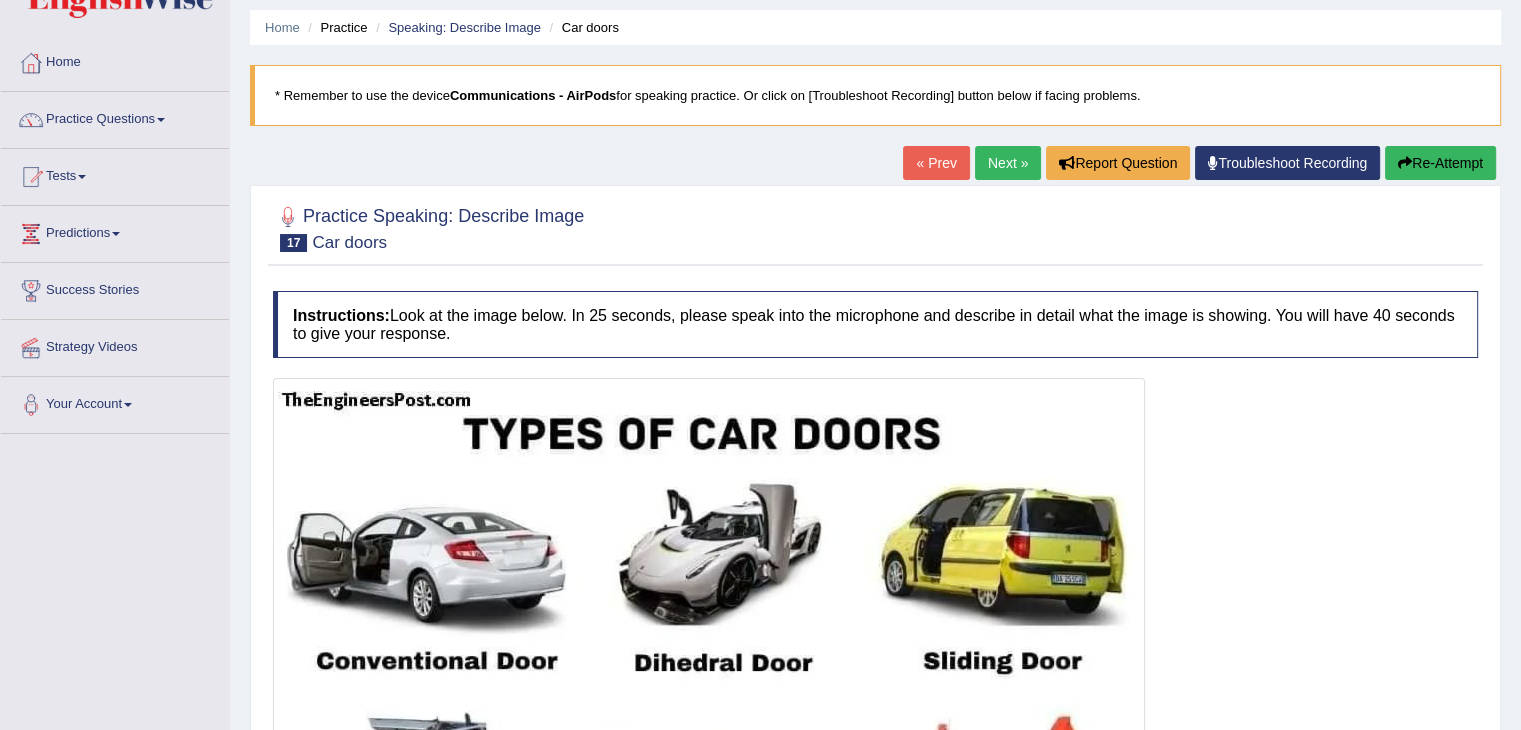 click on "Re-Attempt" at bounding box center [1440, 163] 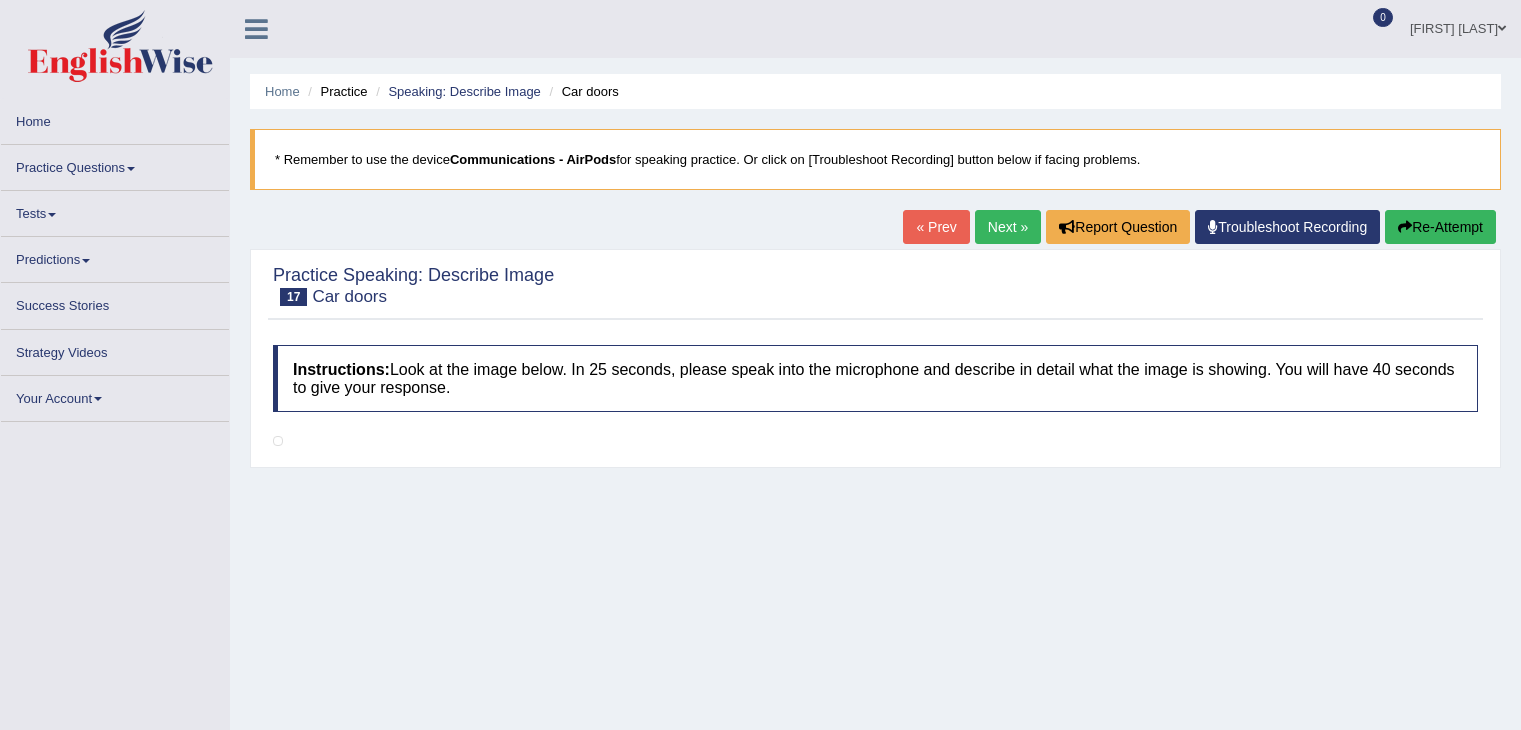 scroll, scrollTop: 132, scrollLeft: 0, axis: vertical 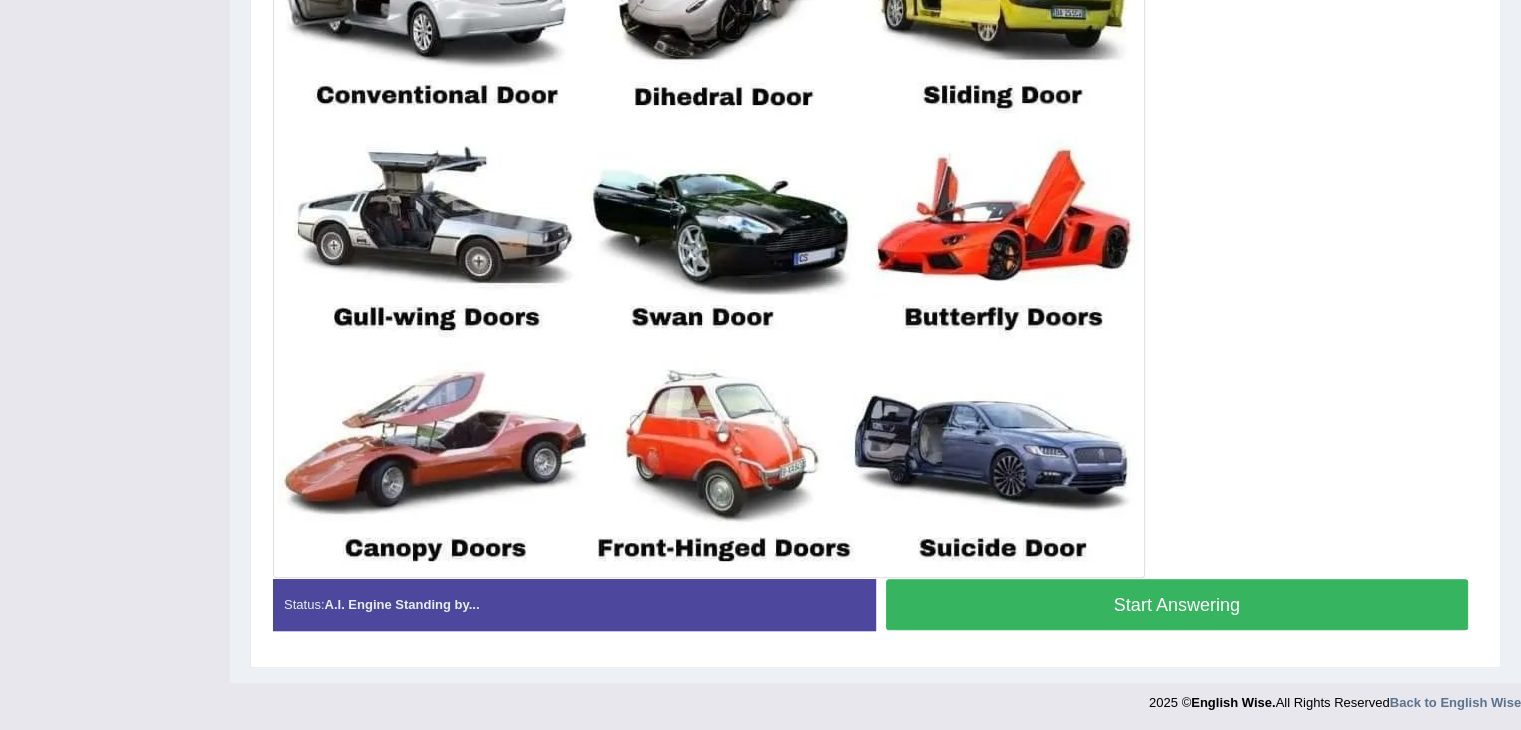 click on "Start Answering" at bounding box center [1177, 604] 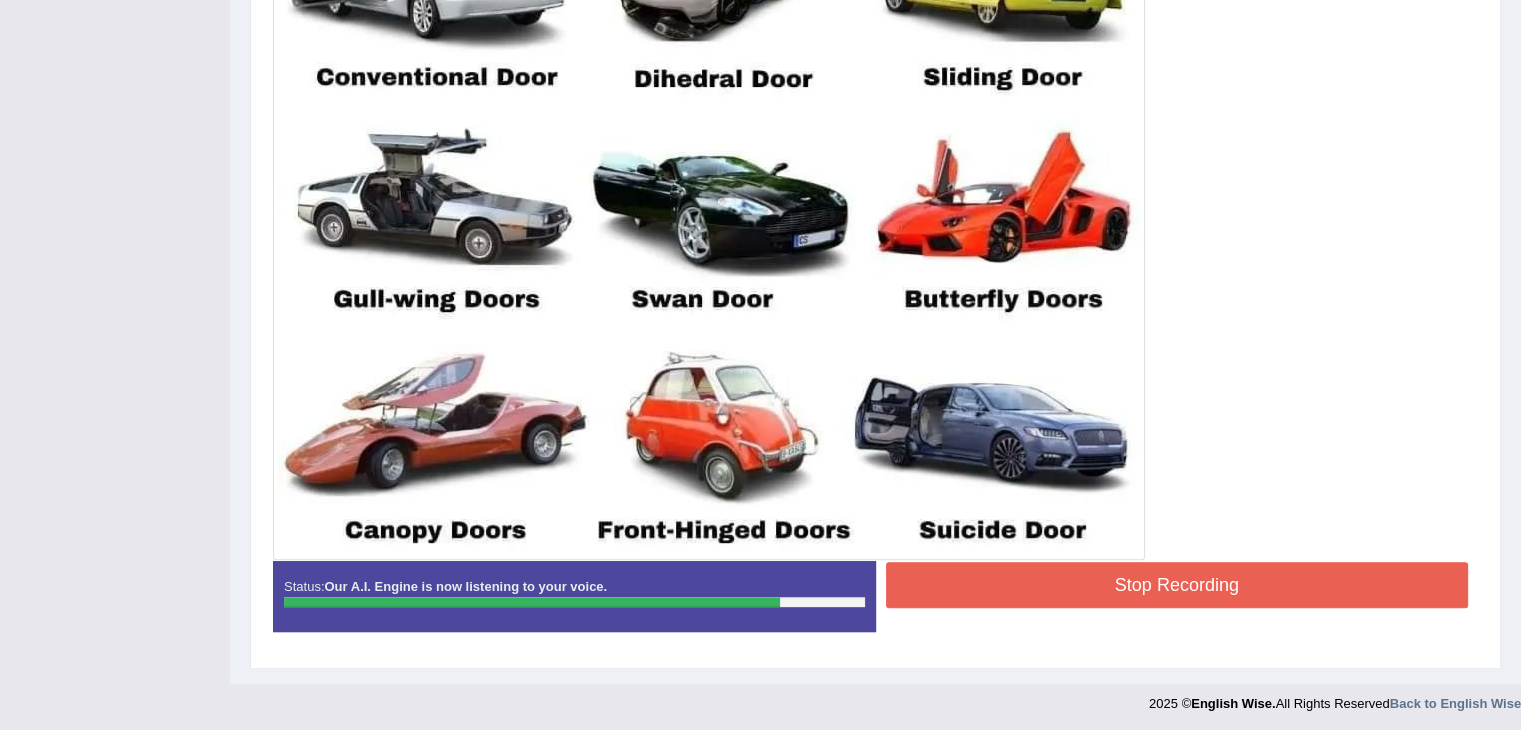 scroll, scrollTop: 649, scrollLeft: 0, axis: vertical 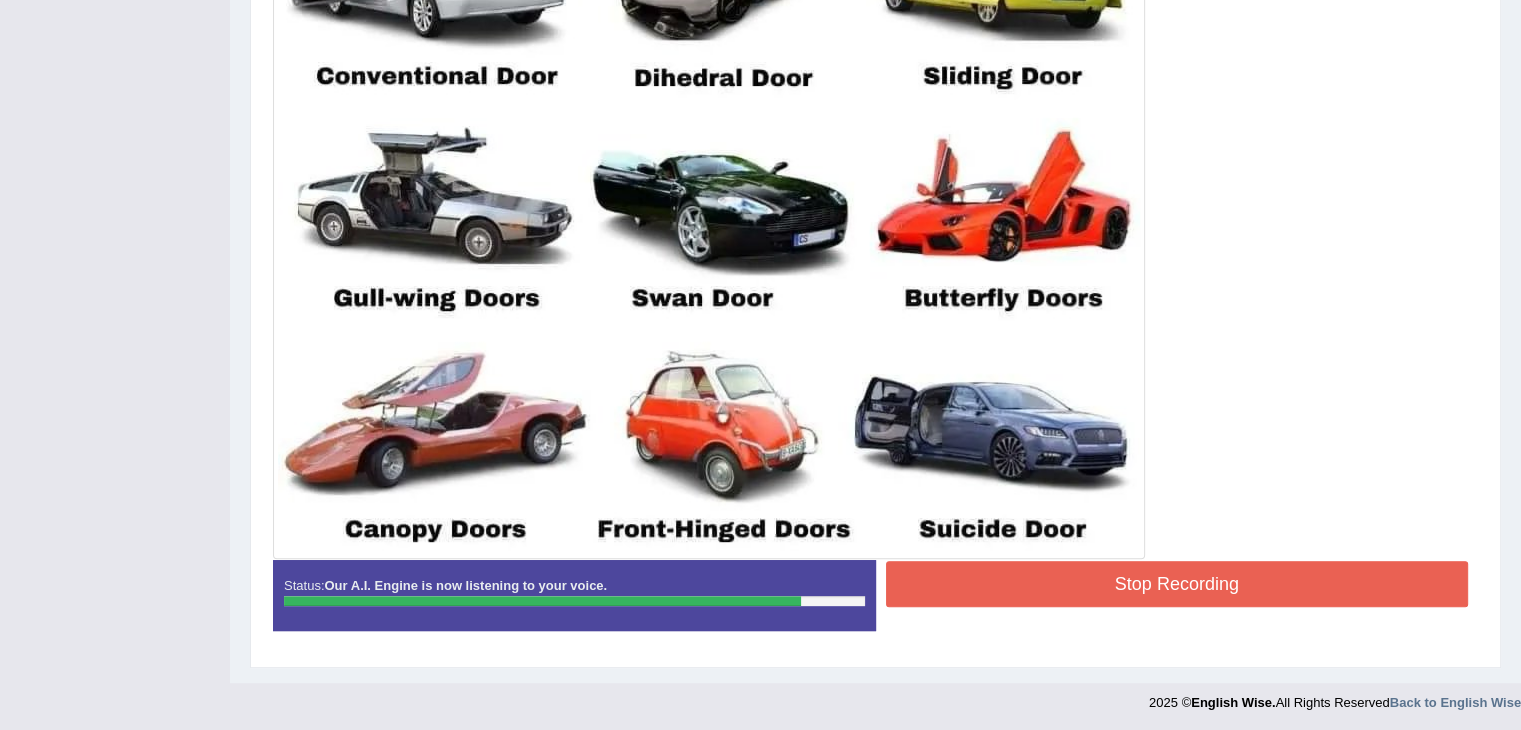 click on "Stop Recording" at bounding box center (1177, 584) 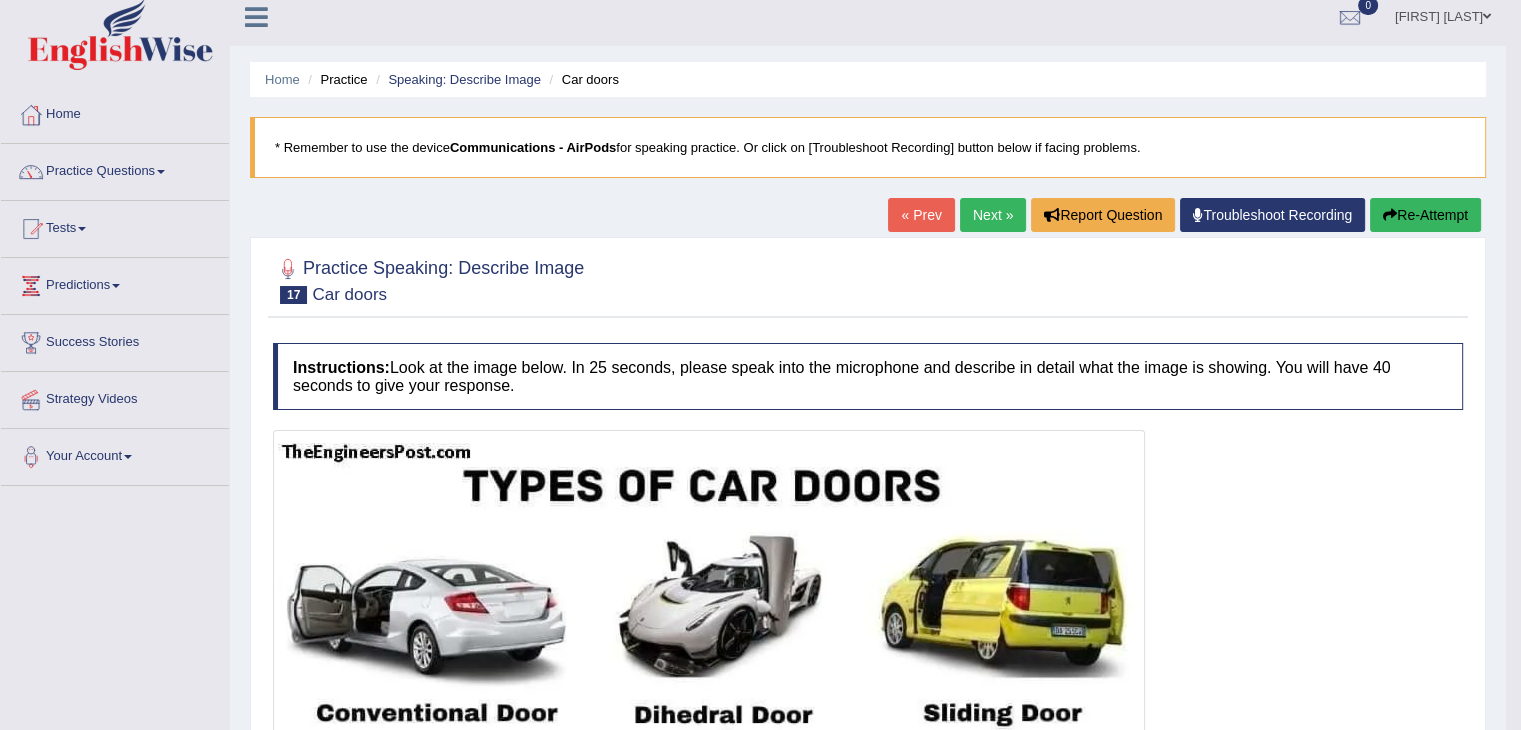 scroll, scrollTop: 0, scrollLeft: 0, axis: both 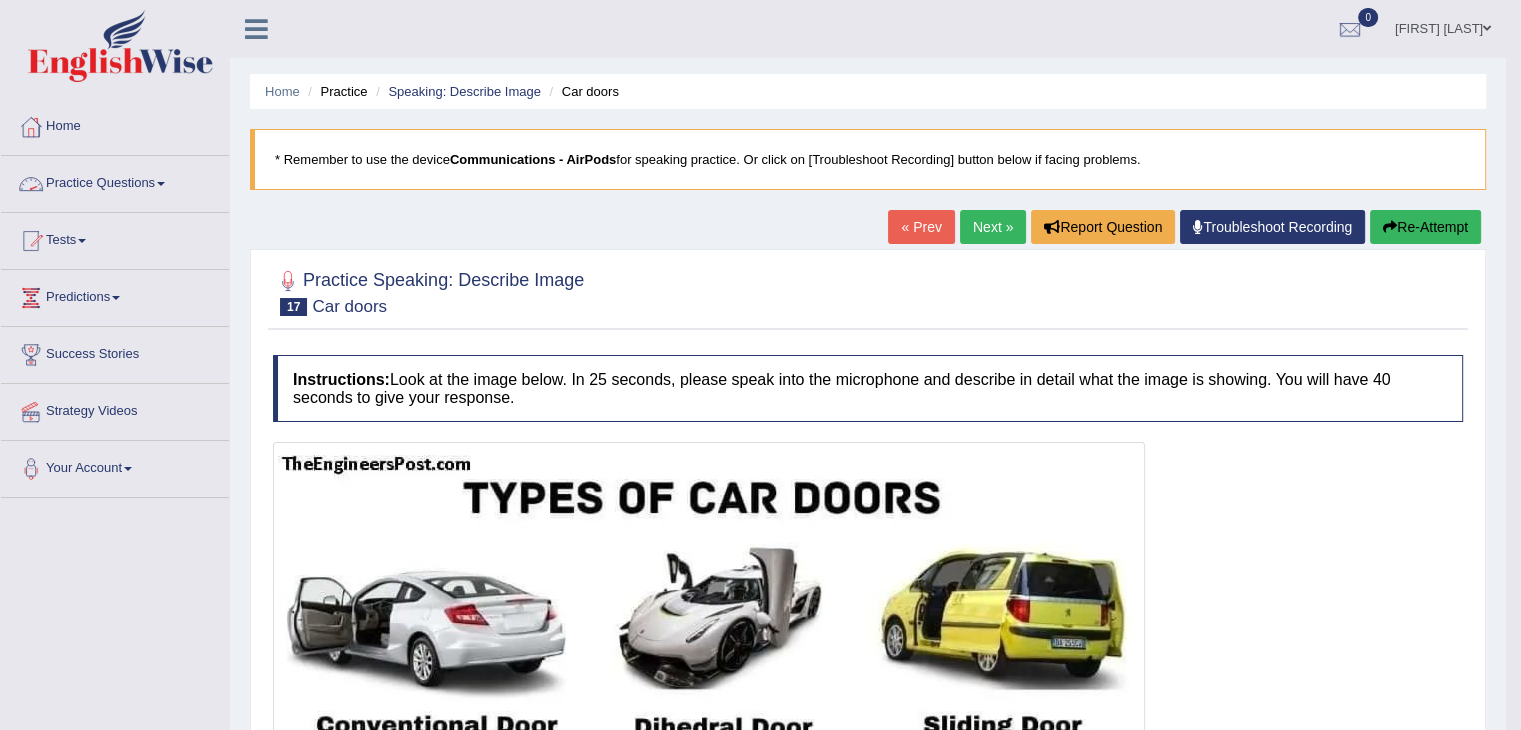 click on "Practice Questions" at bounding box center (115, 181) 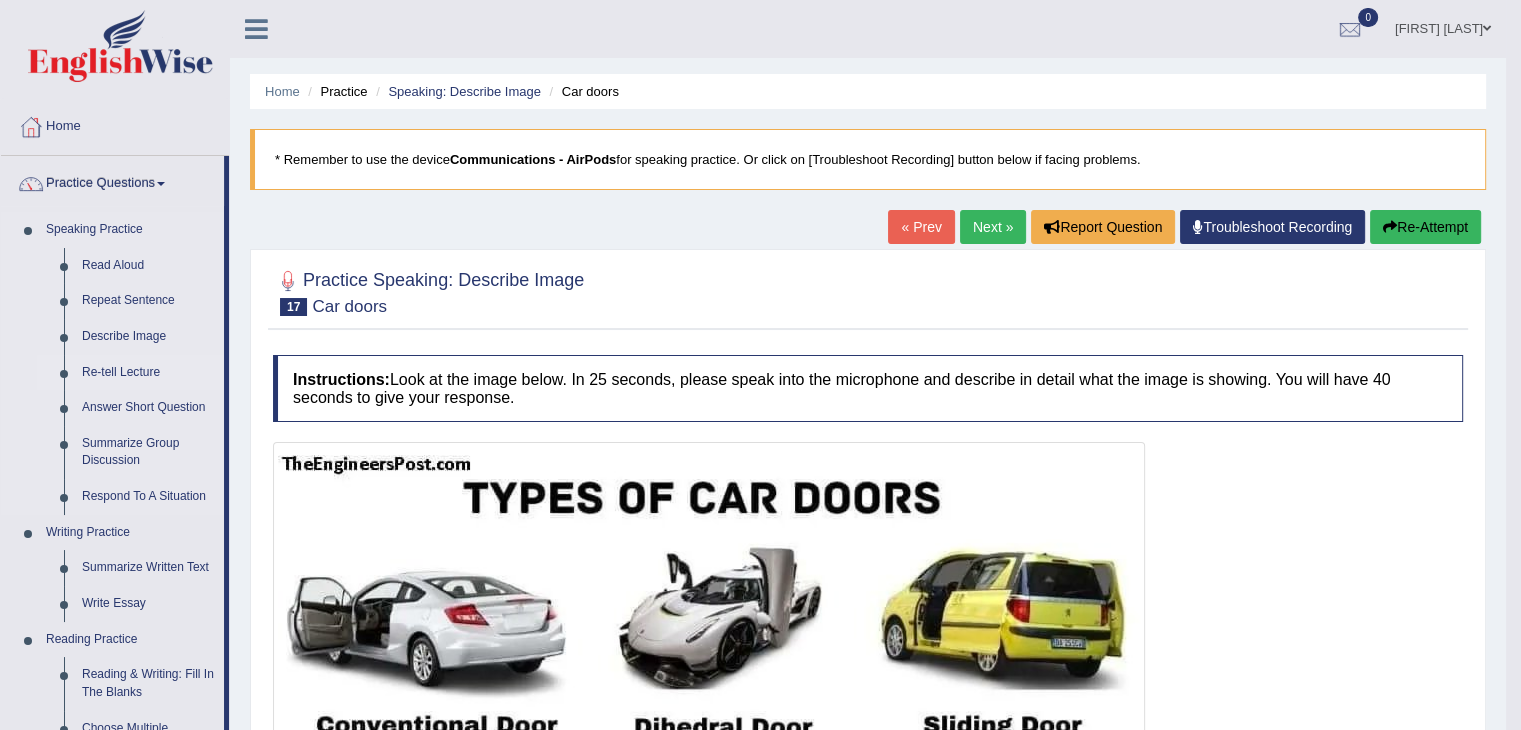 click on "Re-tell Lecture" at bounding box center [148, 373] 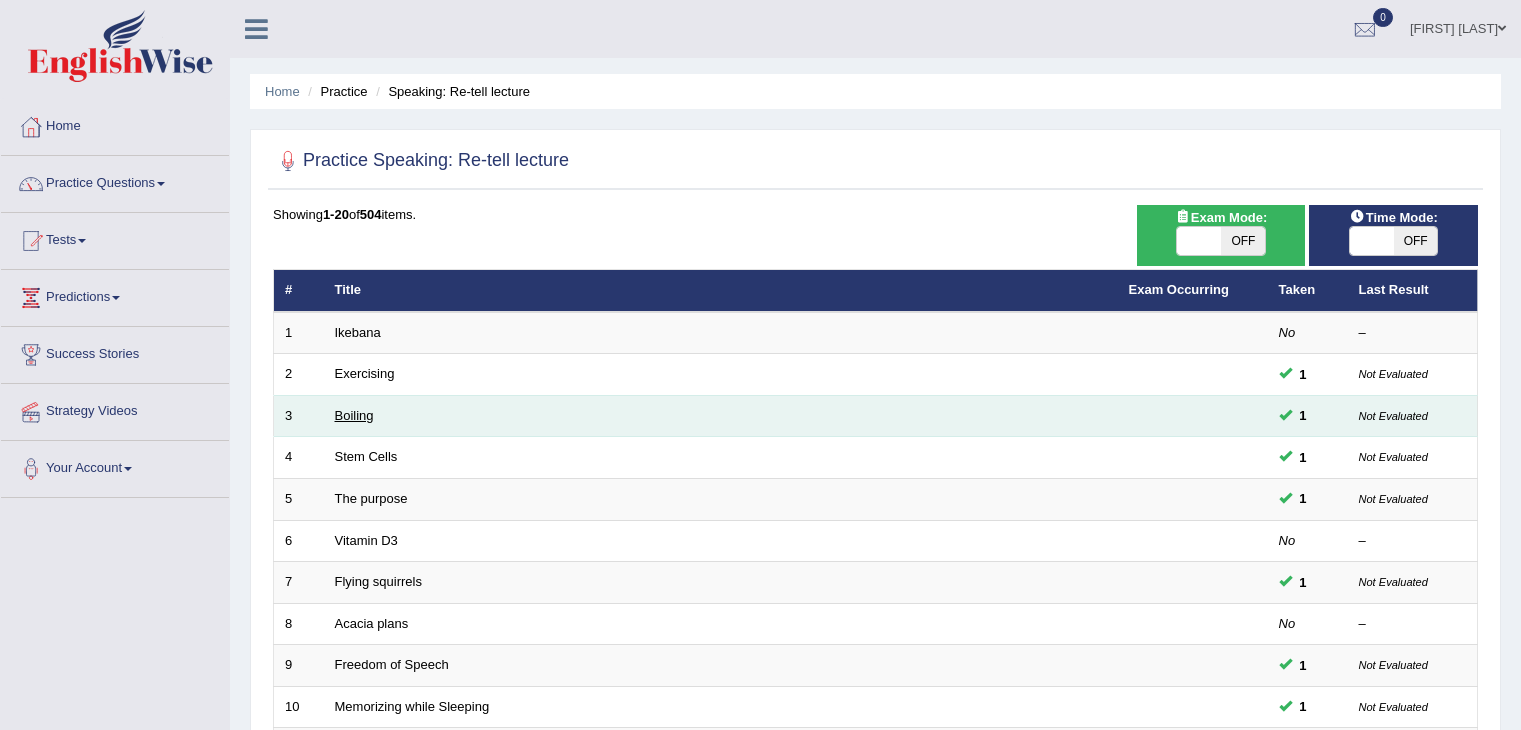 scroll, scrollTop: 0, scrollLeft: 0, axis: both 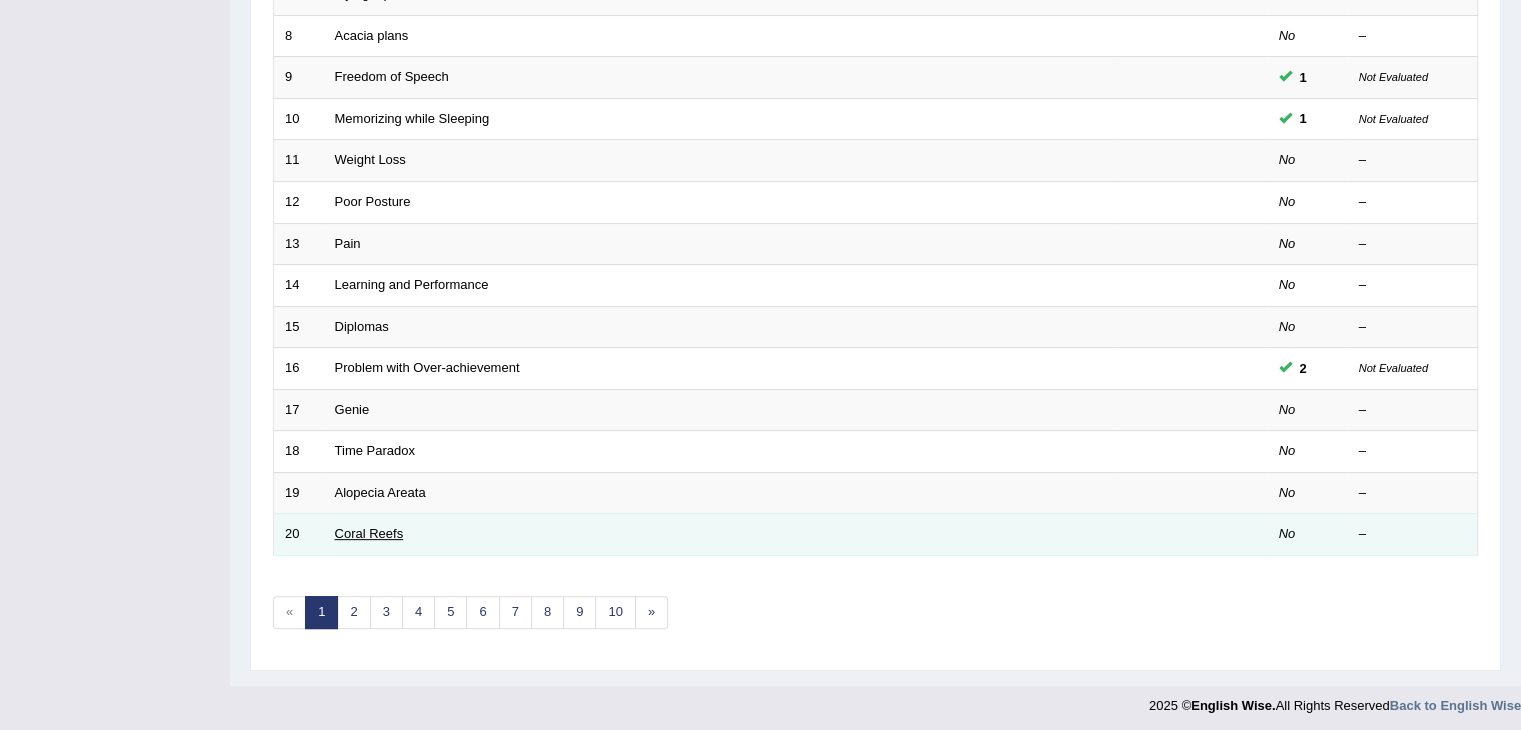 click on "Coral Reefs" at bounding box center (369, 533) 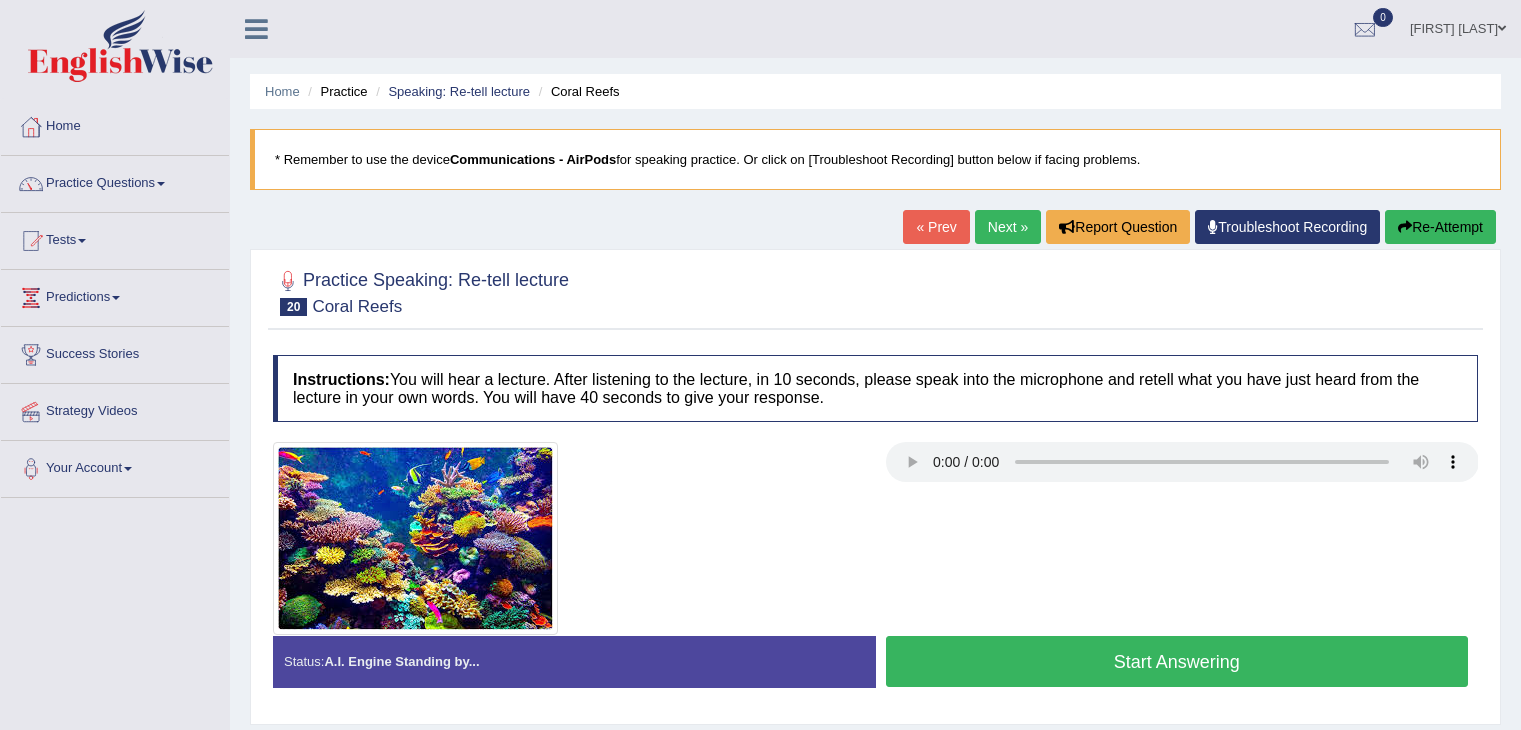 scroll, scrollTop: 0, scrollLeft: 0, axis: both 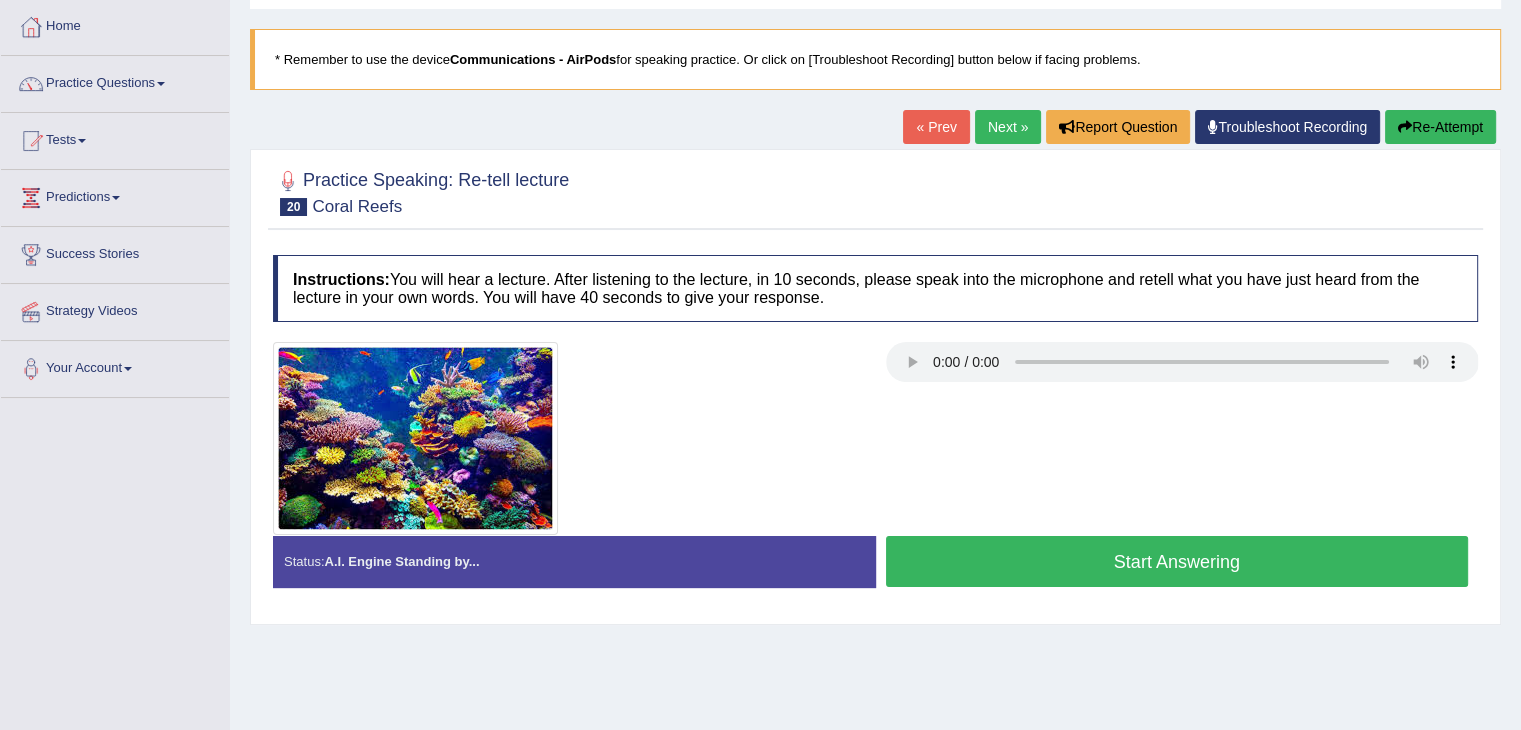 type 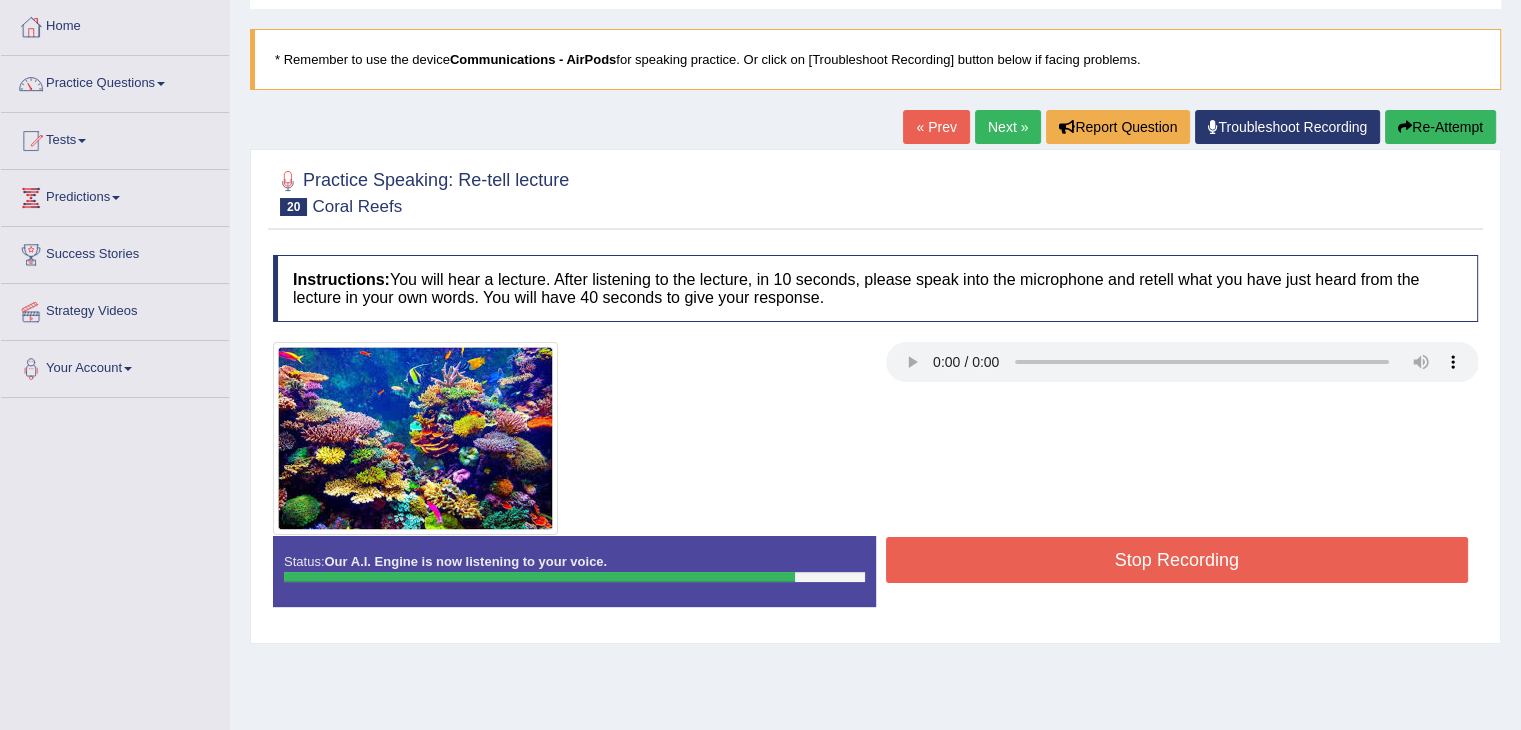click on "Stop Recording" at bounding box center (1177, 560) 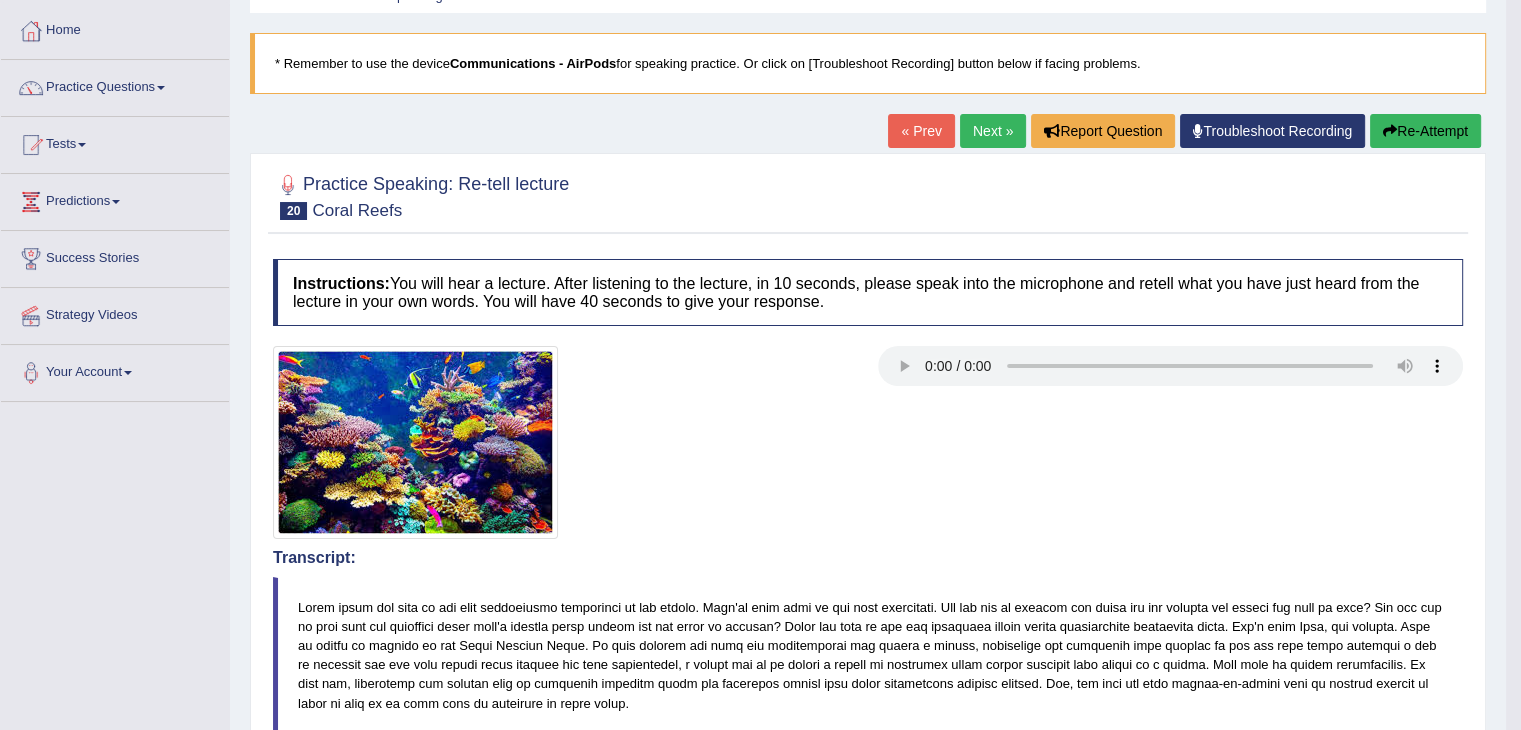 scroll, scrollTop: 0, scrollLeft: 0, axis: both 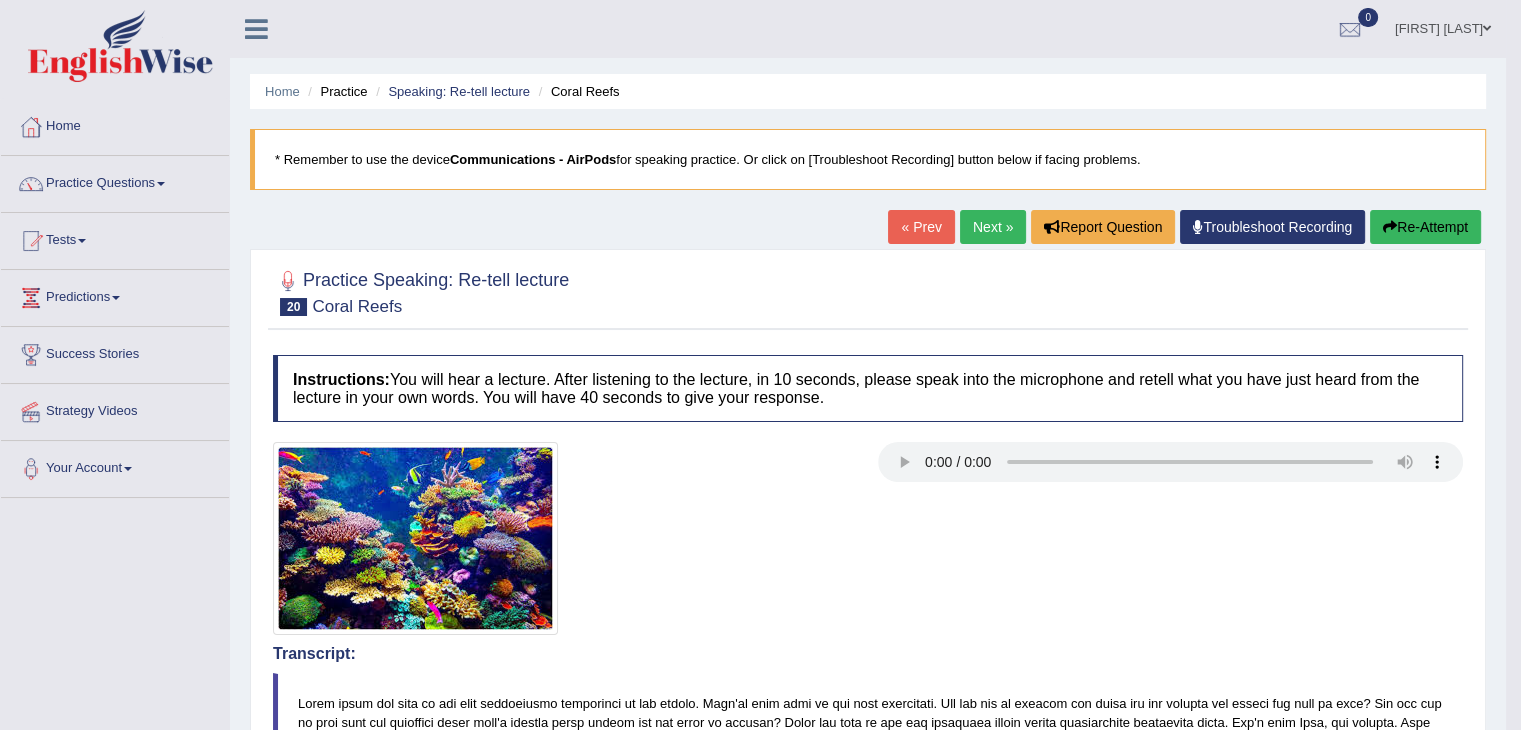 click on "Next »" at bounding box center (993, 227) 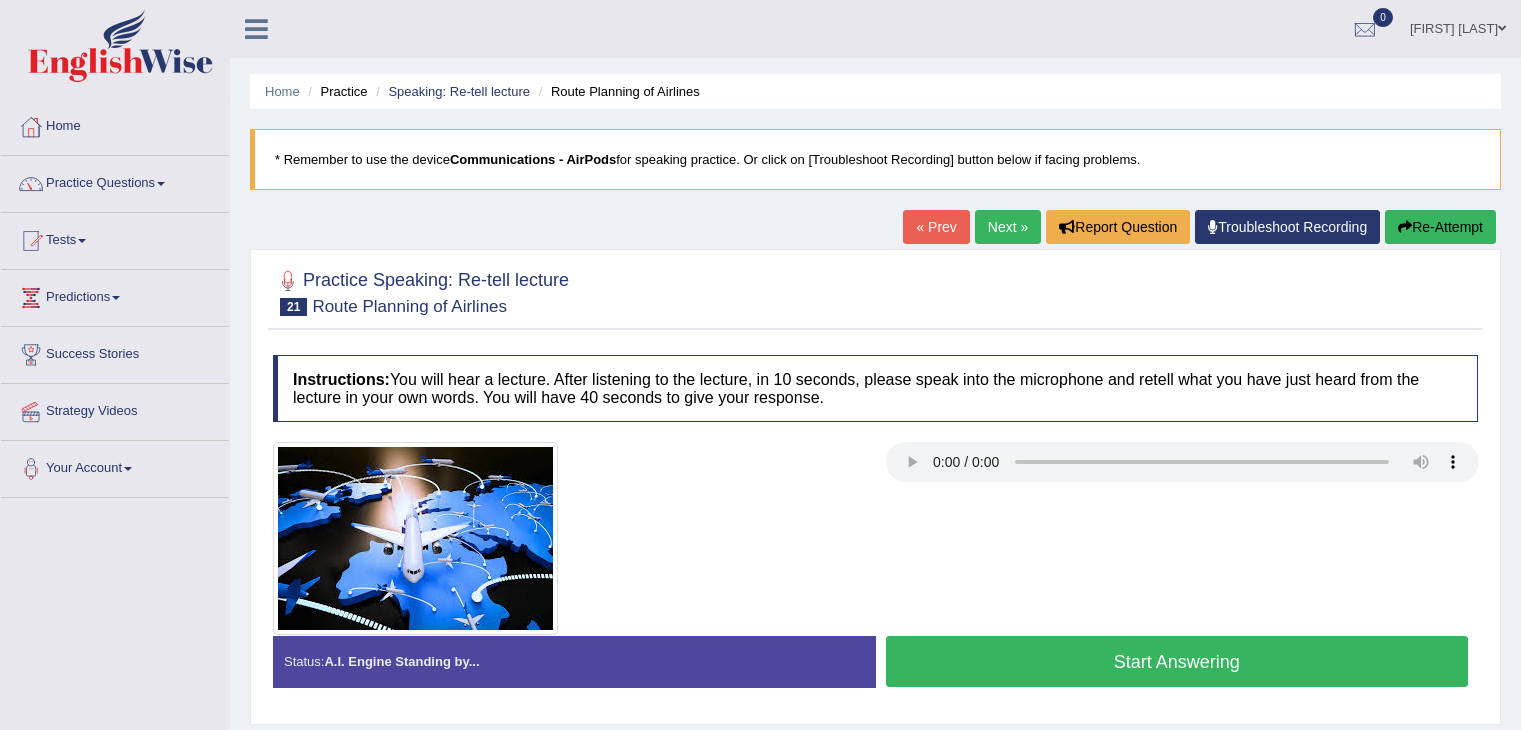 scroll, scrollTop: 0, scrollLeft: 0, axis: both 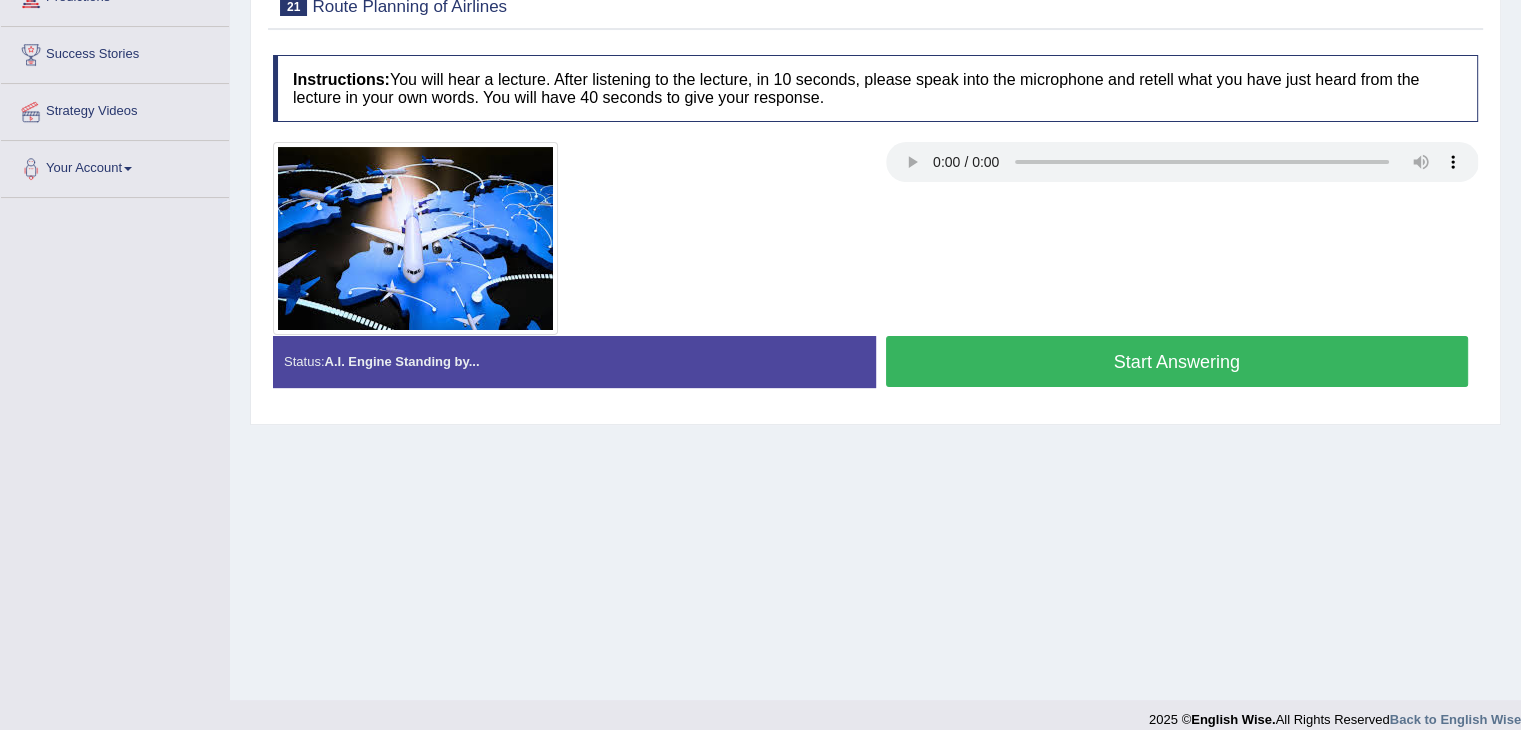click on "Start Answering" at bounding box center (1177, 361) 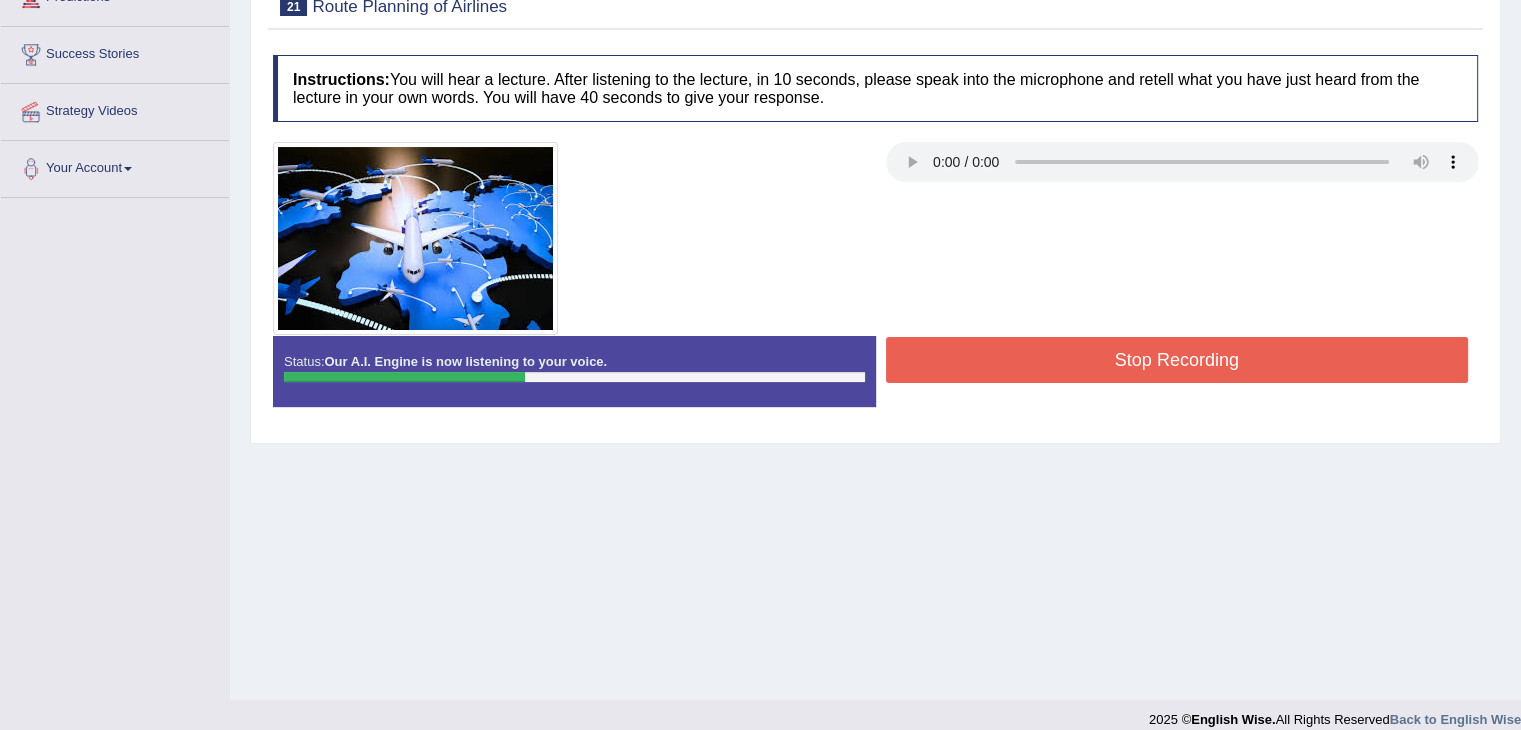 click on "Stop Recording" at bounding box center (1177, 360) 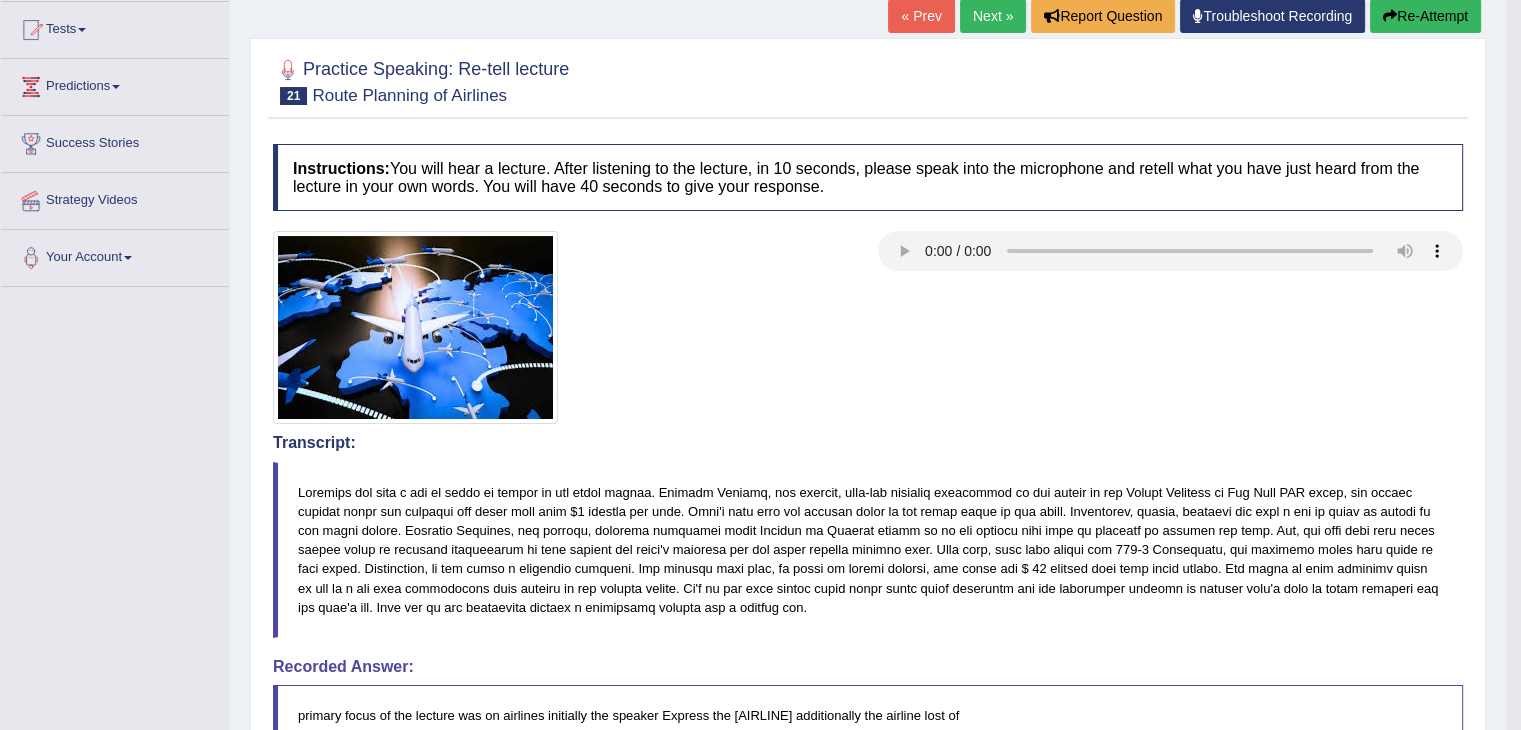 scroll, scrollTop: 202, scrollLeft: 0, axis: vertical 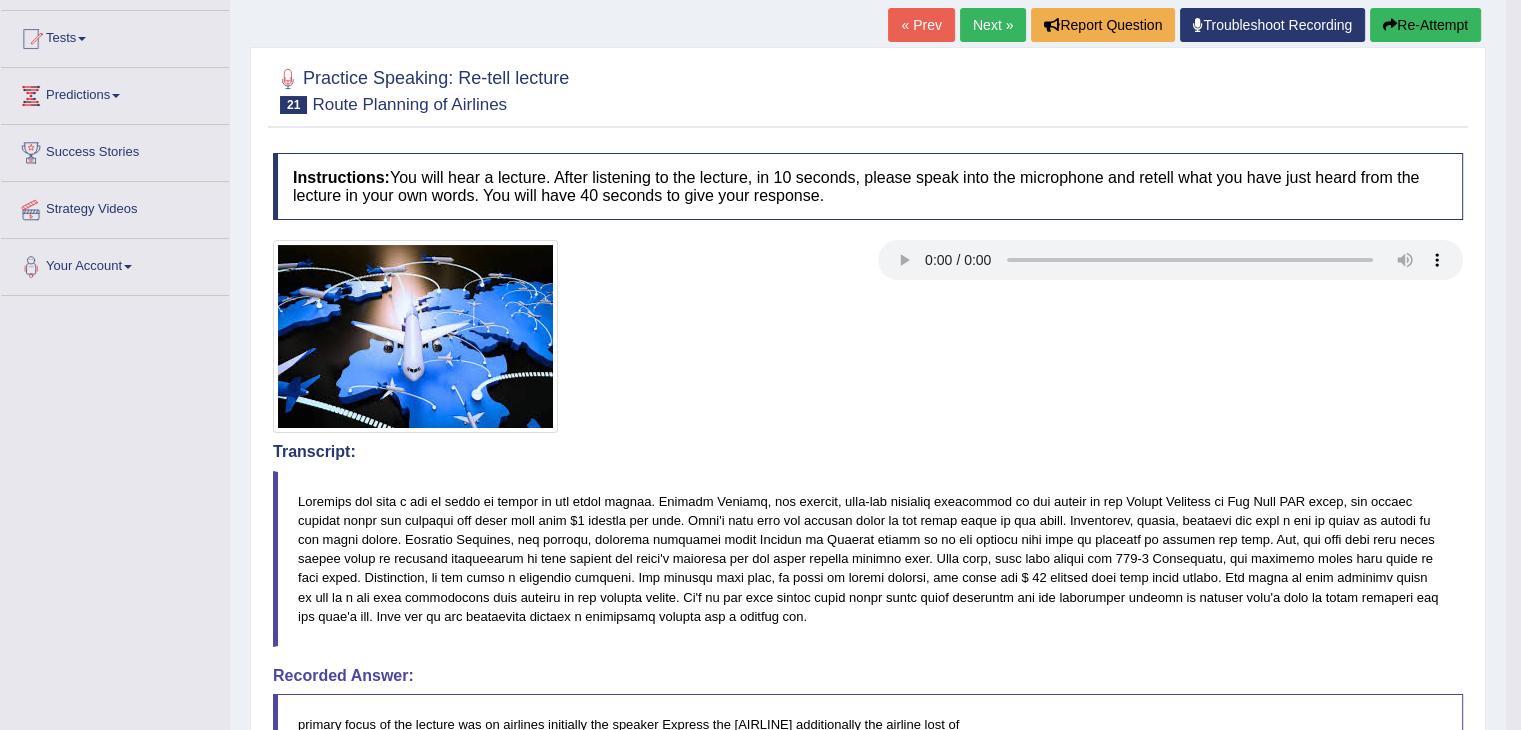 click on "Re-Attempt" at bounding box center (1425, 25) 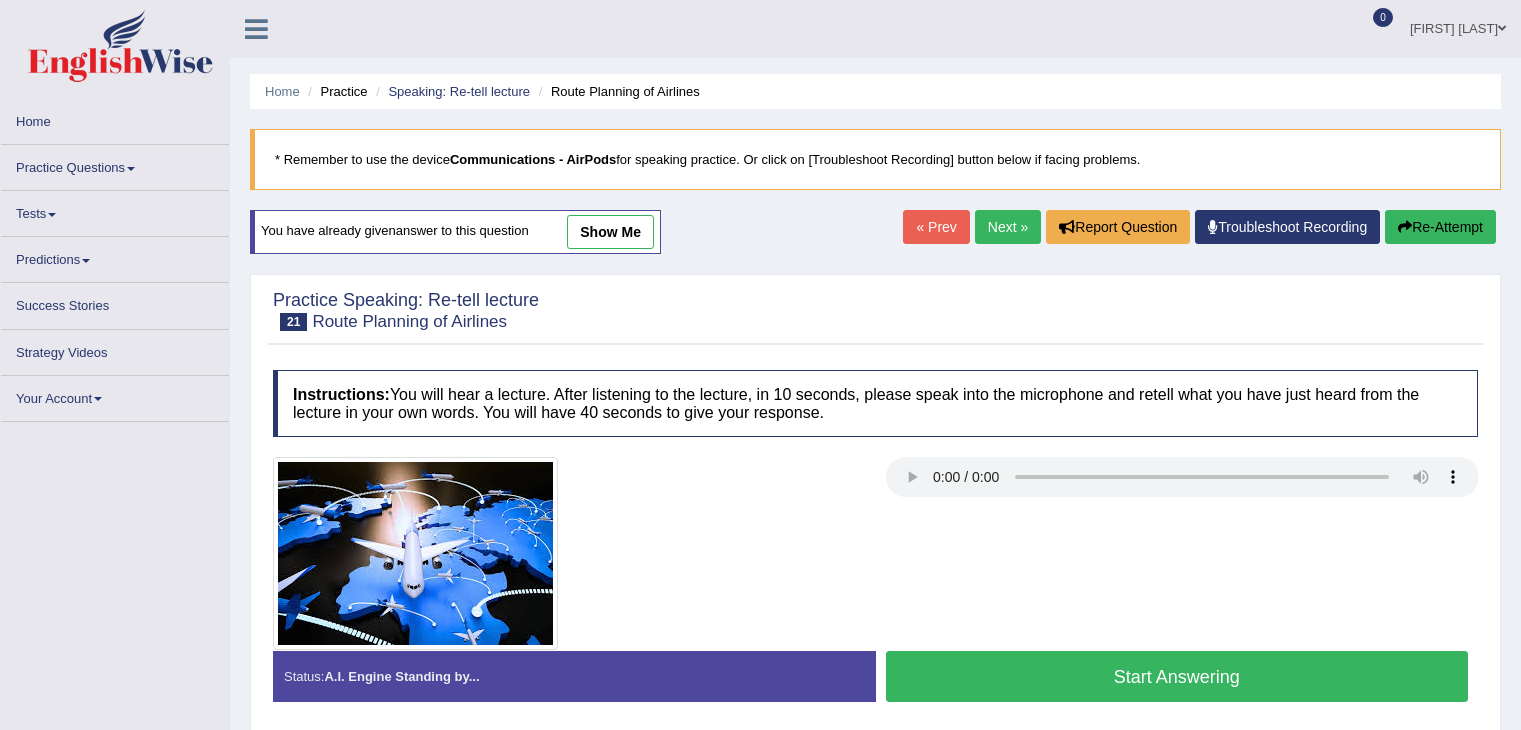 scroll, scrollTop: 191, scrollLeft: 0, axis: vertical 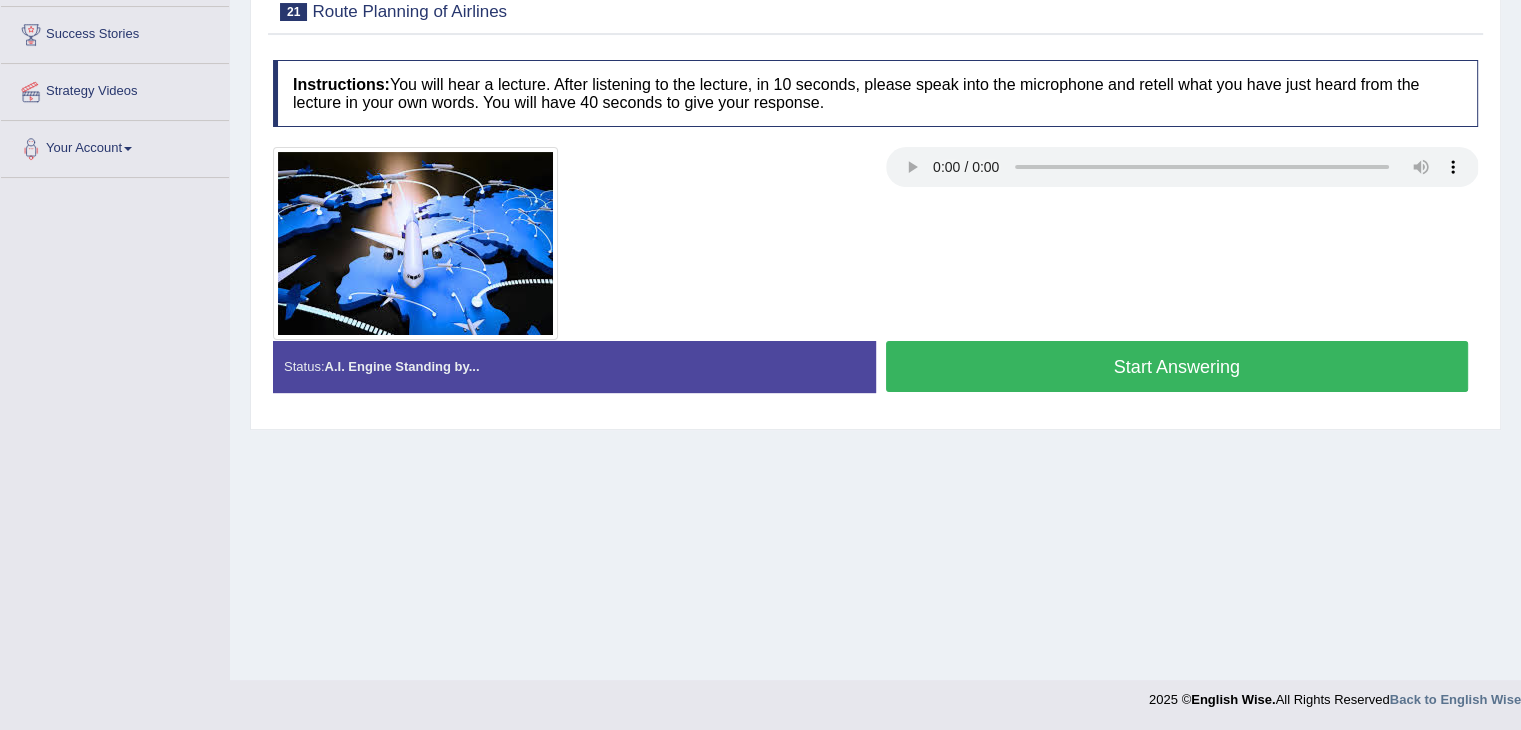 click on "Start Answering" at bounding box center [1177, 366] 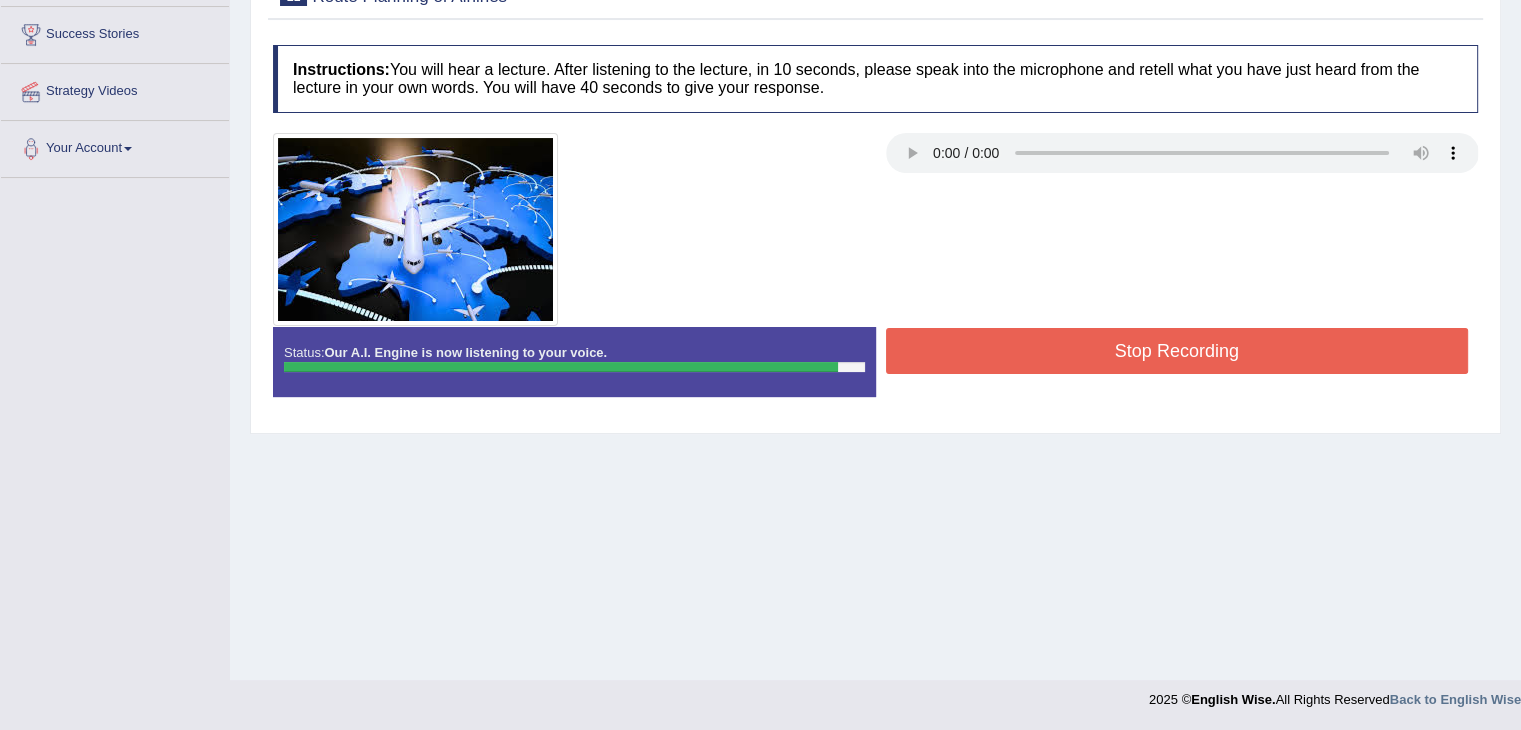 click on "Stop Recording" at bounding box center (1177, 351) 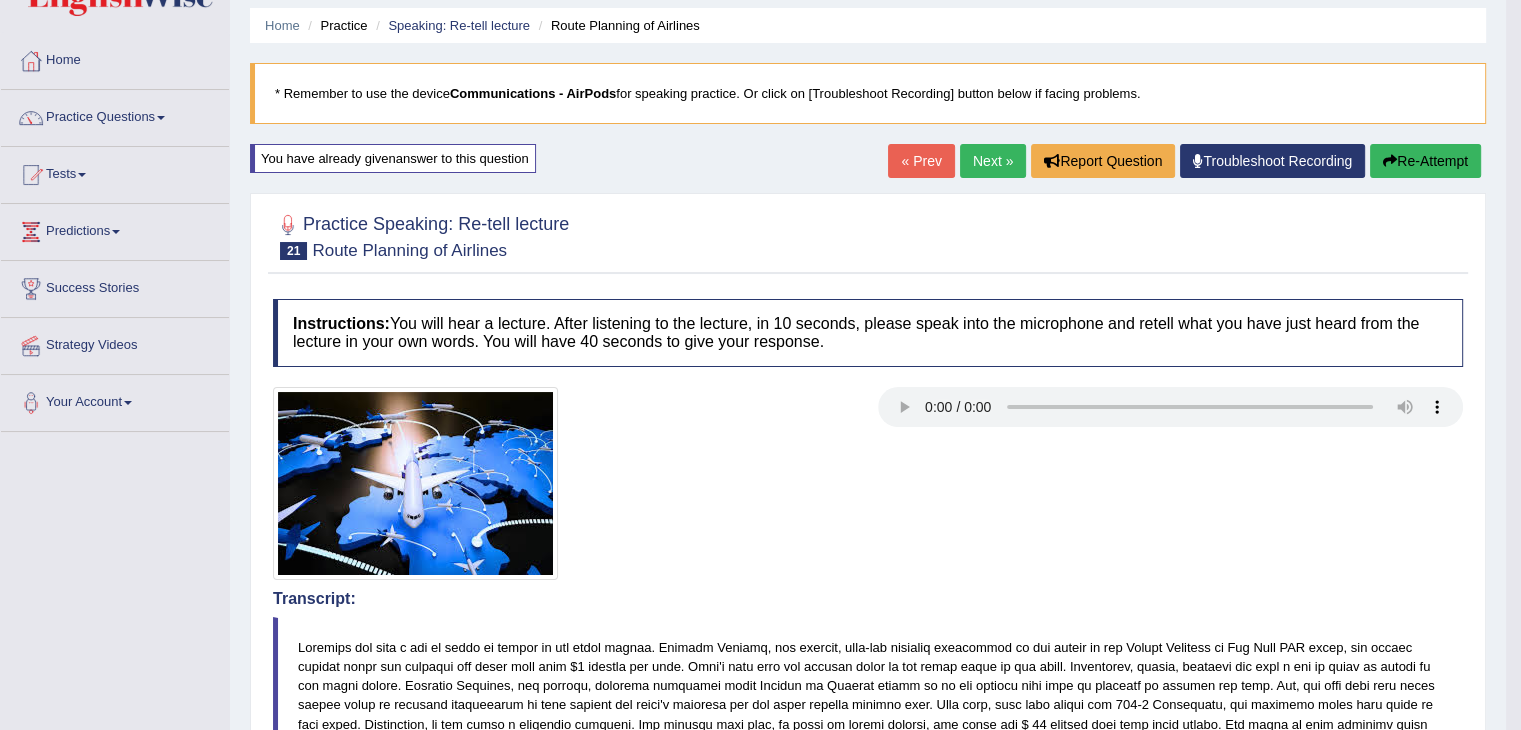 scroll, scrollTop: 0, scrollLeft: 0, axis: both 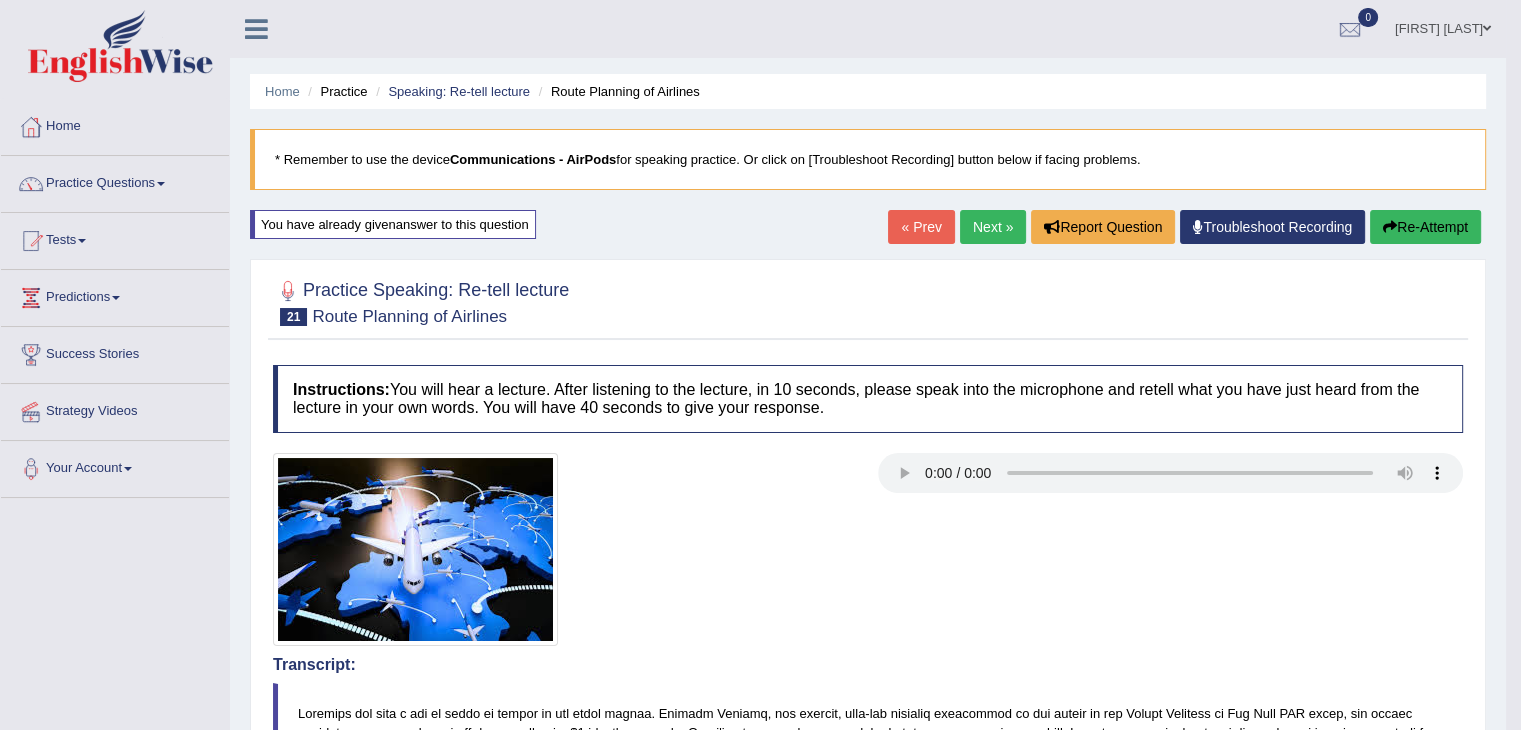 click on "Re-Attempt" at bounding box center [1425, 227] 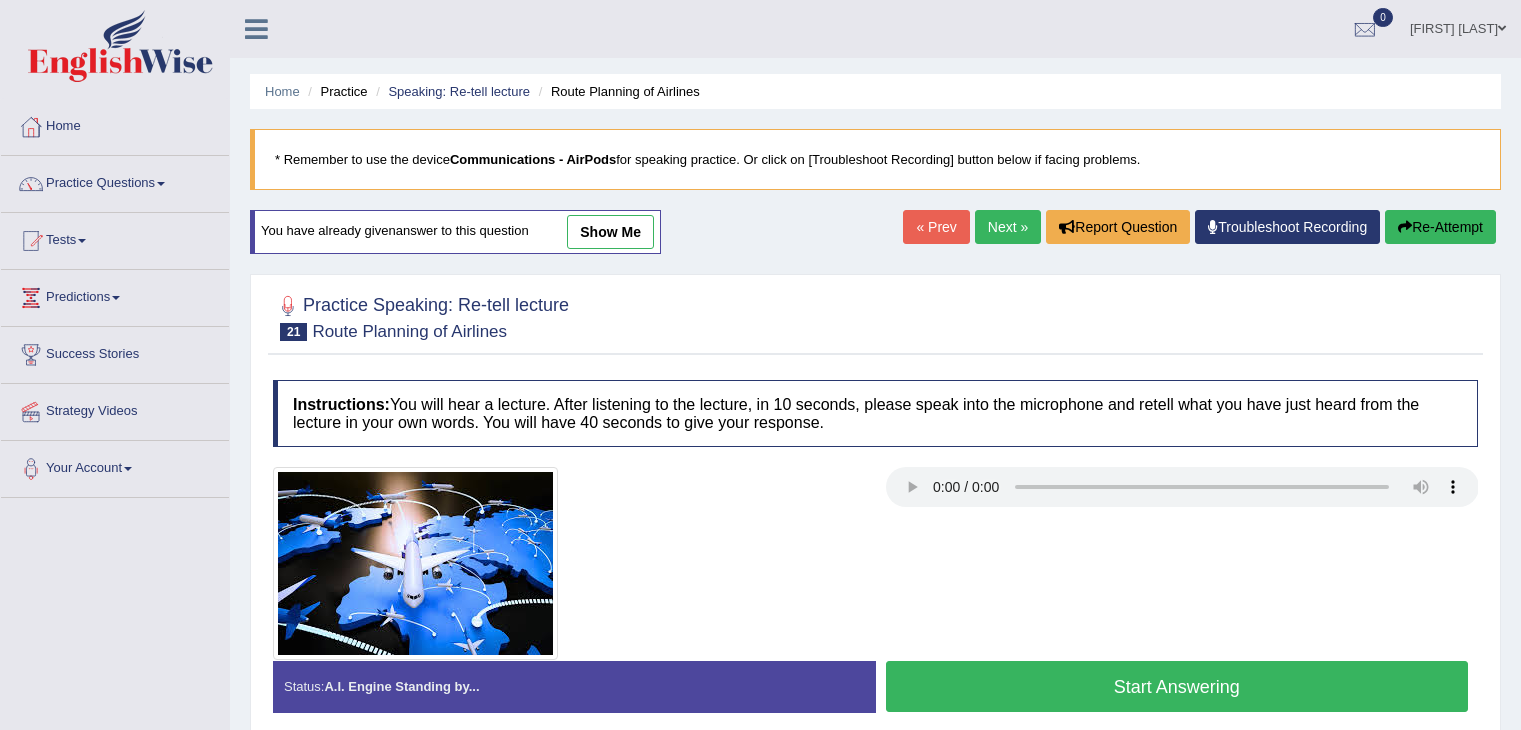 scroll, scrollTop: 0, scrollLeft: 0, axis: both 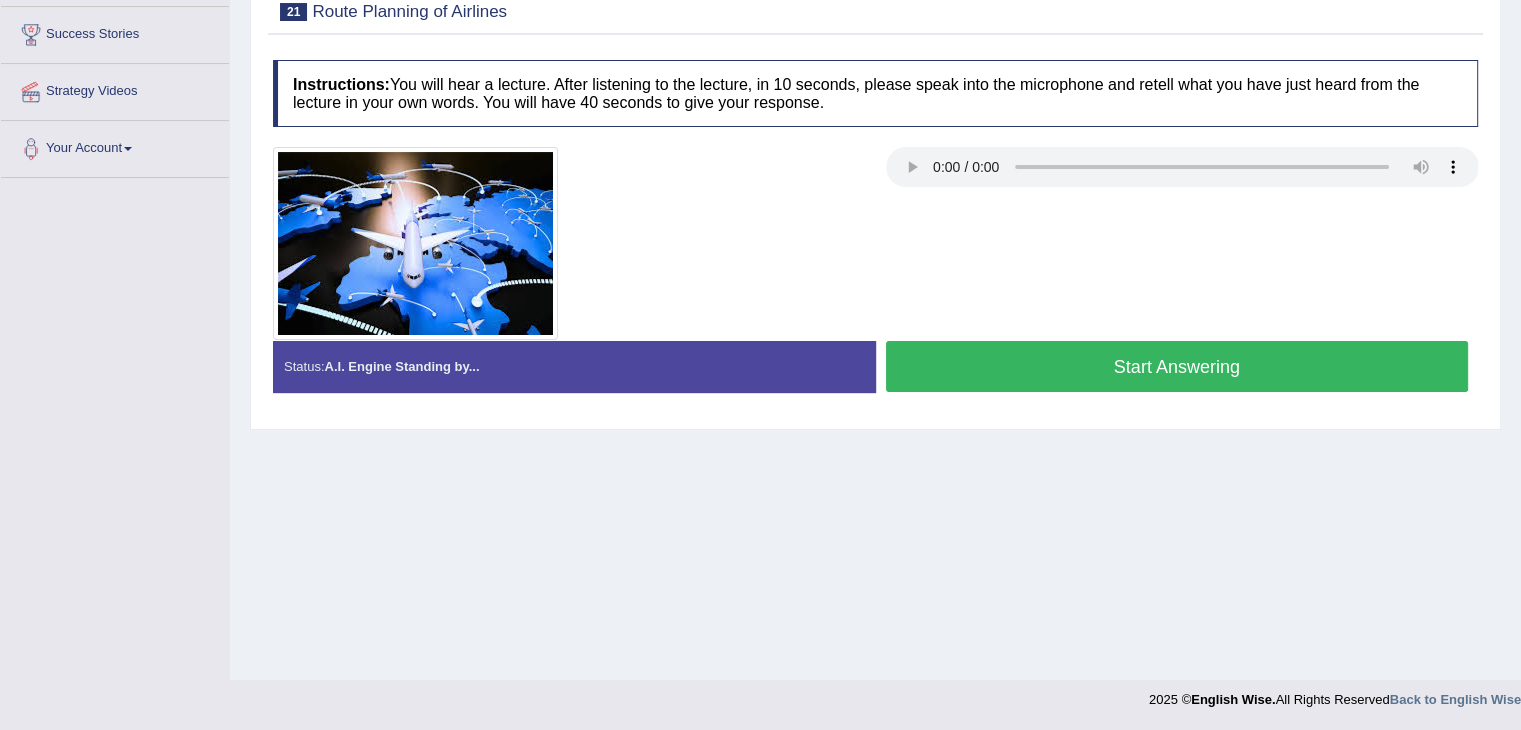 click on "Start Answering" at bounding box center [1177, 366] 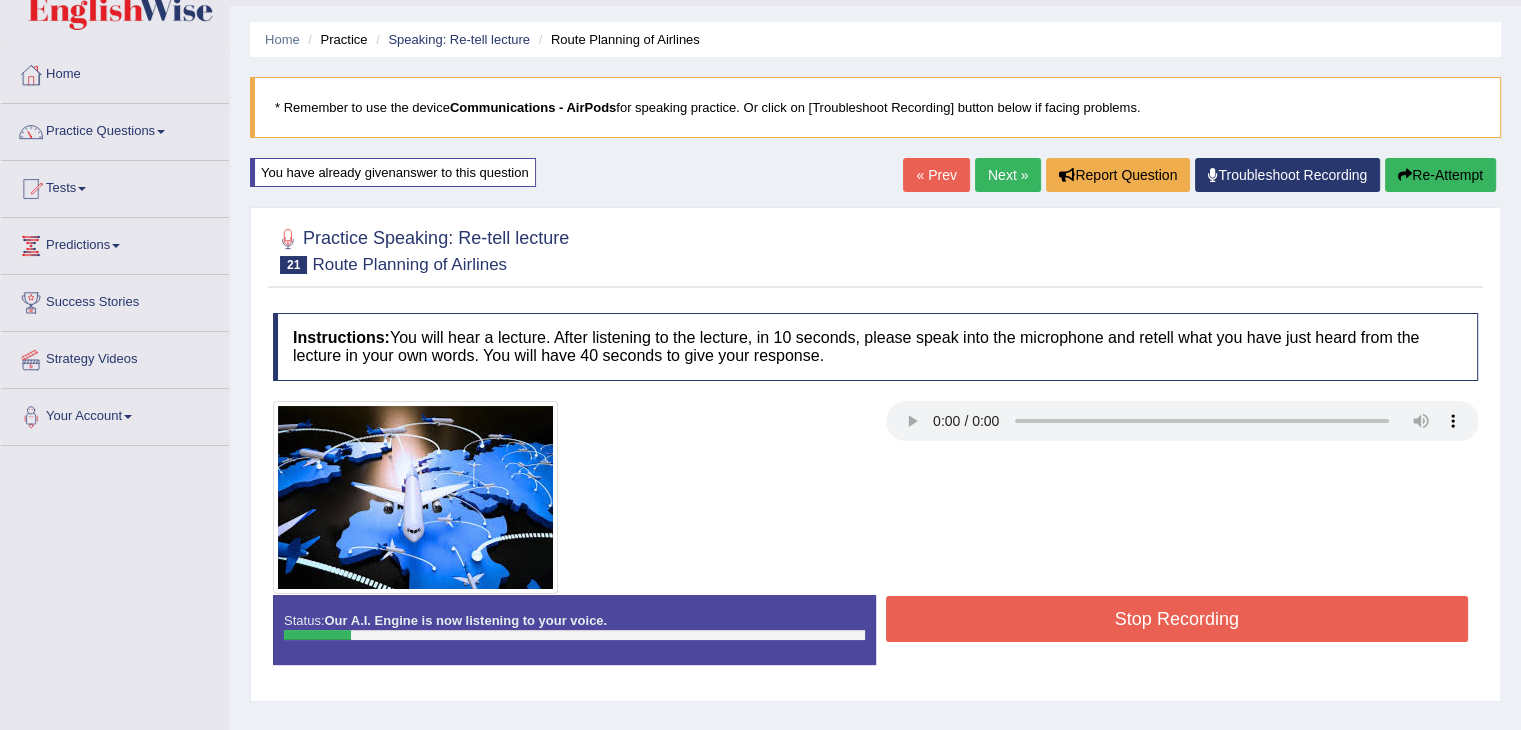 scroll, scrollTop: 20, scrollLeft: 0, axis: vertical 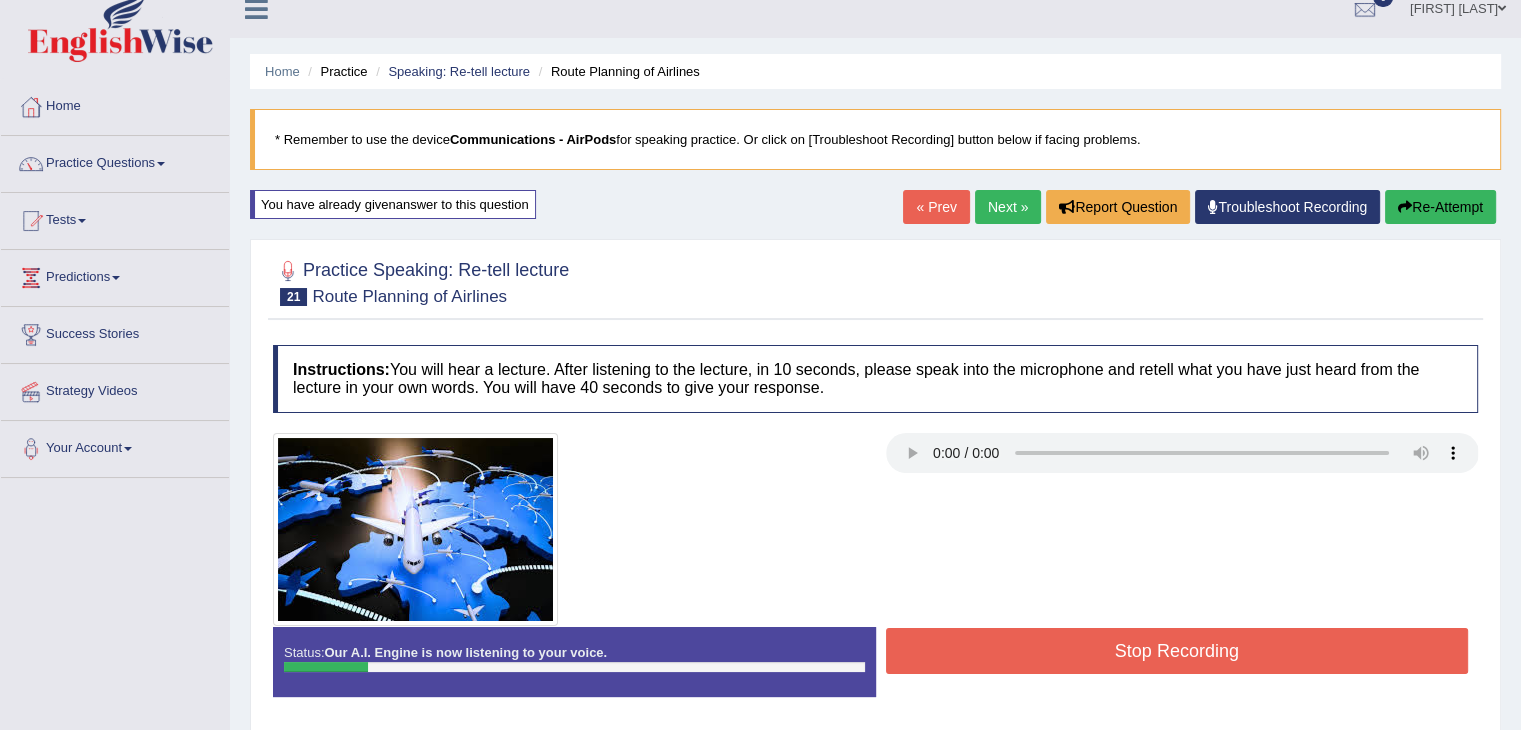click on "Re-Attempt" at bounding box center [1440, 207] 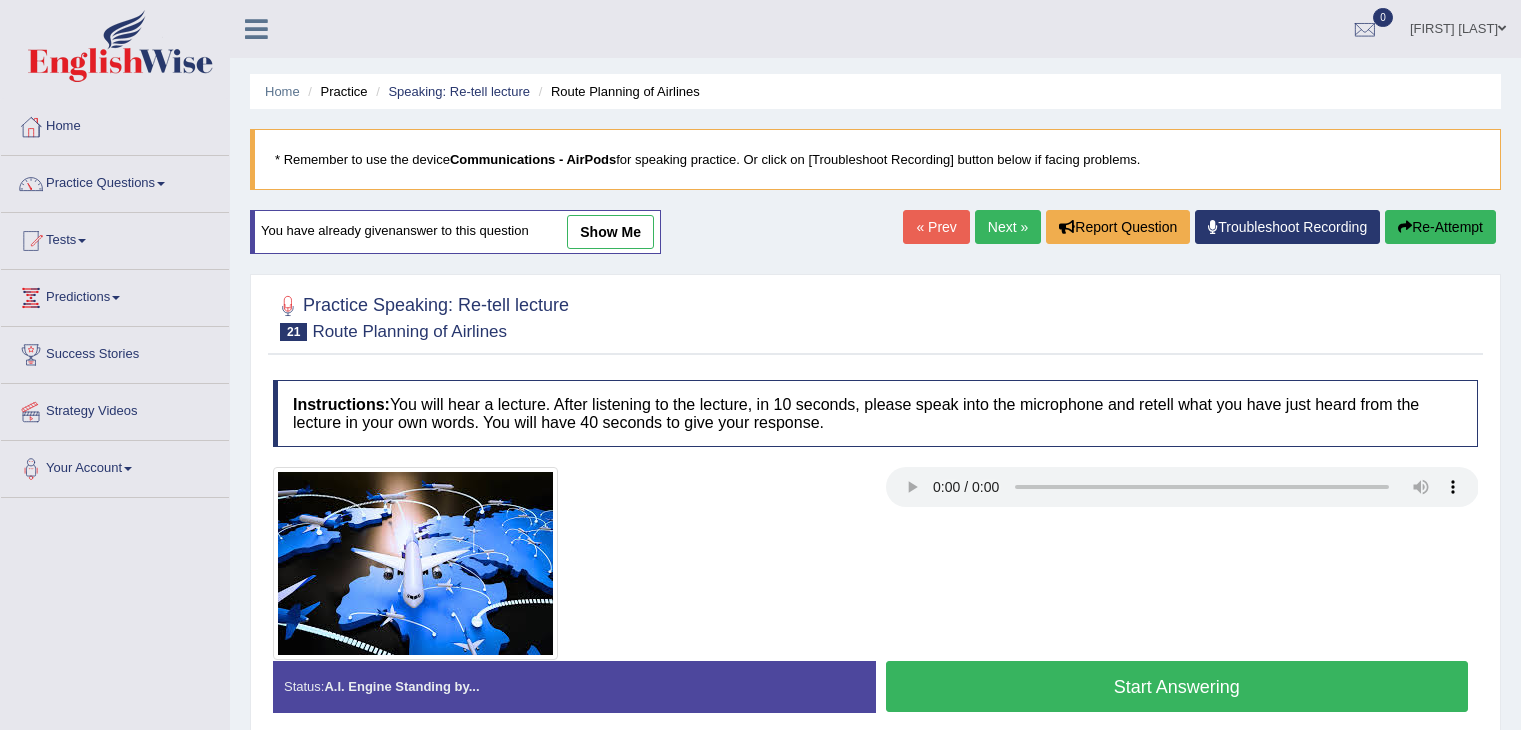 scroll, scrollTop: 20, scrollLeft: 0, axis: vertical 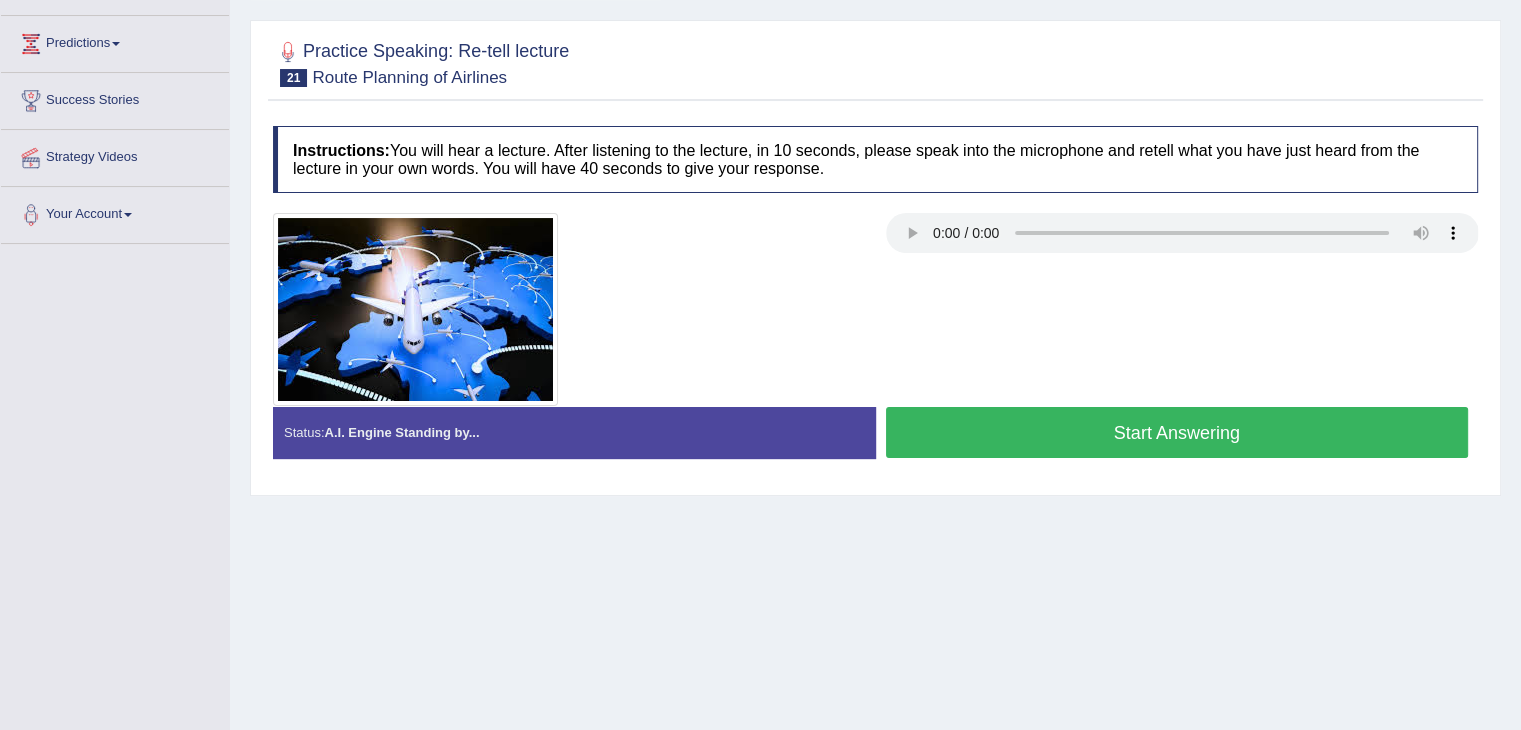 click on "Start Answering" at bounding box center [1177, 432] 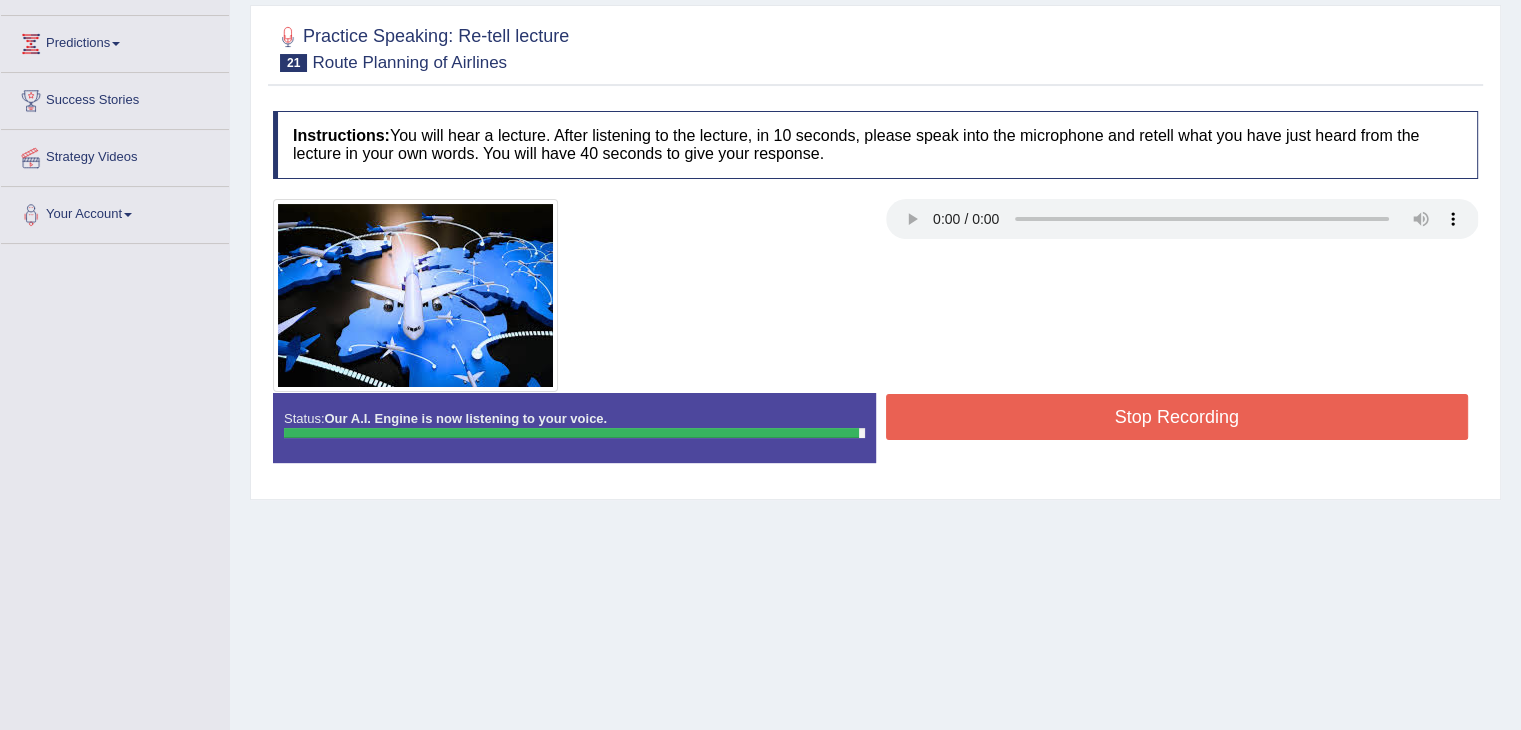 click on "Stop Recording" at bounding box center (1177, 417) 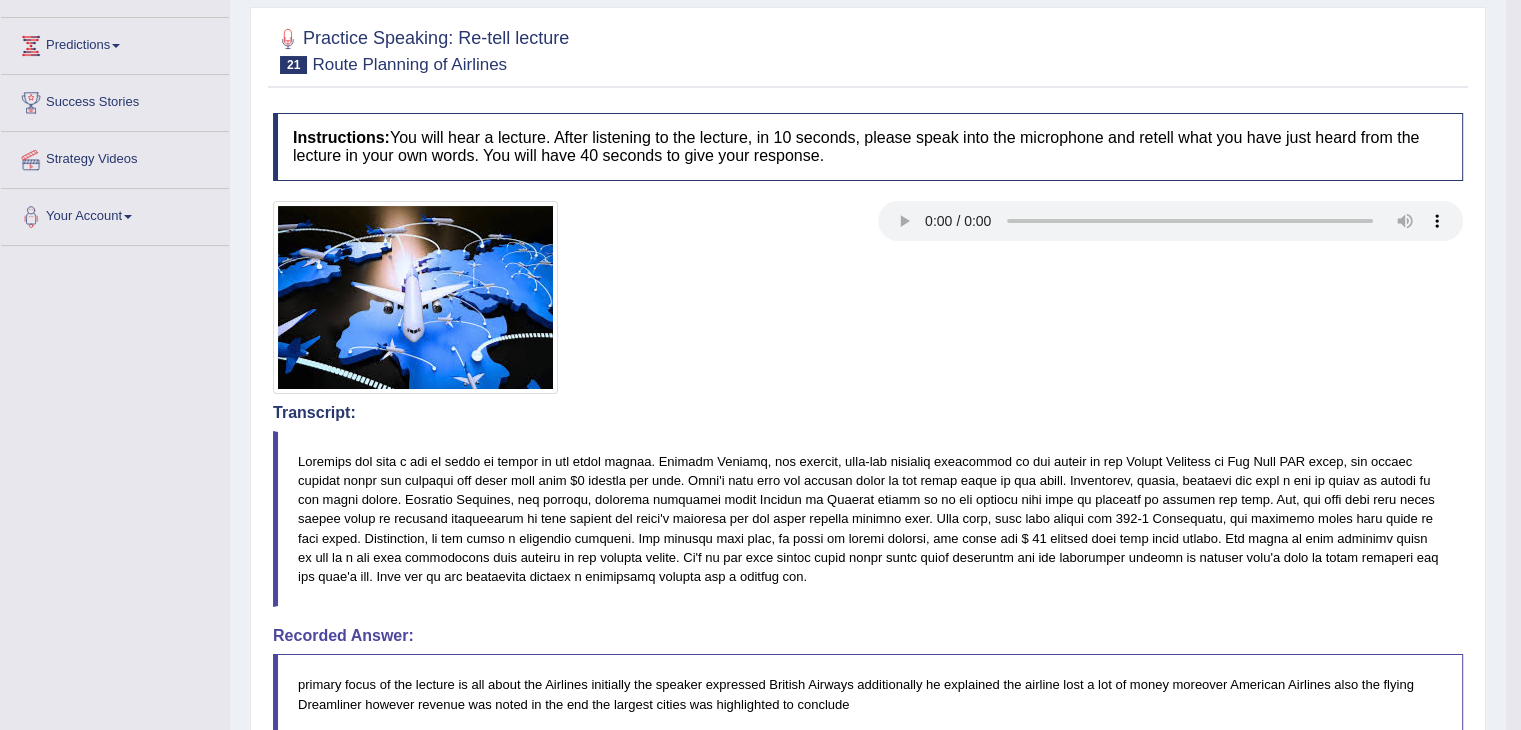 scroll, scrollTop: 165, scrollLeft: 0, axis: vertical 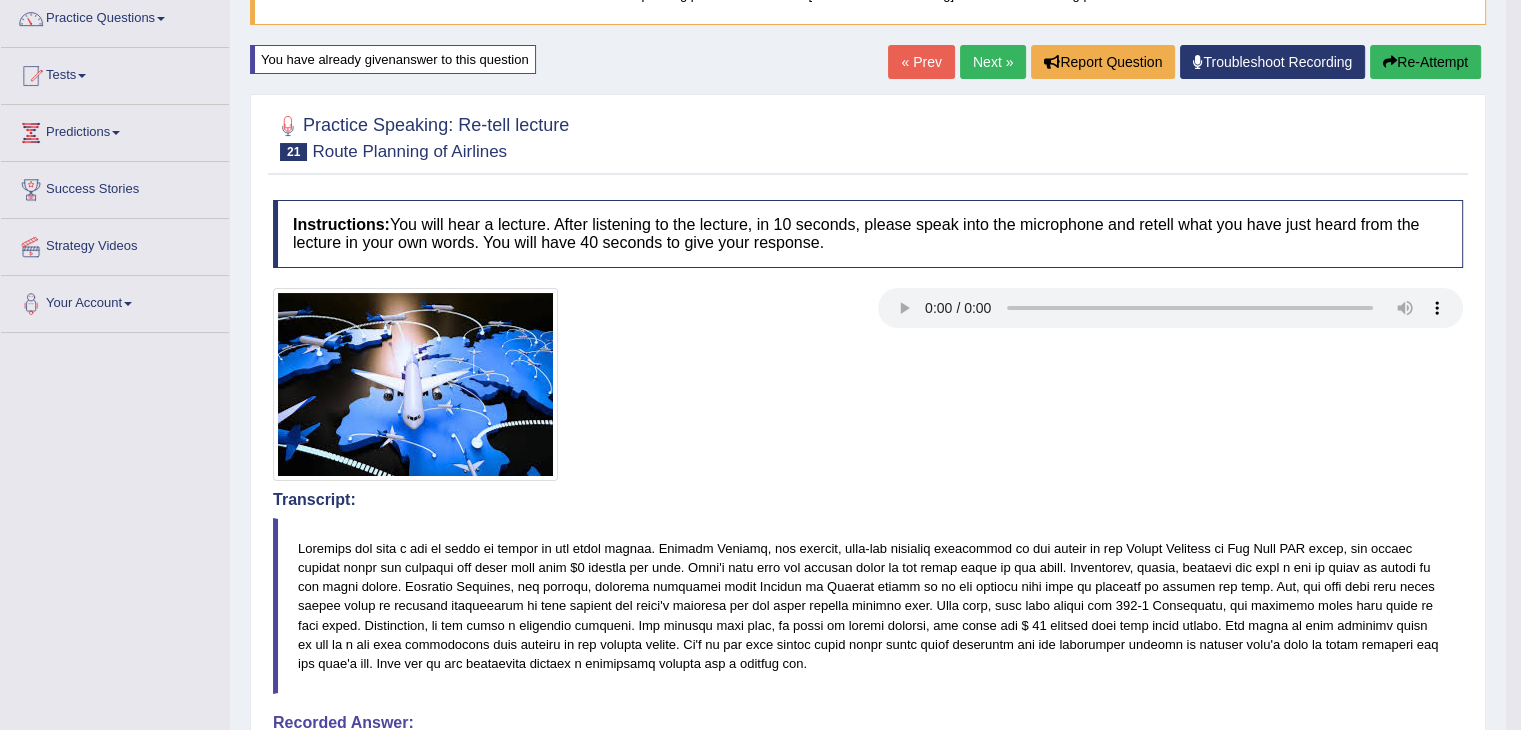 click on "Re-Attempt" at bounding box center [1425, 62] 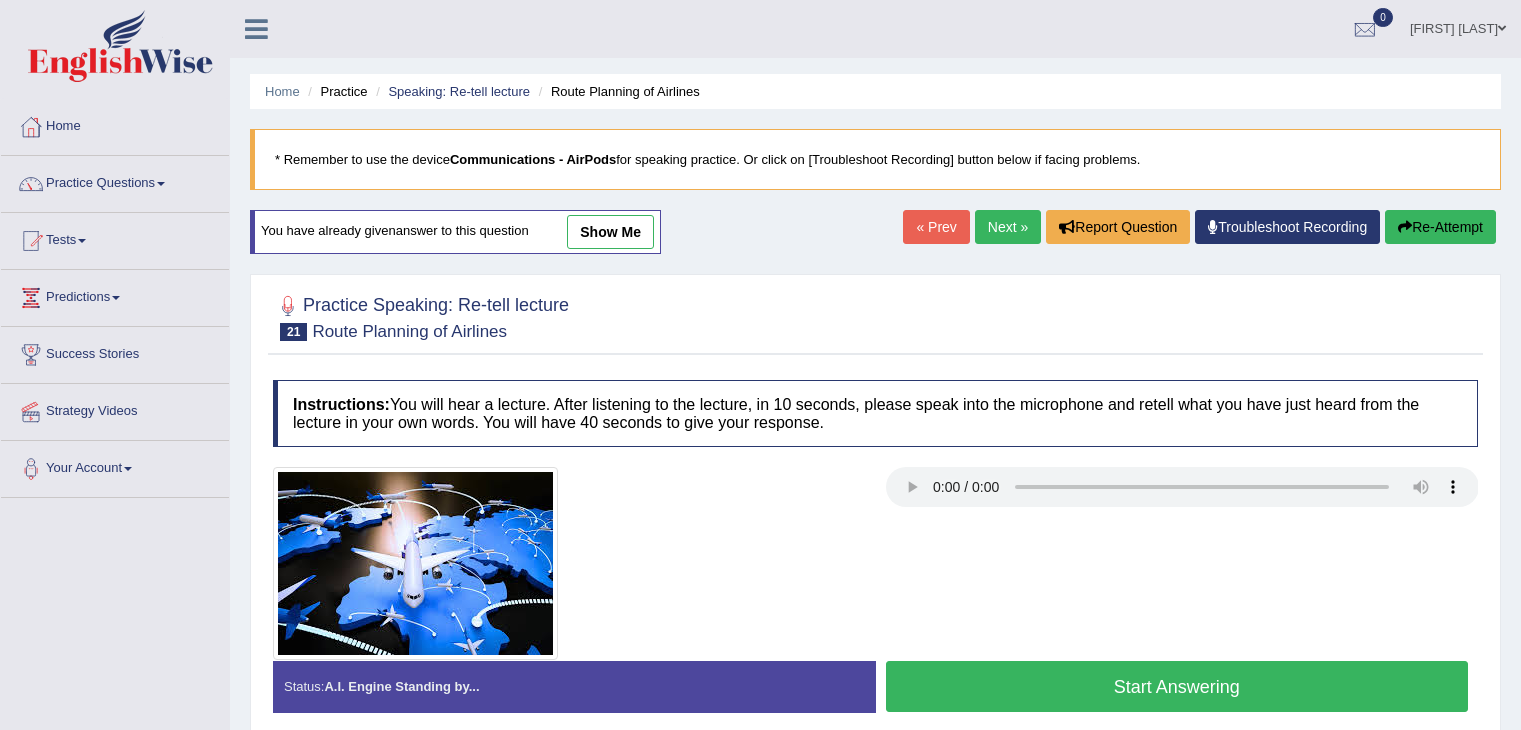 scroll, scrollTop: 172, scrollLeft: 0, axis: vertical 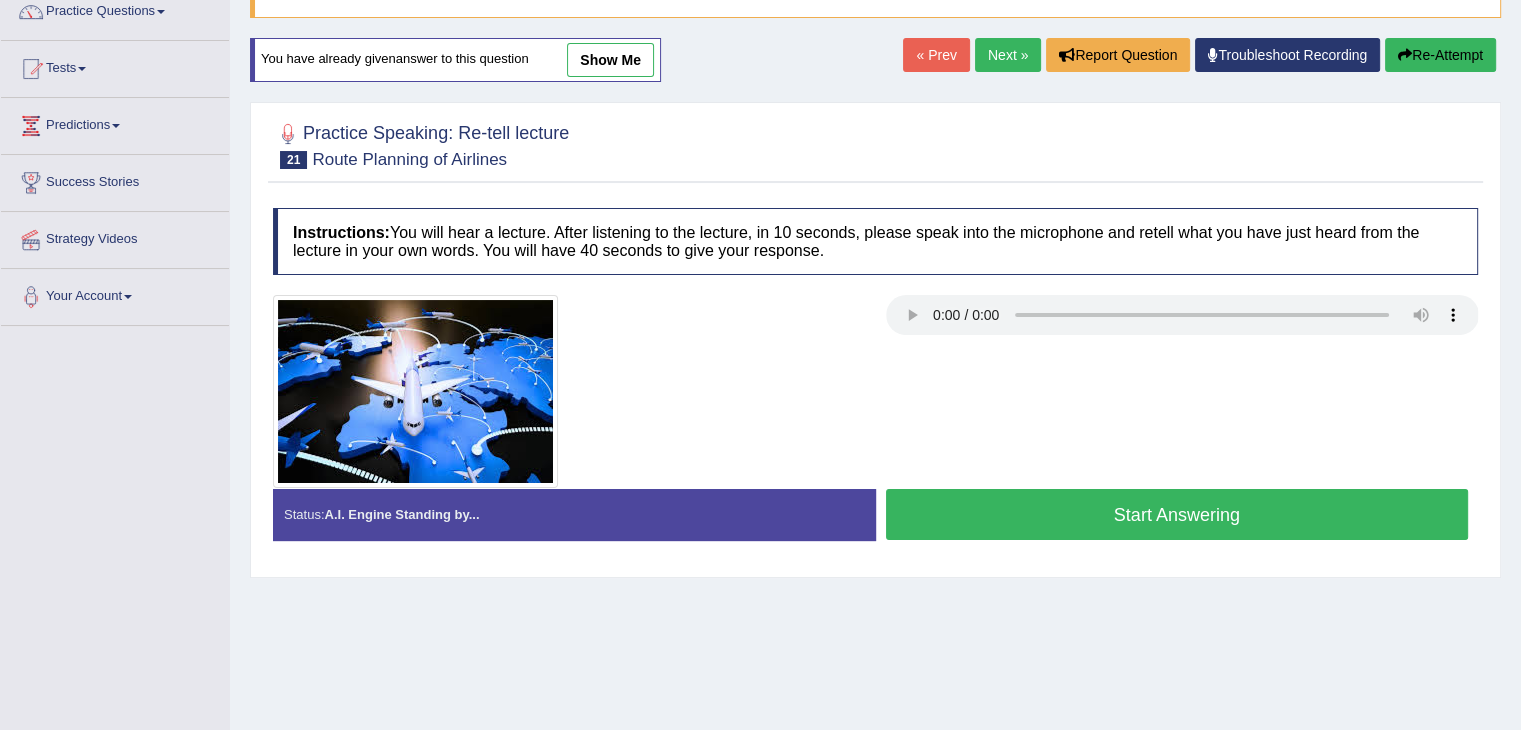 click on "Start Answering" at bounding box center [1177, 514] 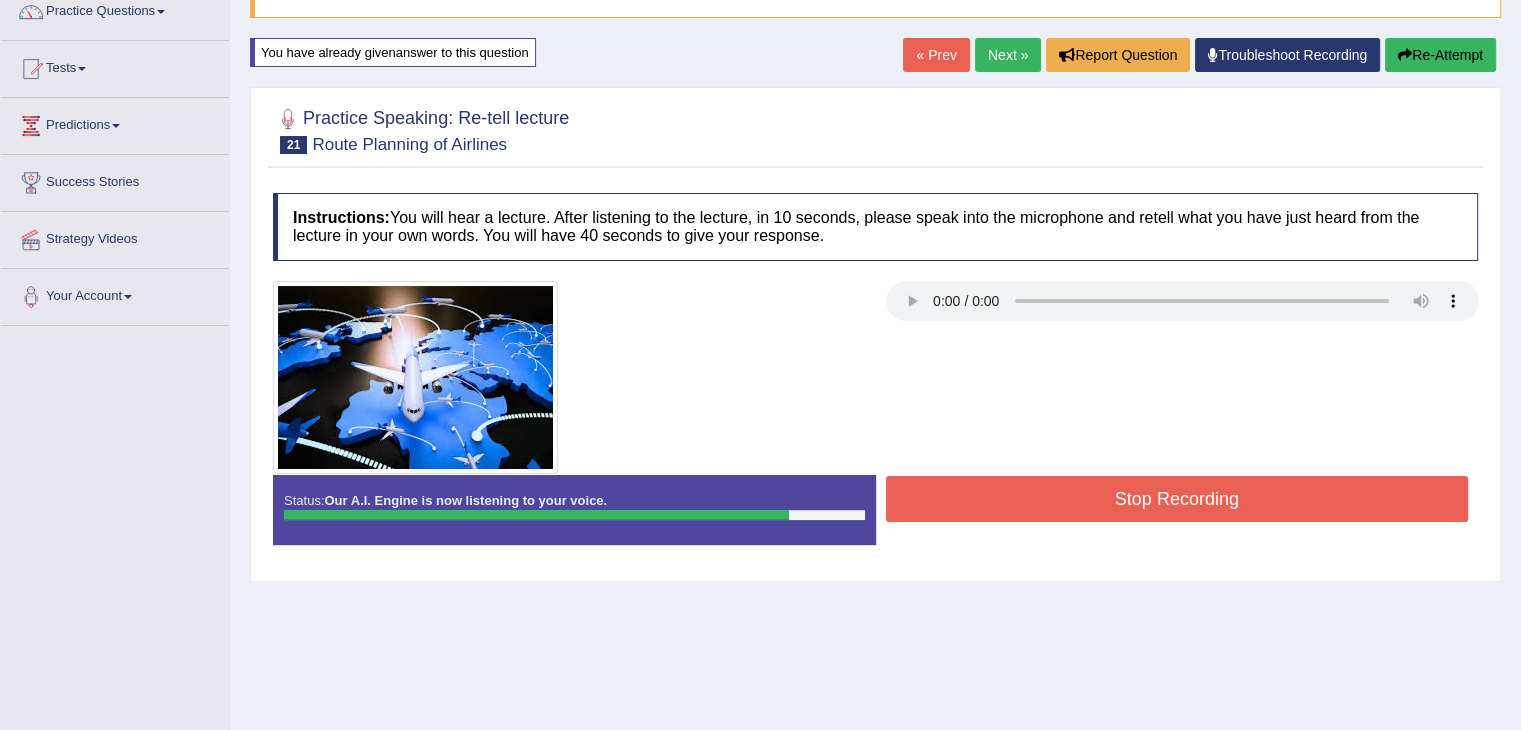 click on "Stop Recording" at bounding box center [1177, 499] 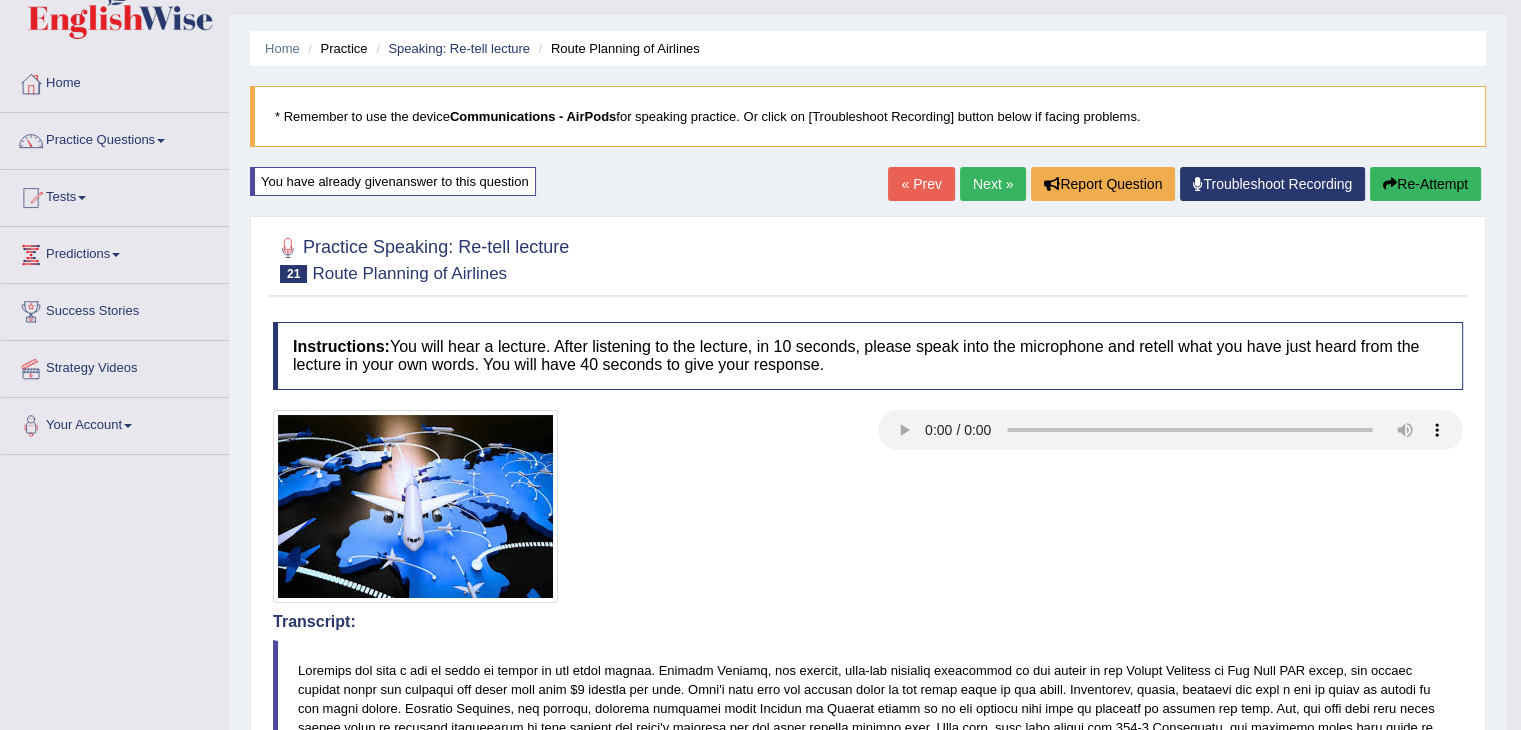 scroll, scrollTop: 38, scrollLeft: 0, axis: vertical 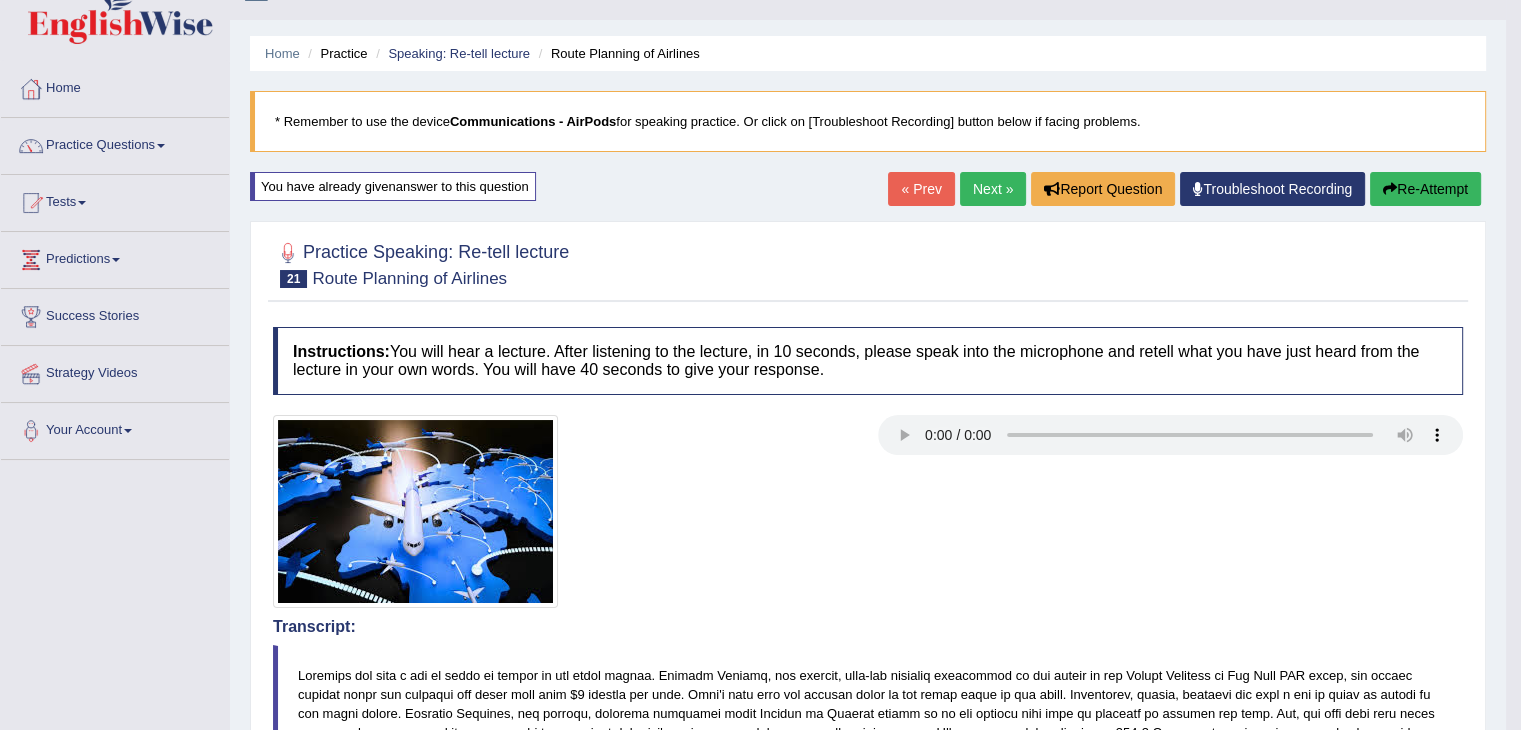 click on "Next »" at bounding box center [993, 189] 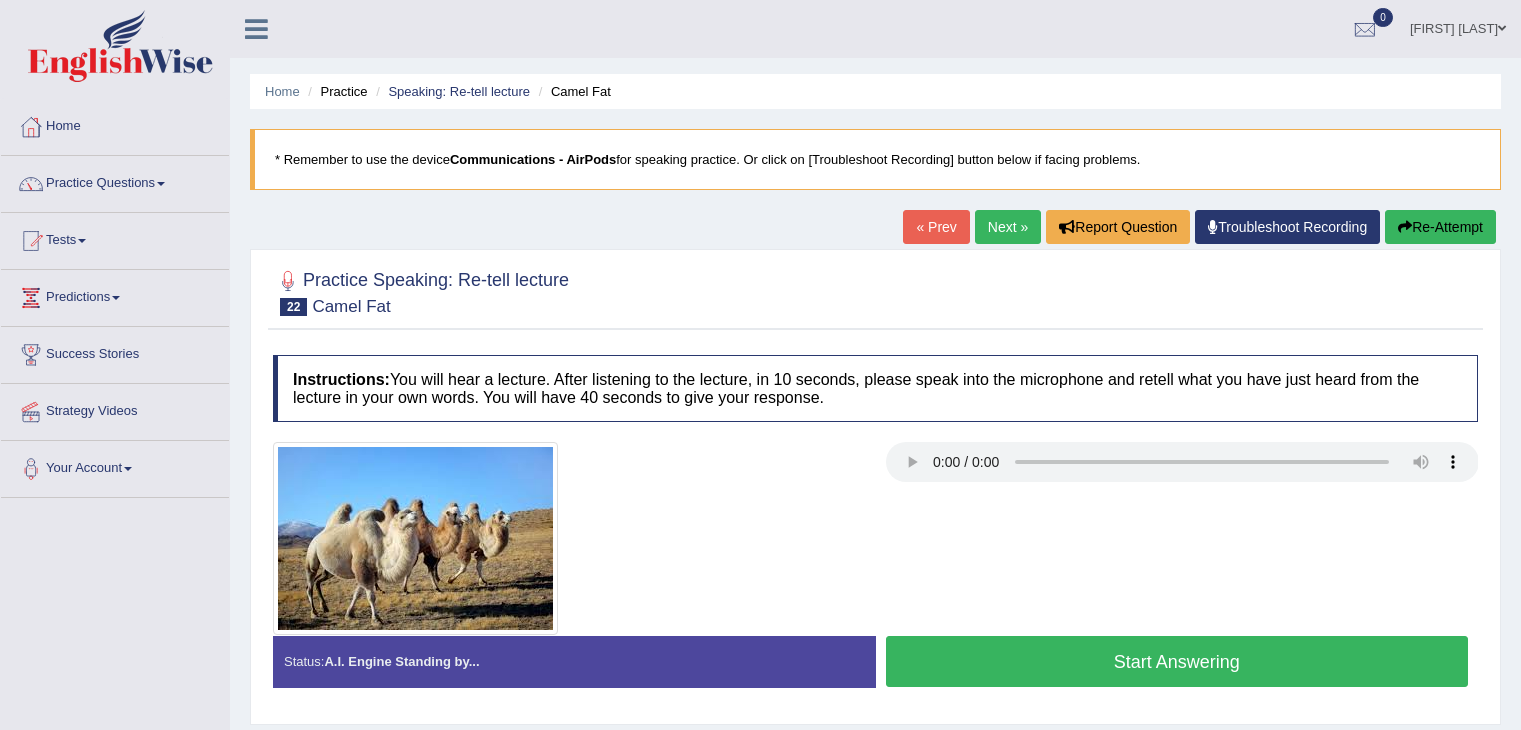 scroll, scrollTop: 0, scrollLeft: 0, axis: both 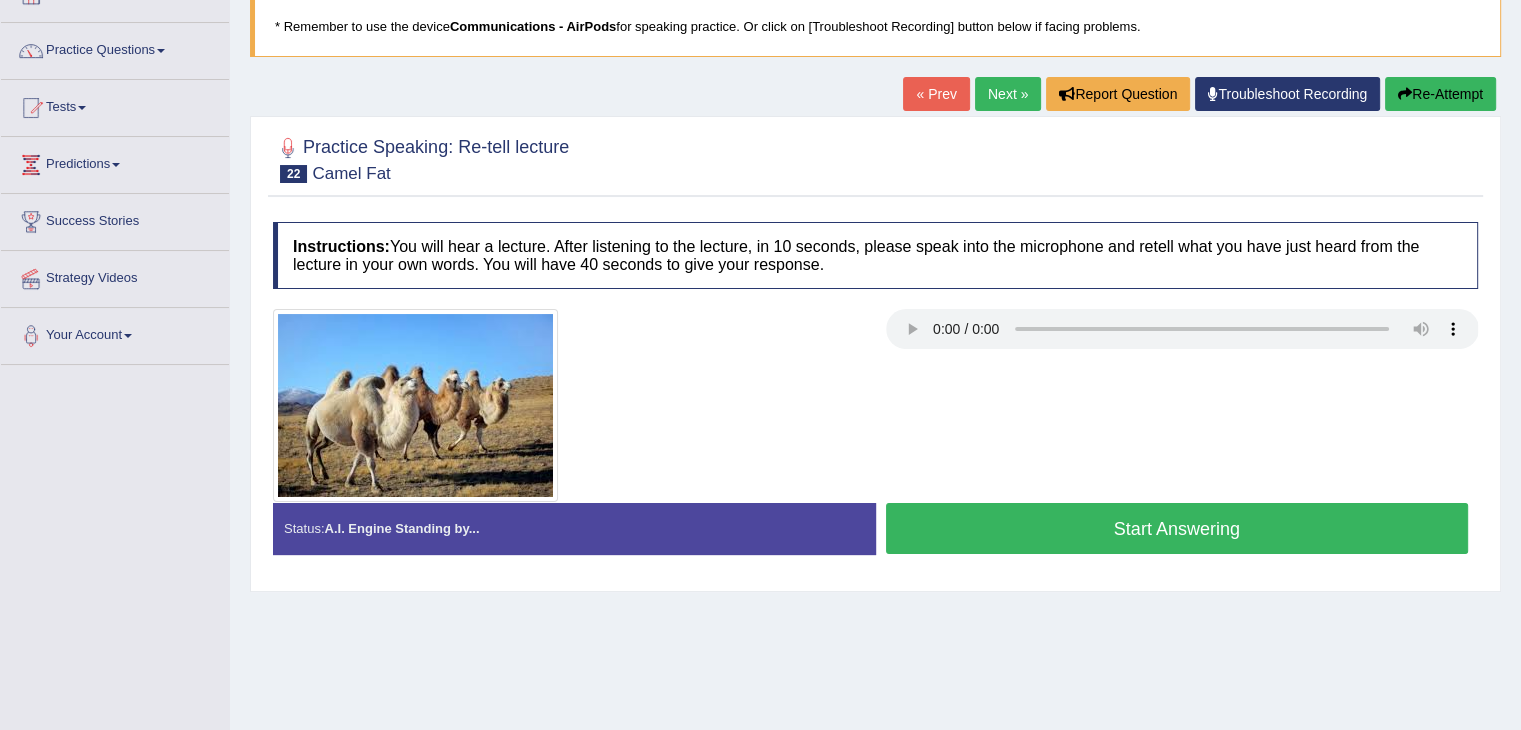 click on "Start Answering" at bounding box center (1177, 528) 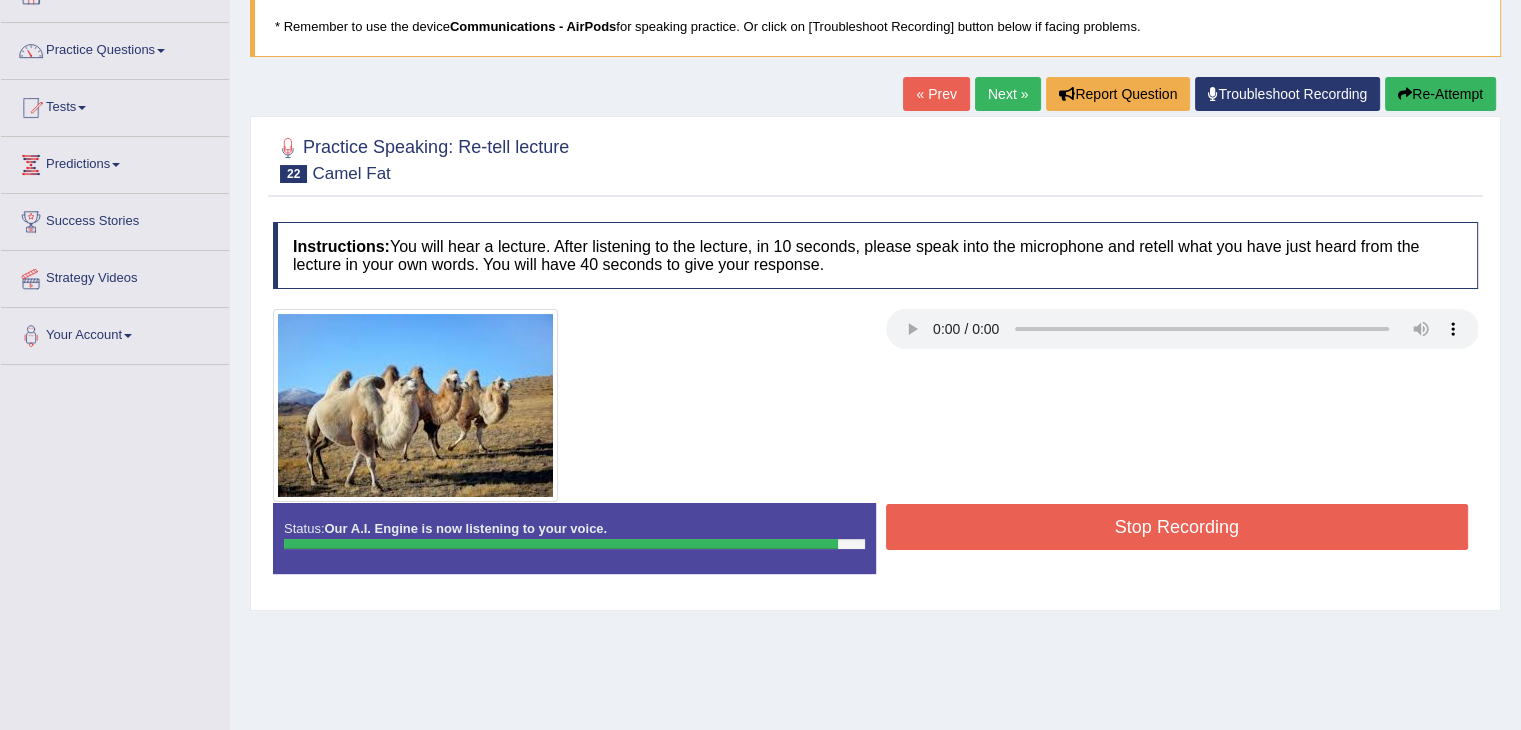 click on "Stop Recording" at bounding box center [1177, 527] 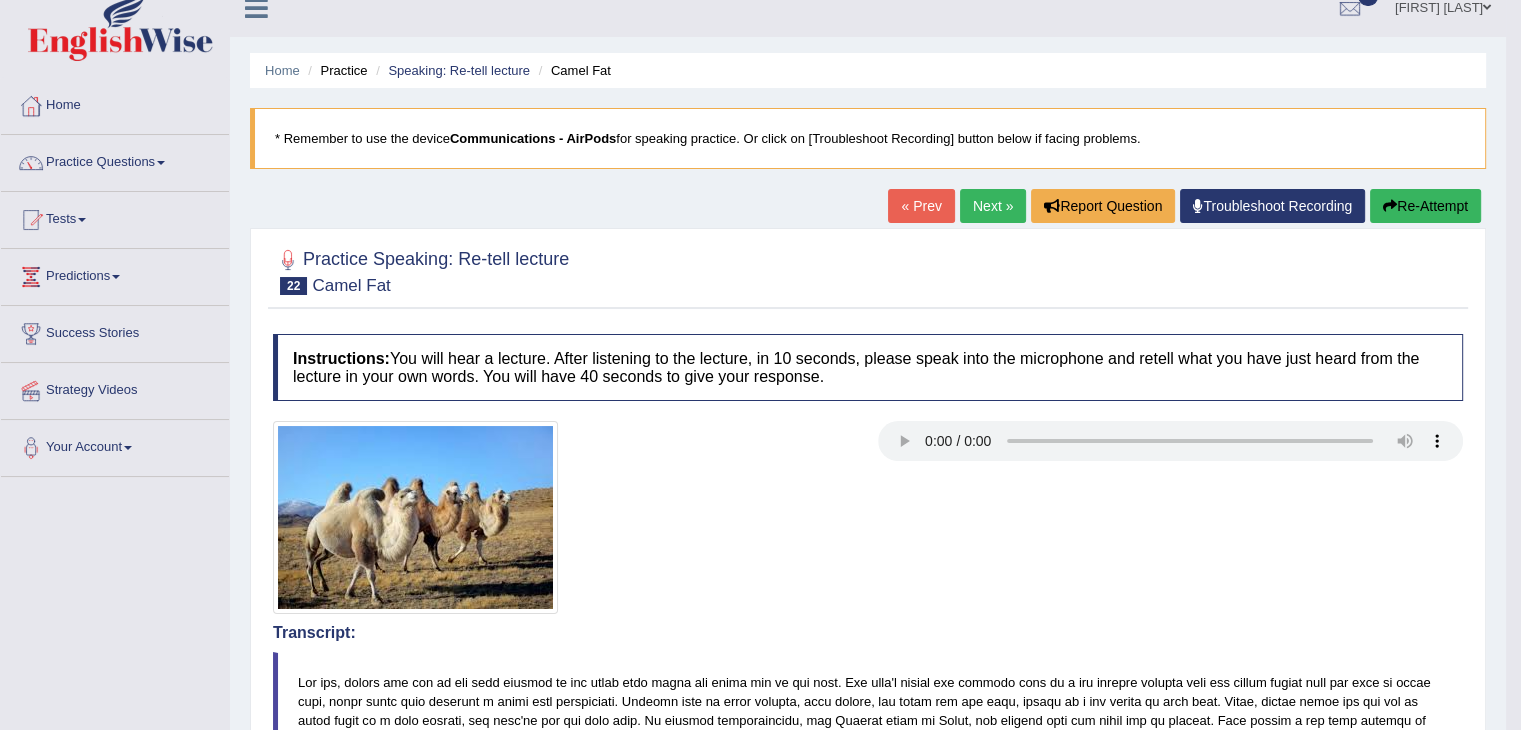 scroll, scrollTop: 0, scrollLeft: 0, axis: both 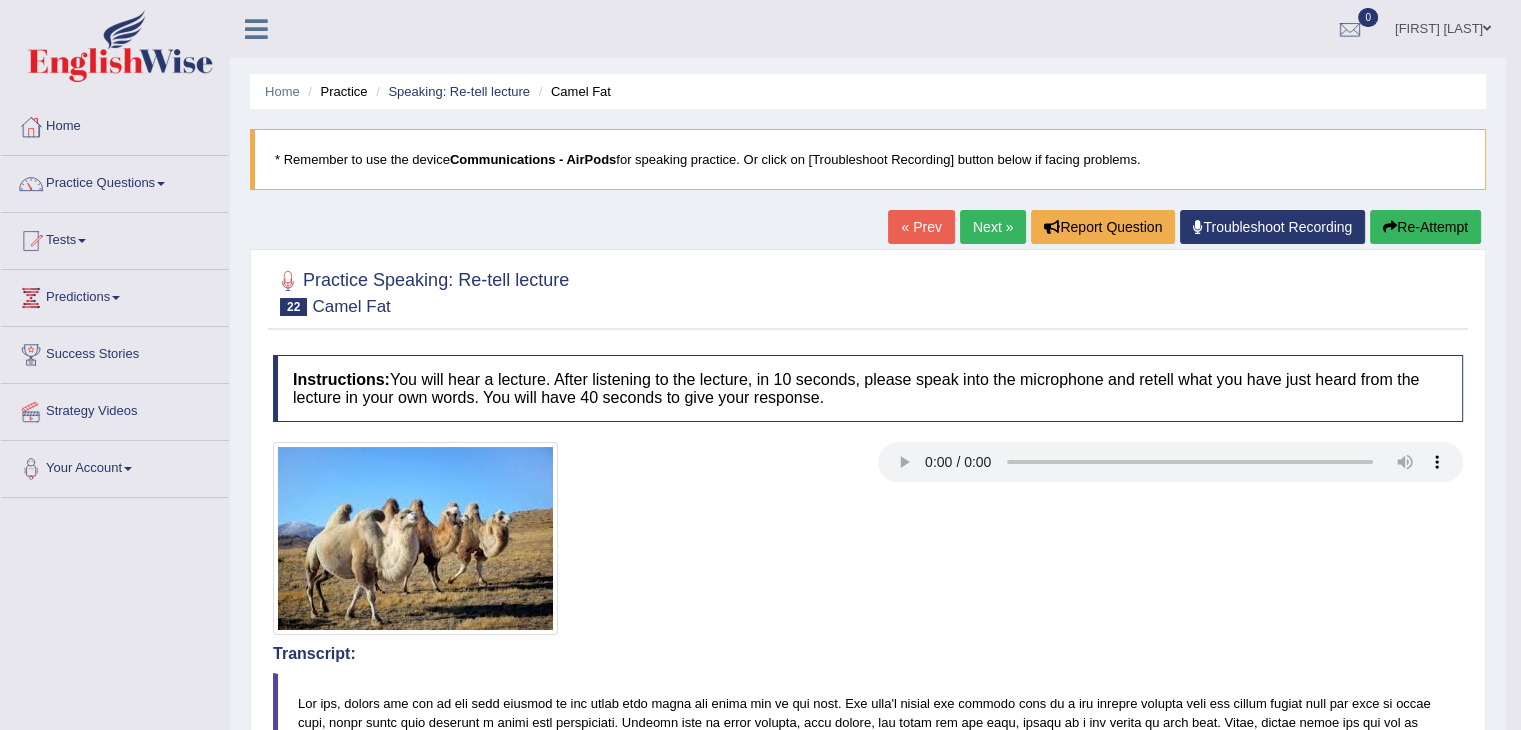 click on "Re-Attempt" at bounding box center [1425, 227] 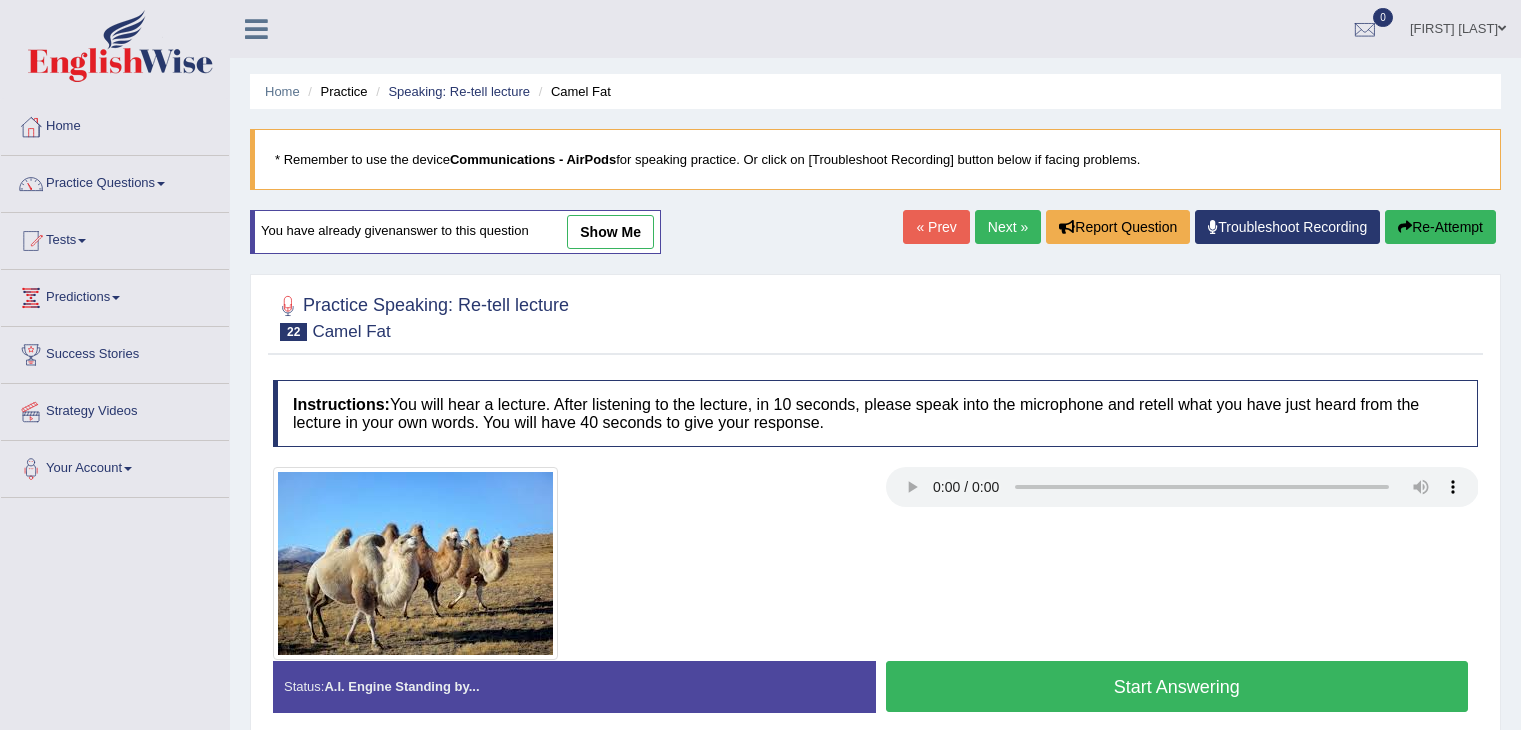 scroll, scrollTop: 0, scrollLeft: 0, axis: both 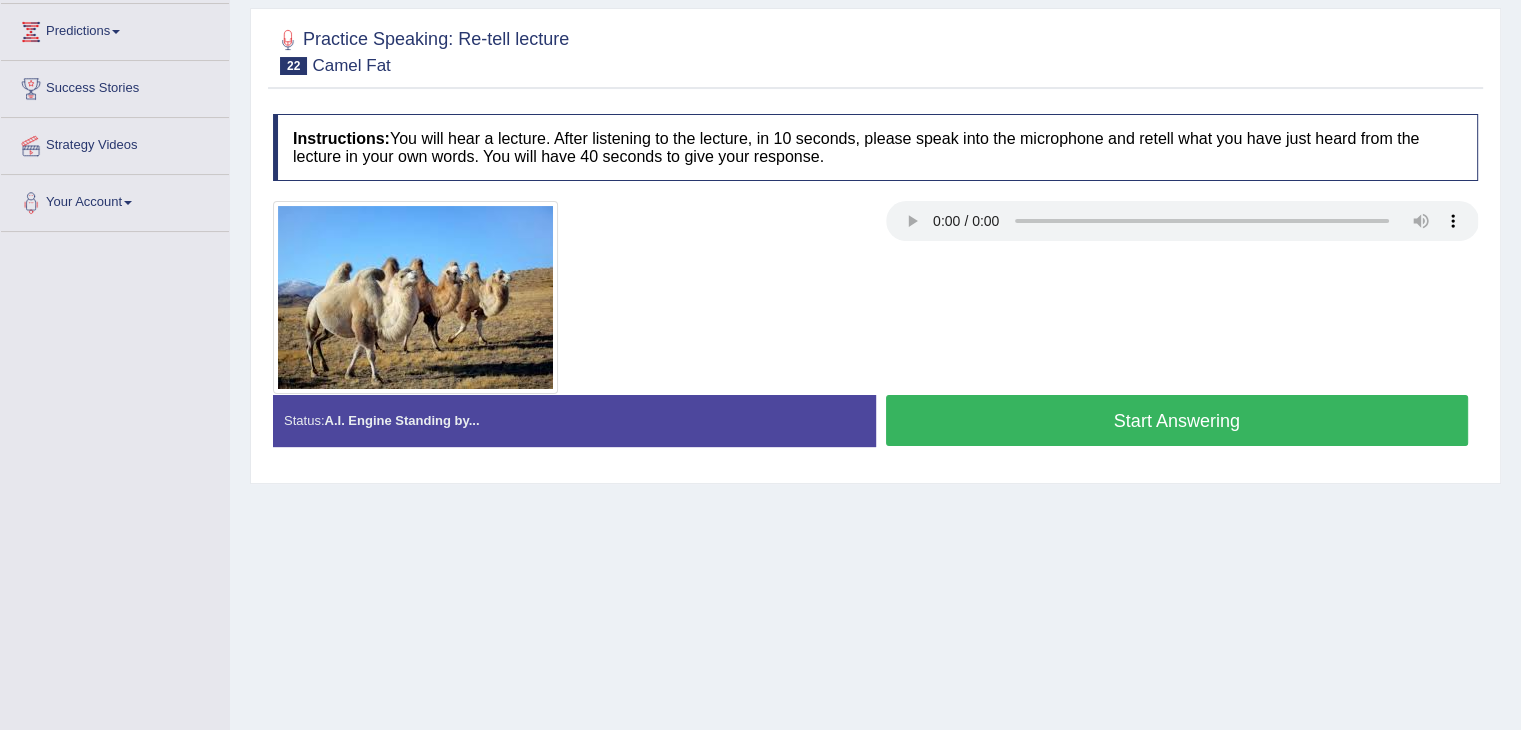 click on "Start Answering" at bounding box center [1177, 420] 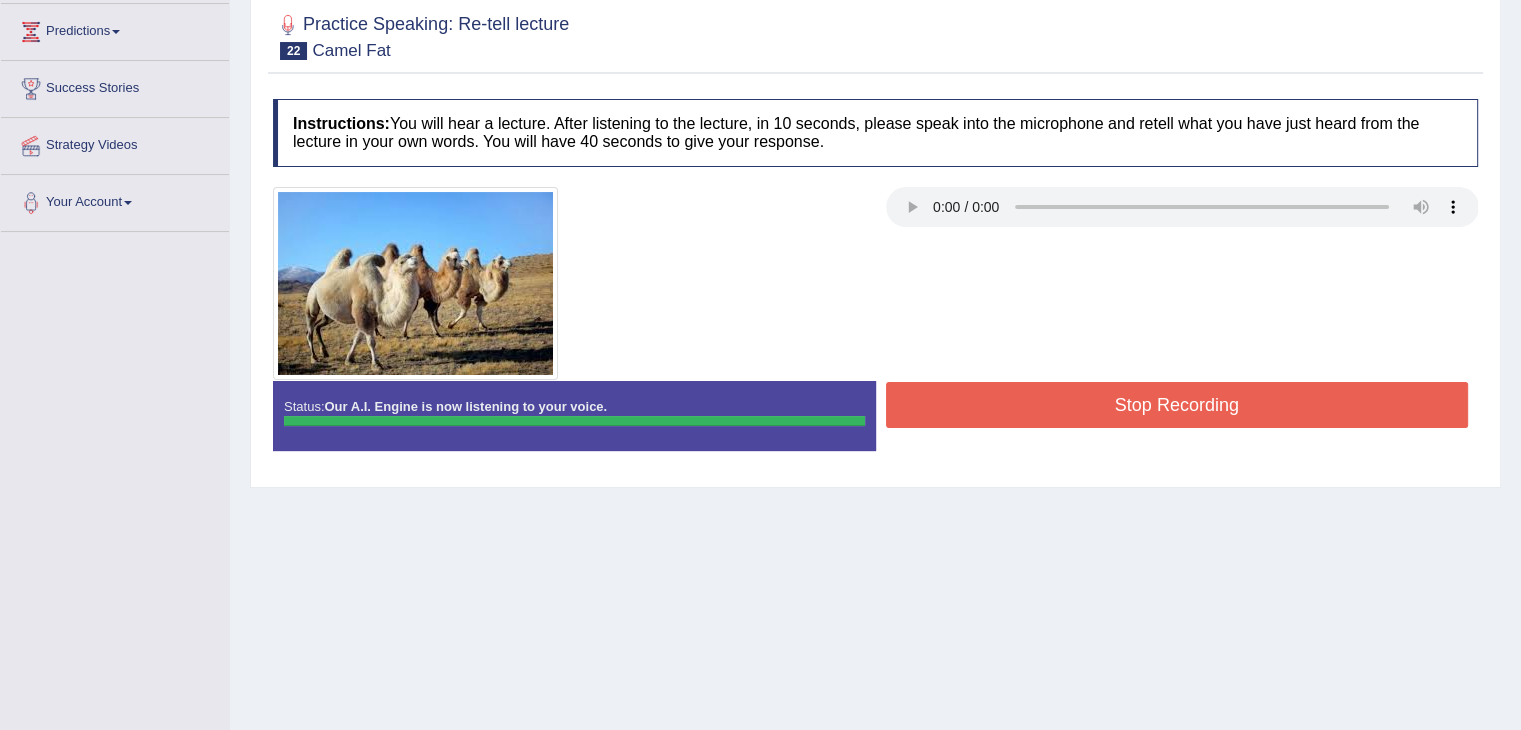 click on "Instructions:  You will hear a lecture. After listening to the lecture, in 10 seconds, please speak into the microphone and retell what you have just heard from the lecture in your own words. You will have 40 seconds to give your response.
Transcript: Recorded Answer: Created with Highcharts 7.1.2 Too low Too high Time Pitch meter: 0 5 10 15 20 25 30 35 40 Created with Highcharts 7.1.2 Great Too slow Too fast Time Speech pace meter: 0 5 10 15 20 25 30 35 40 Spoken Keywords: Voice Analysis: A.I. Scores:
4  / 5              Content
1.9  / 5              Oral fluency
1.9  / 5              Pronunciation
Your Response: Sample Answer: . Status:  Our A.I. Engine is now listening to your voice. Start Answering Stop Recording" at bounding box center (875, 282) 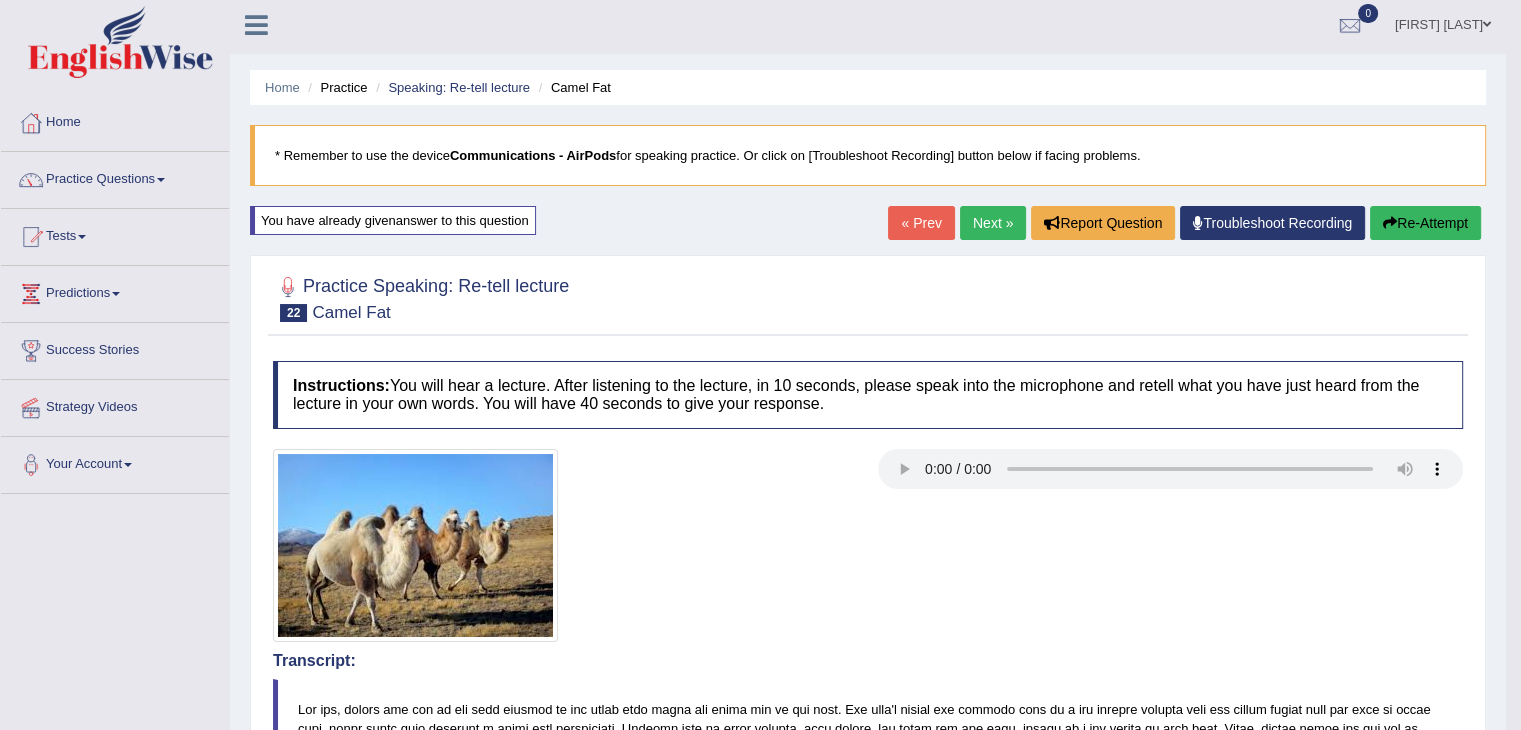 scroll, scrollTop: 0, scrollLeft: 0, axis: both 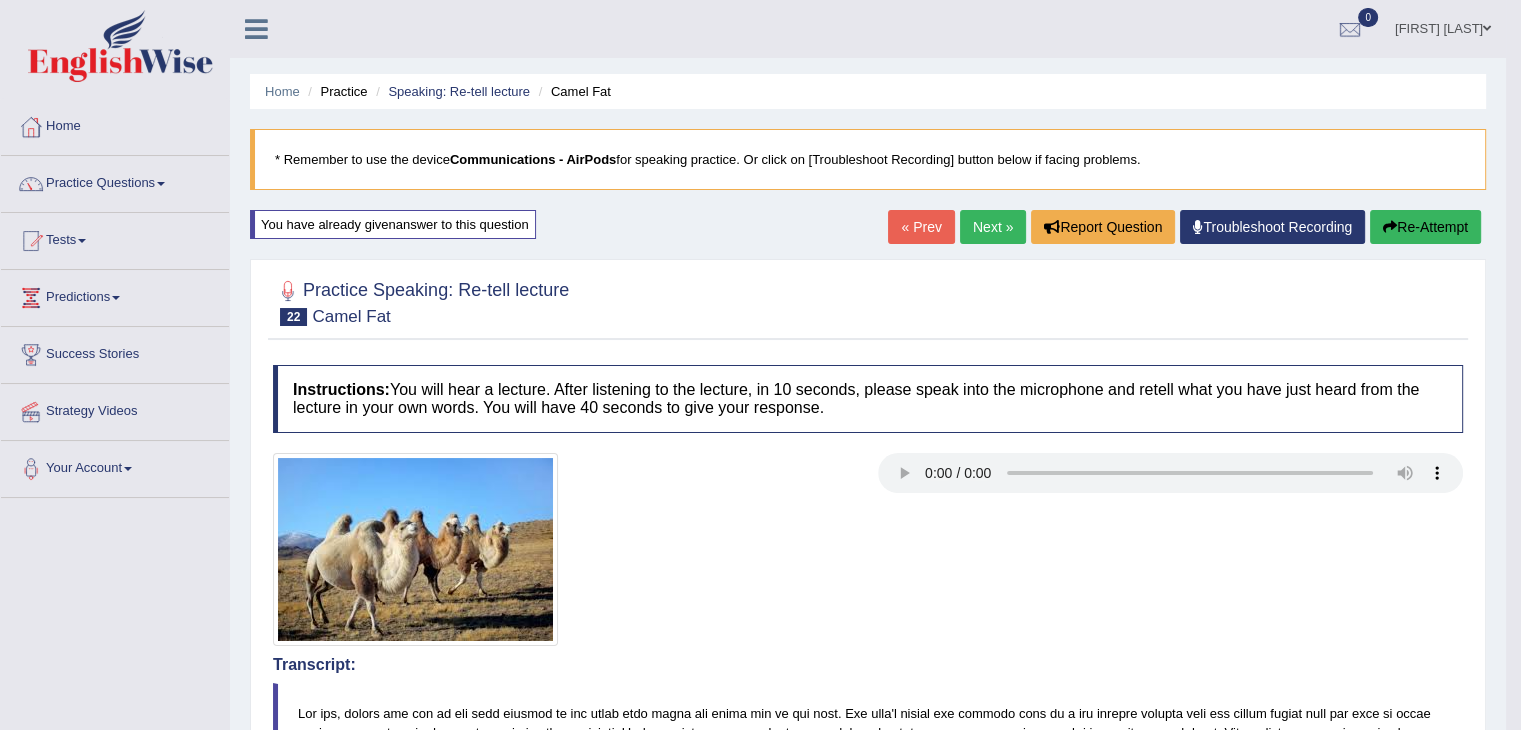 click on "Next »" at bounding box center (993, 227) 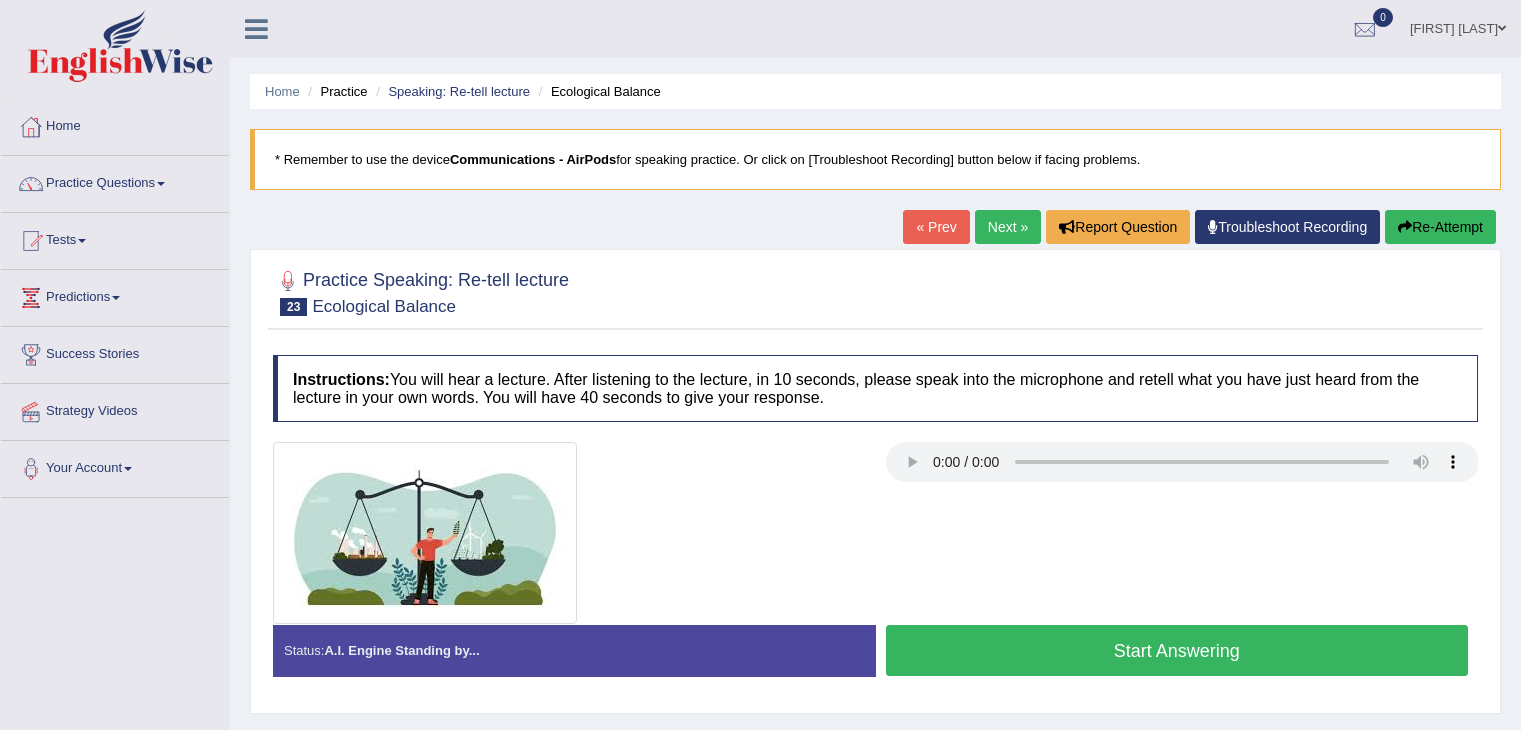 scroll, scrollTop: 0, scrollLeft: 0, axis: both 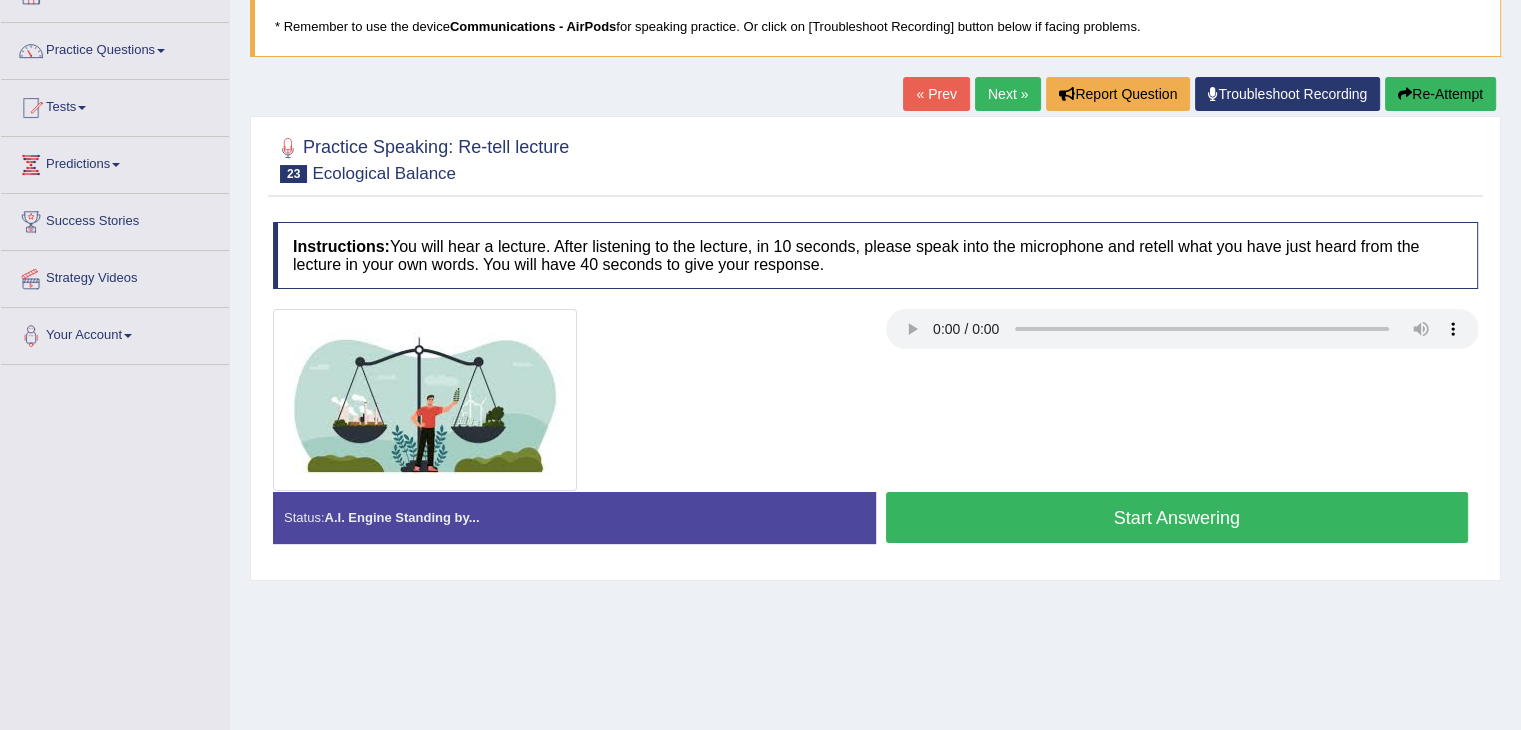 click on "Start Answering" at bounding box center [1177, 517] 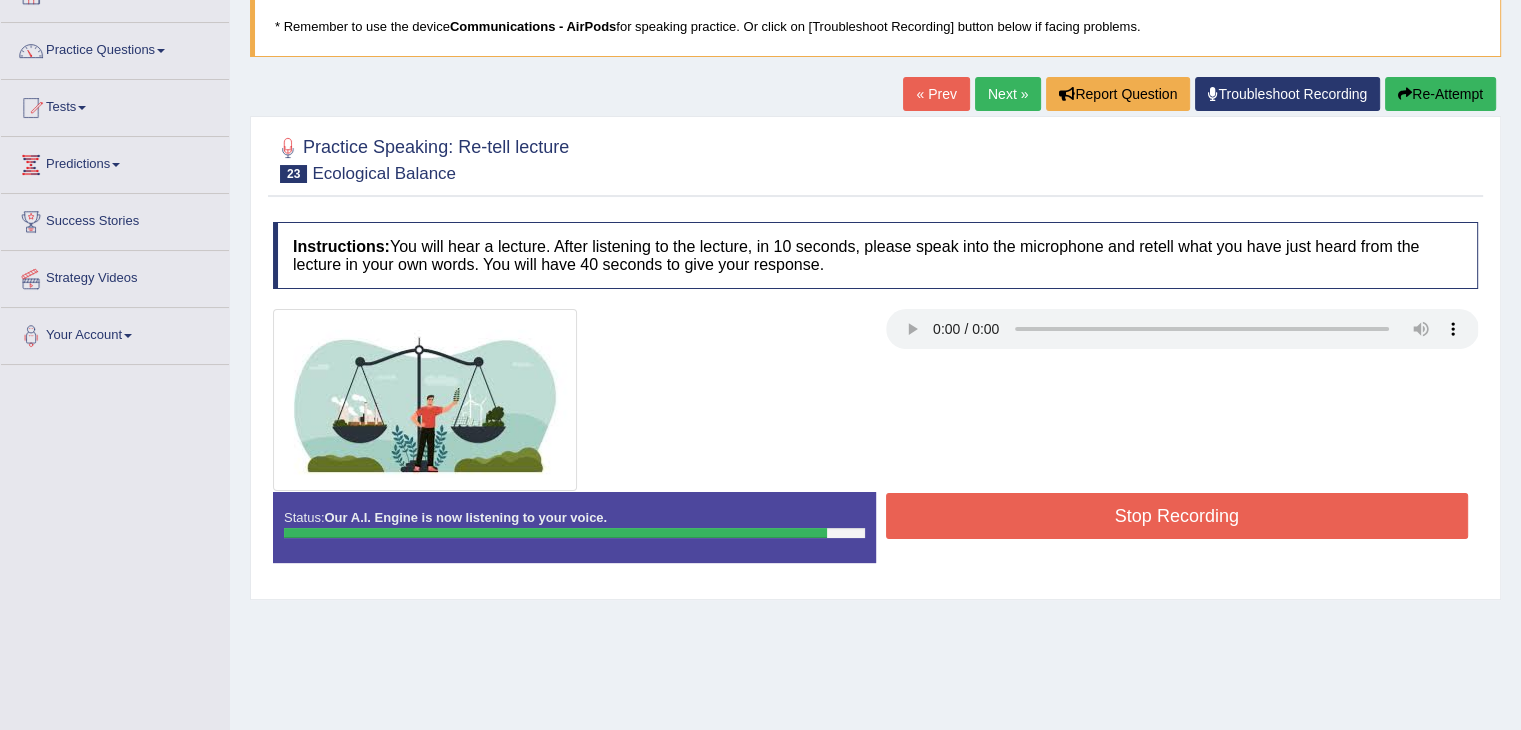 click on "Stop Recording" at bounding box center (1177, 516) 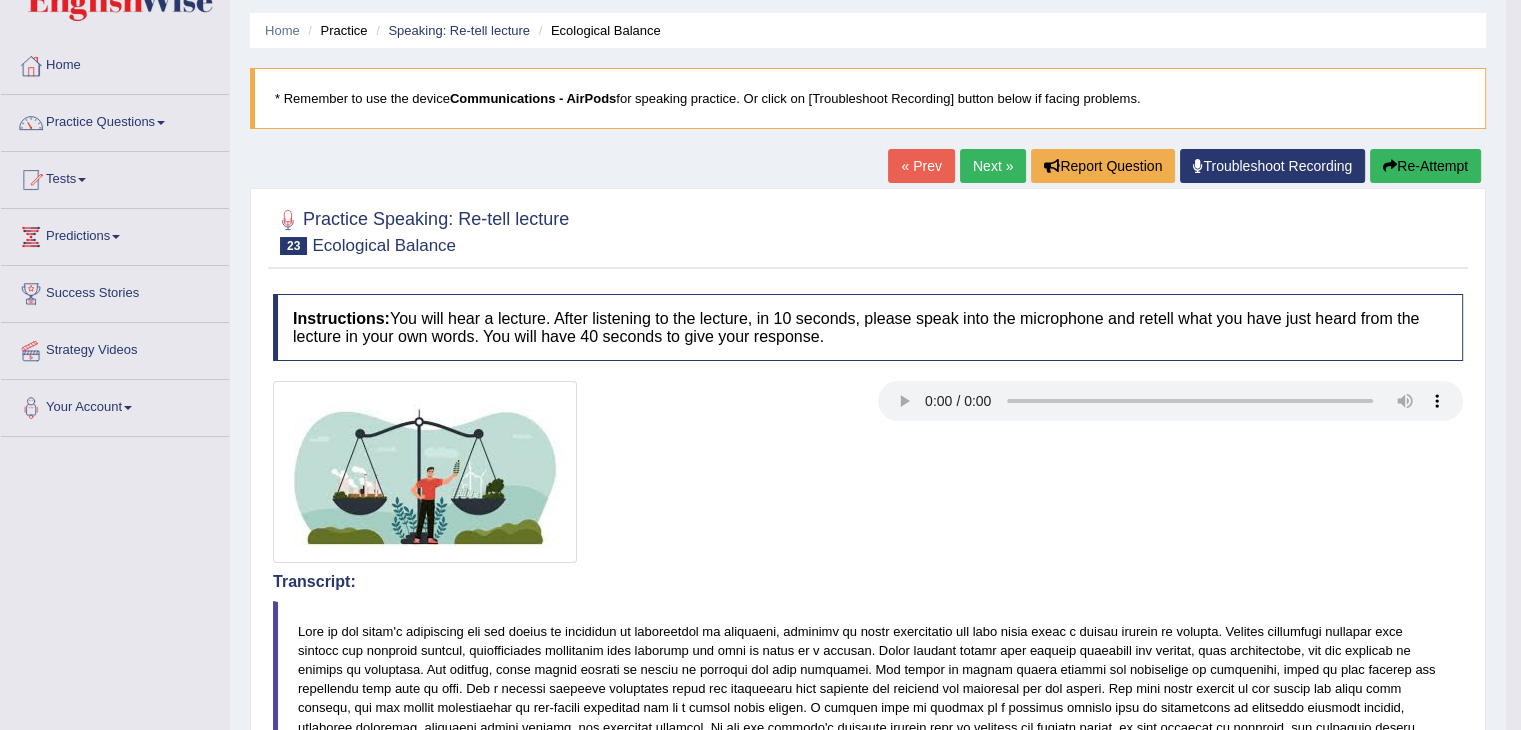 scroll, scrollTop: 0, scrollLeft: 0, axis: both 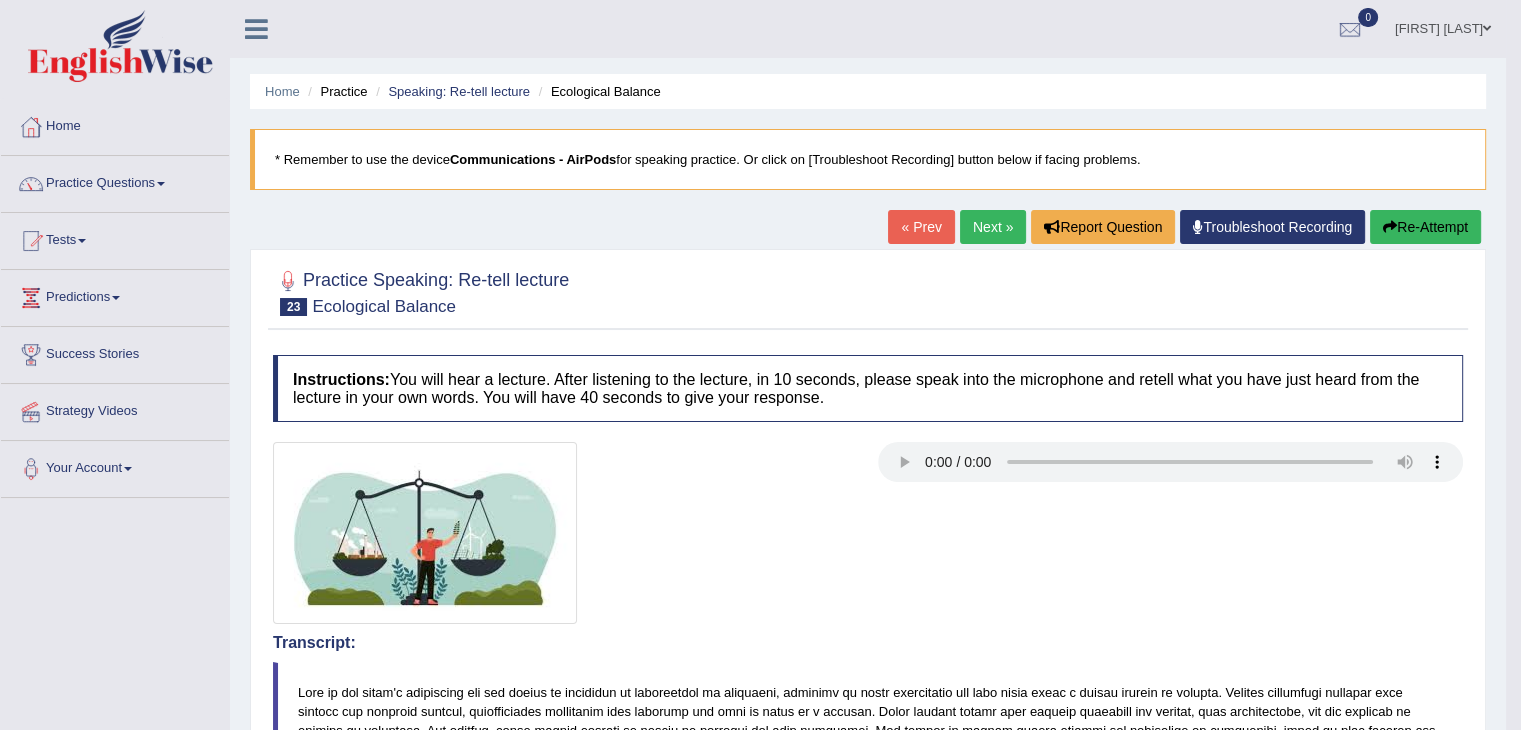 click on "Re-Attempt" at bounding box center [1425, 227] 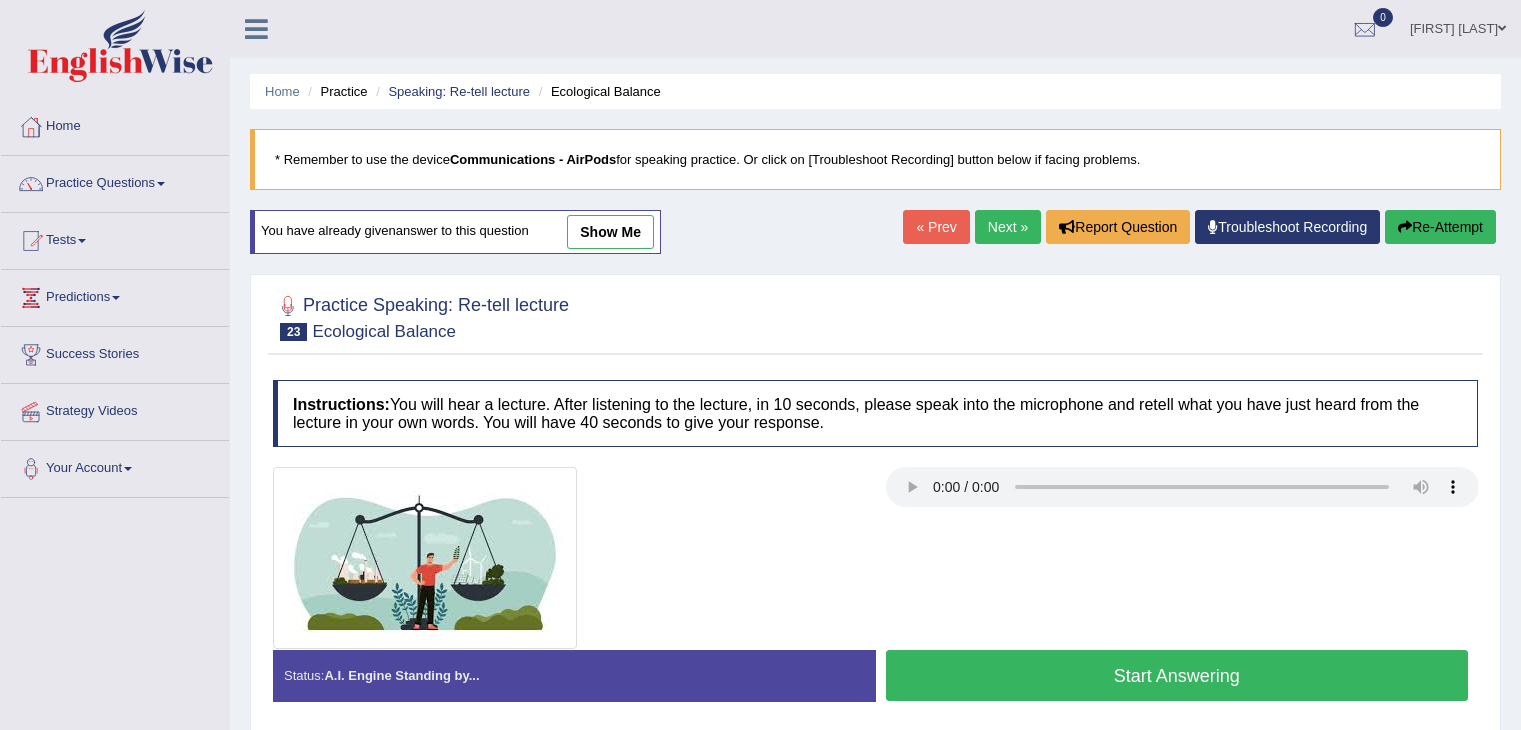 scroll, scrollTop: 0, scrollLeft: 0, axis: both 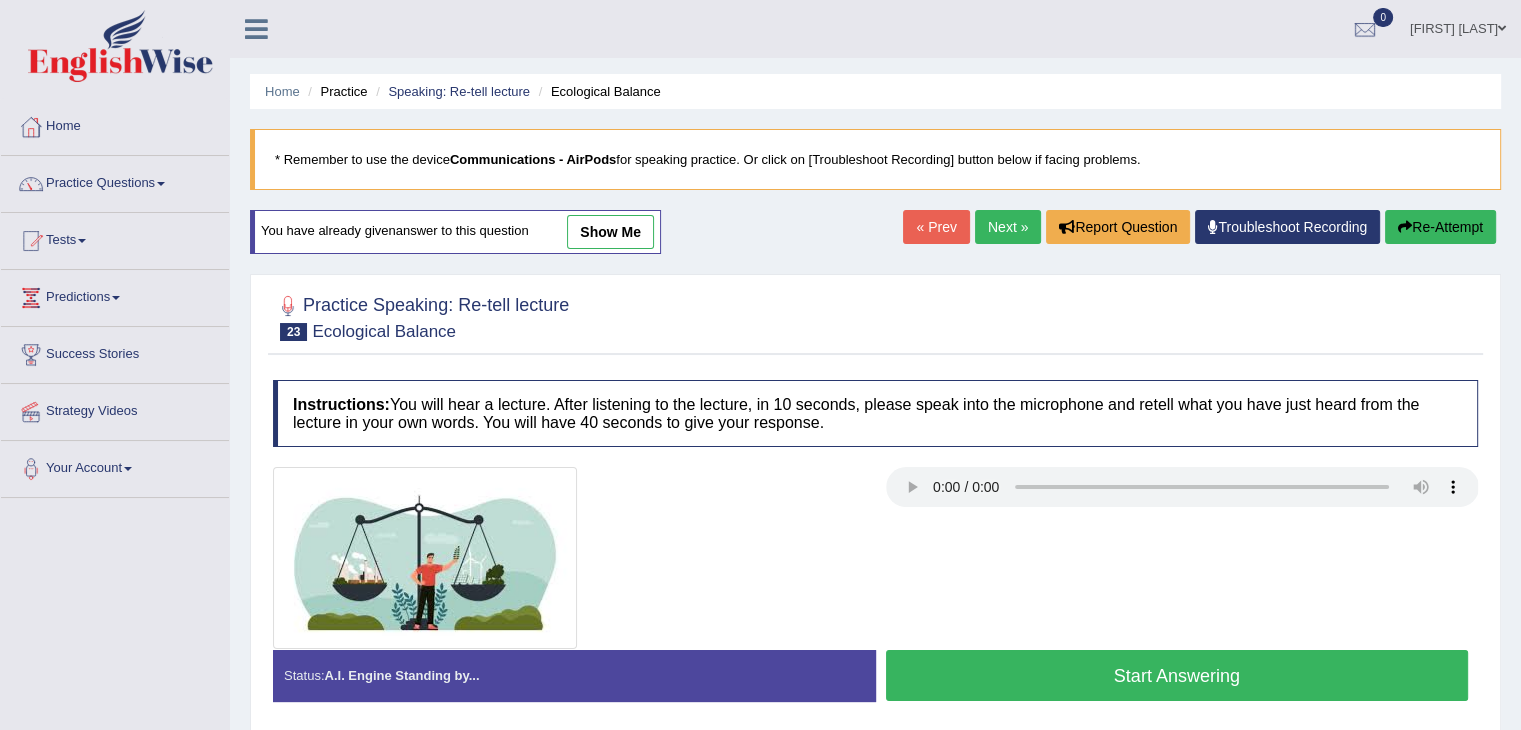 click on "Start Answering" at bounding box center [1177, 675] 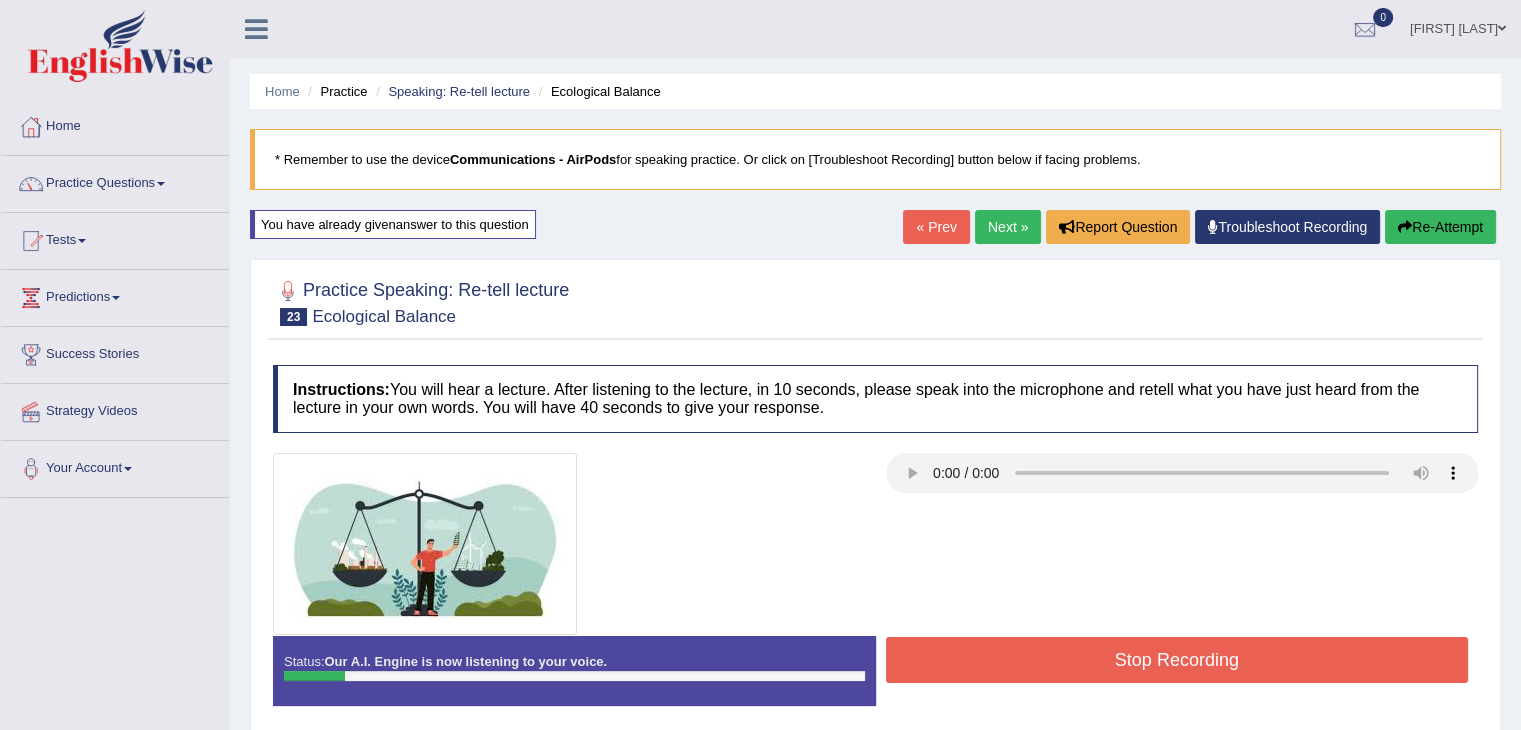 click on "Re-Attempt" at bounding box center [1440, 227] 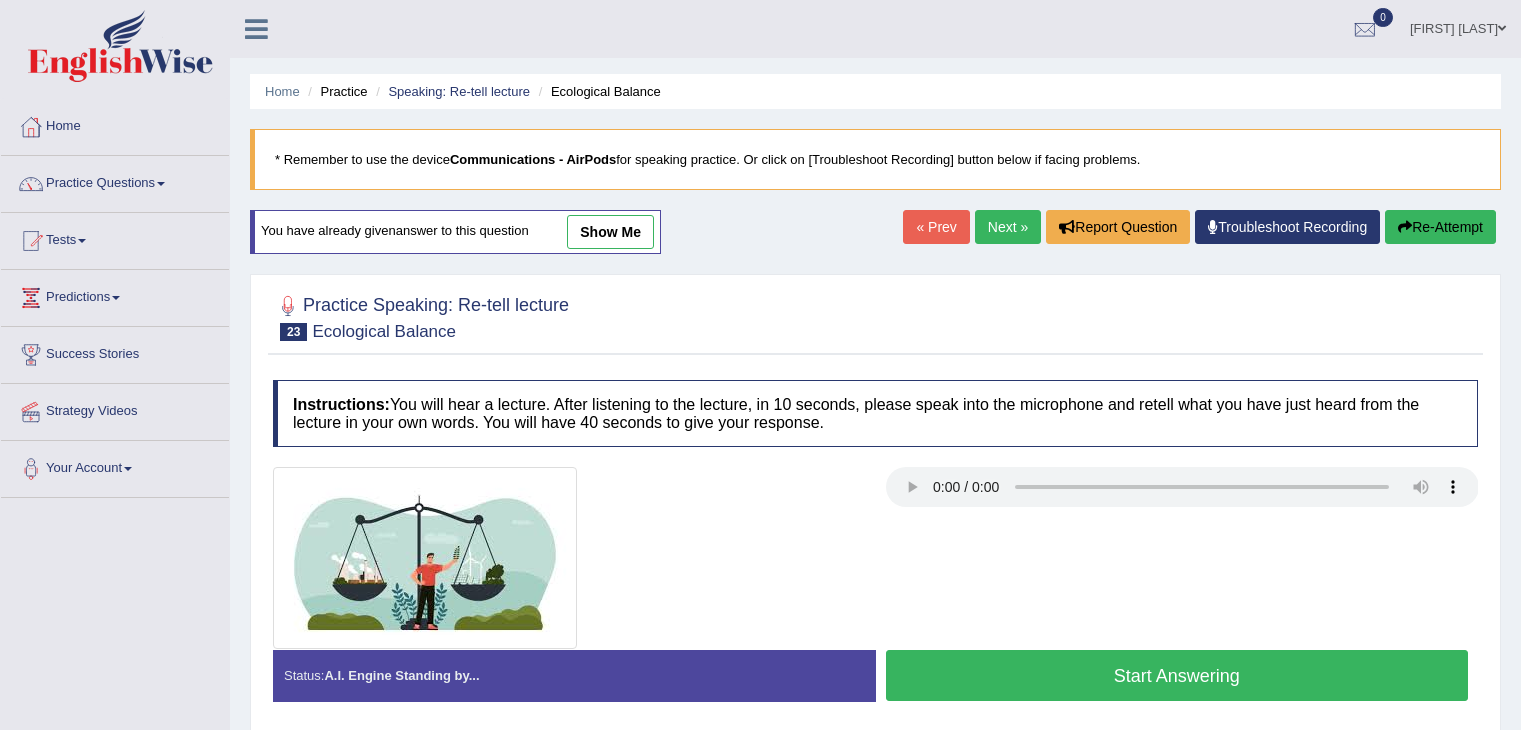 scroll, scrollTop: 0, scrollLeft: 0, axis: both 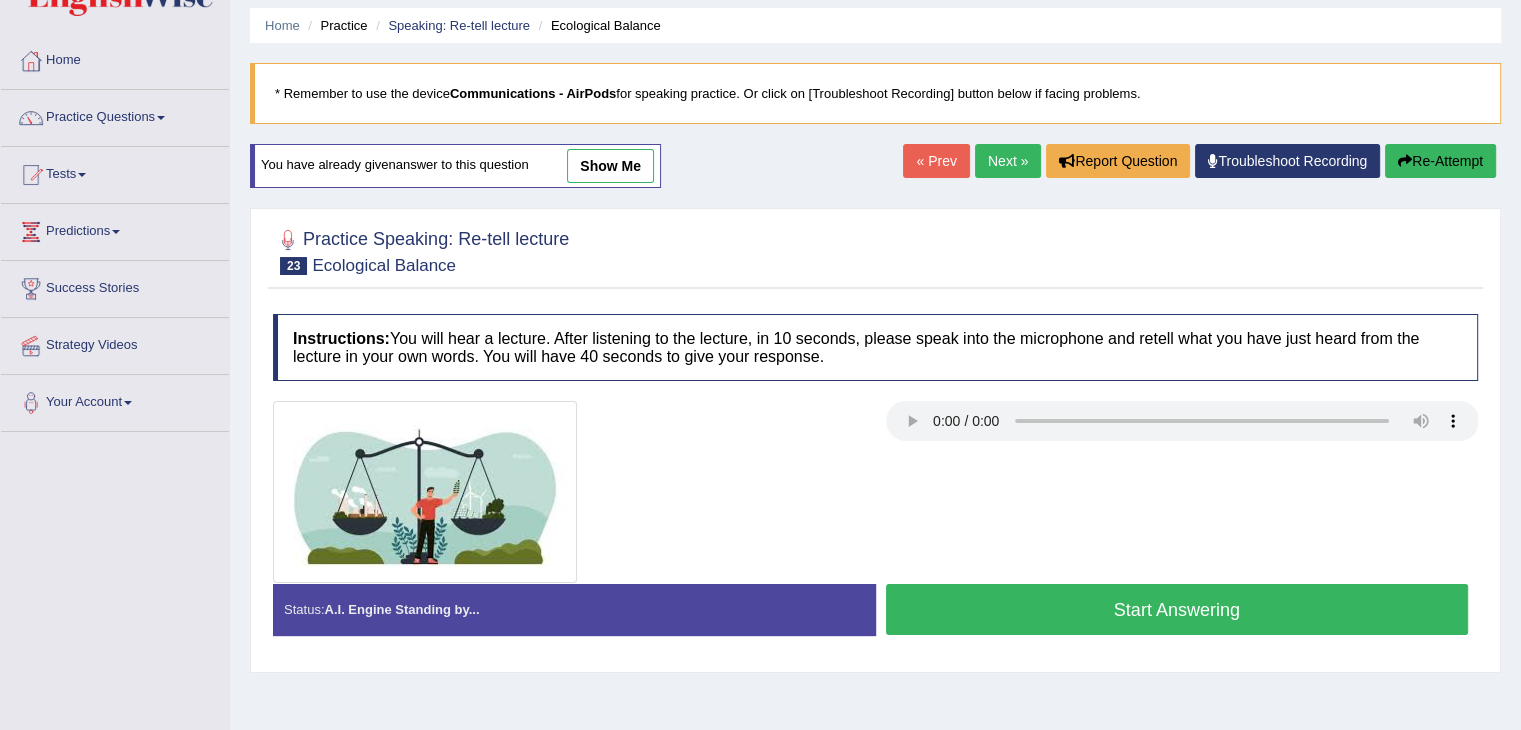 click on "Start Answering" at bounding box center [1177, 609] 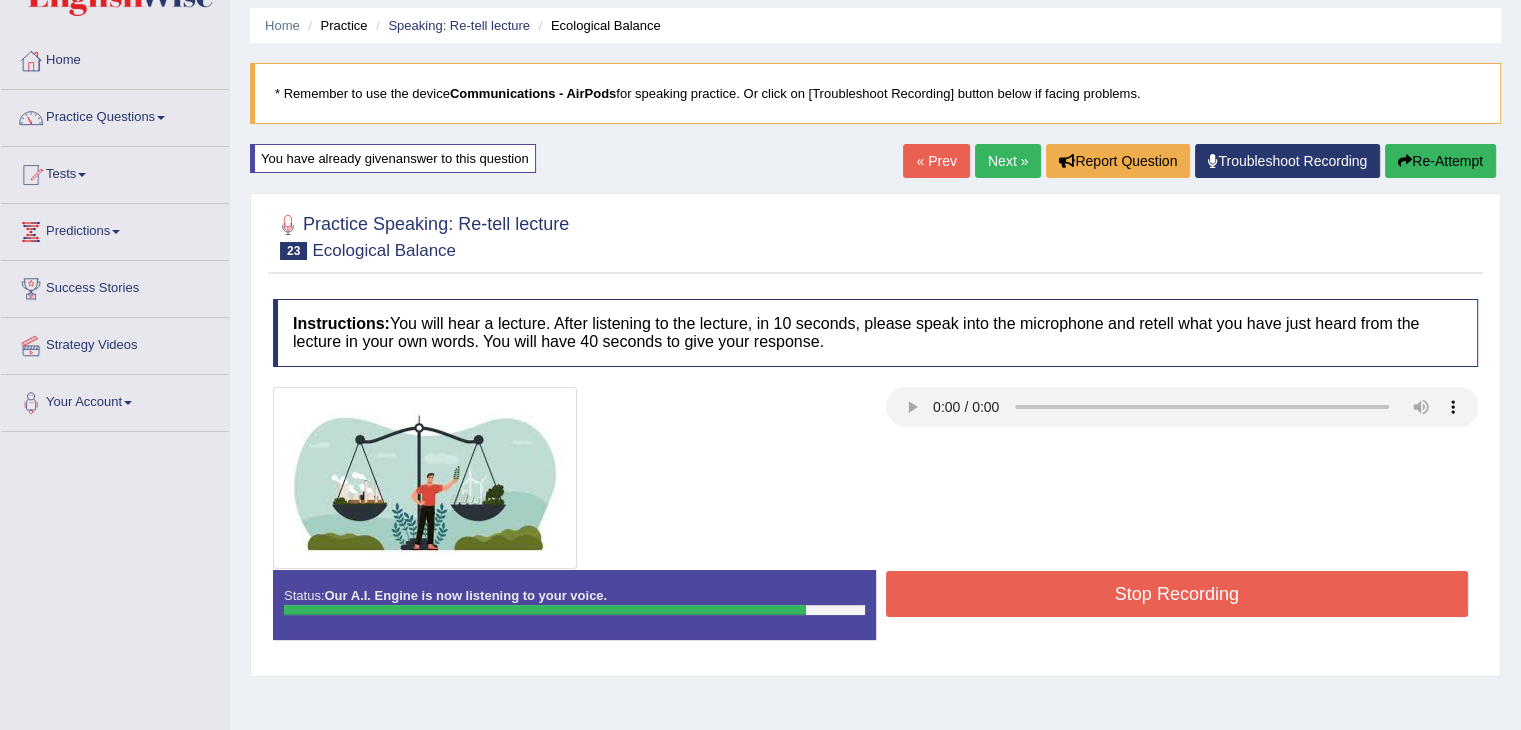 click on "Stop Recording" at bounding box center (1177, 594) 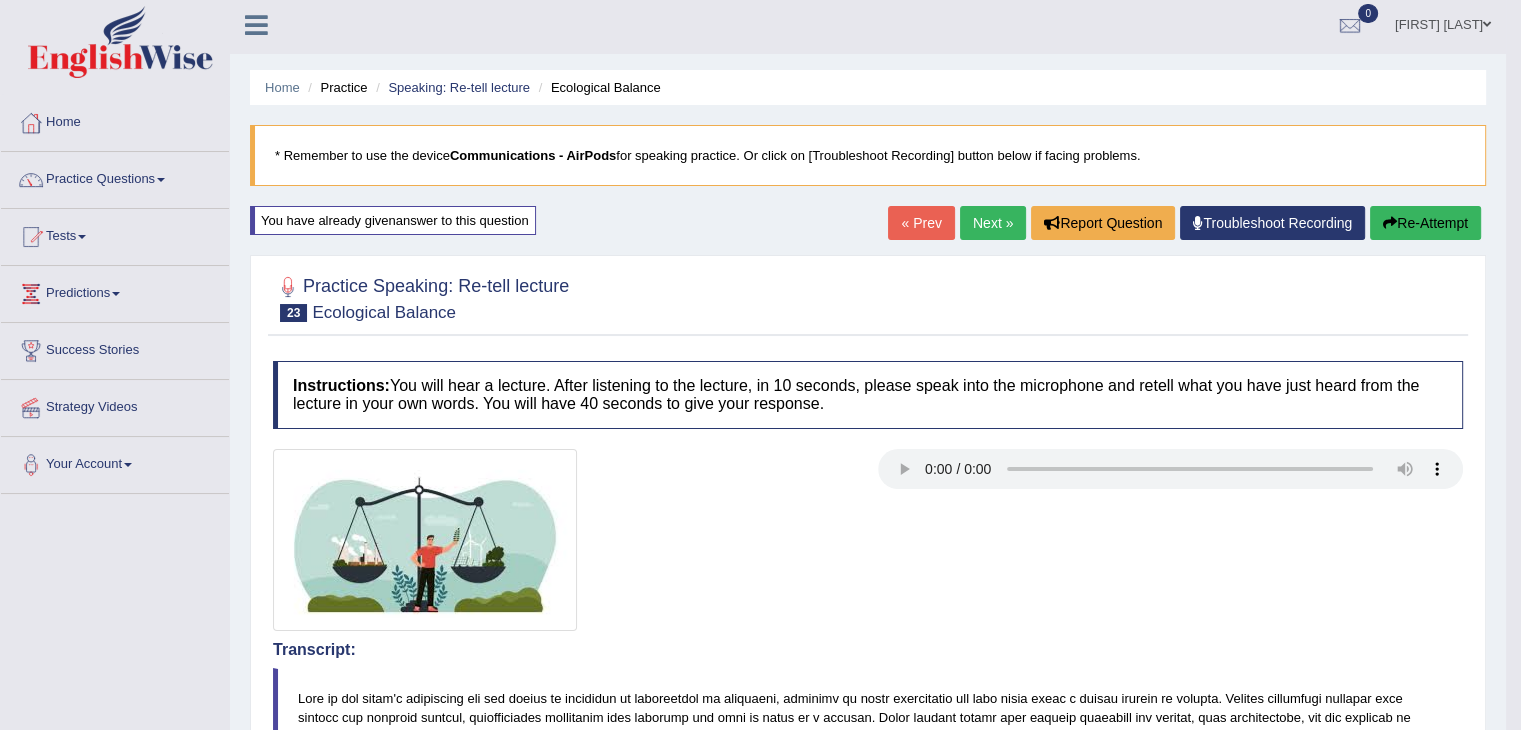 scroll, scrollTop: 0, scrollLeft: 0, axis: both 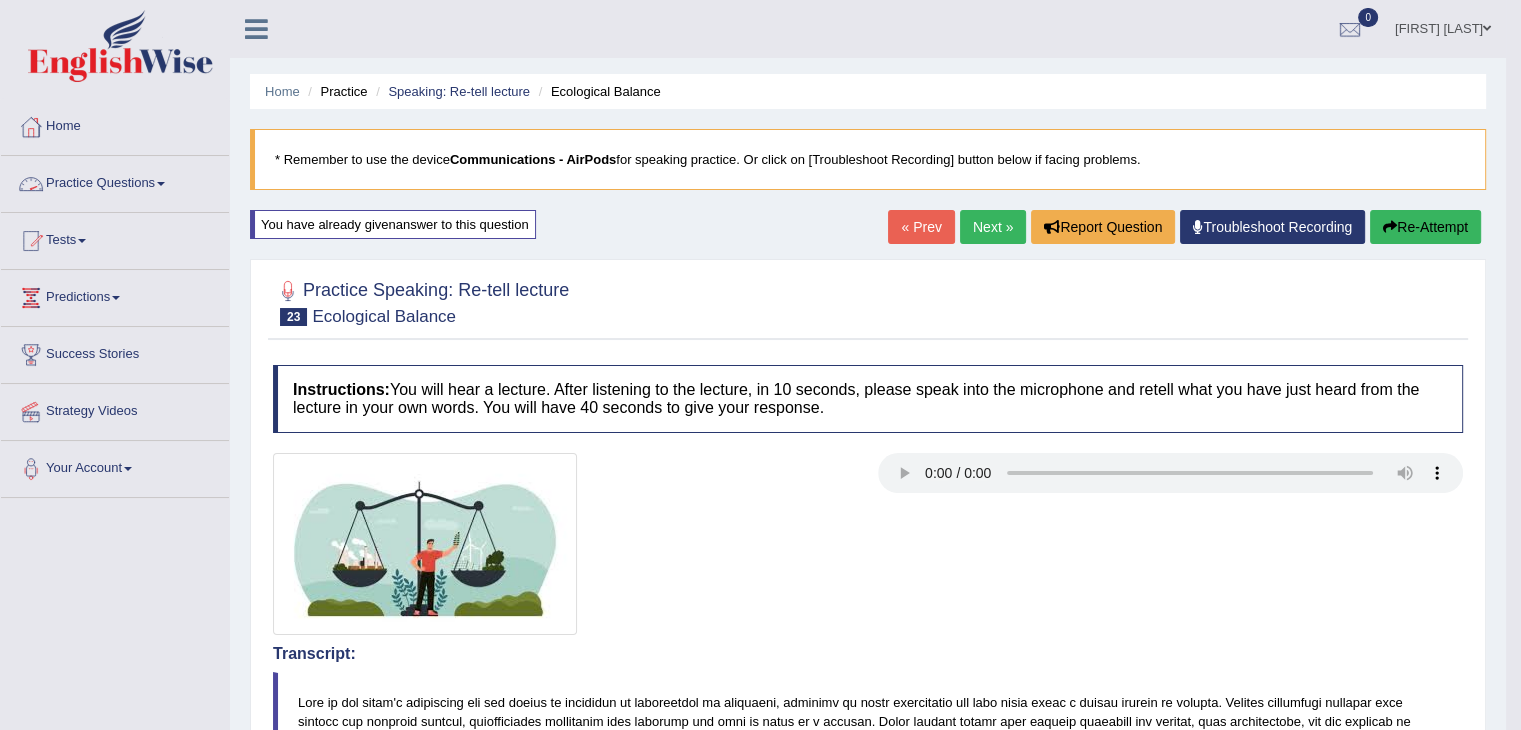 click on "Practice Questions" at bounding box center (115, 181) 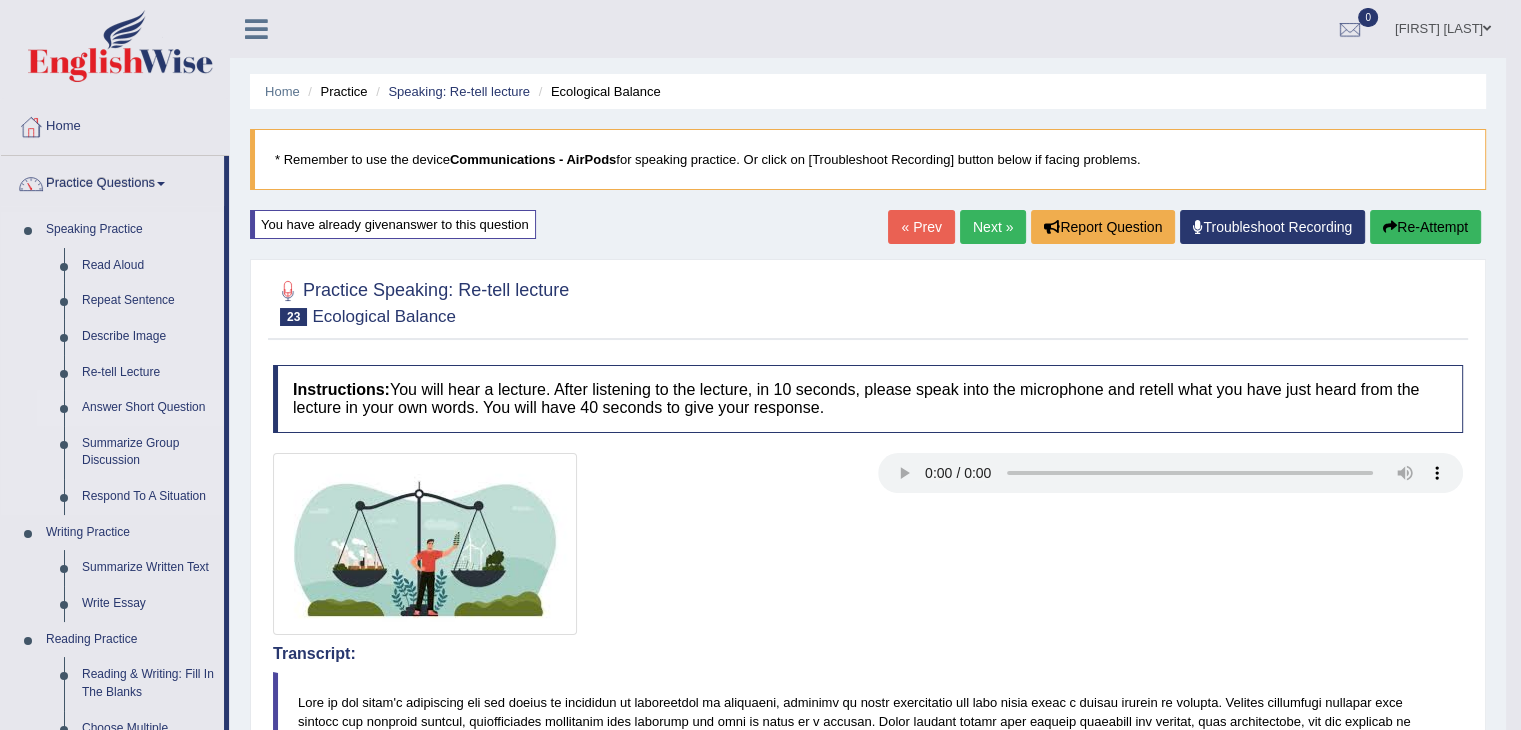 click on "Answer Short Question" at bounding box center [148, 408] 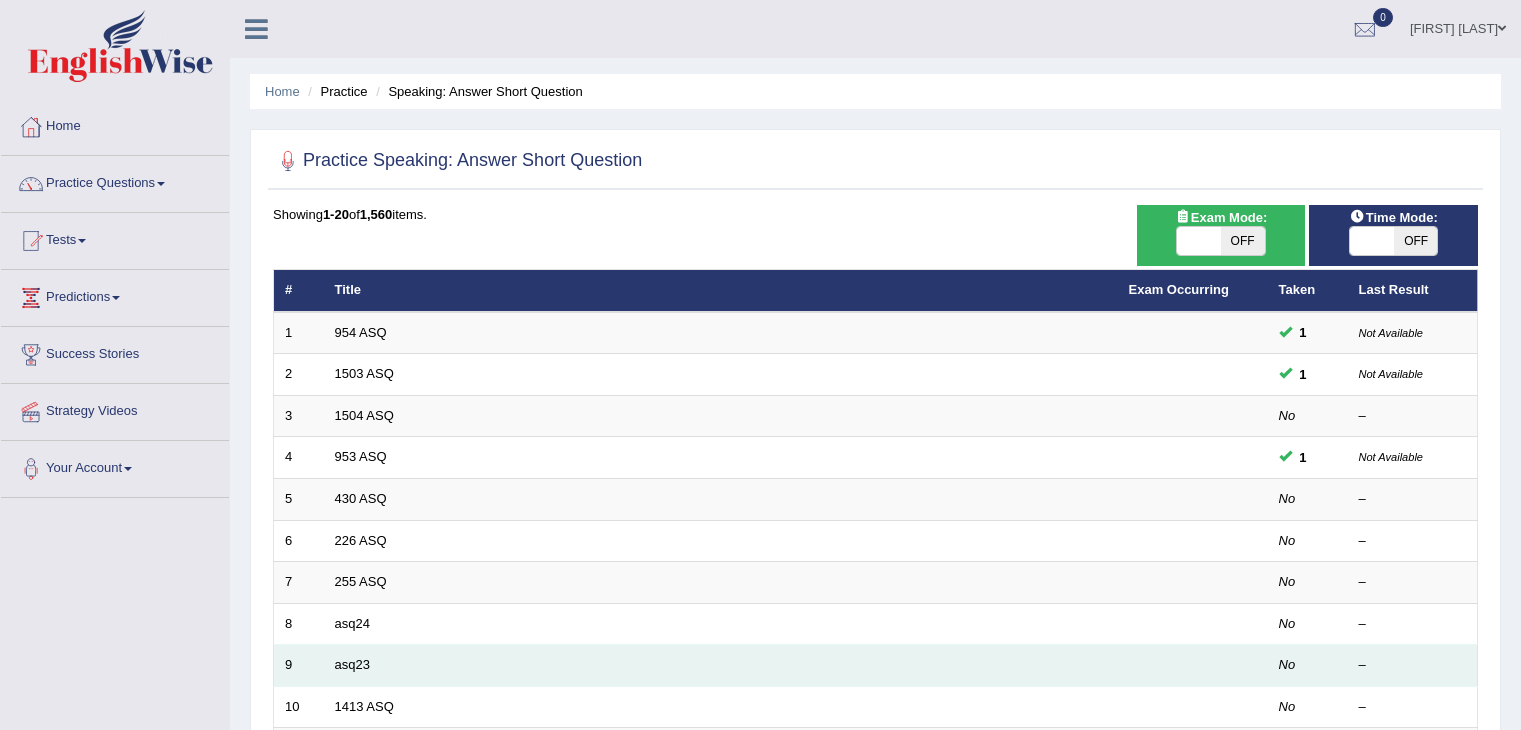 scroll, scrollTop: 250, scrollLeft: 0, axis: vertical 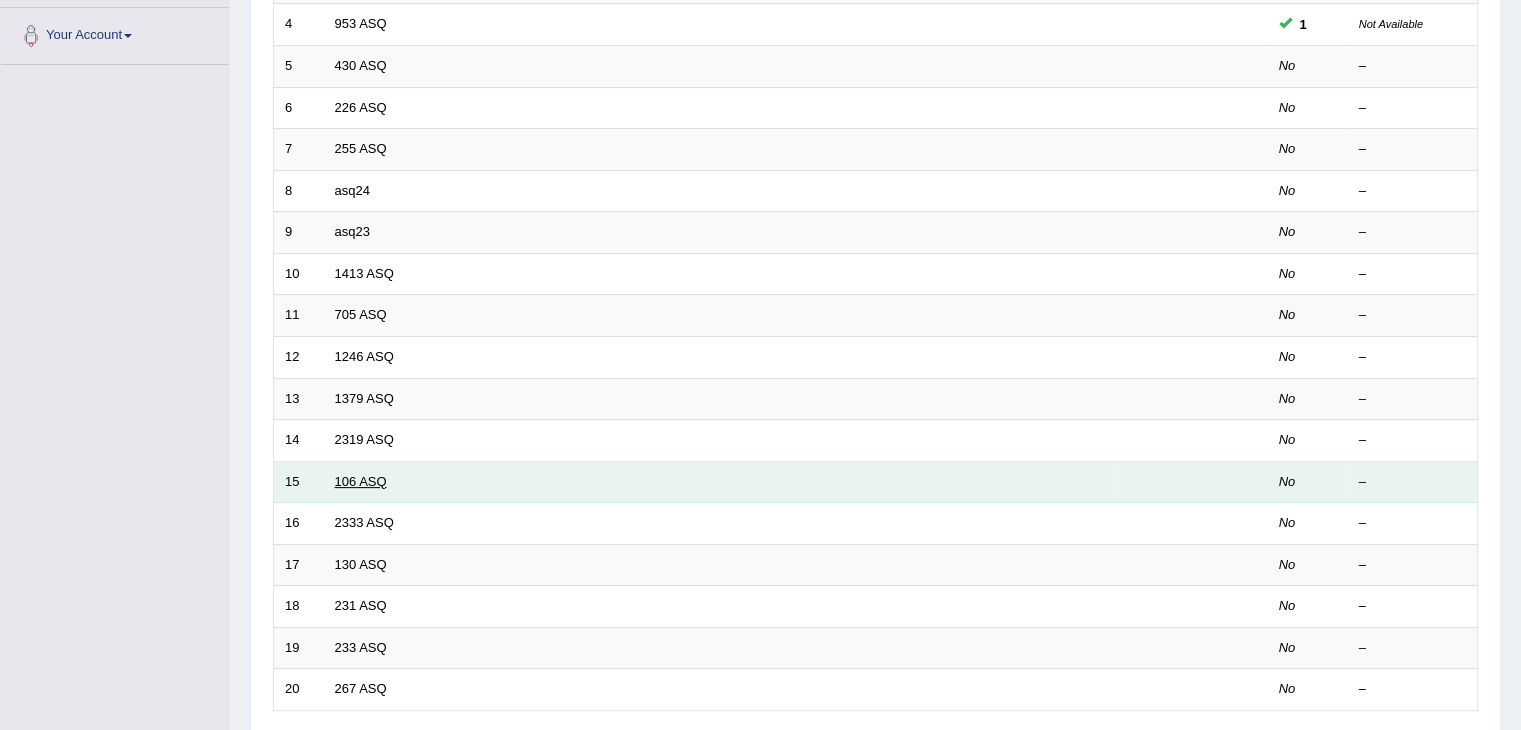 click on "106 ASQ" at bounding box center (361, 481) 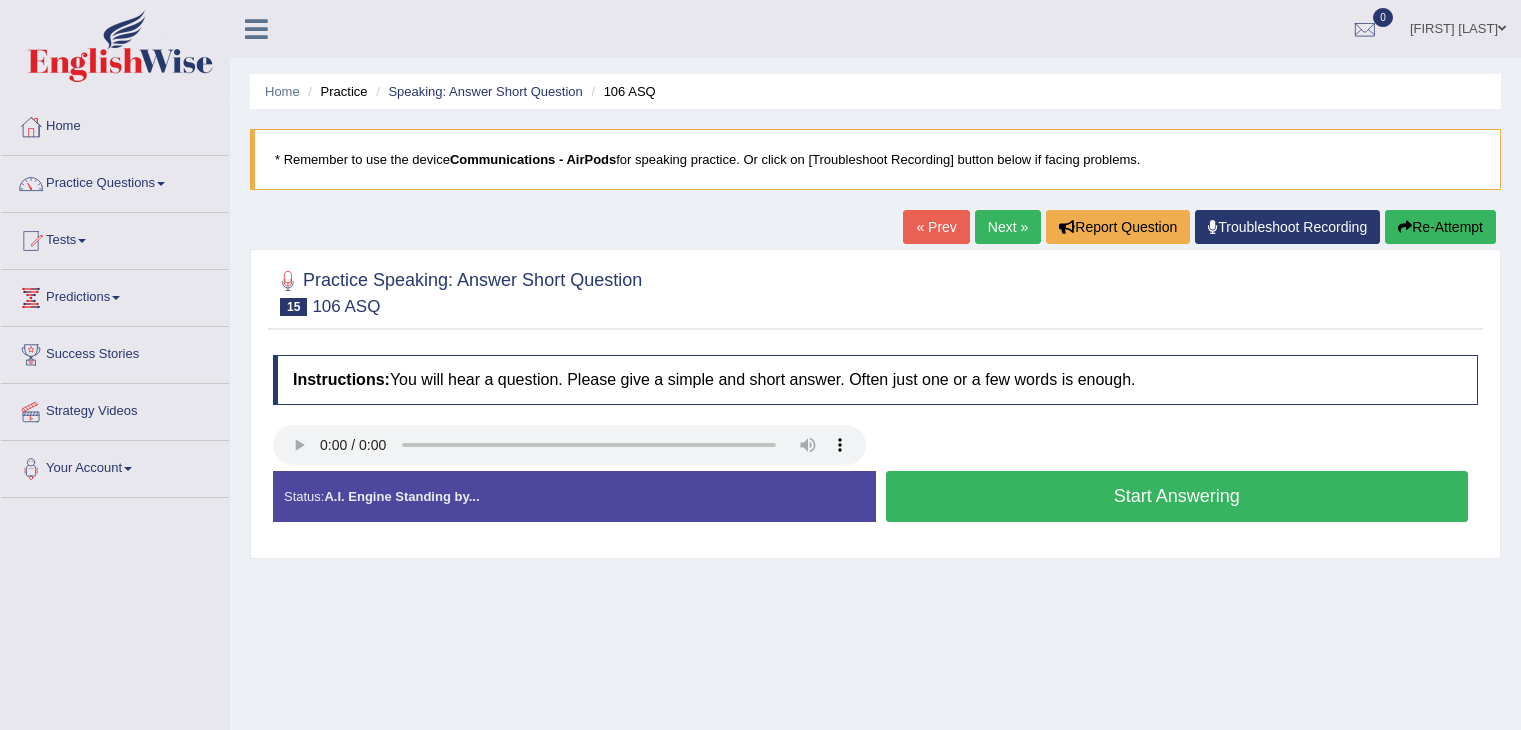 scroll, scrollTop: 0, scrollLeft: 0, axis: both 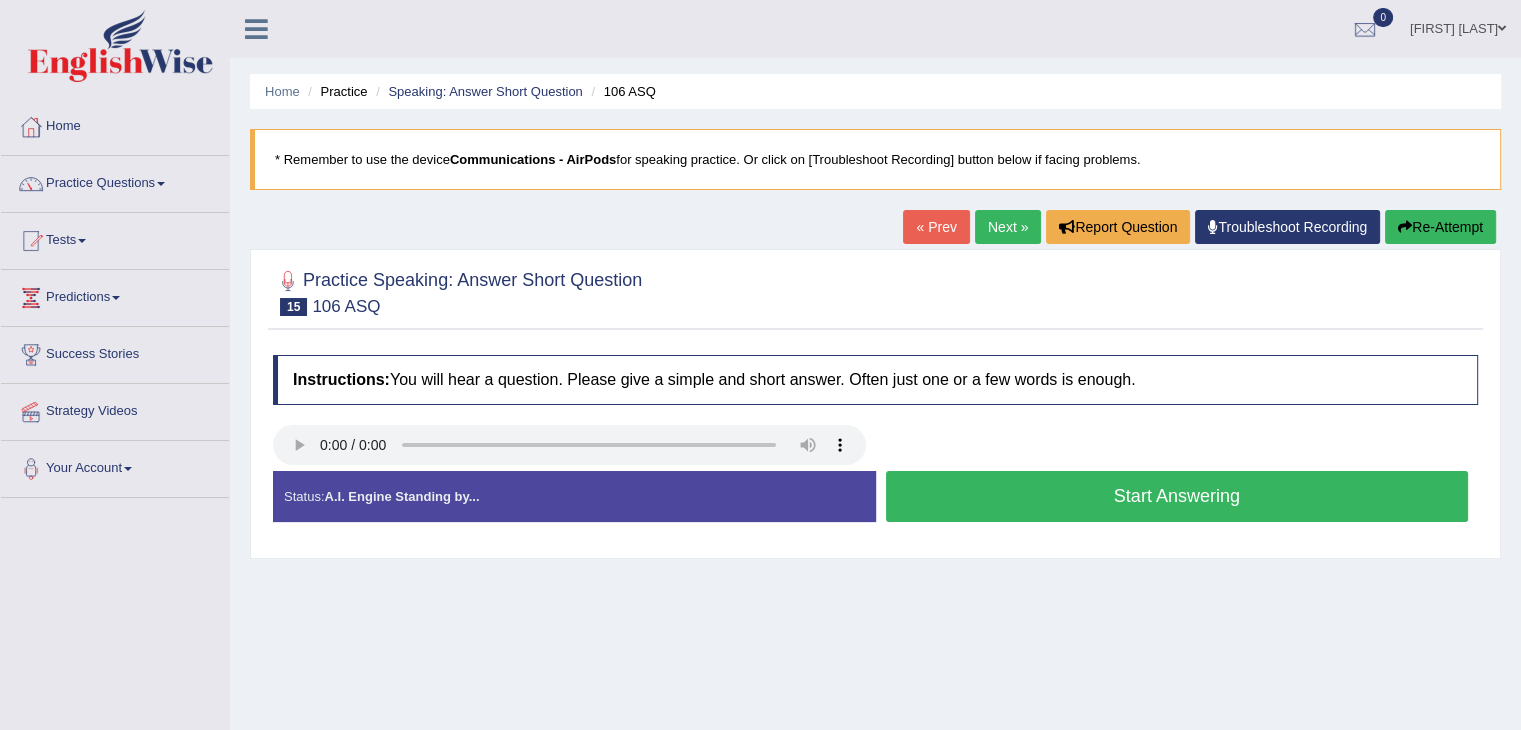 click on "Start Answering" at bounding box center (1177, 496) 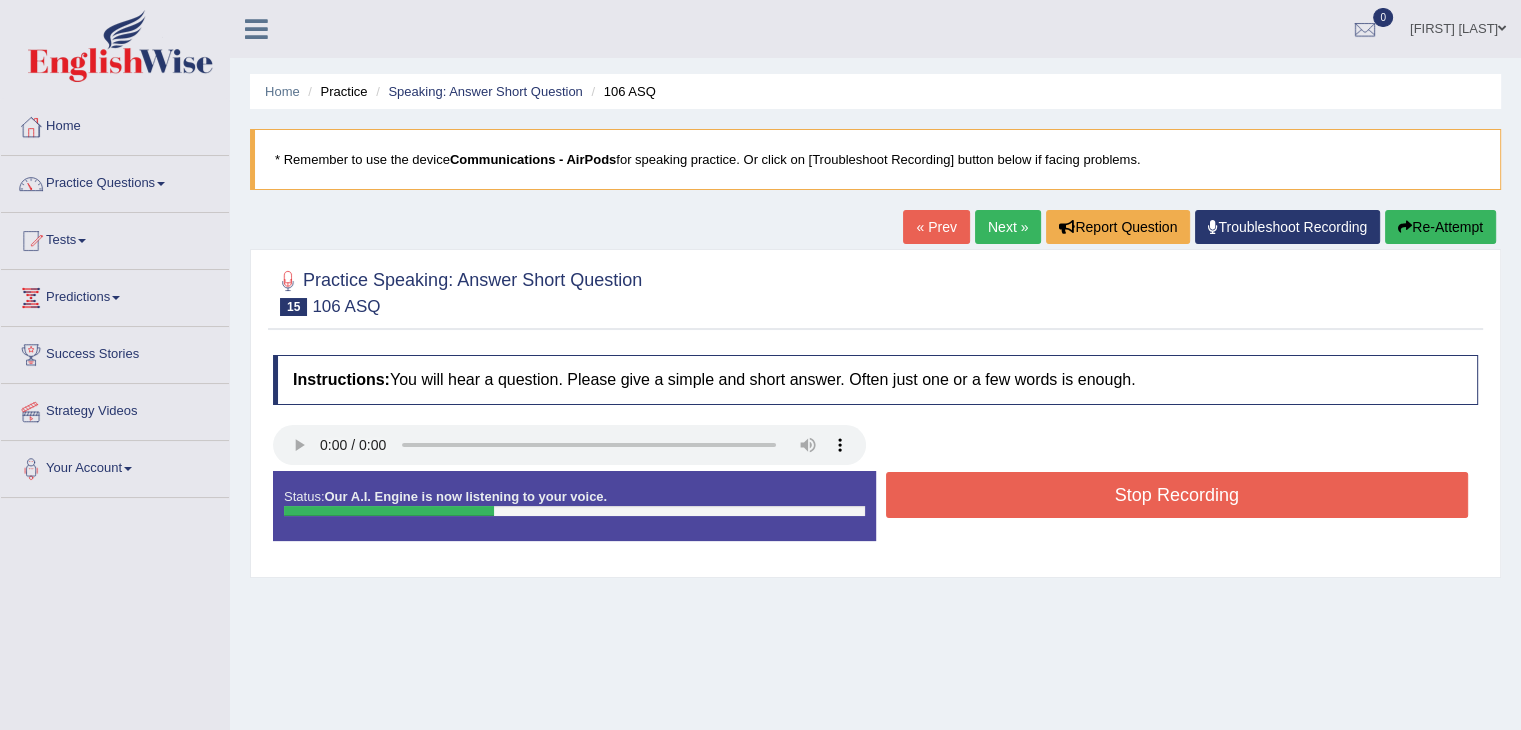 click on "Stop Recording" at bounding box center (1177, 495) 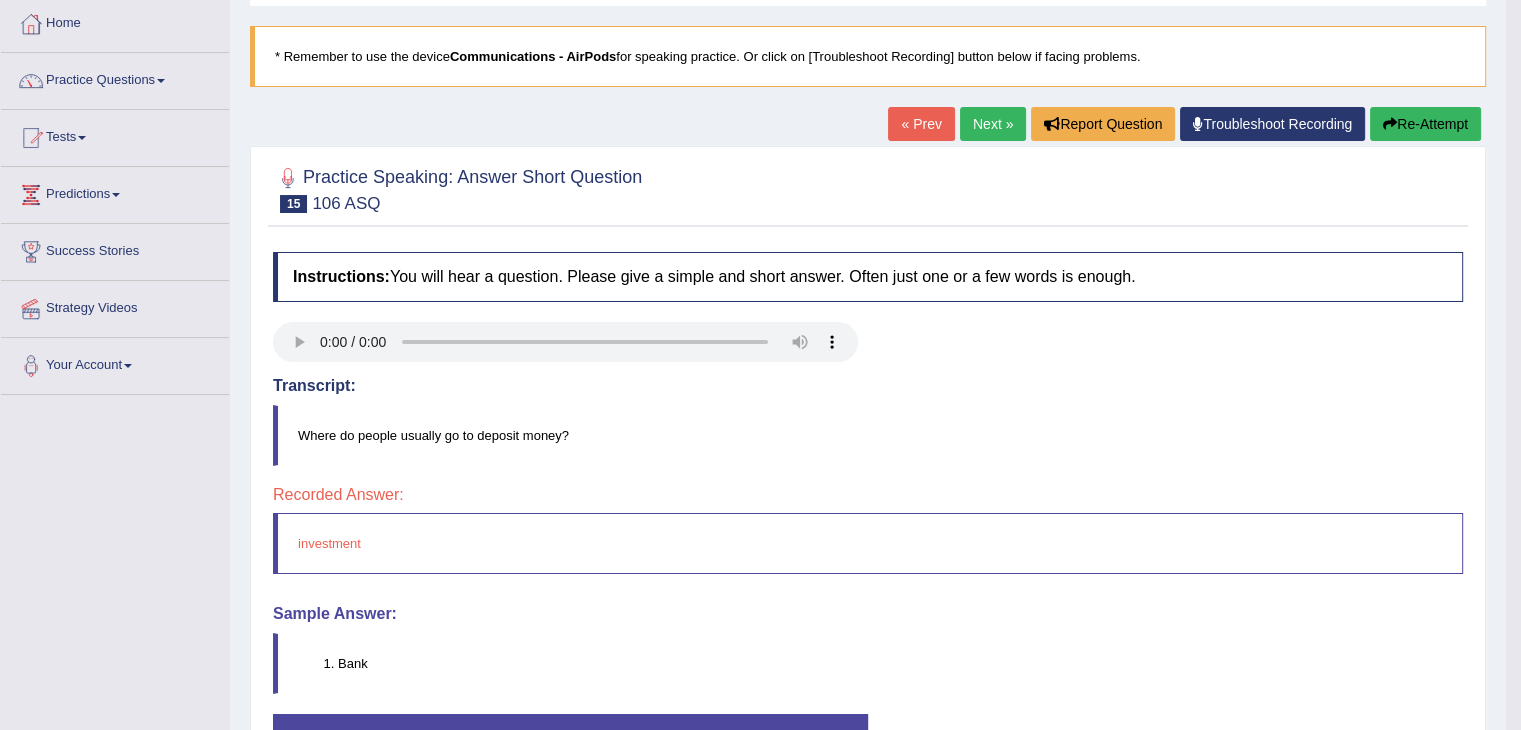 scroll, scrollTop: 54, scrollLeft: 0, axis: vertical 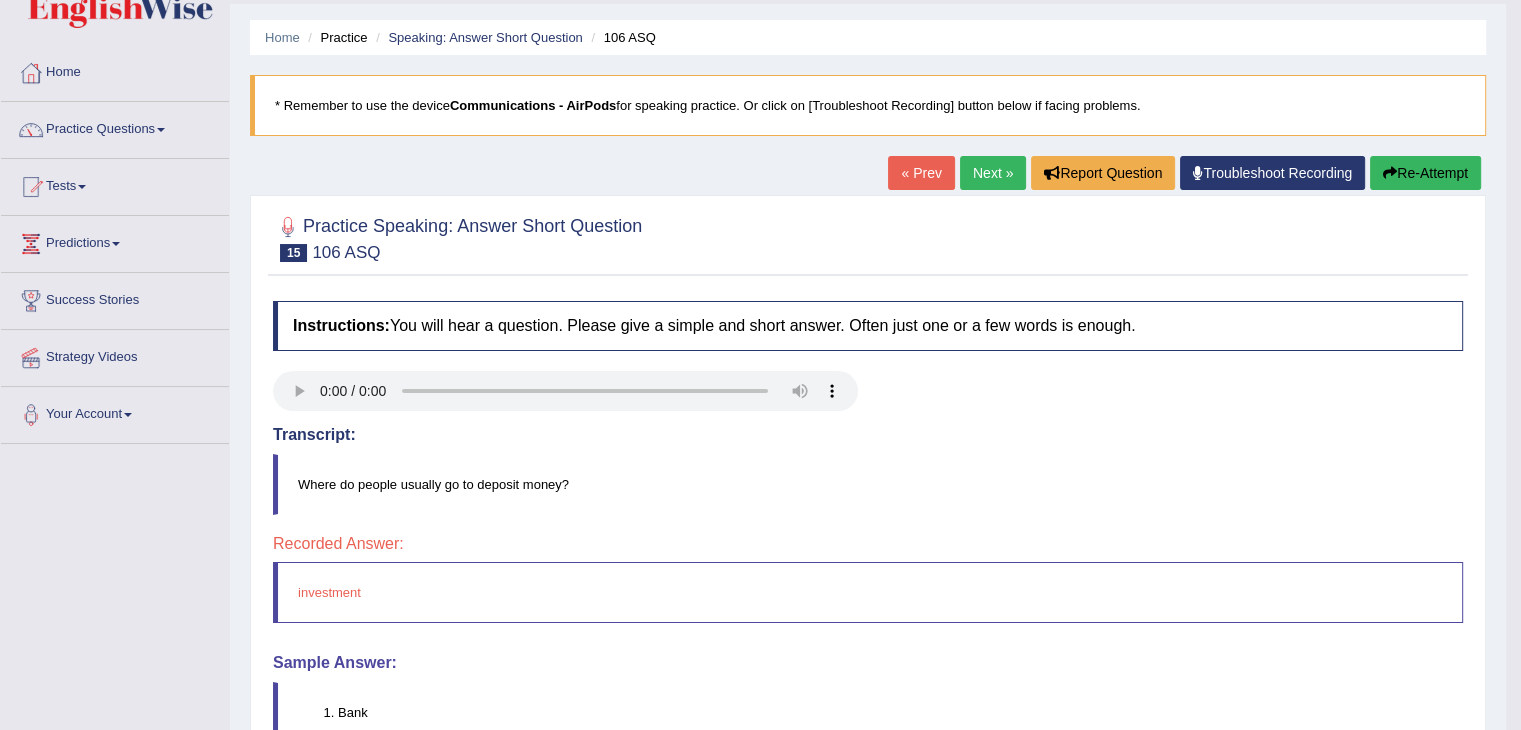 click on "Next »" at bounding box center (993, 173) 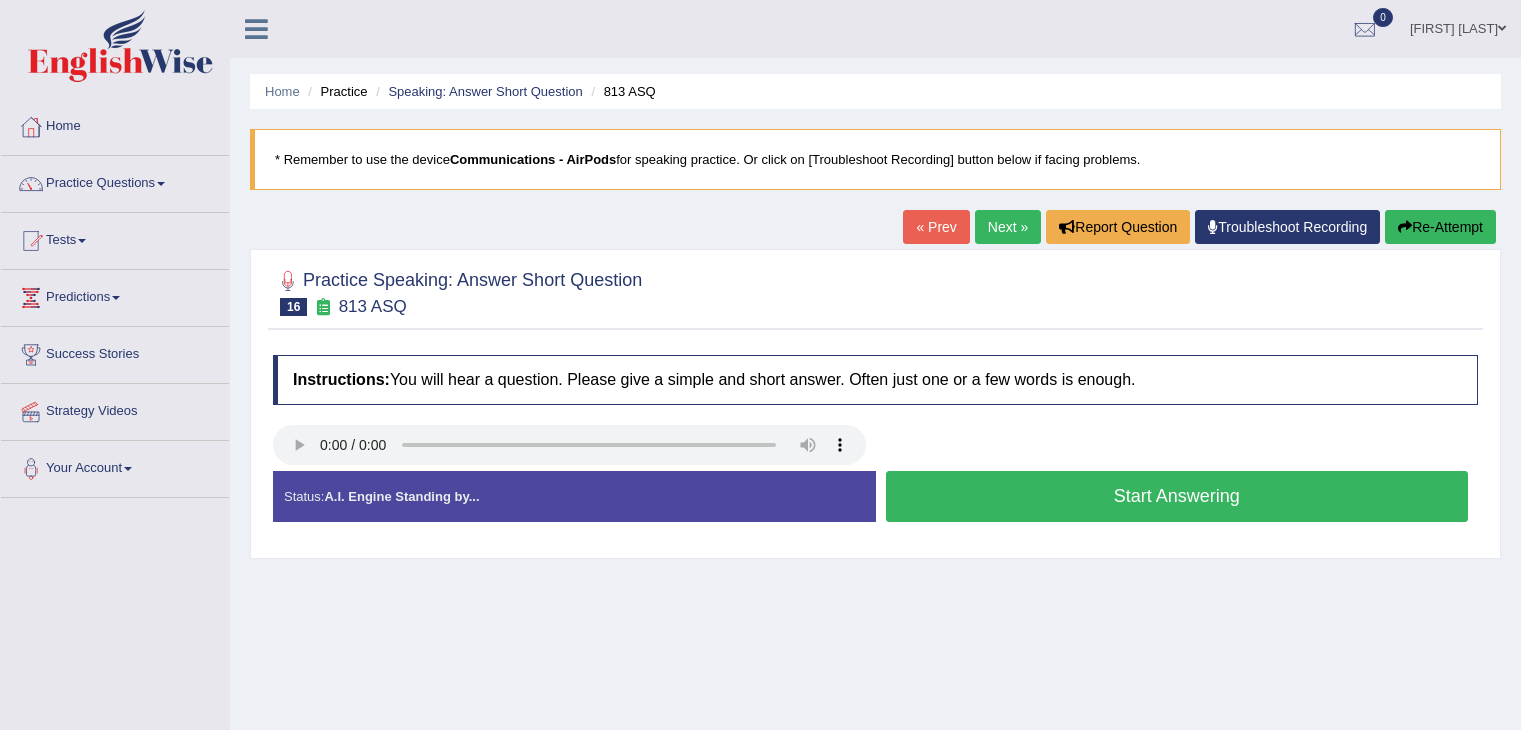 scroll, scrollTop: 0, scrollLeft: 0, axis: both 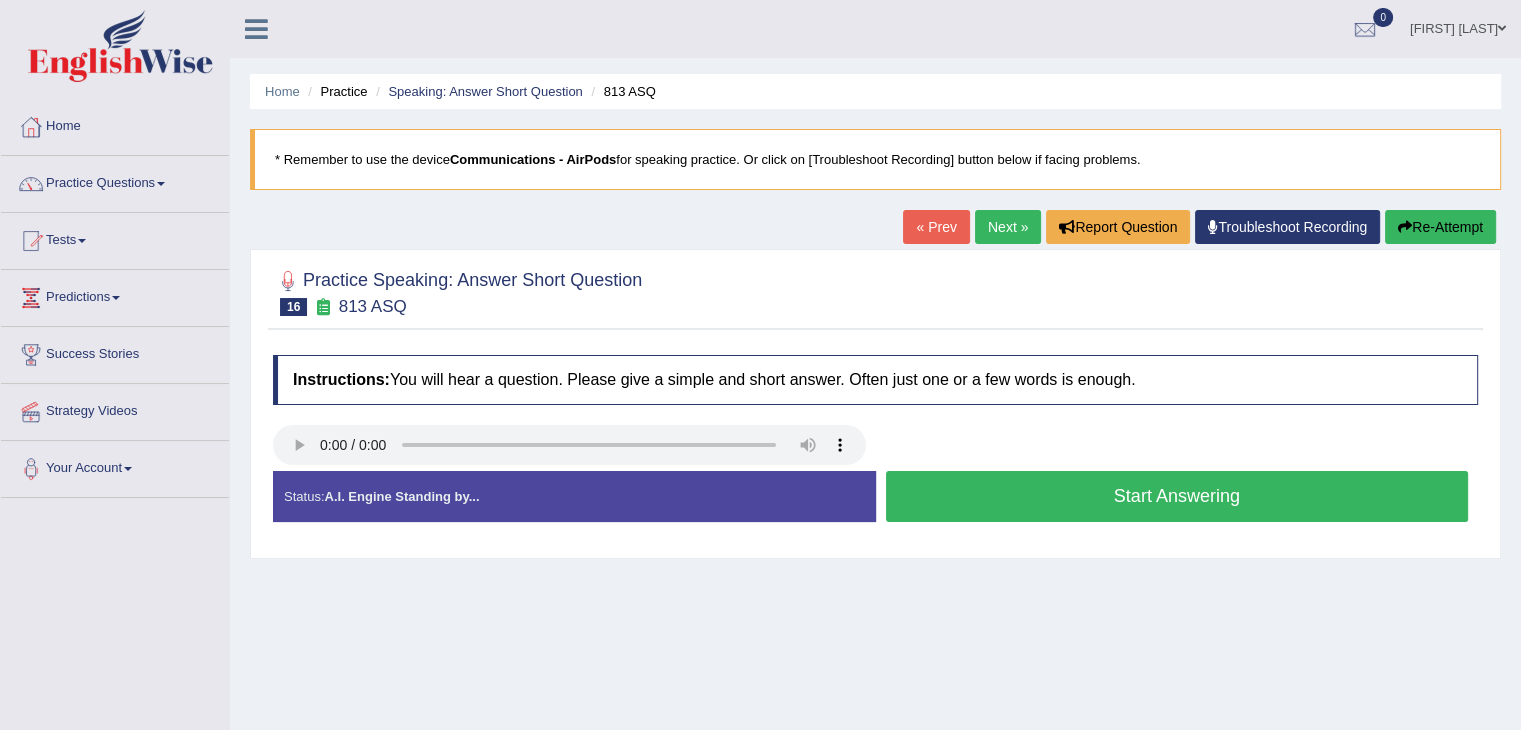 click on "Start Answering" at bounding box center [1177, 496] 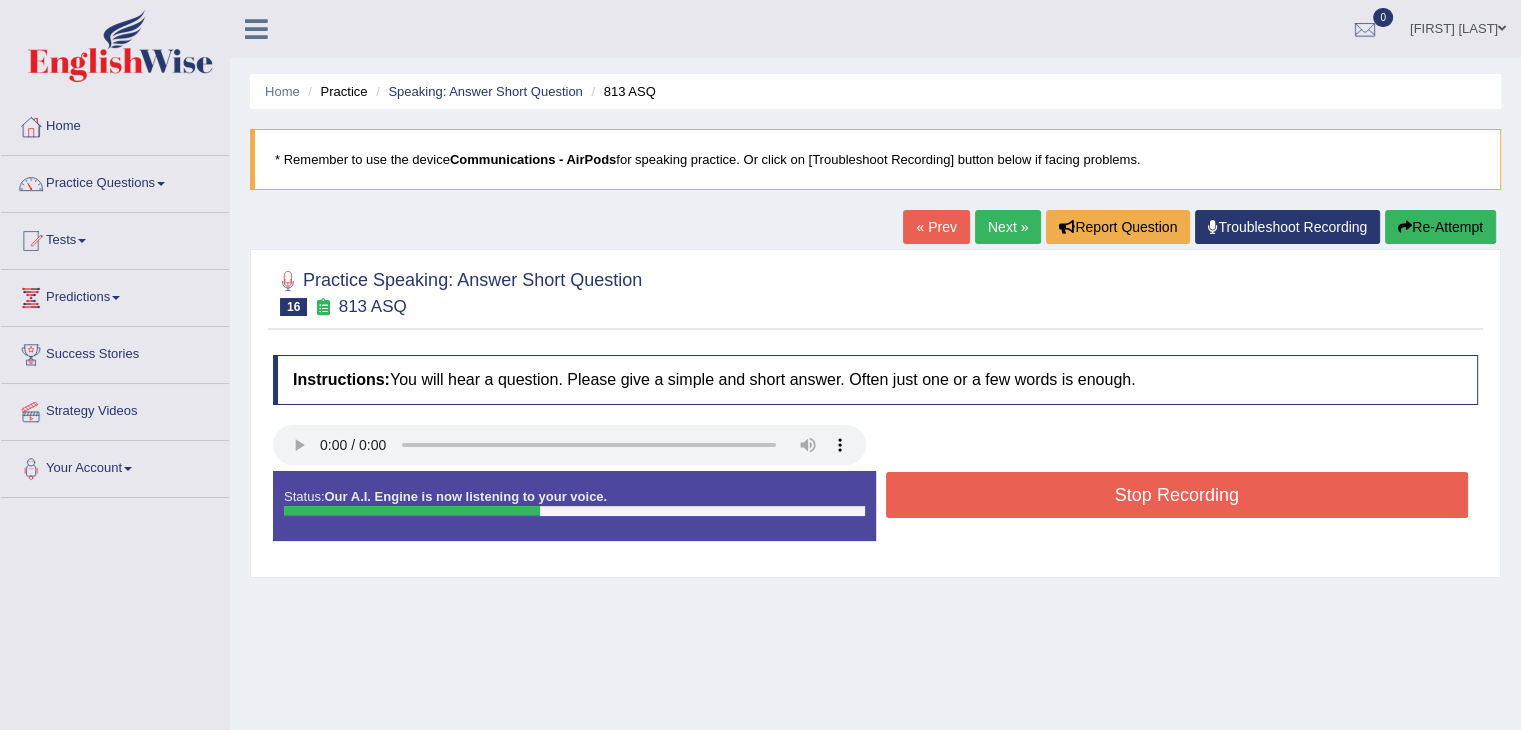 click on "Stop Recording" at bounding box center (1177, 495) 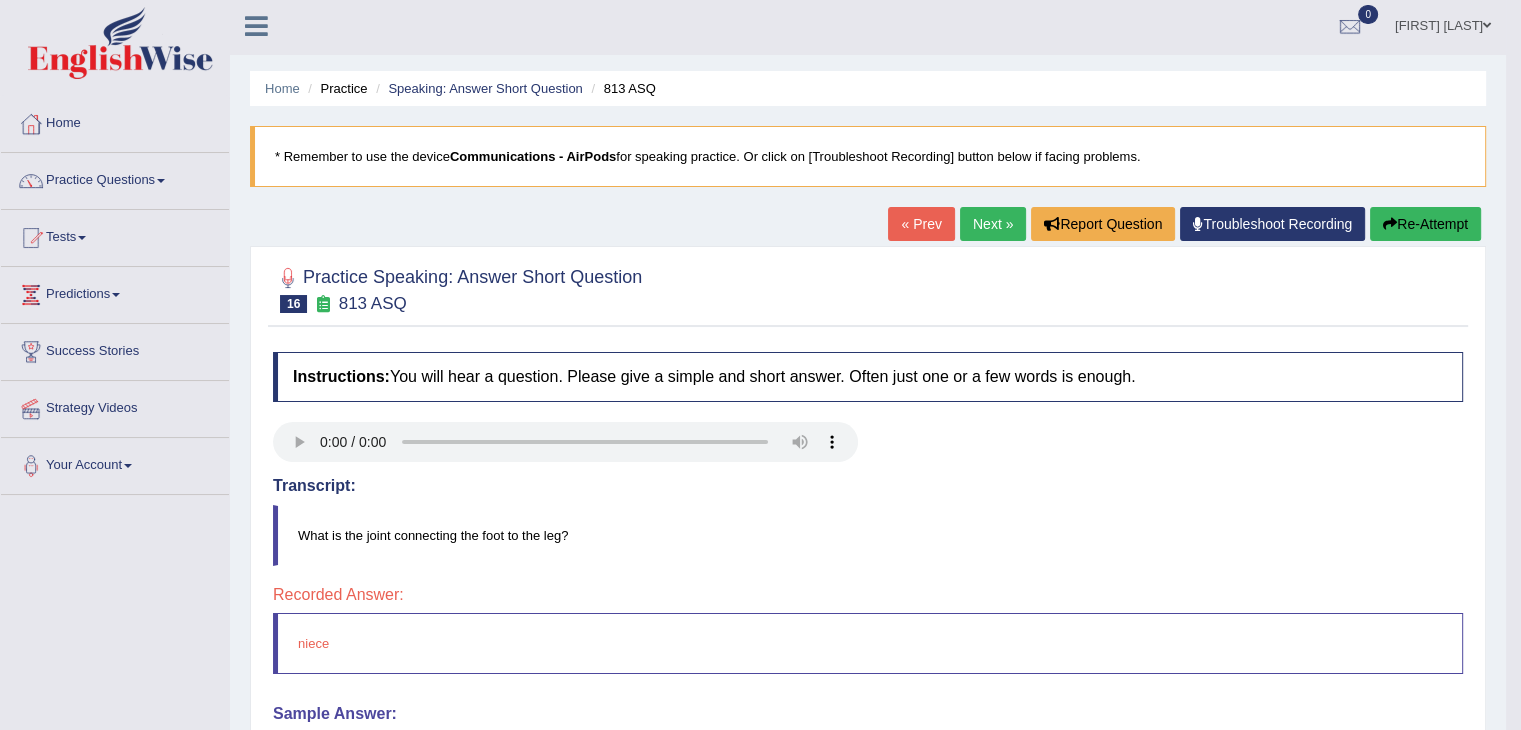 scroll, scrollTop: 0, scrollLeft: 0, axis: both 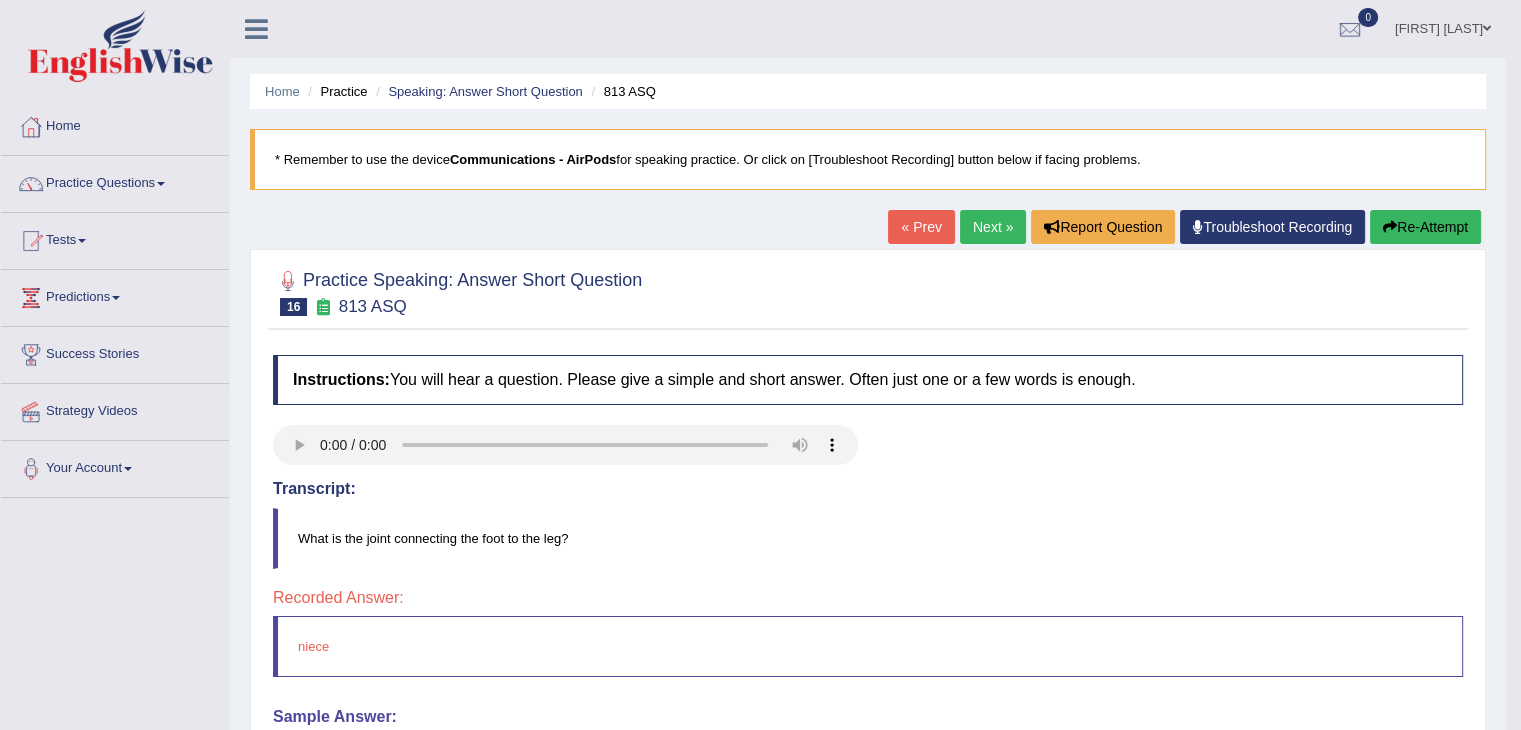 click on "Next »" at bounding box center (993, 227) 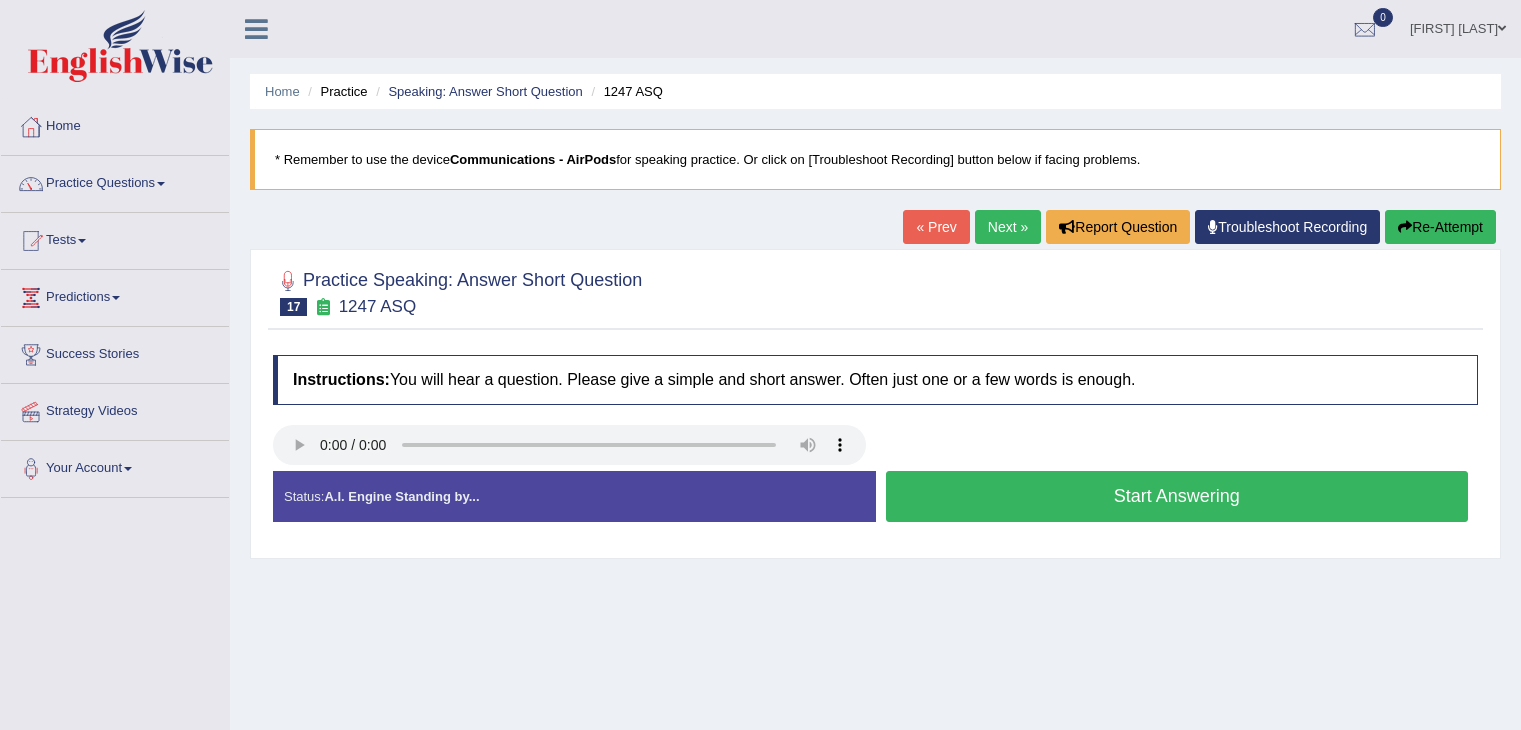 scroll, scrollTop: 0, scrollLeft: 0, axis: both 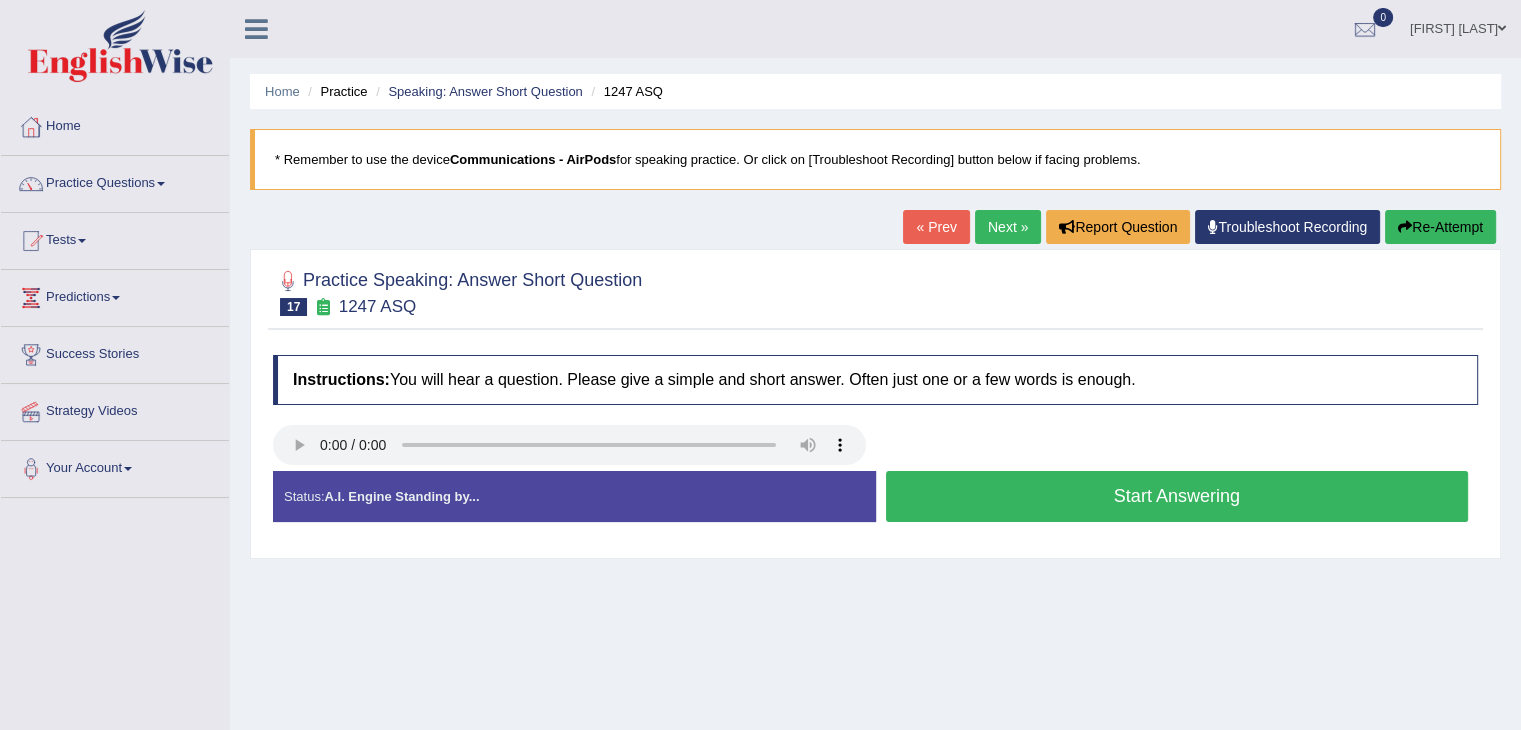click on "Start Answering" at bounding box center (1177, 496) 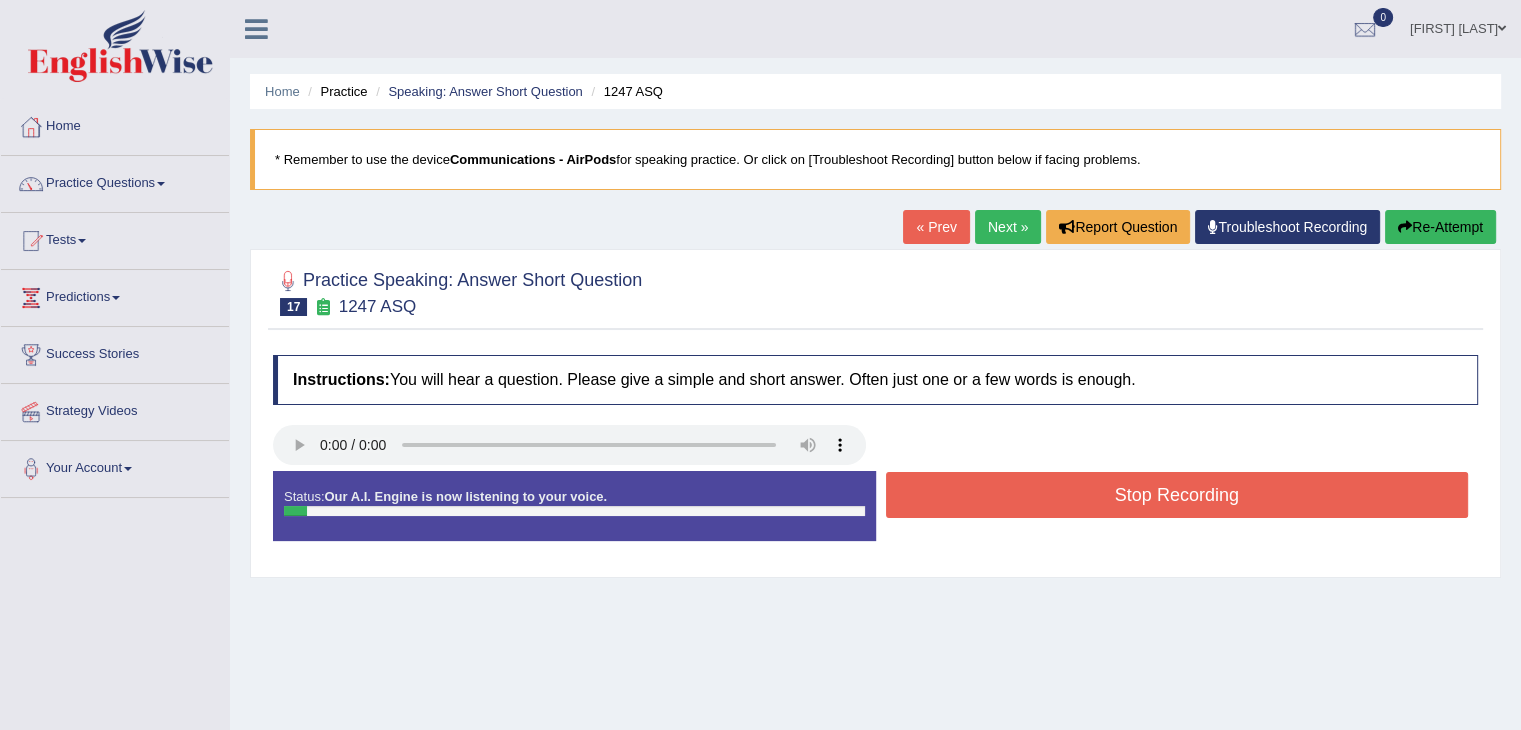 click on "Stop Recording" at bounding box center [1177, 495] 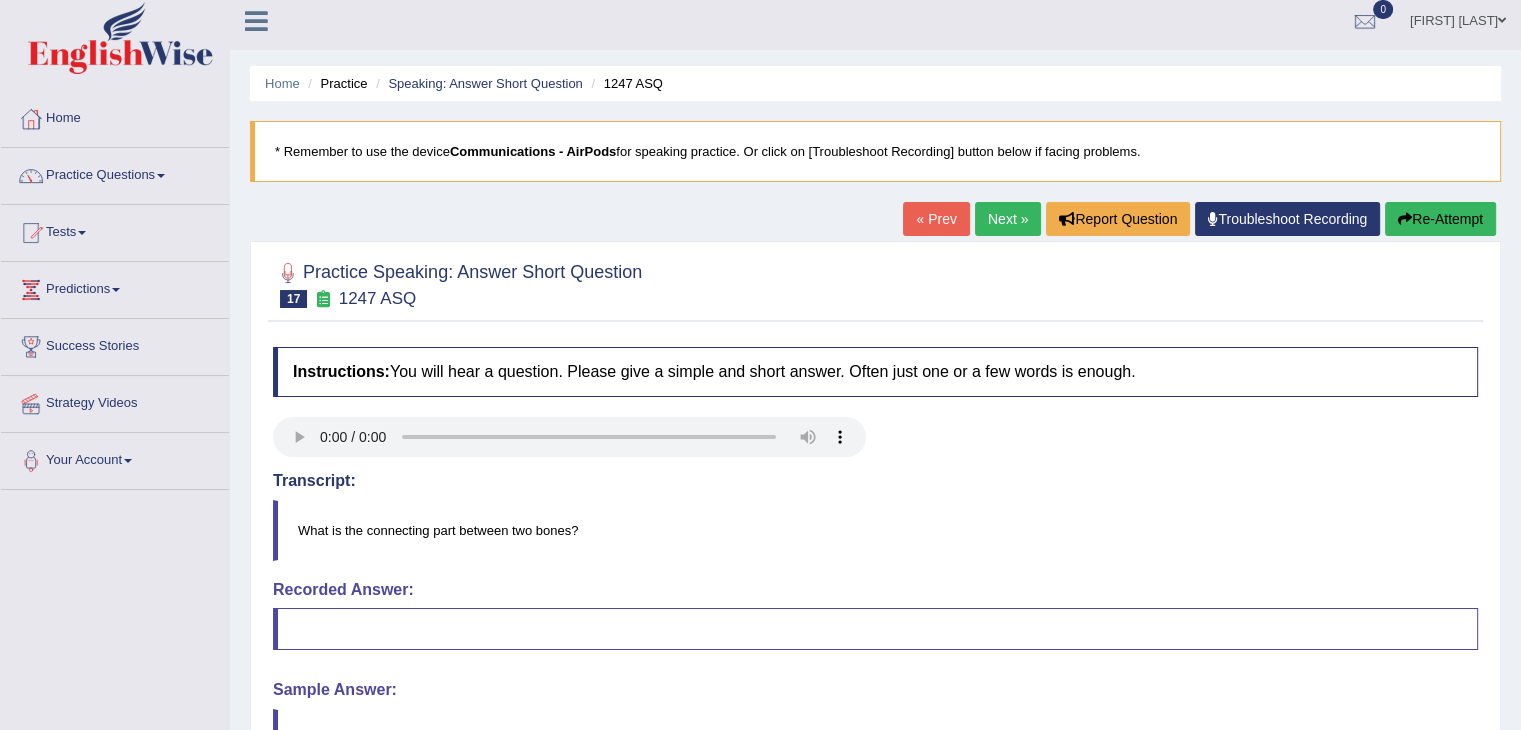 scroll, scrollTop: 0, scrollLeft: 0, axis: both 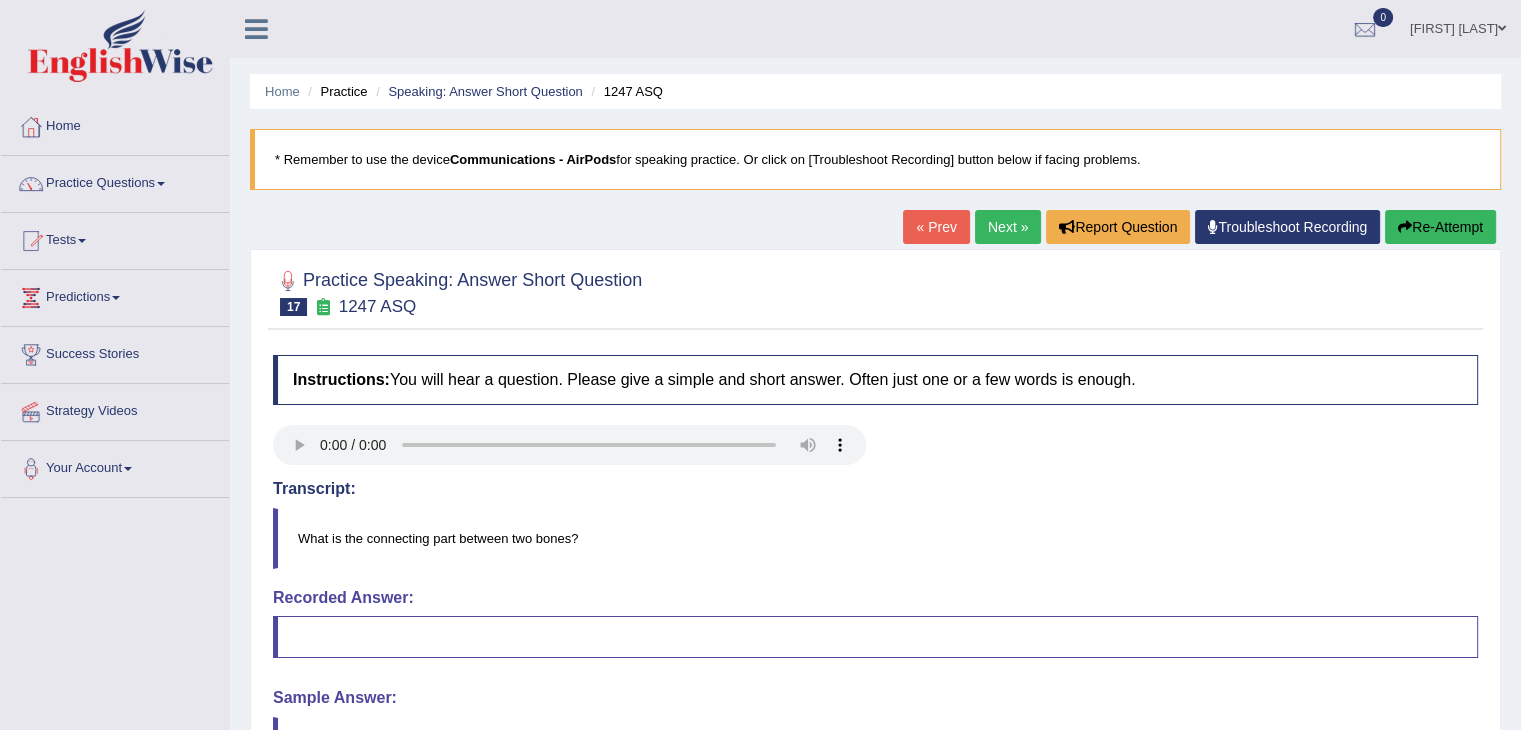 click on "Next »" at bounding box center [1008, 227] 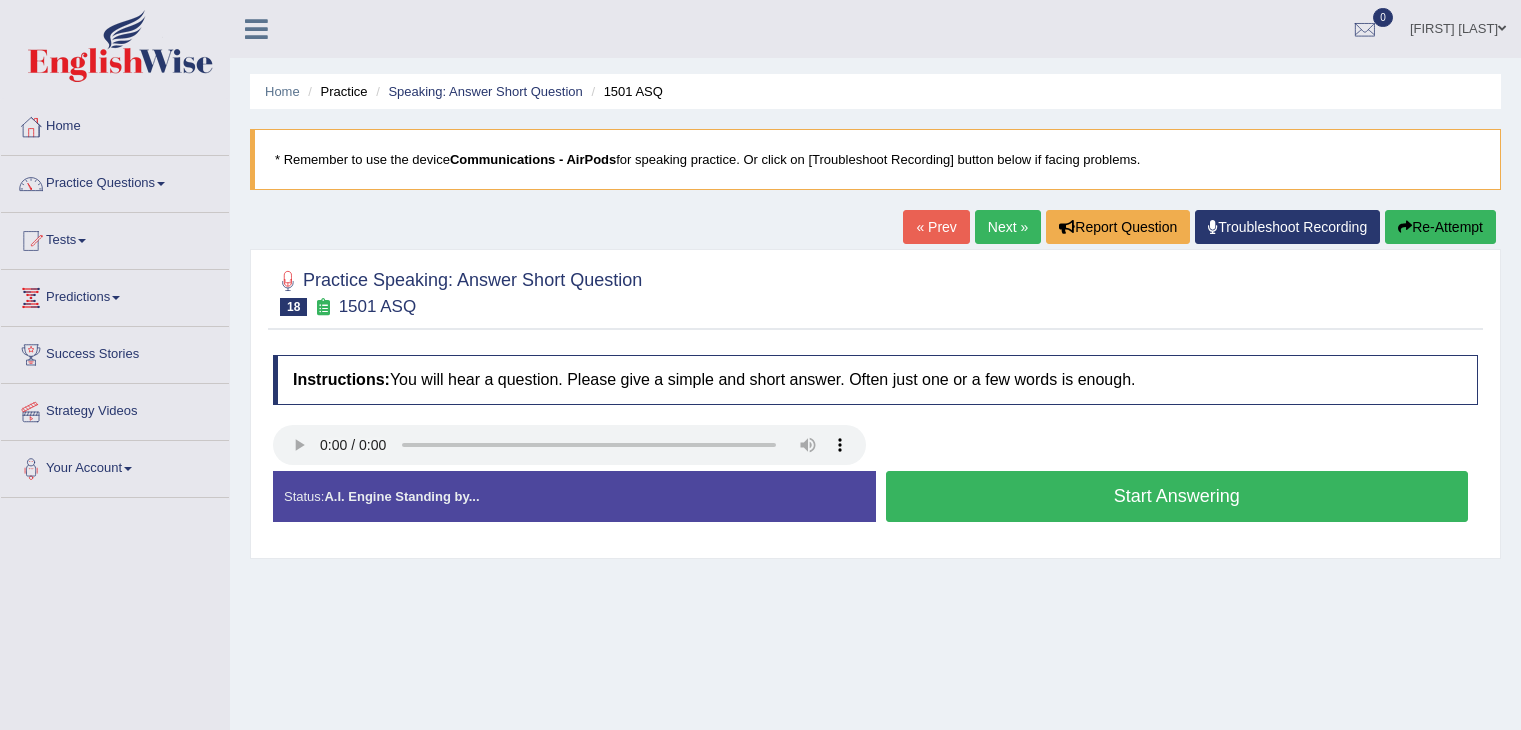 scroll, scrollTop: 0, scrollLeft: 0, axis: both 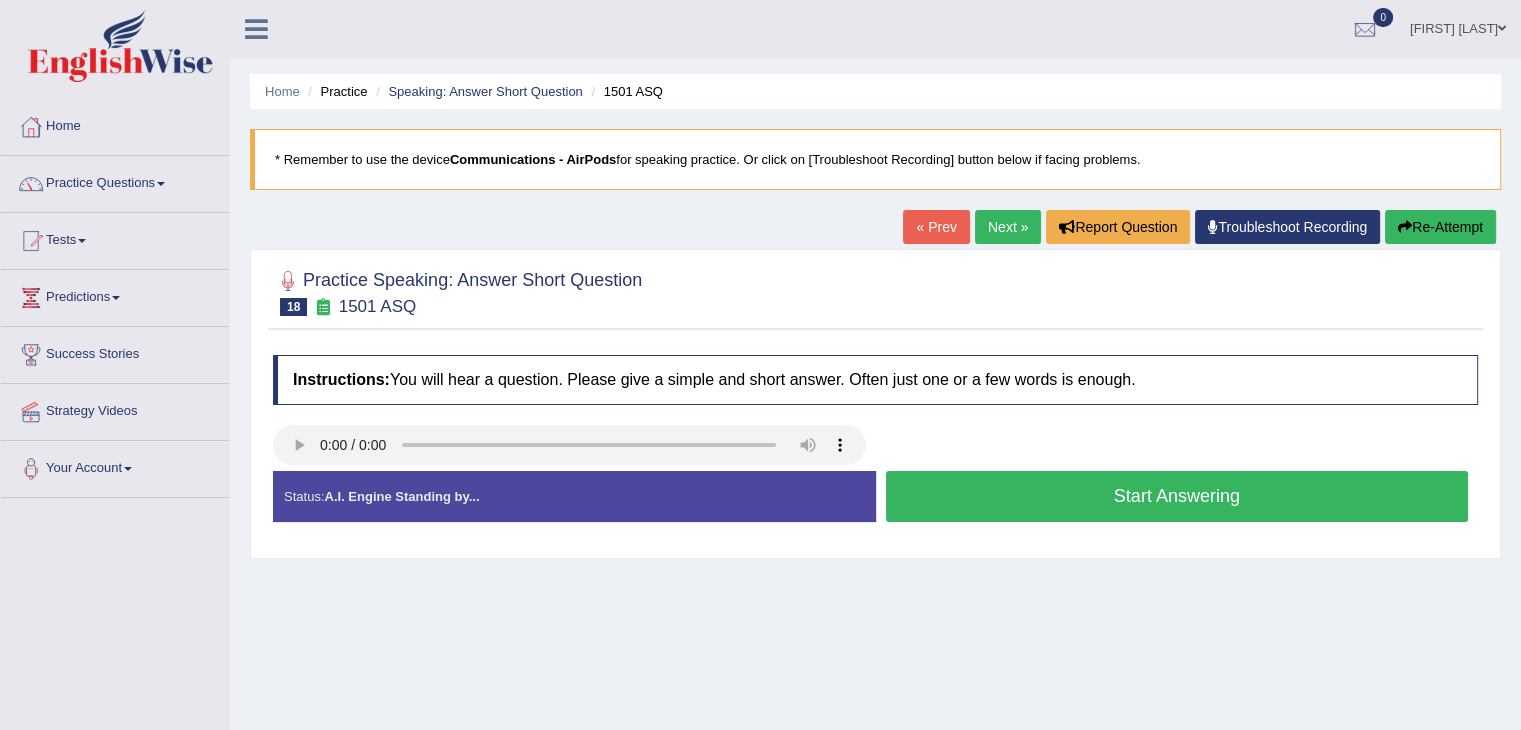 click on "Start Answering" at bounding box center [1177, 496] 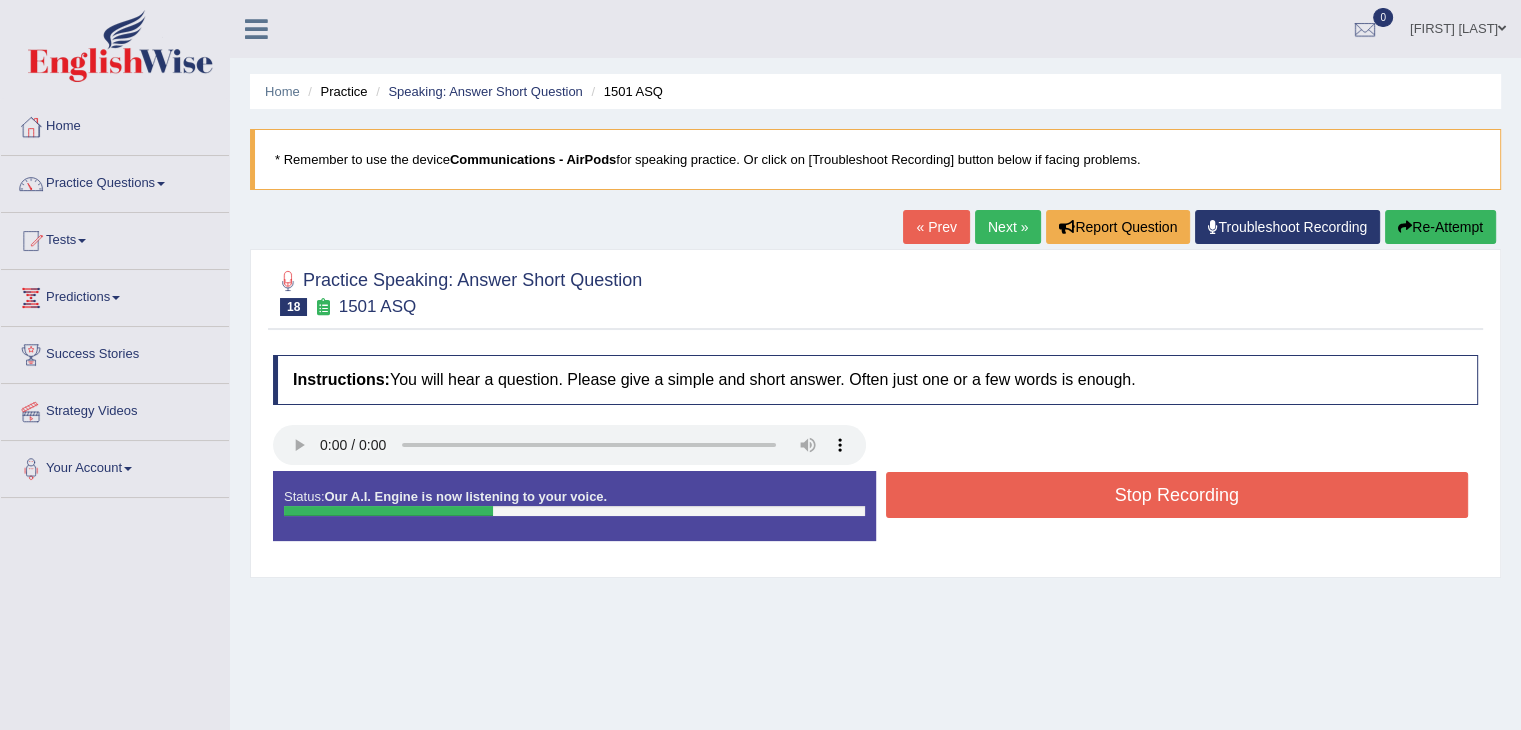 click on "Stop Recording" at bounding box center (1177, 495) 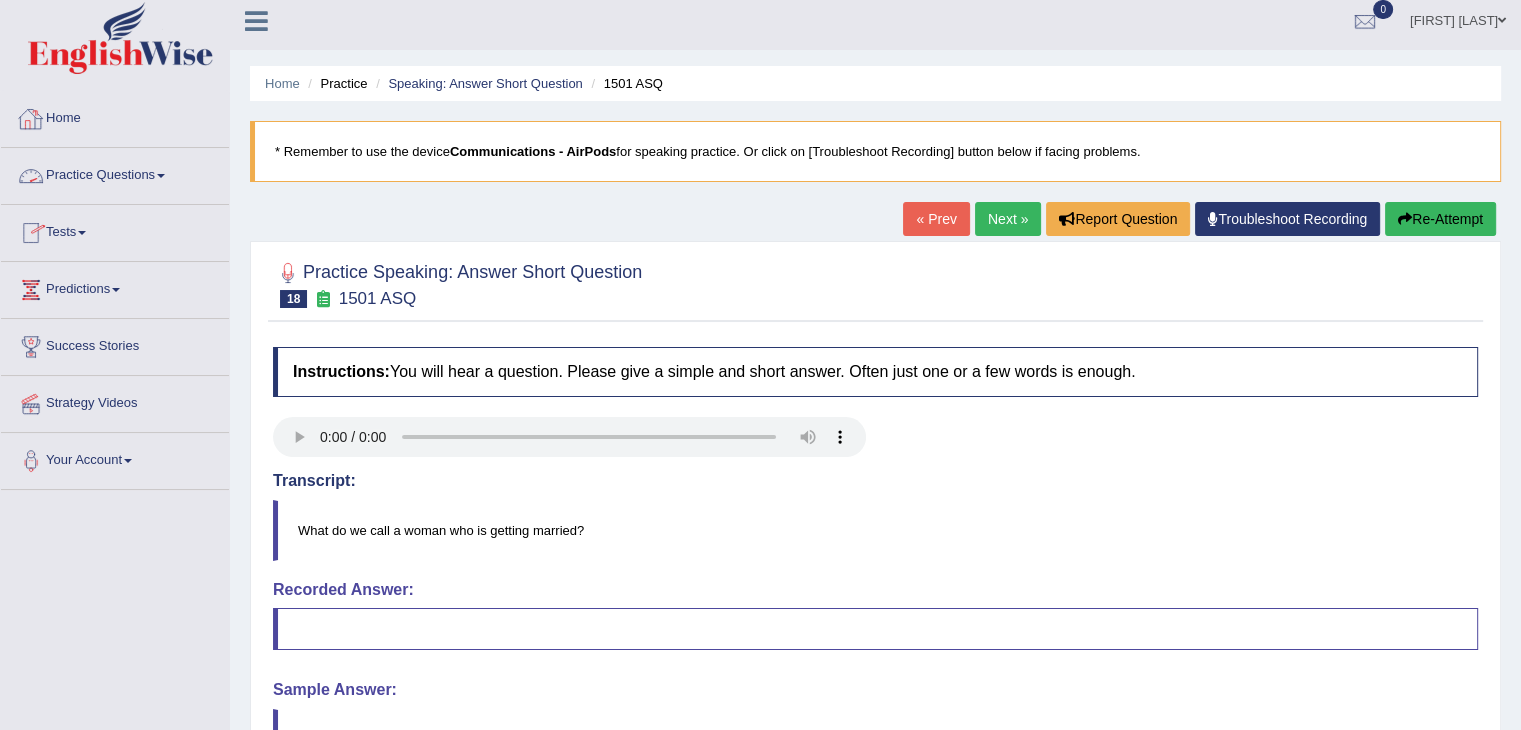 scroll, scrollTop: 0, scrollLeft: 0, axis: both 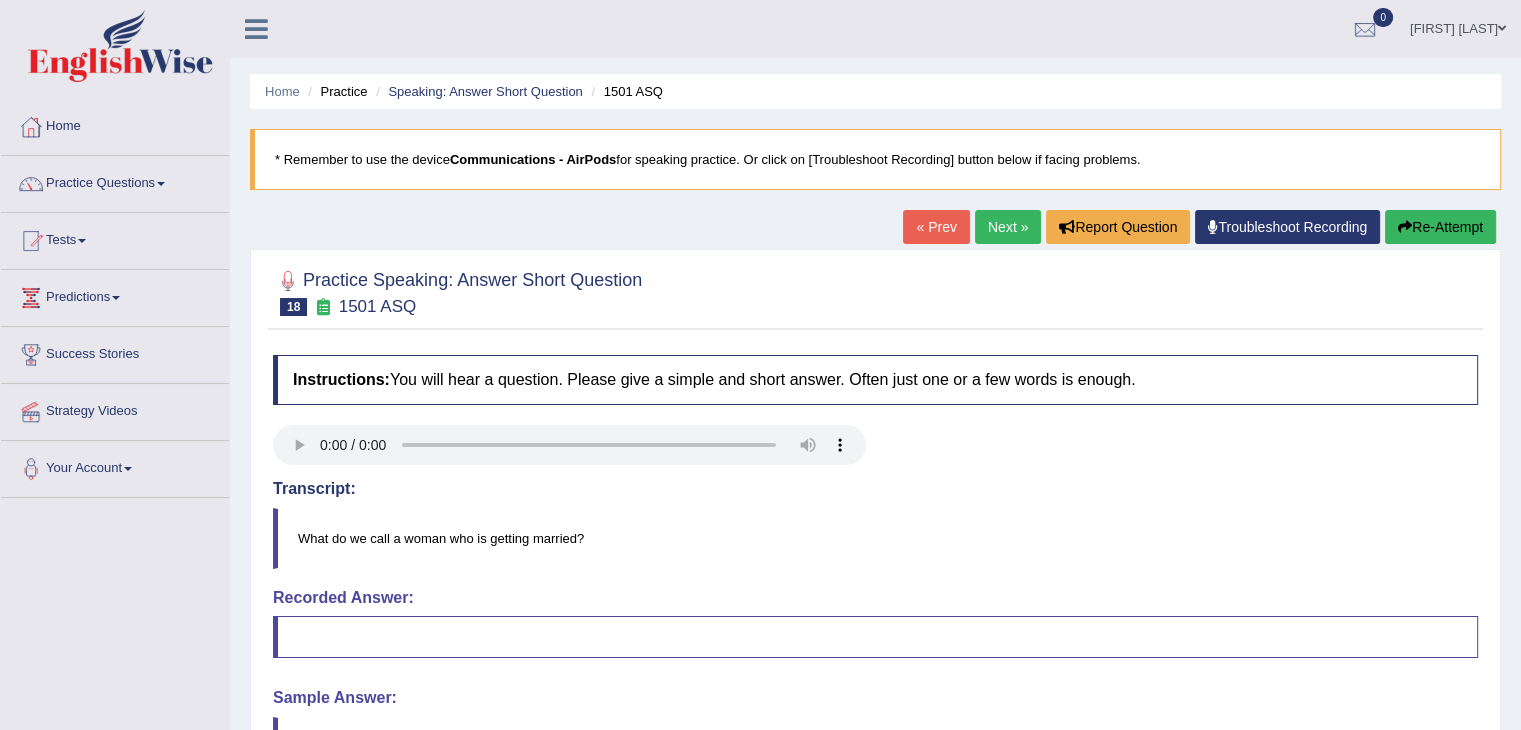 click on "Practice Questions" at bounding box center (115, 181) 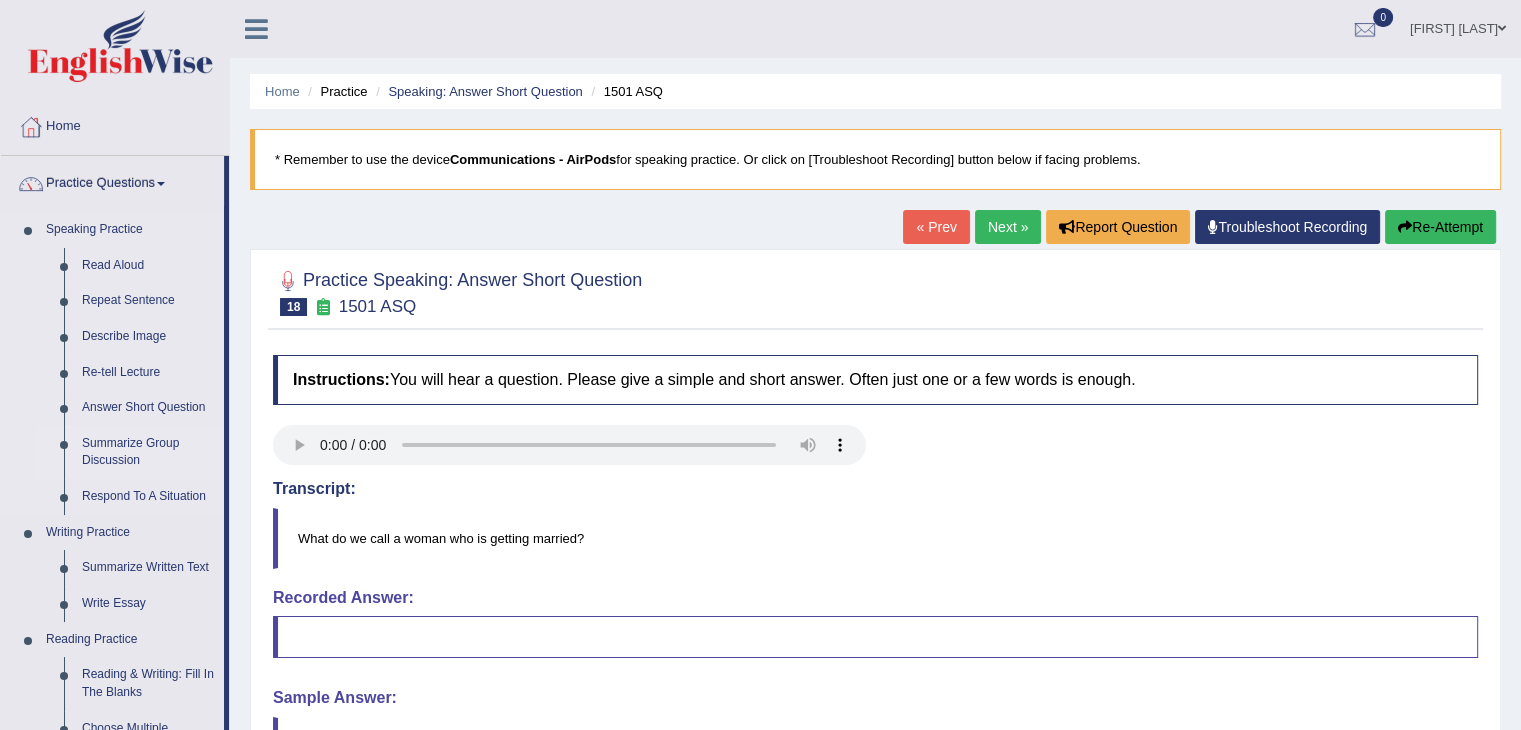 click on "Summarize Group Discussion" at bounding box center (148, 452) 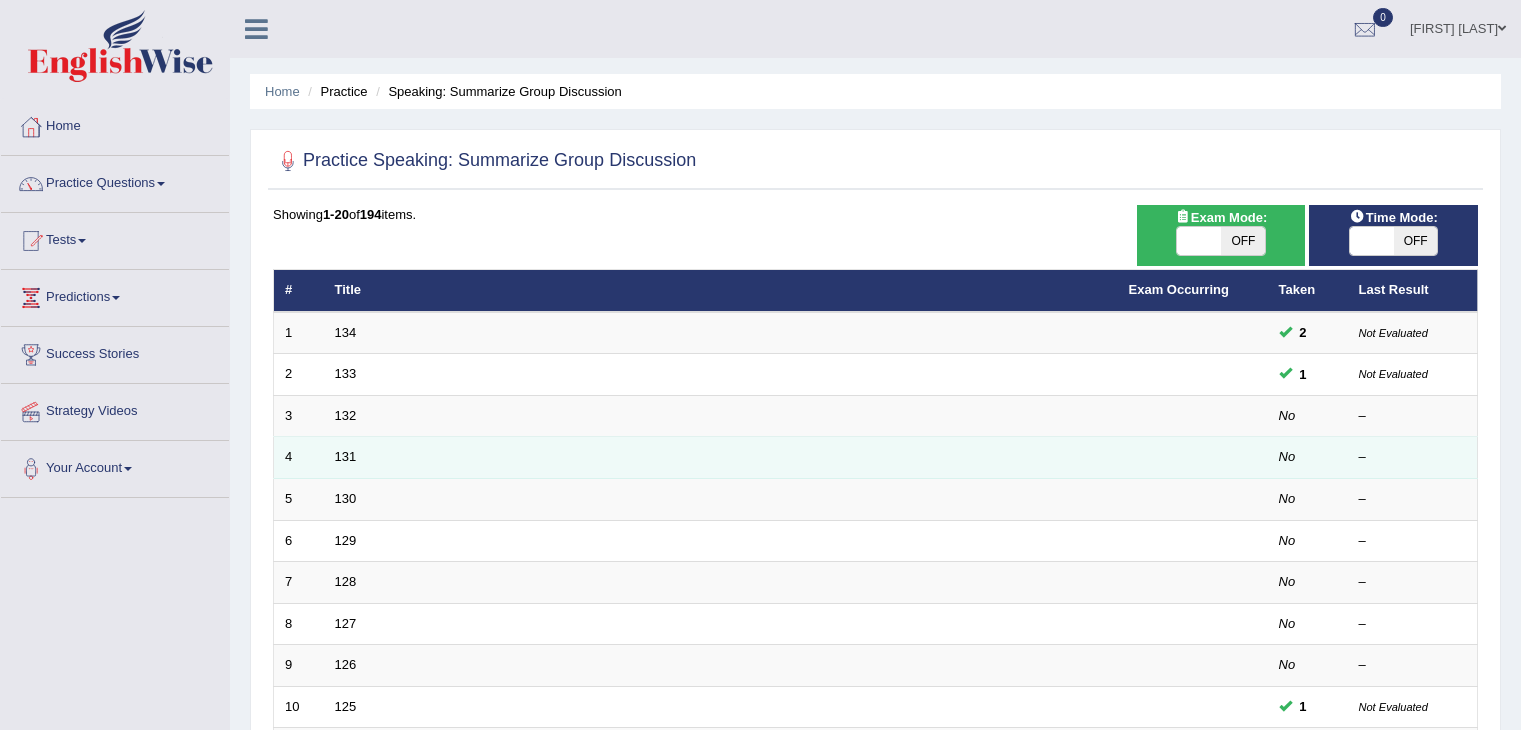 scroll, scrollTop: 0, scrollLeft: 0, axis: both 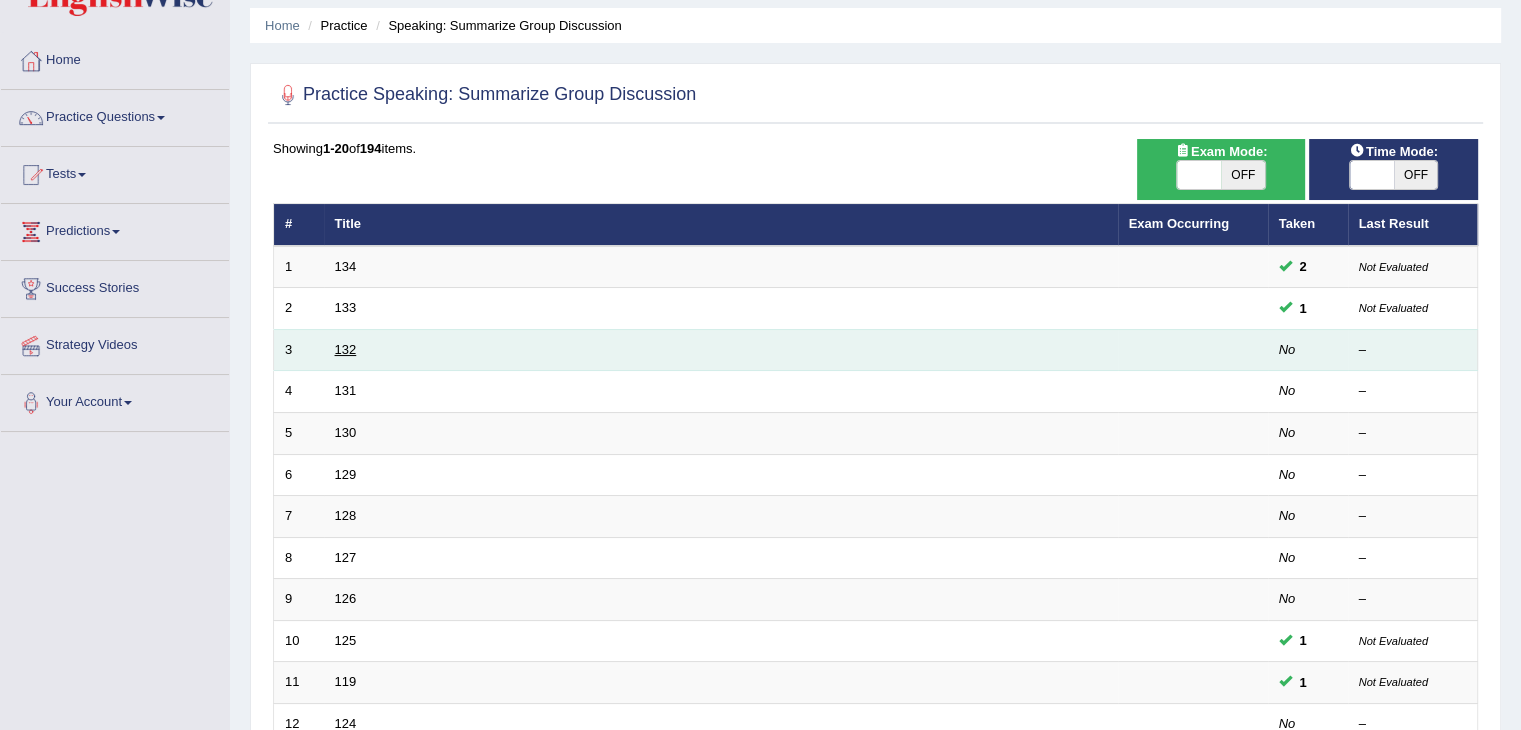 click on "132" at bounding box center [346, 349] 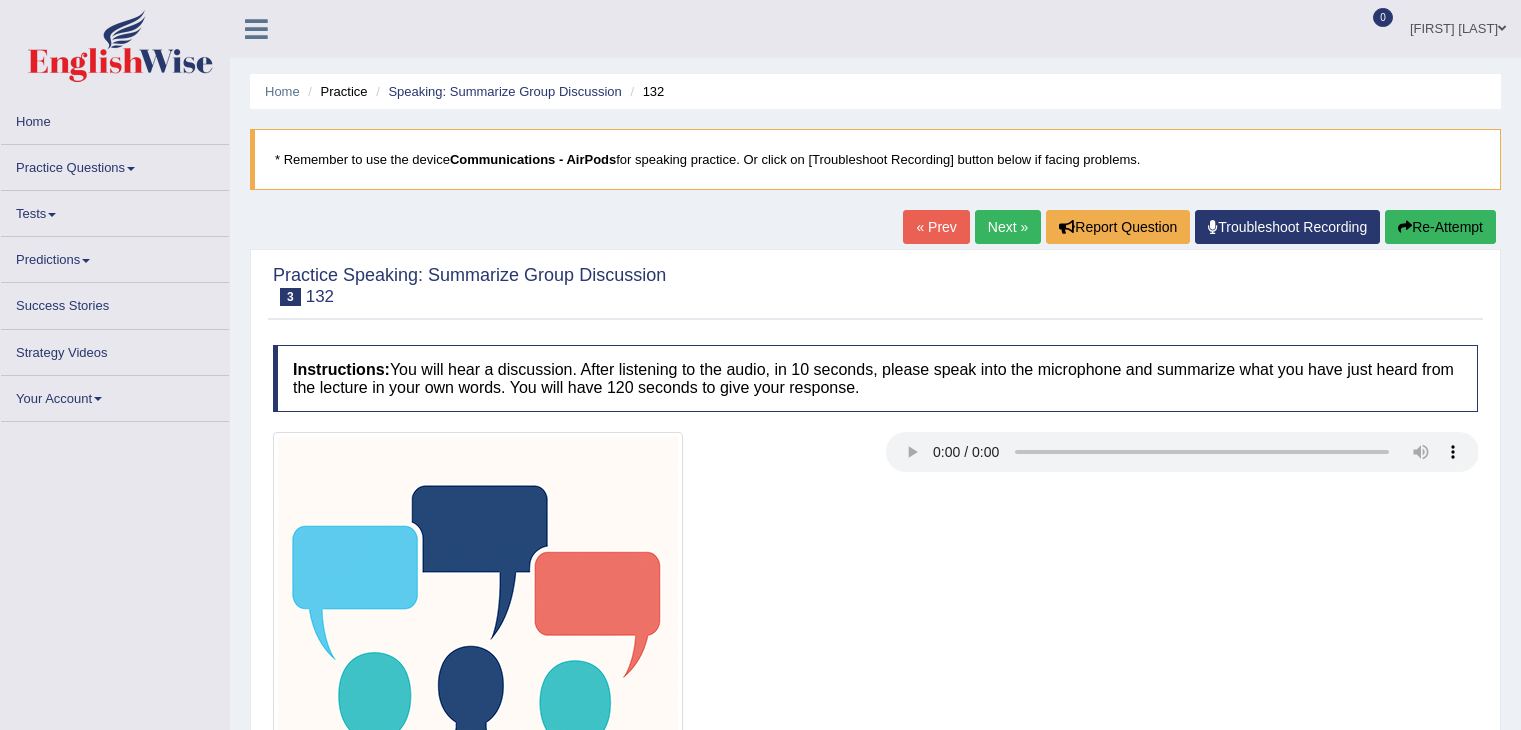 scroll, scrollTop: 100, scrollLeft: 0, axis: vertical 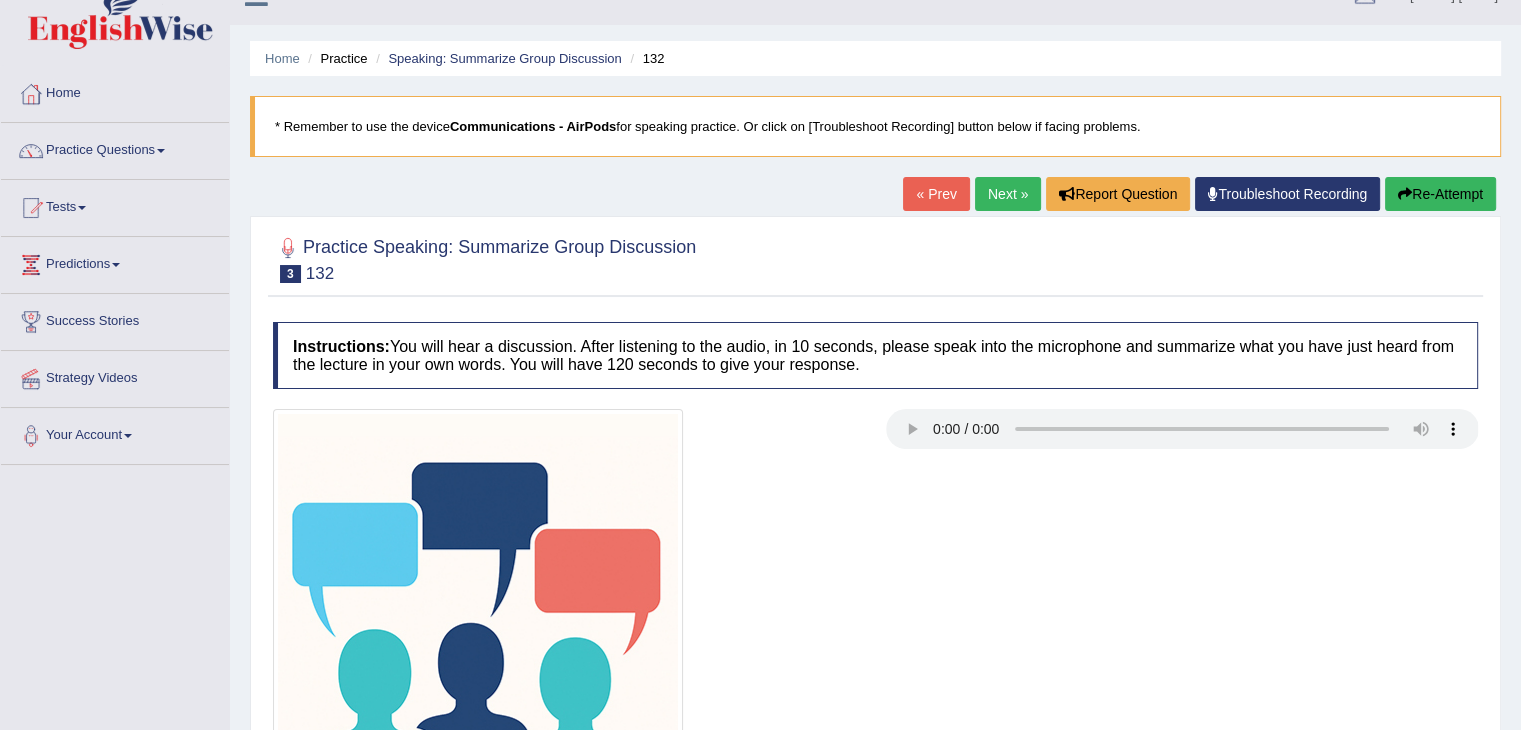 click on "Next »" at bounding box center (1008, 194) 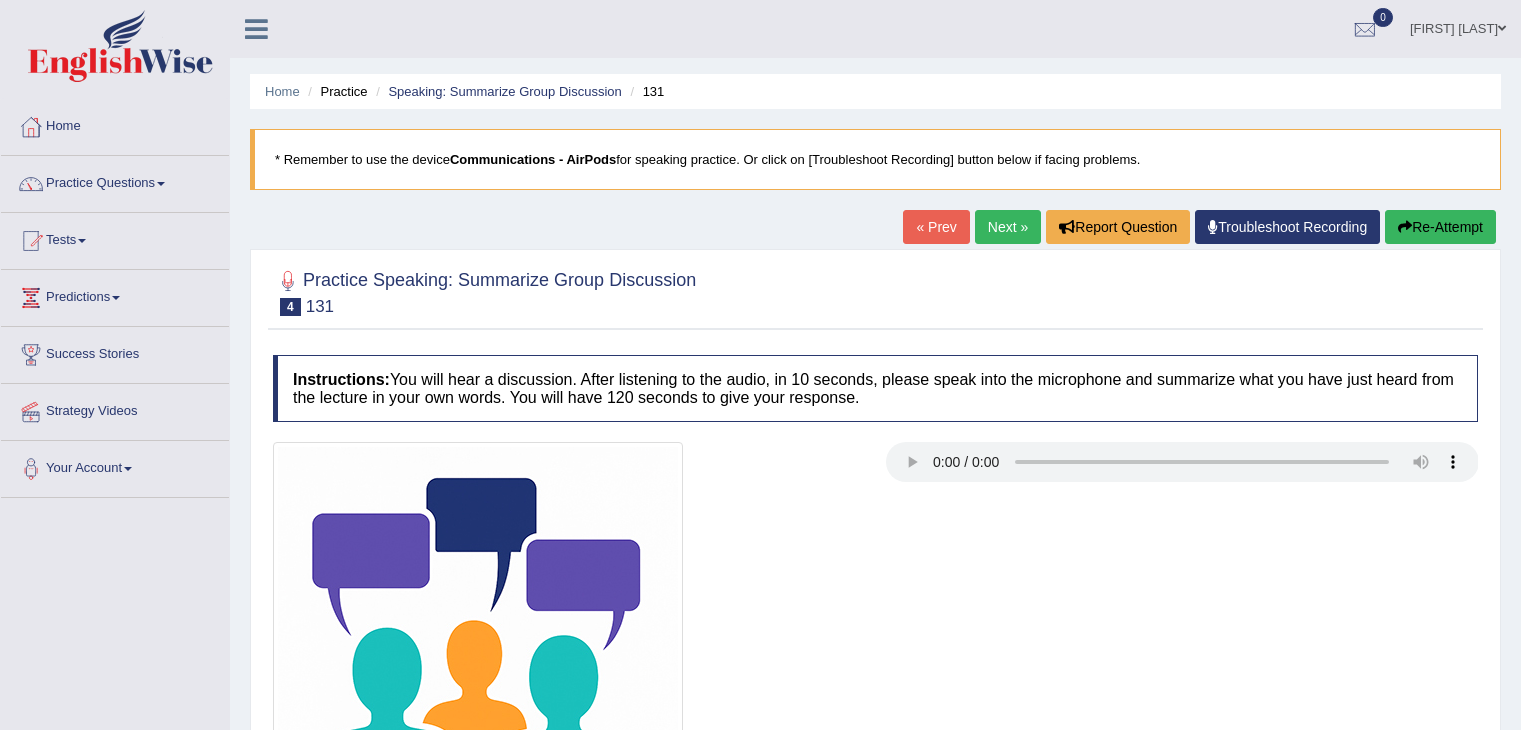 scroll, scrollTop: 0, scrollLeft: 0, axis: both 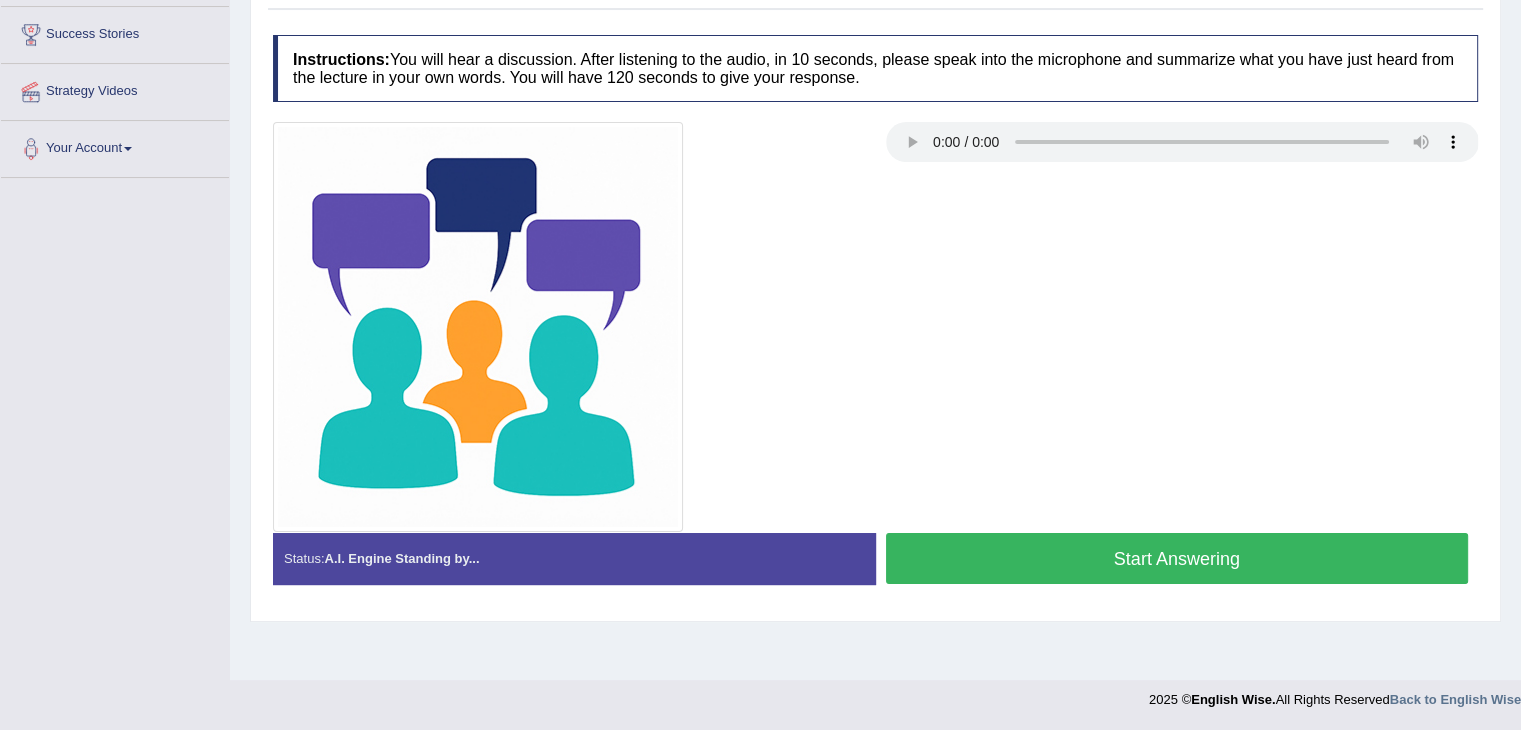 click on "Start Answering" at bounding box center (1177, 558) 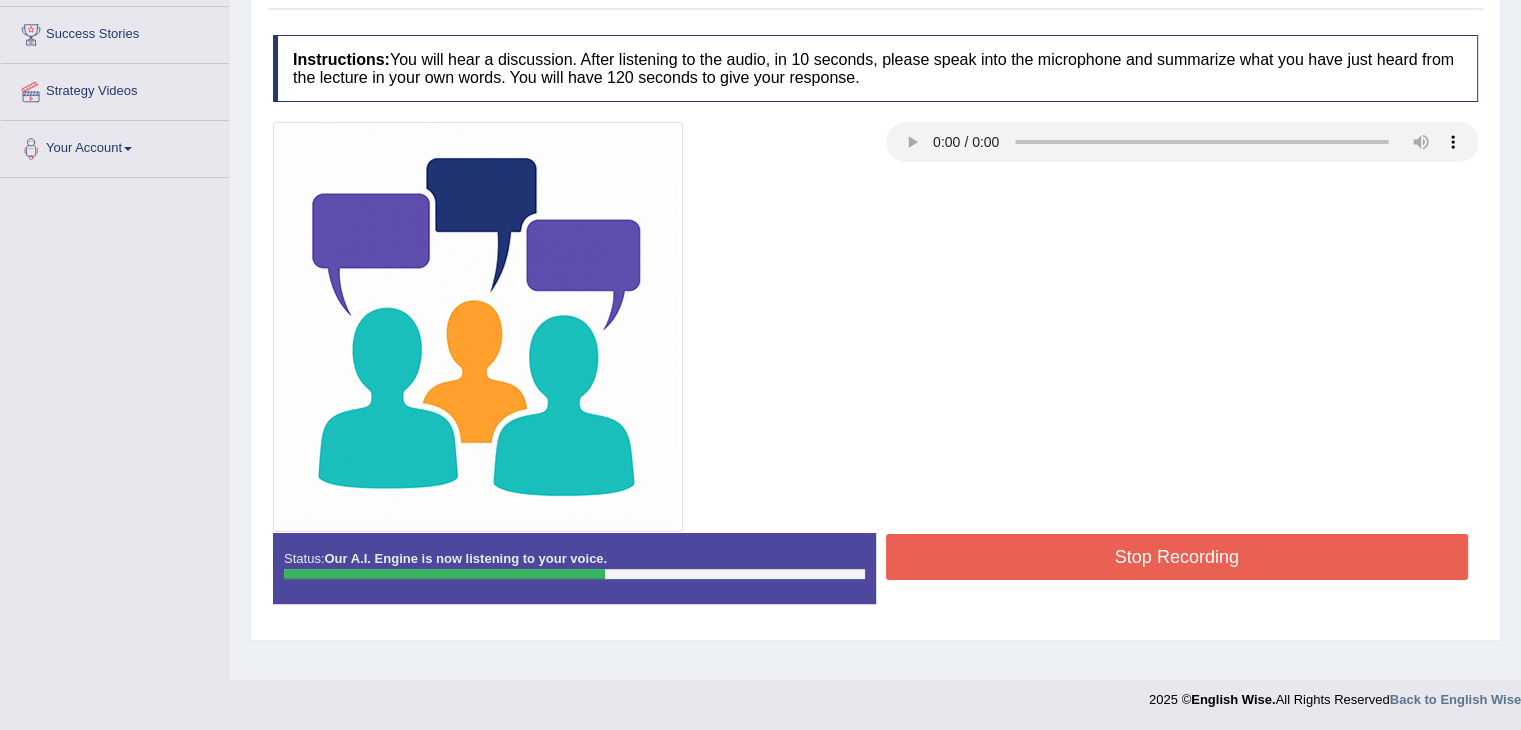 click on "Stop Recording" at bounding box center [1177, 557] 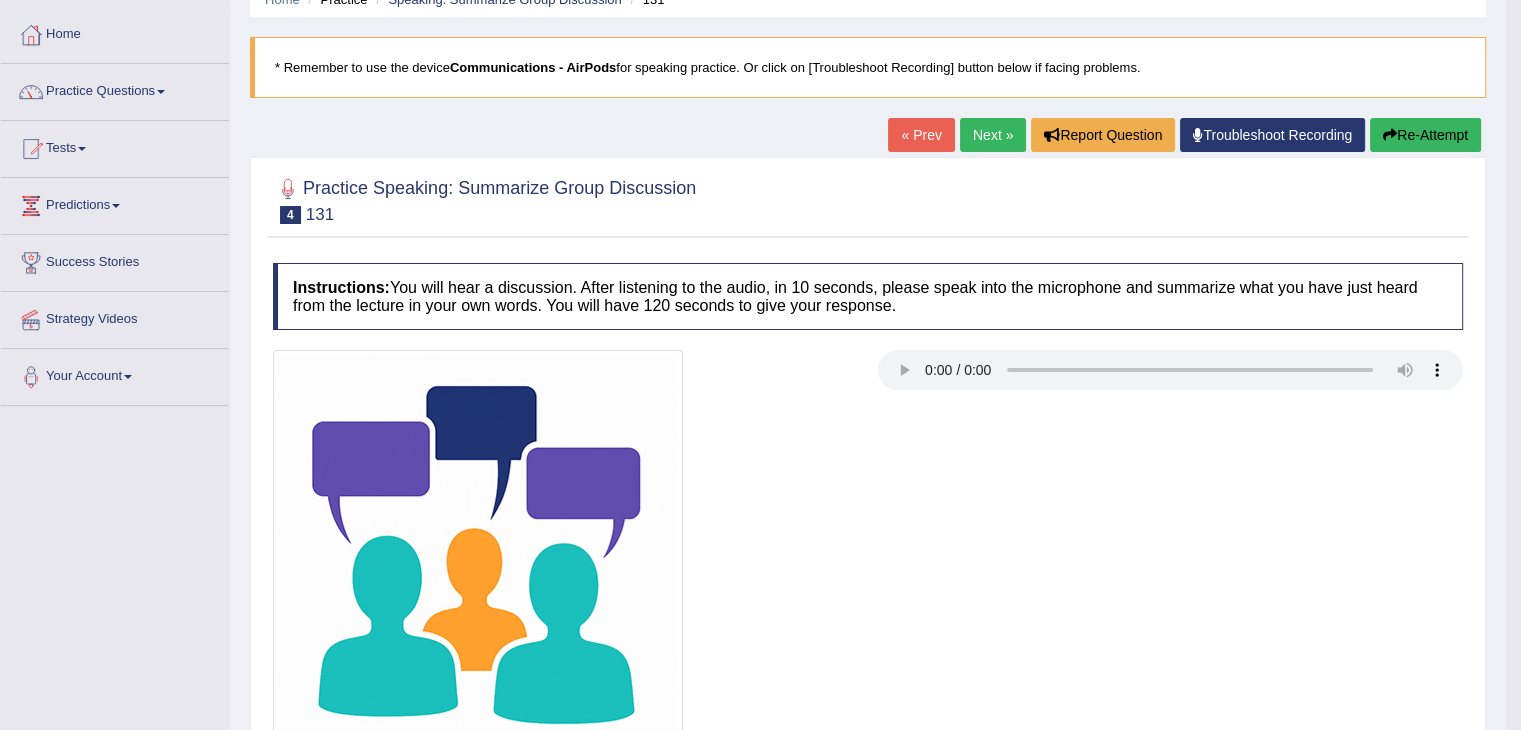 scroll, scrollTop: 87, scrollLeft: 0, axis: vertical 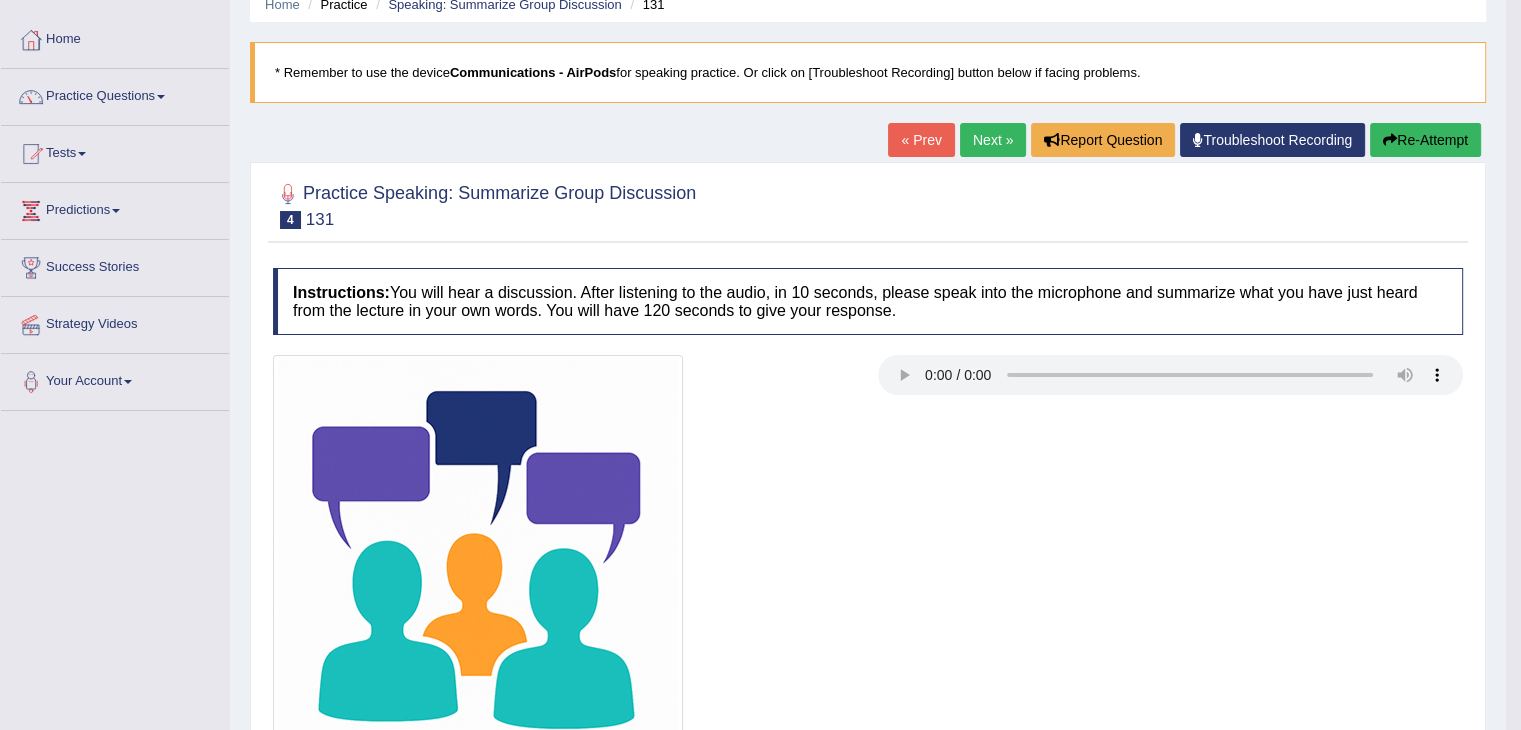 click on "Re-Attempt" at bounding box center (1425, 140) 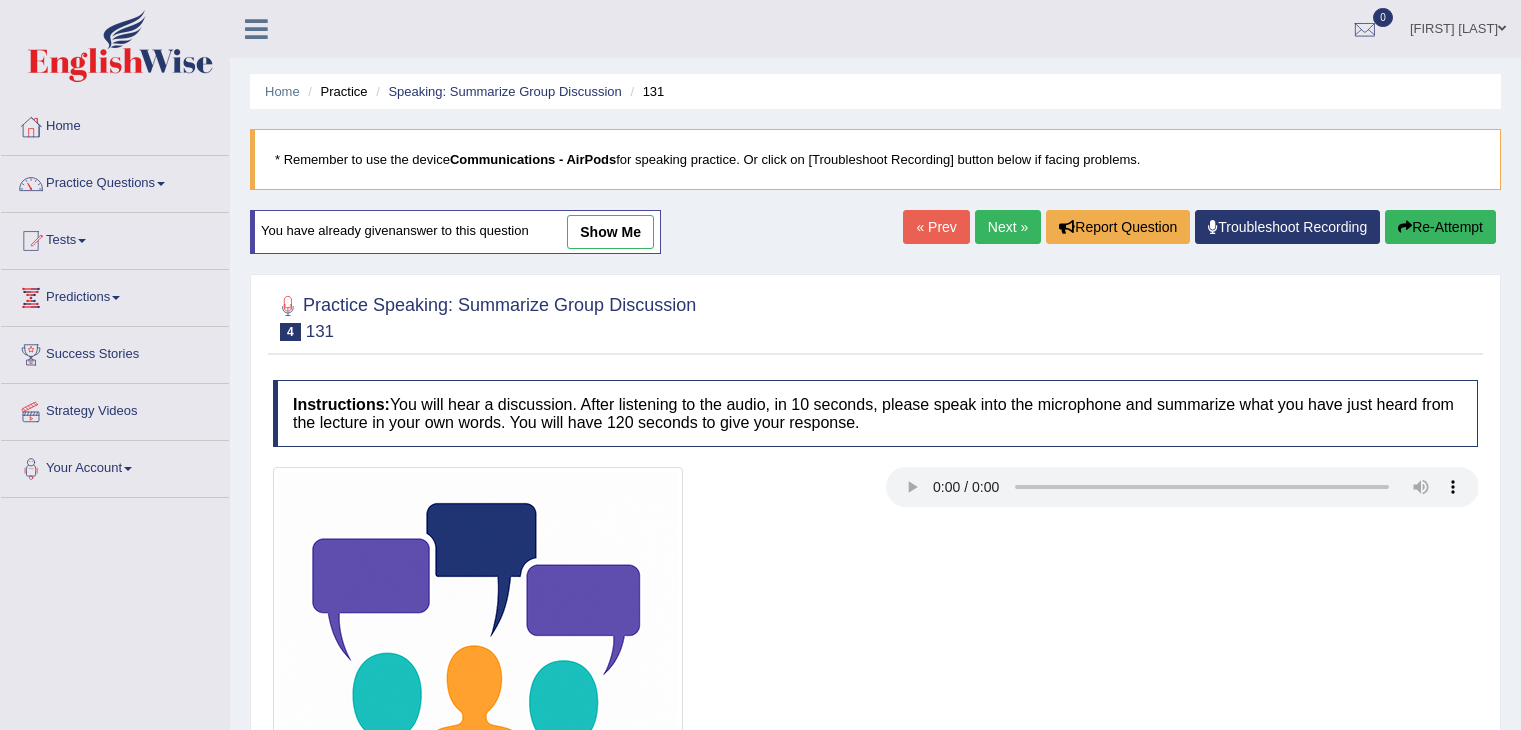 scroll, scrollTop: 287, scrollLeft: 0, axis: vertical 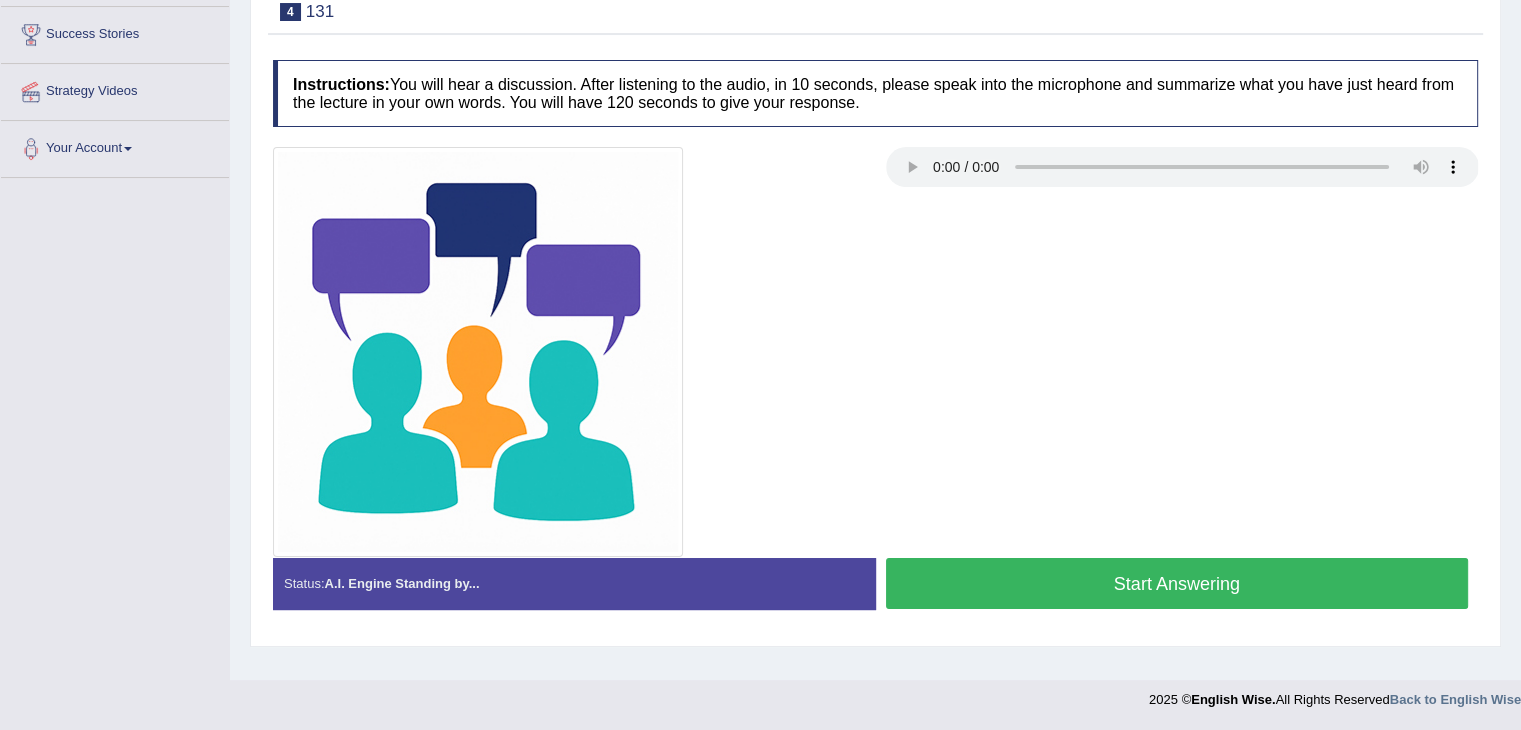 click on "Start Answering" at bounding box center (1177, 583) 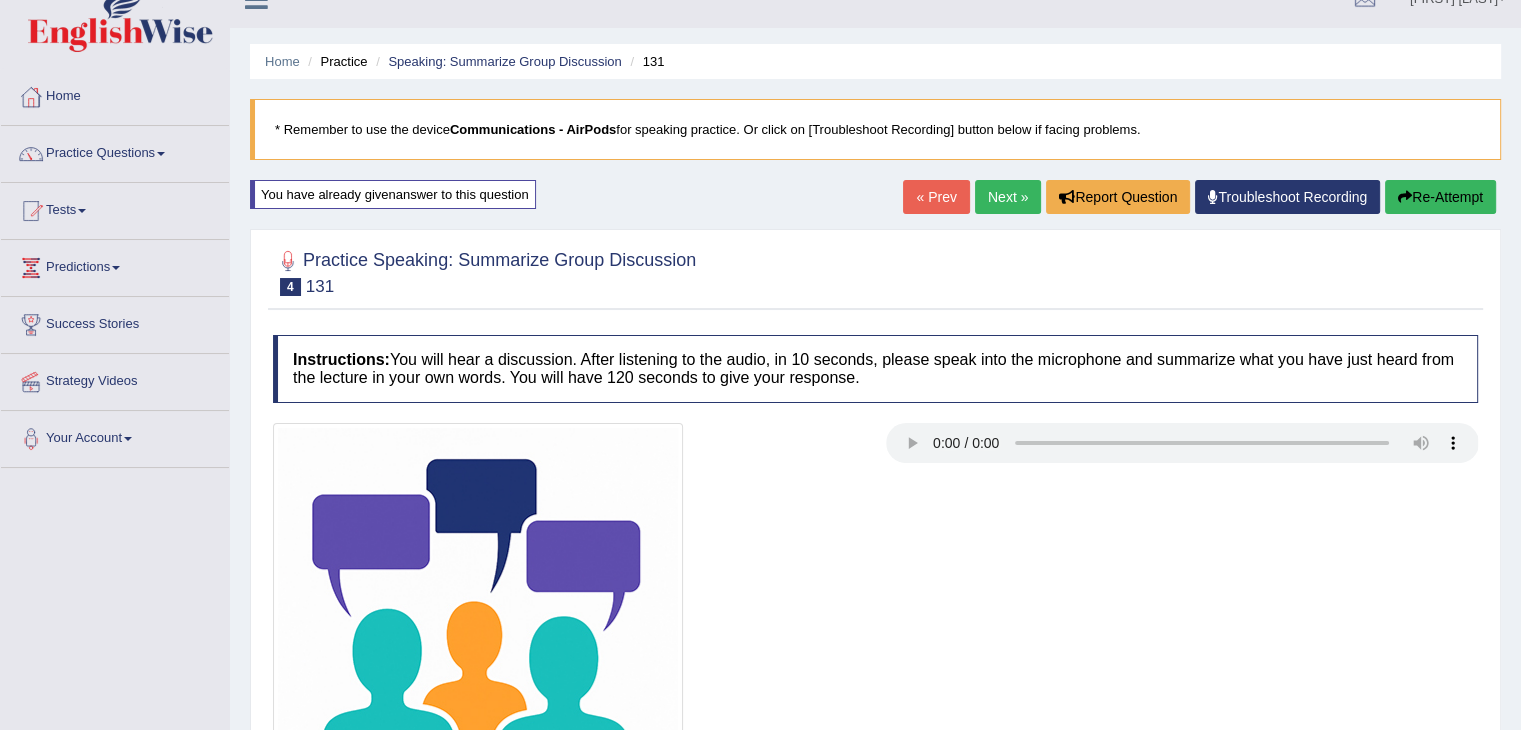 scroll, scrollTop: 0, scrollLeft: 0, axis: both 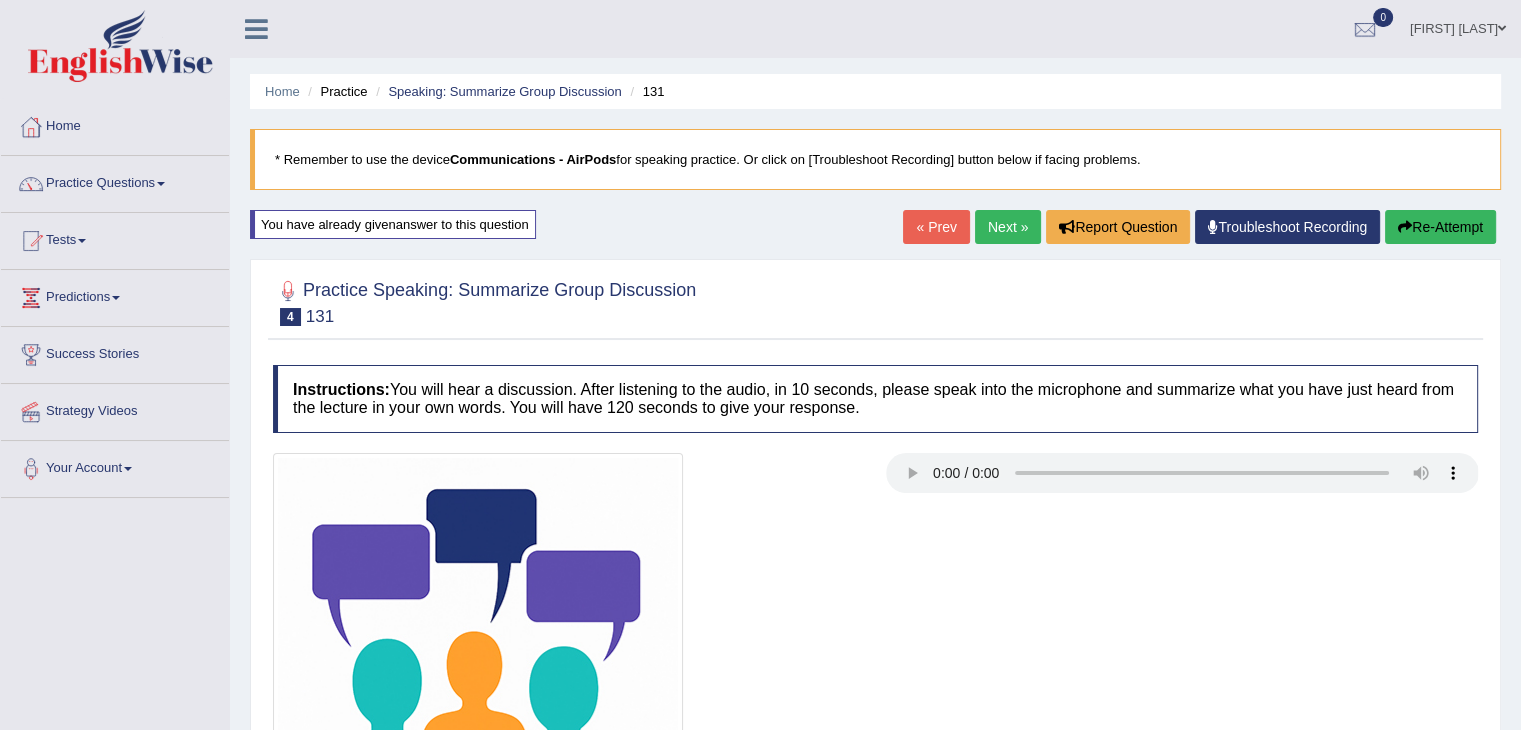 click on "Re-Attempt" at bounding box center [1440, 227] 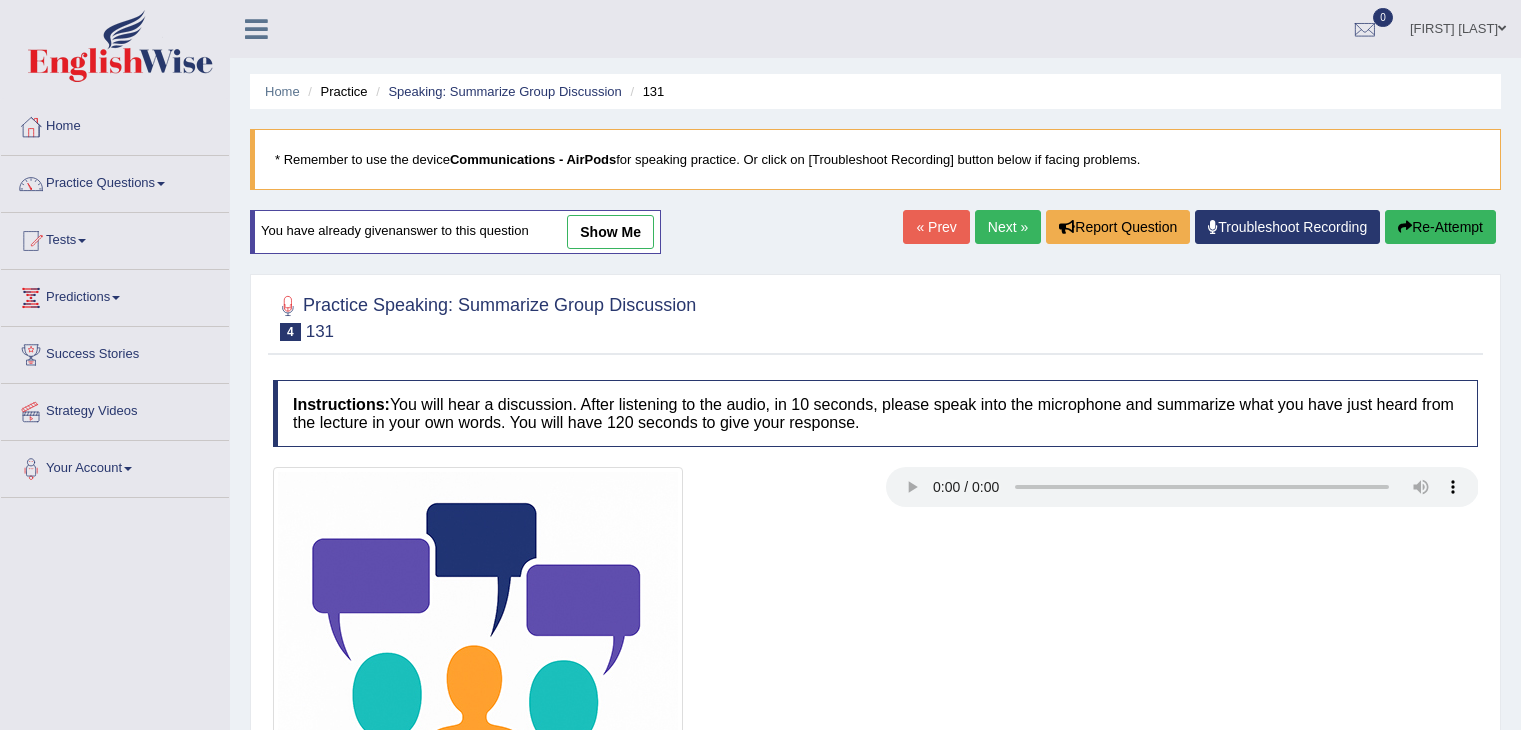 scroll, scrollTop: 0, scrollLeft: 0, axis: both 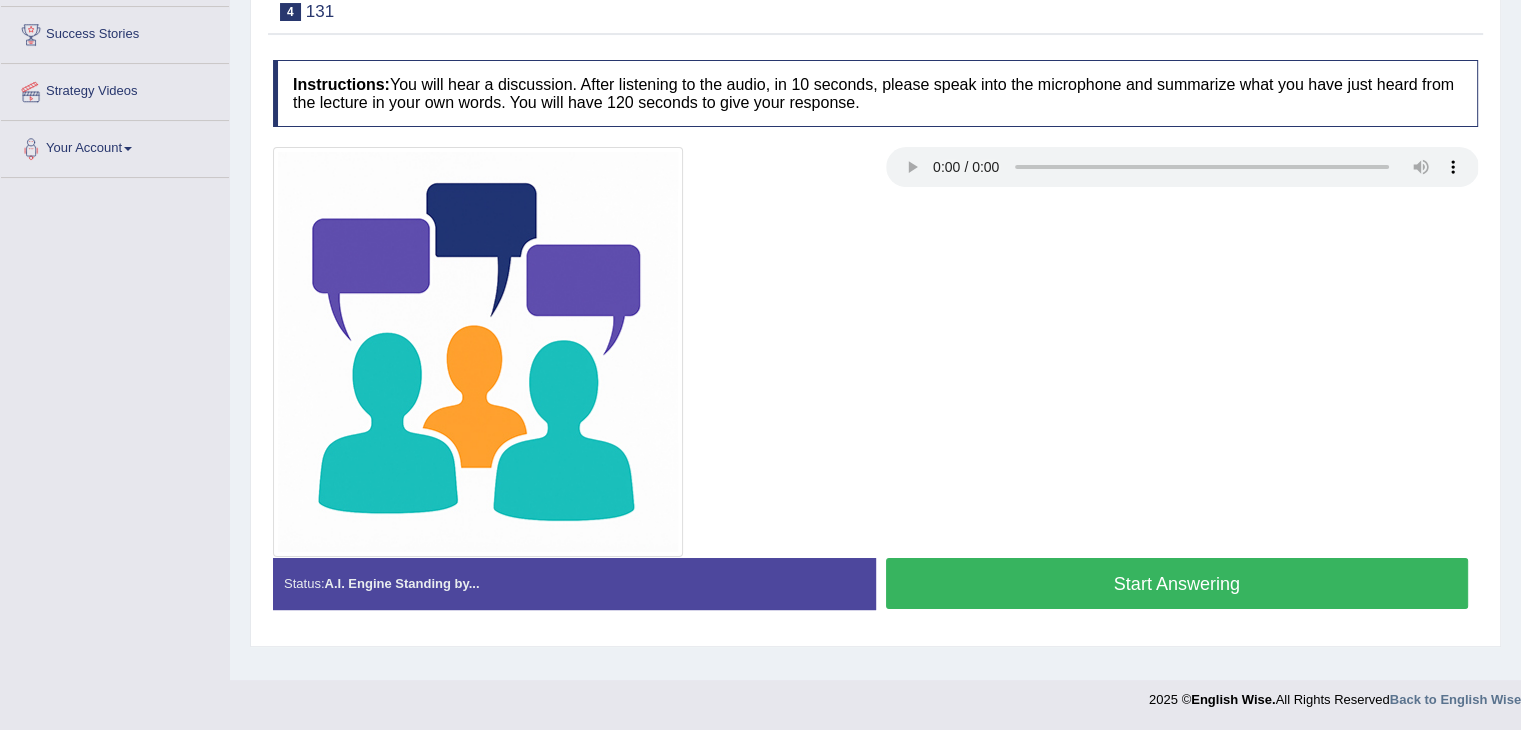 click on "Start Answering" at bounding box center (1177, 583) 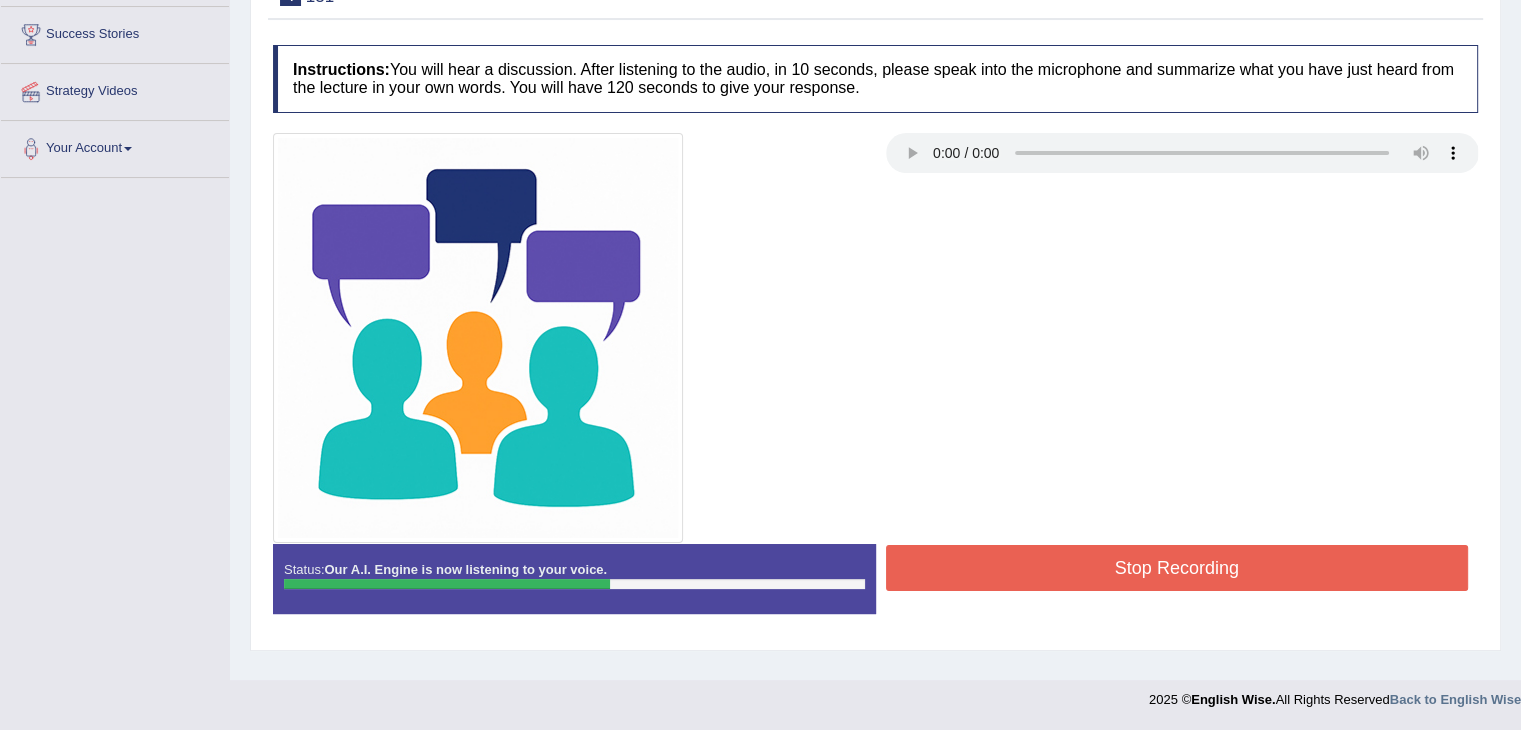 click on "Stop Recording" at bounding box center (1177, 568) 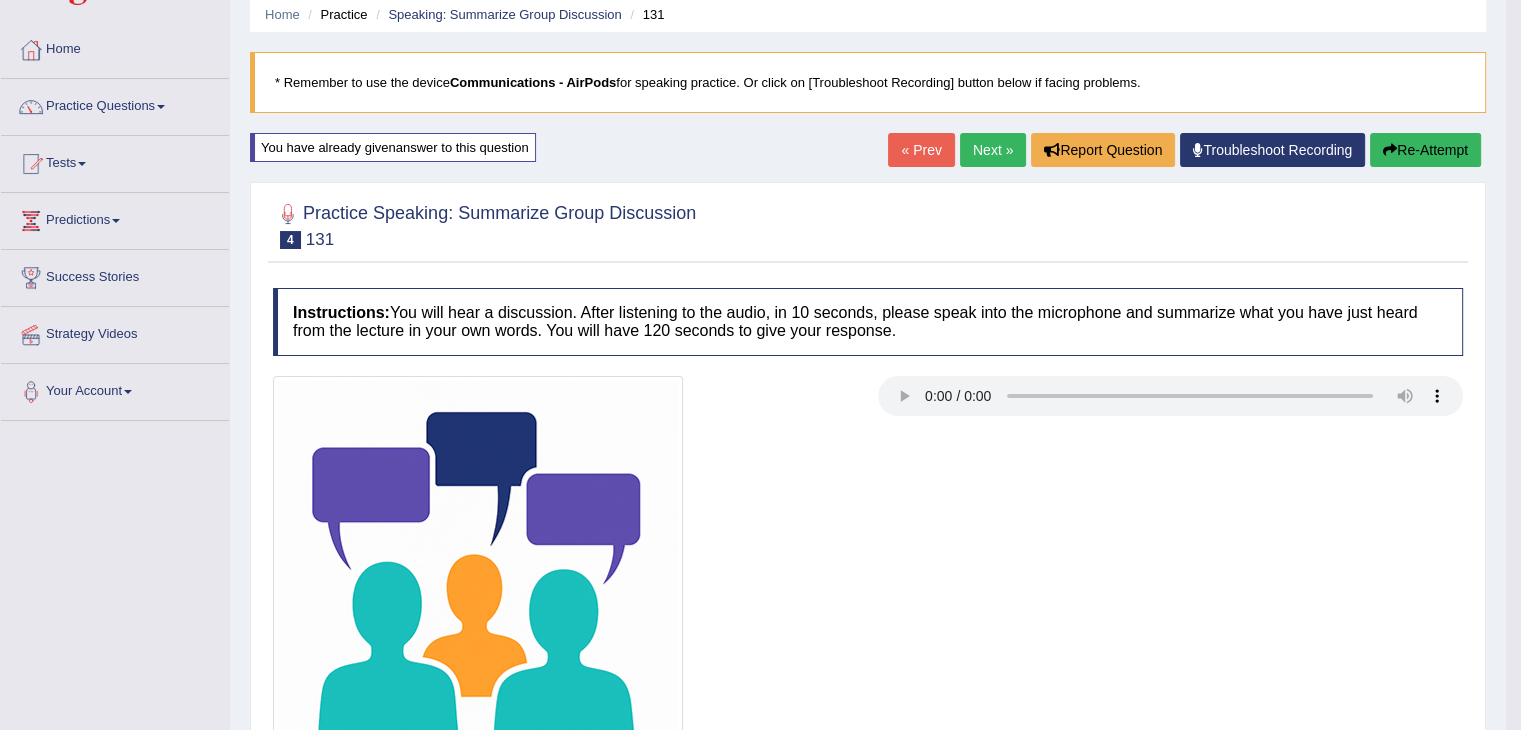 scroll, scrollTop: 54, scrollLeft: 0, axis: vertical 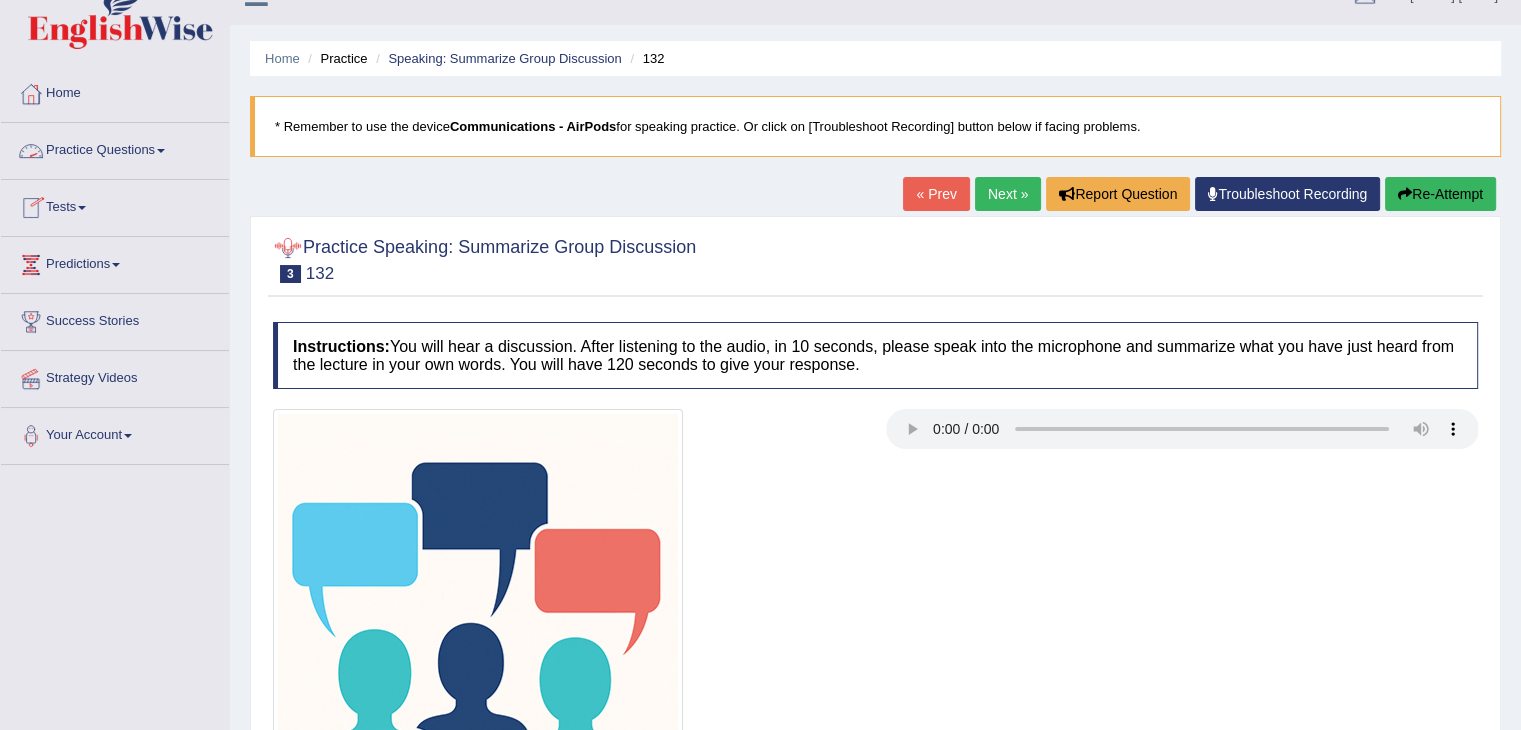click on "Practice Questions" at bounding box center [115, 148] 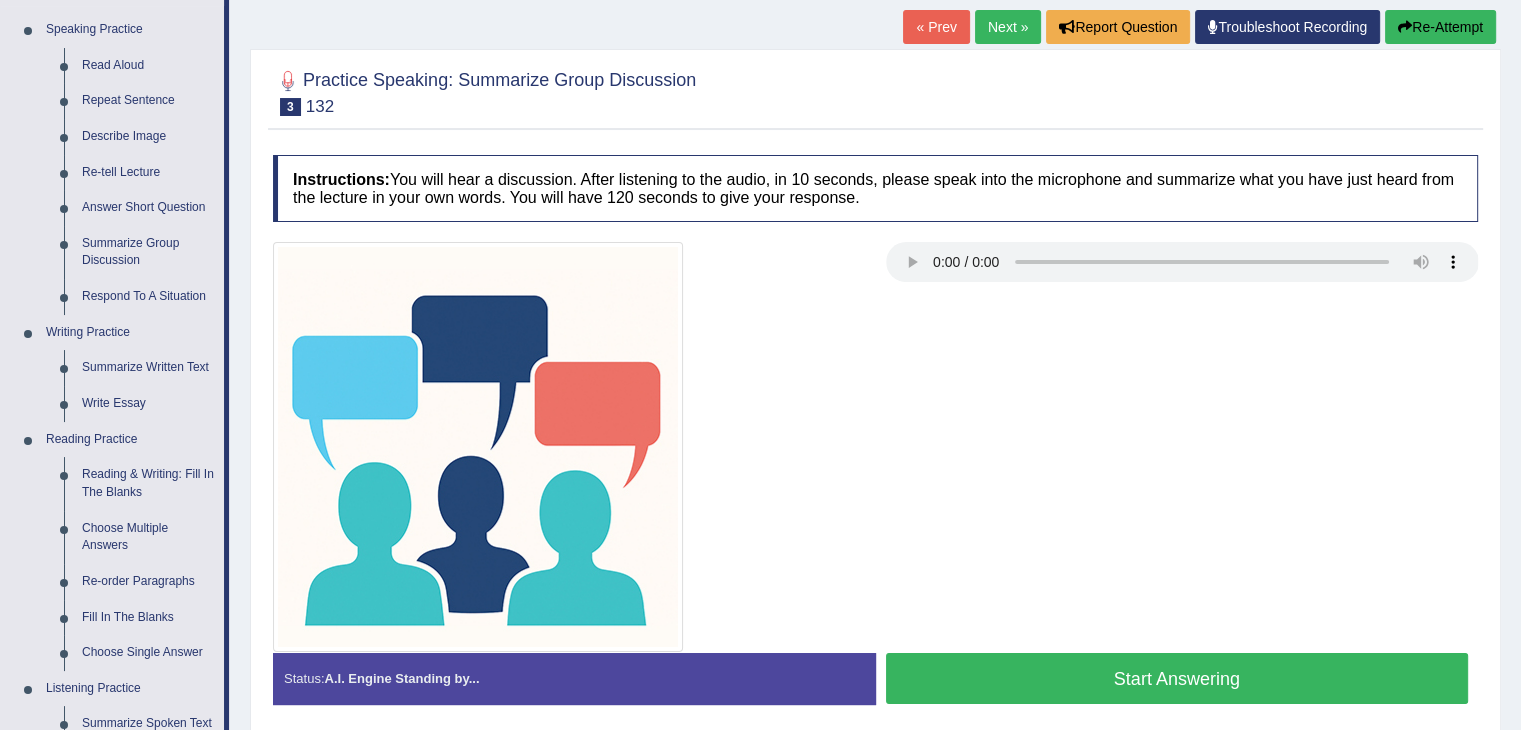 scroll, scrollTop: 200, scrollLeft: 0, axis: vertical 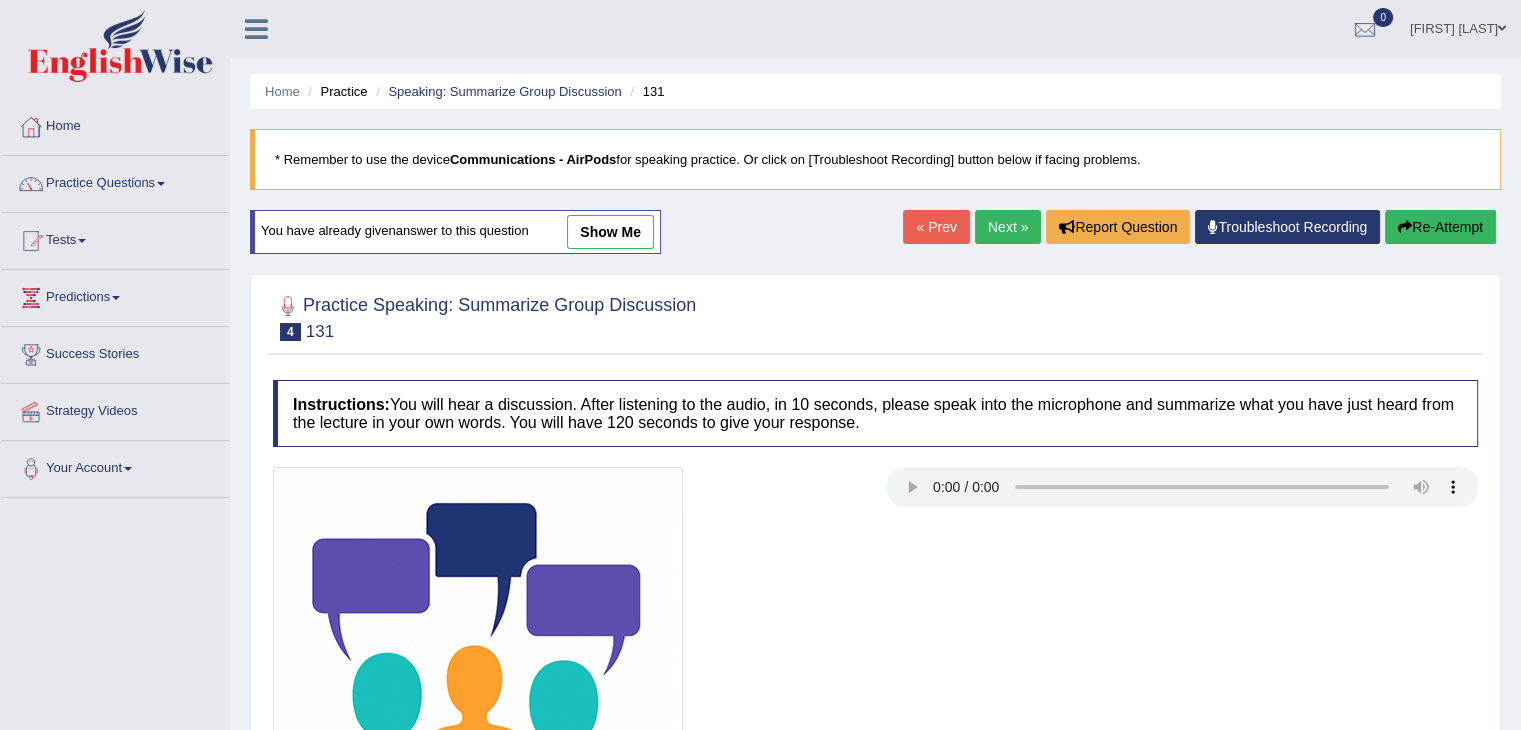 click on "Next »" at bounding box center [1008, 227] 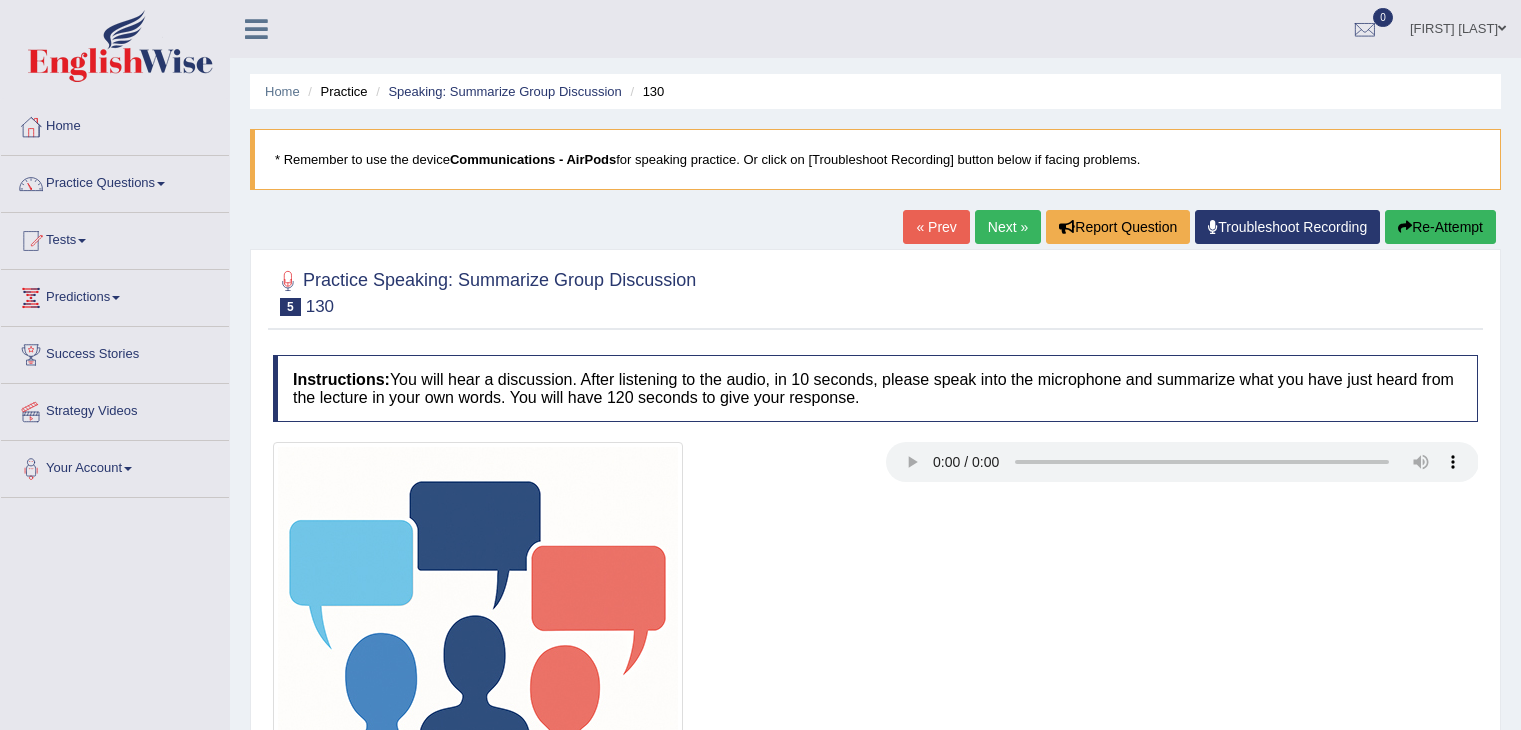scroll, scrollTop: 0, scrollLeft: 0, axis: both 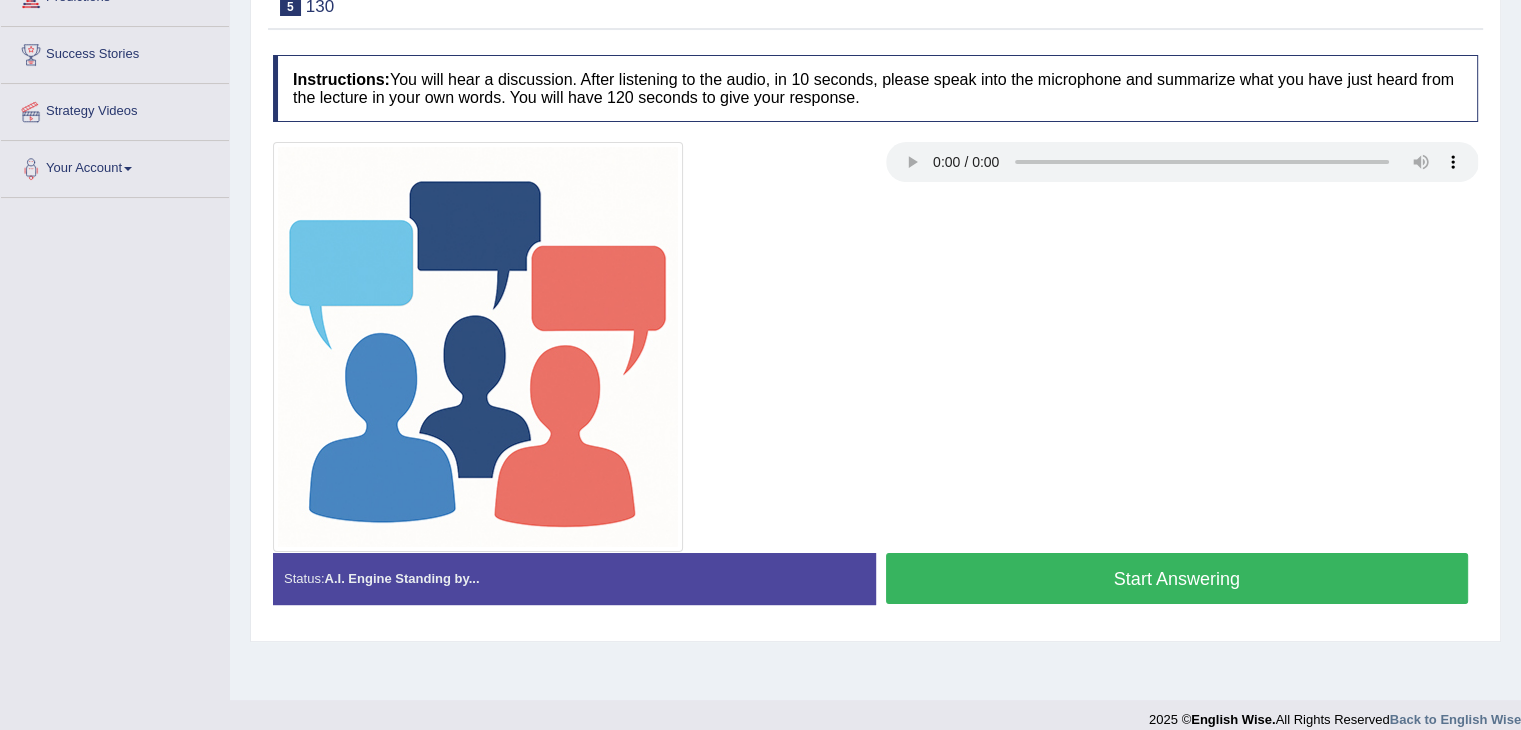click on "Start Answering" at bounding box center (1177, 578) 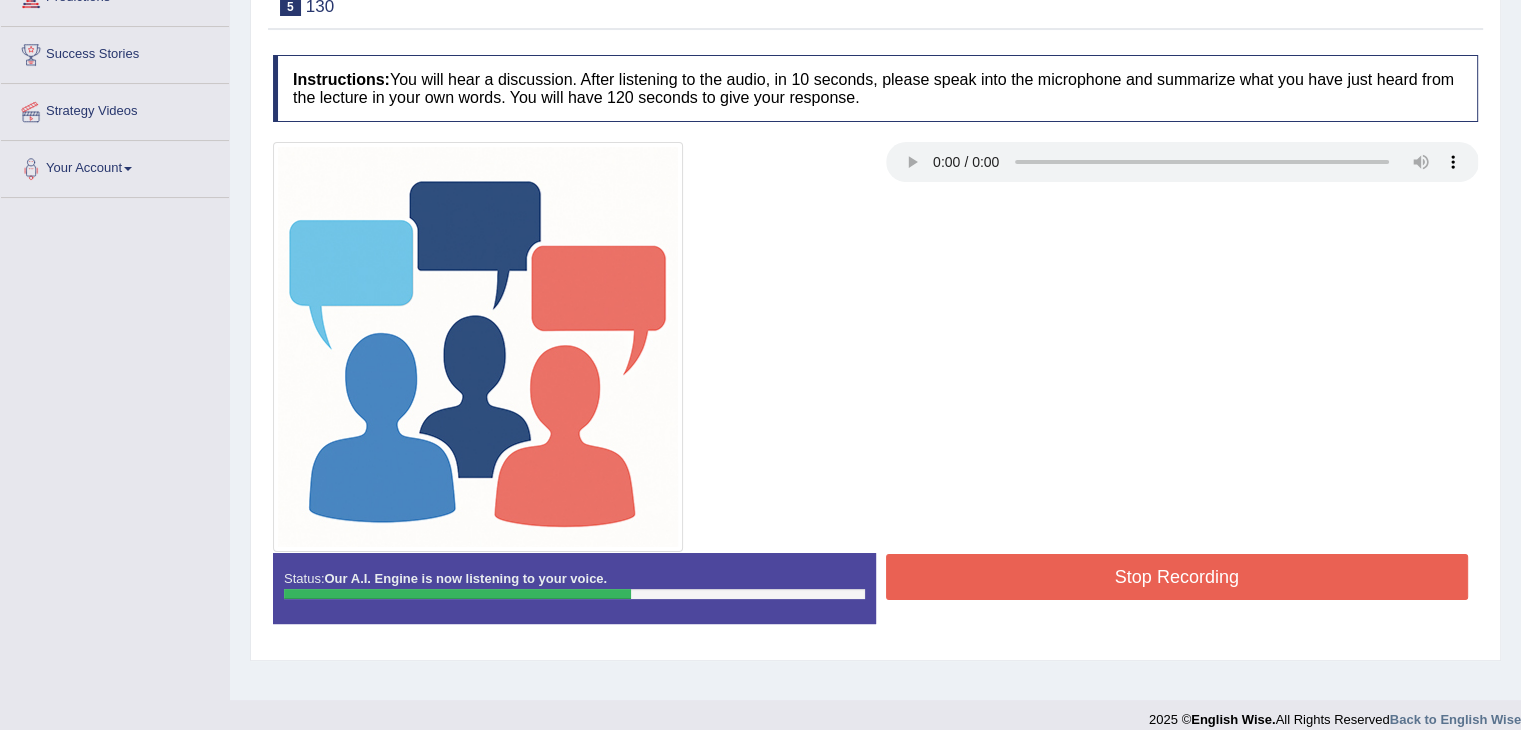 click on "Stop Recording" at bounding box center (1177, 577) 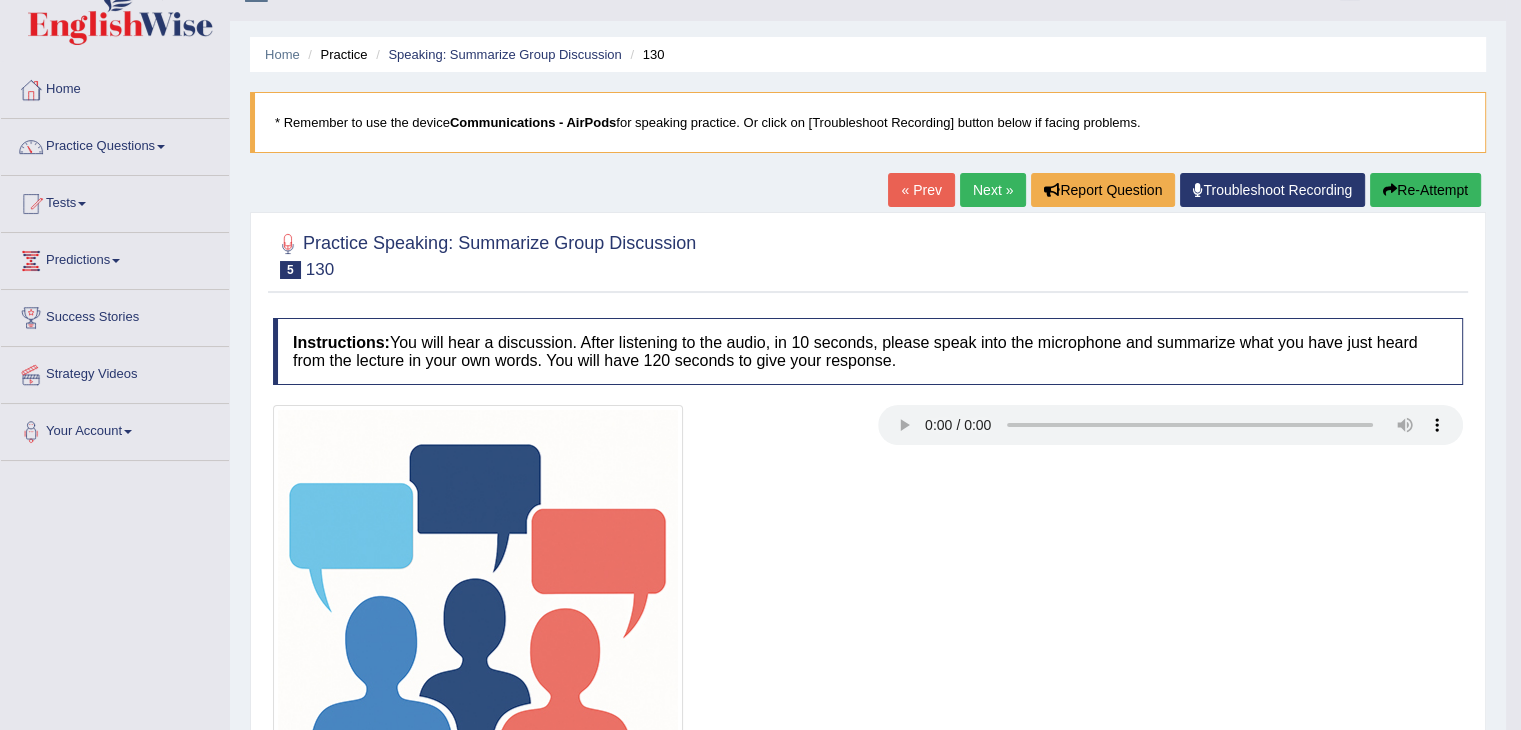 scroll, scrollTop: 0, scrollLeft: 0, axis: both 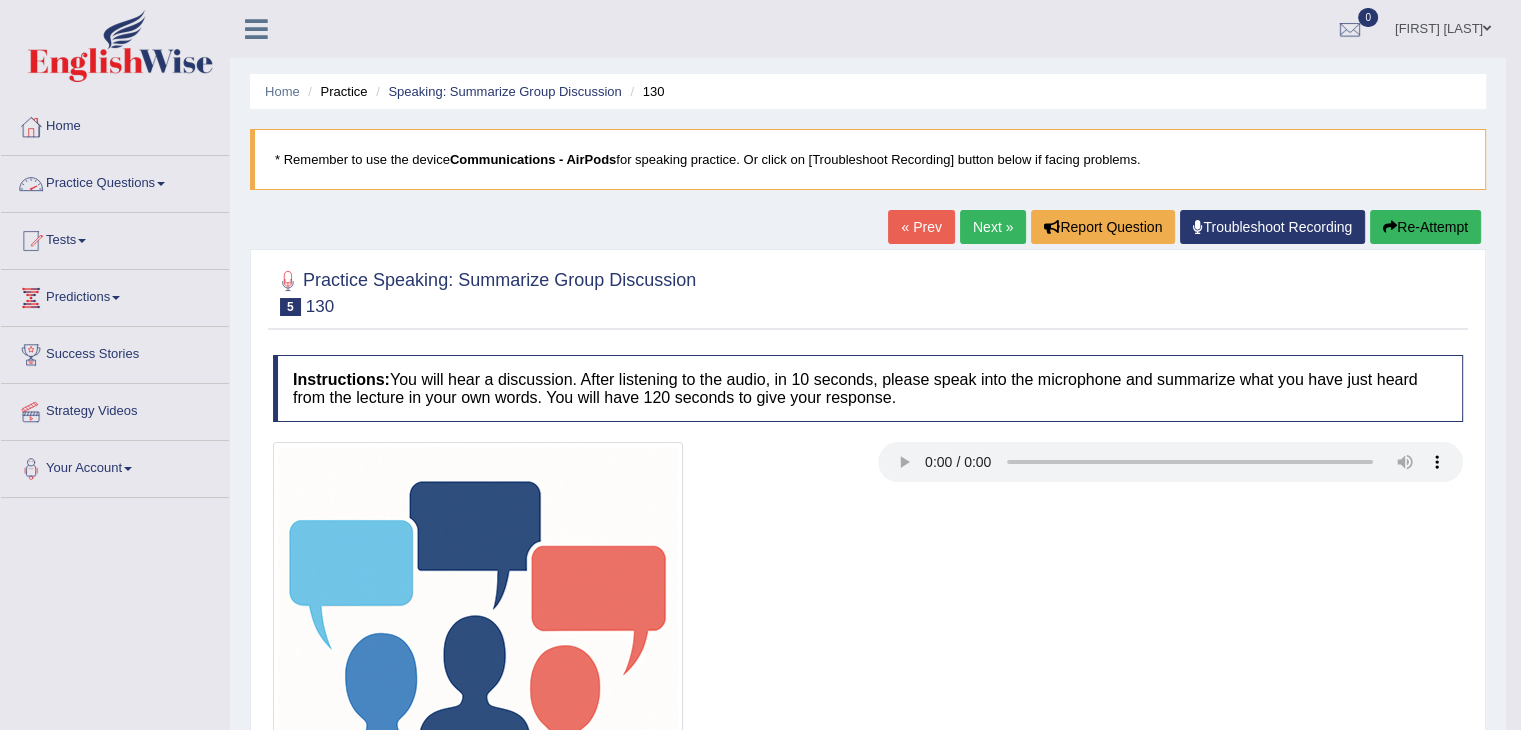 click at bounding box center [161, 184] 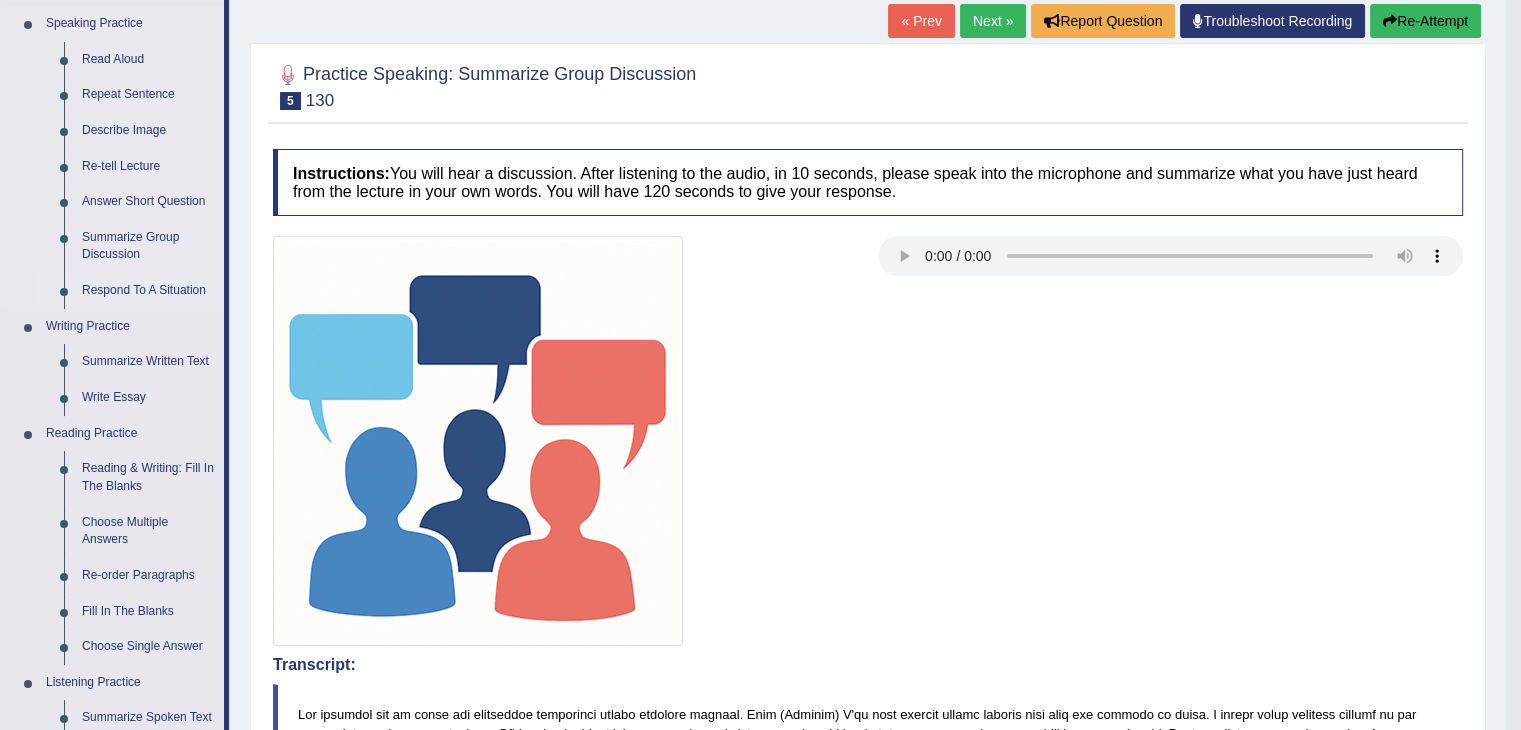 scroll, scrollTop: 233, scrollLeft: 0, axis: vertical 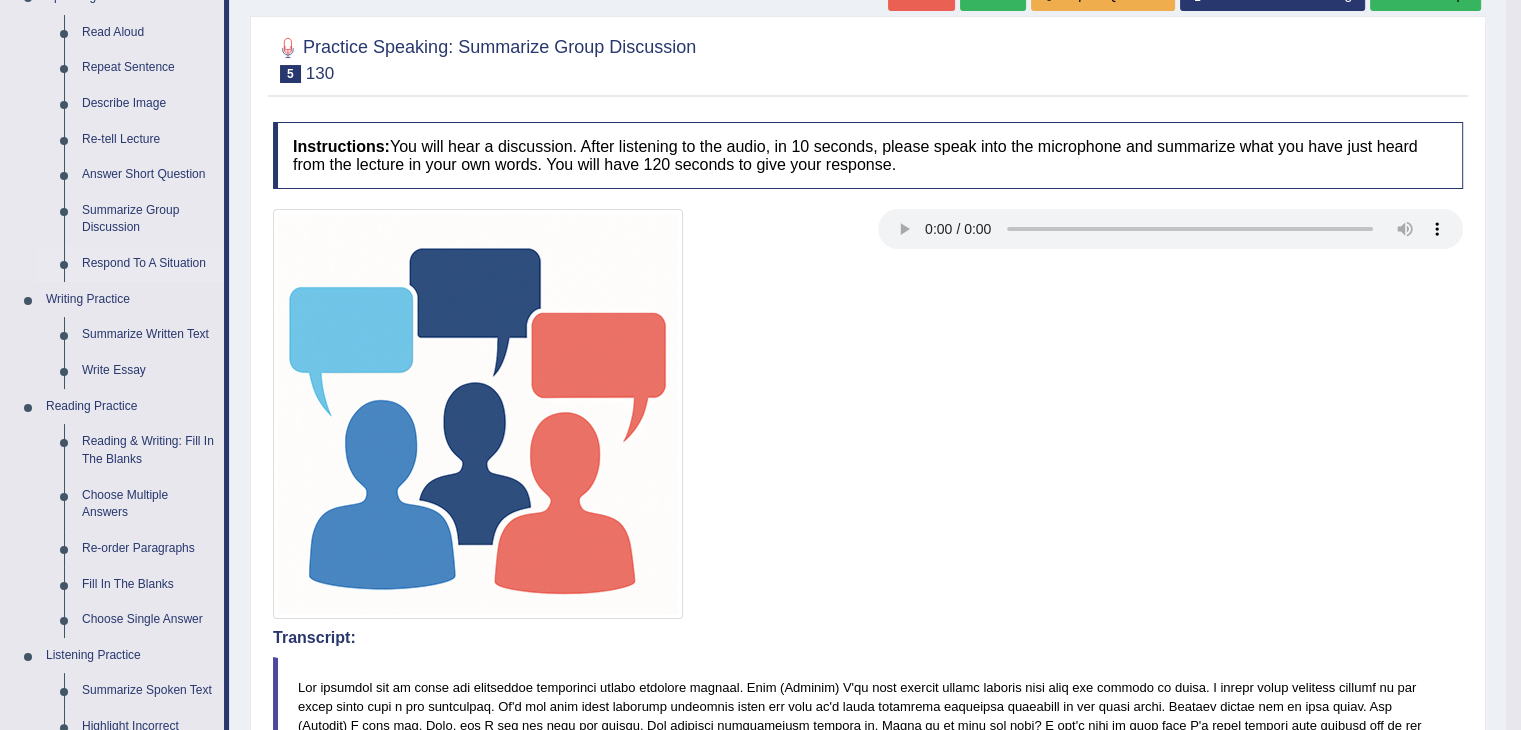click on "Respond To A Situation" at bounding box center [148, 264] 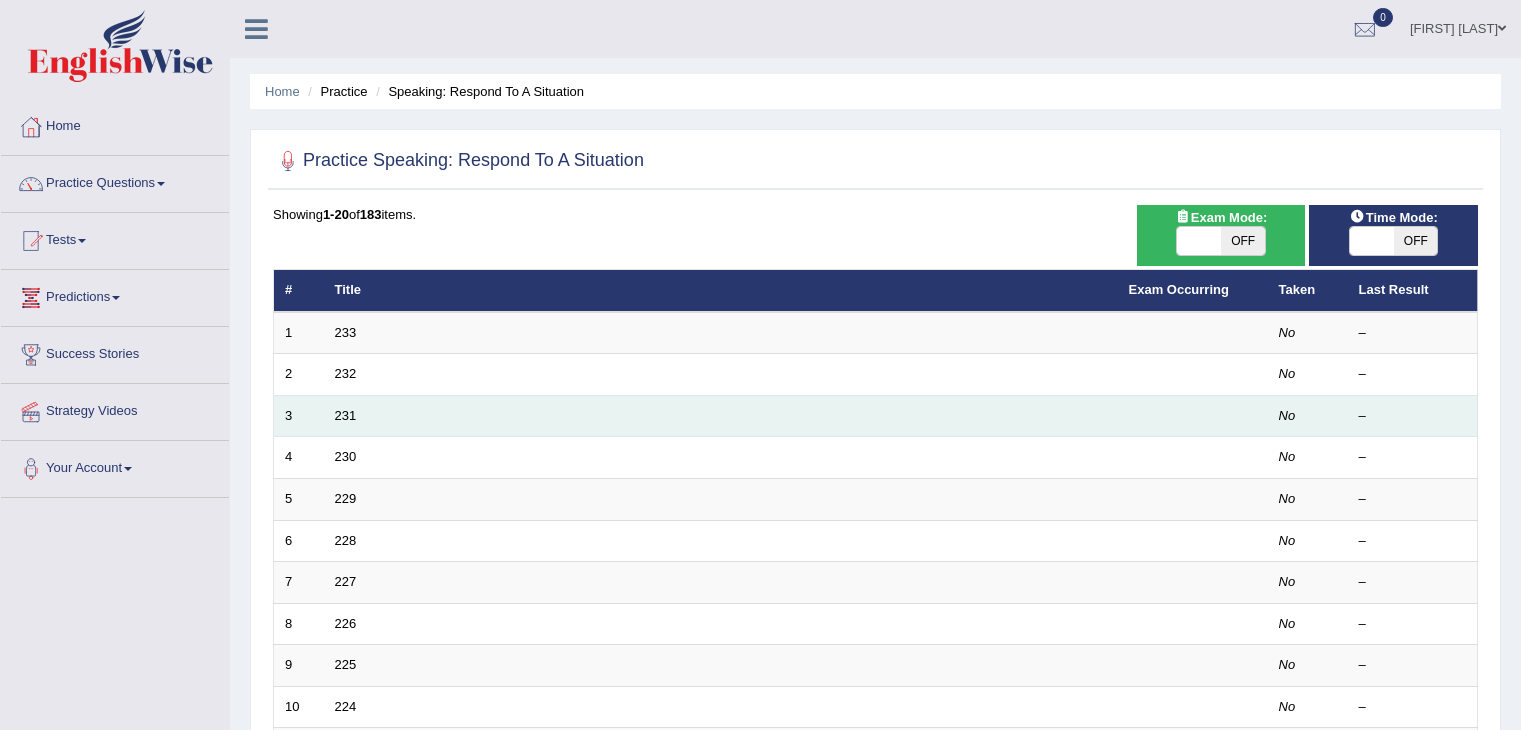 scroll, scrollTop: 100, scrollLeft: 0, axis: vertical 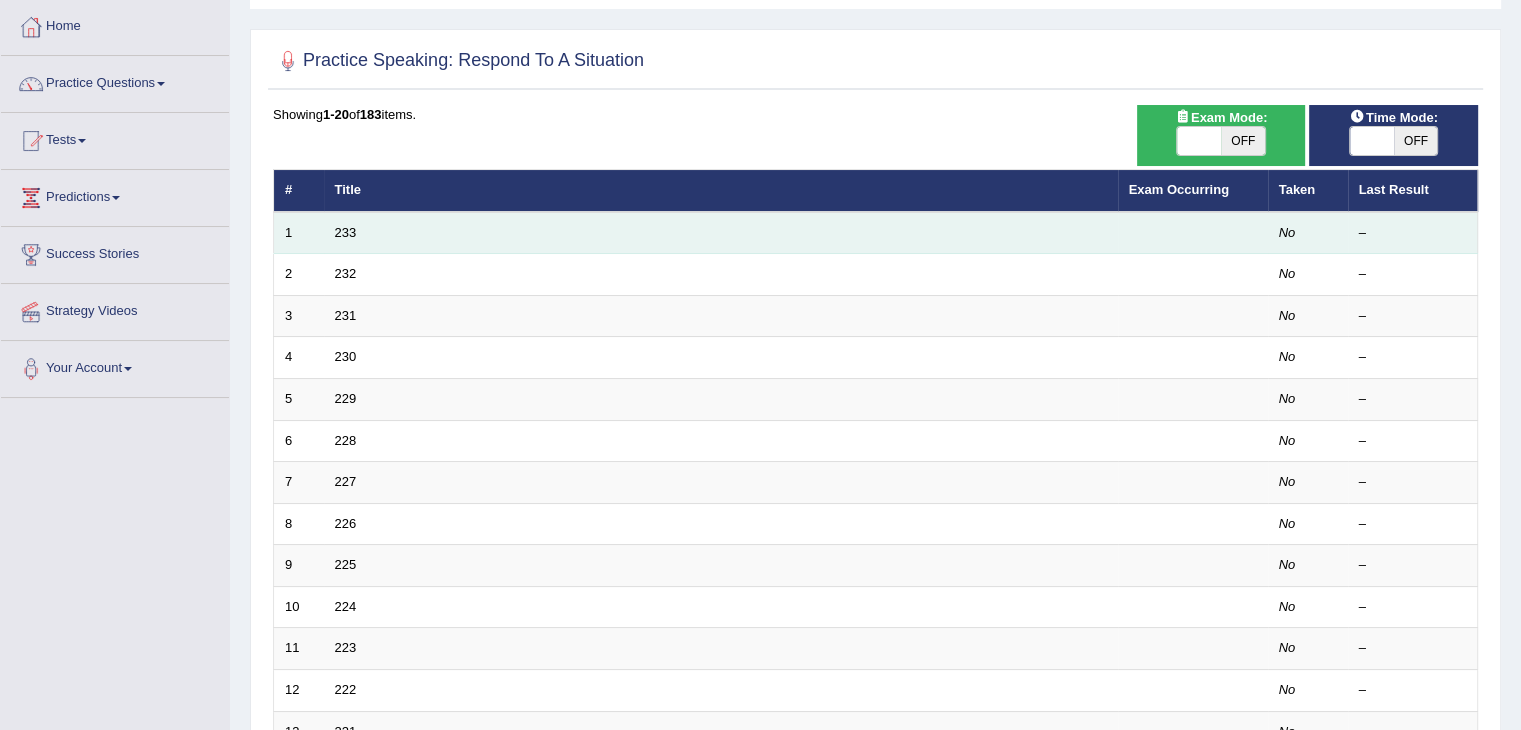 click on "233" at bounding box center (721, 233) 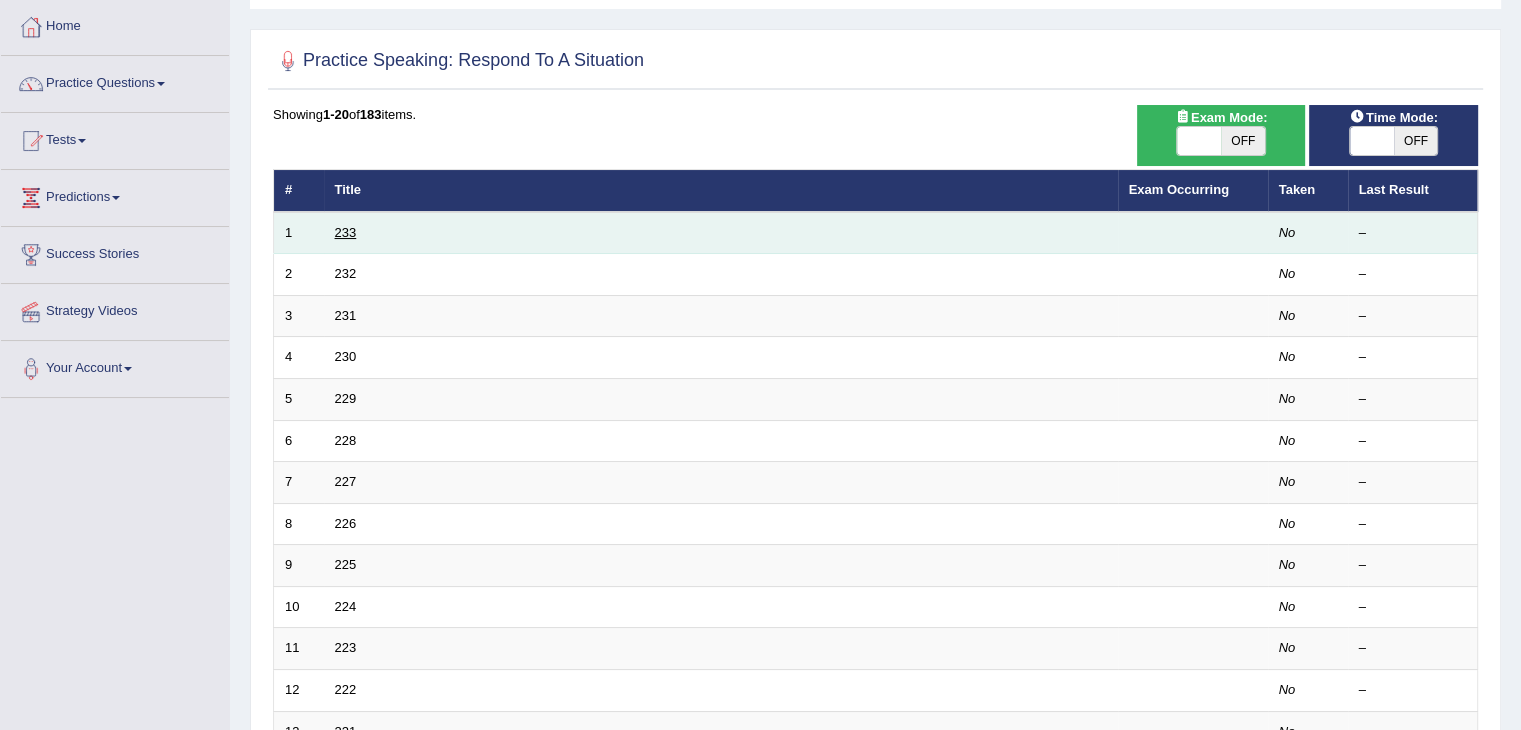 click on "233" at bounding box center (346, 232) 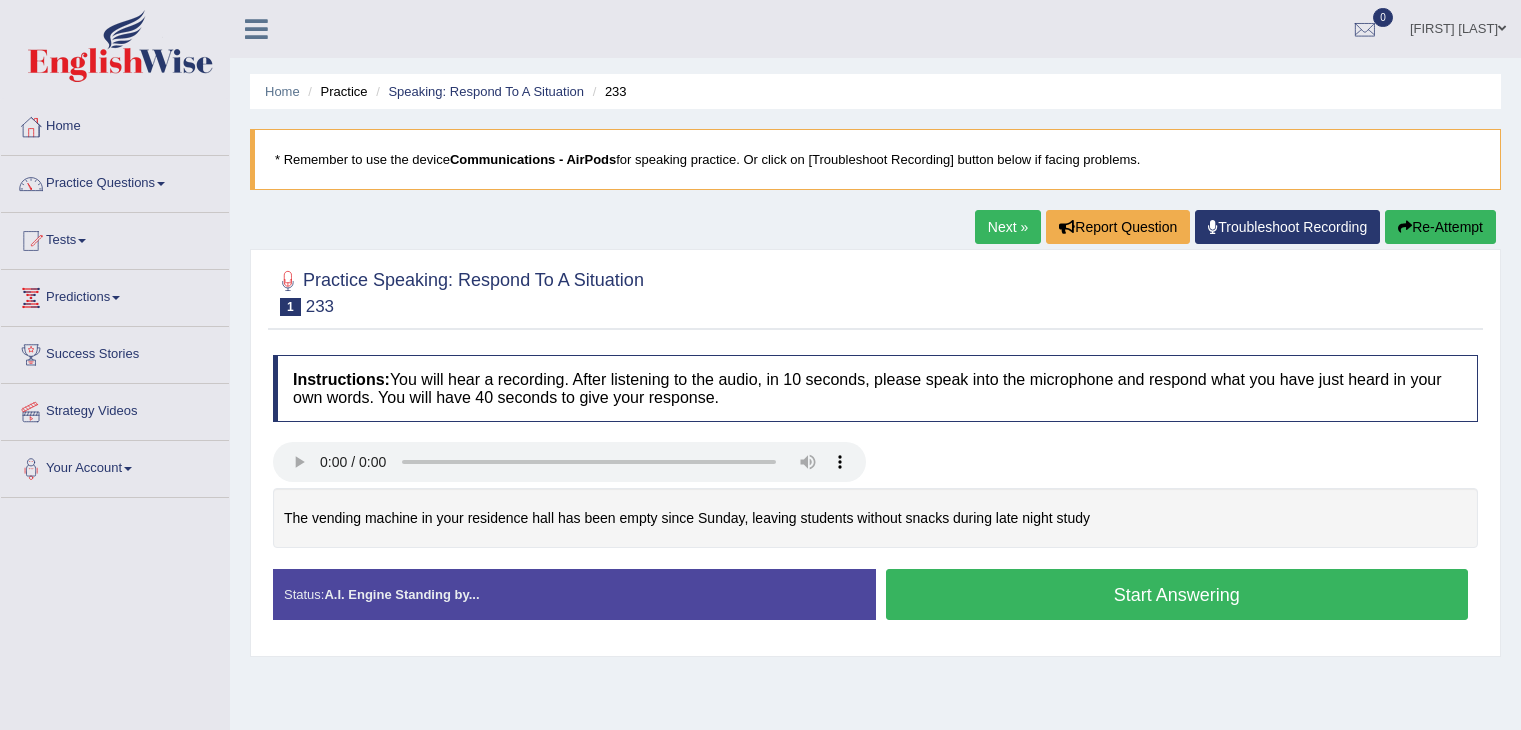 scroll, scrollTop: 0, scrollLeft: 0, axis: both 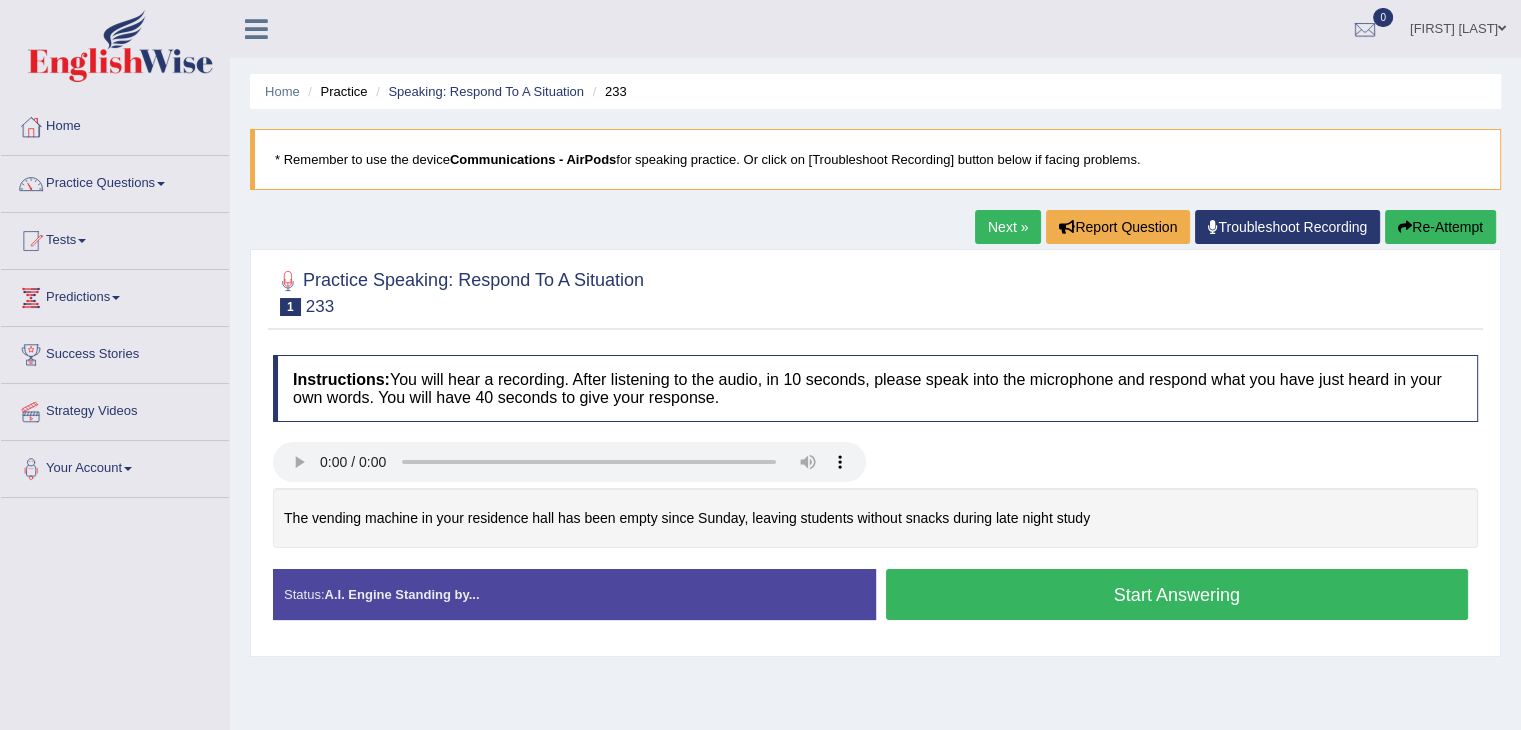 type 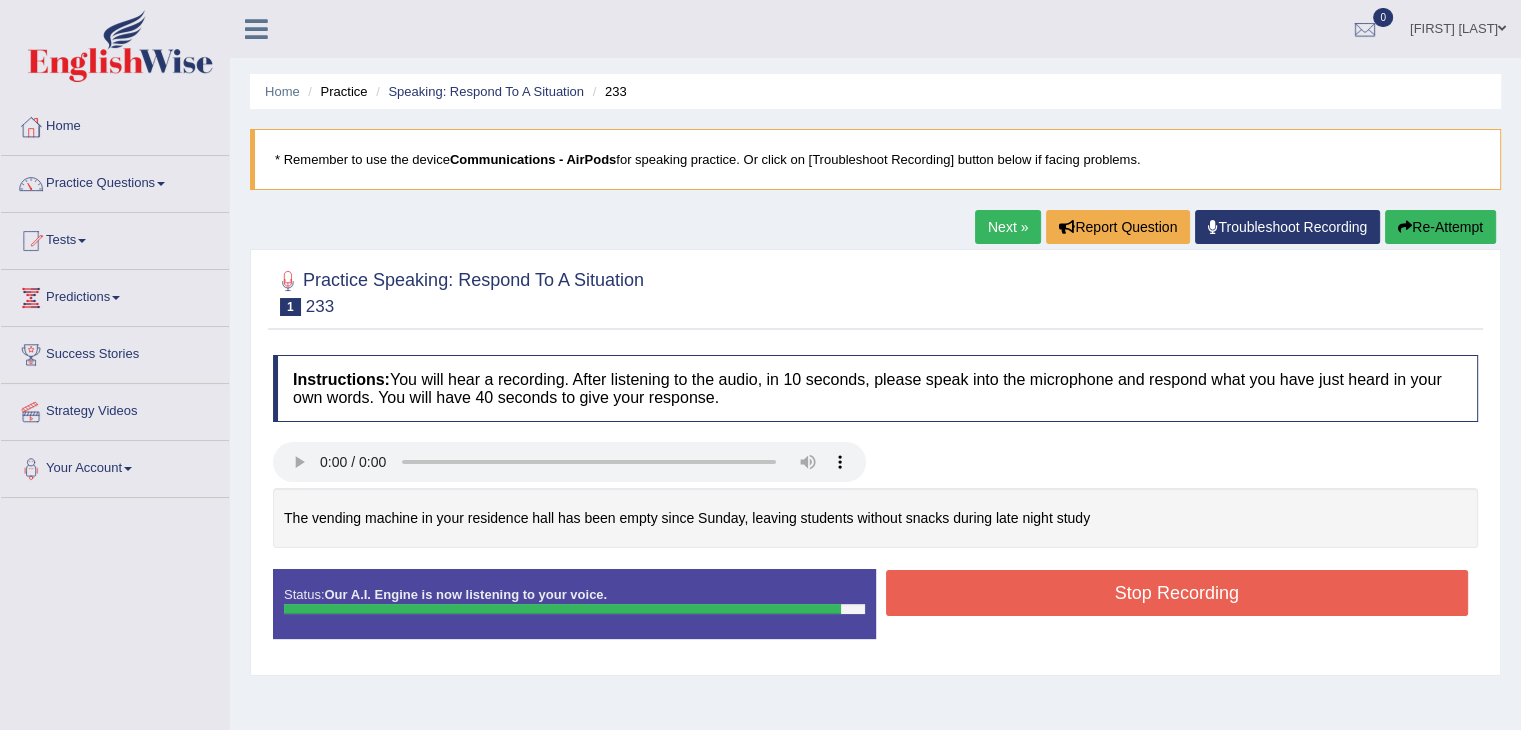 click on "Stop Recording" at bounding box center [1177, 593] 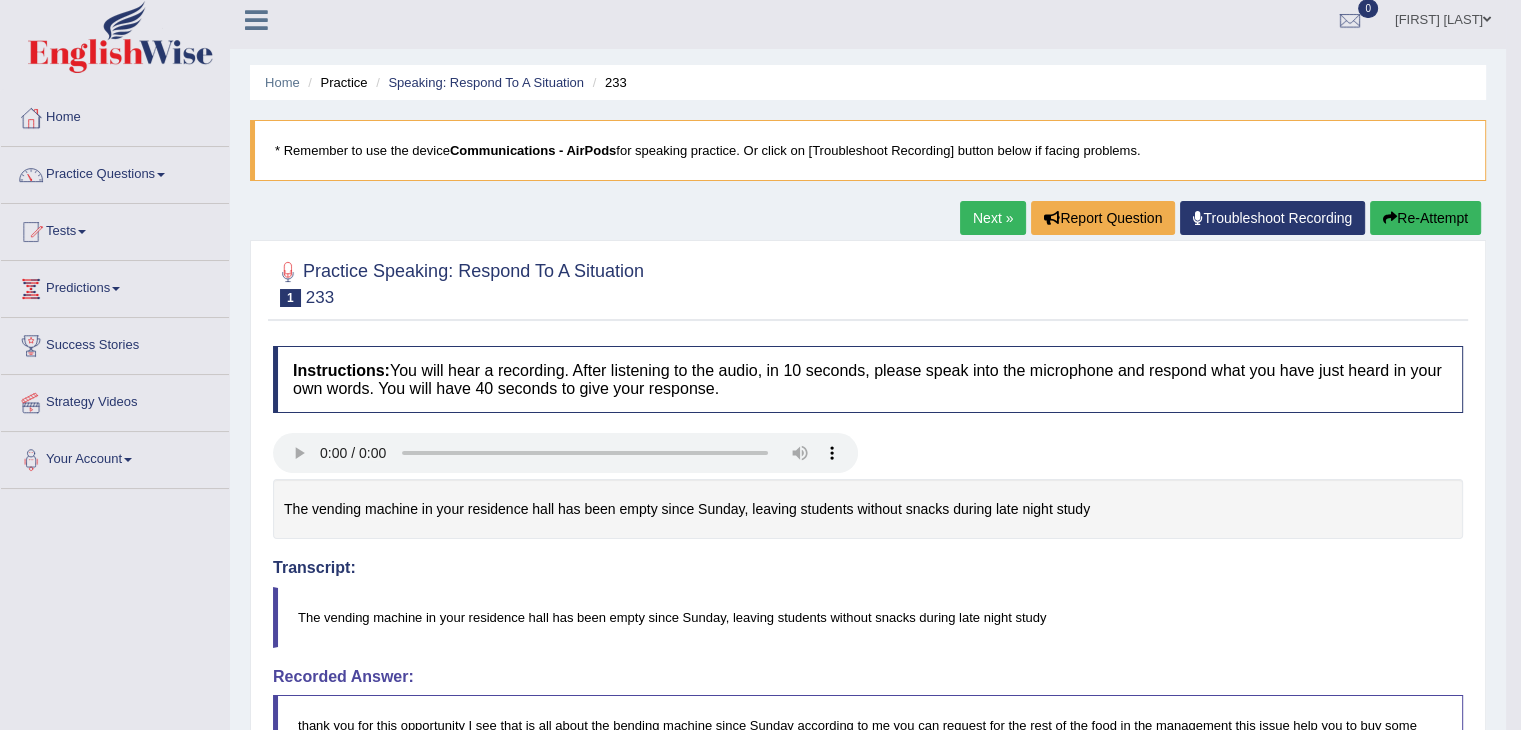 scroll, scrollTop: 0, scrollLeft: 0, axis: both 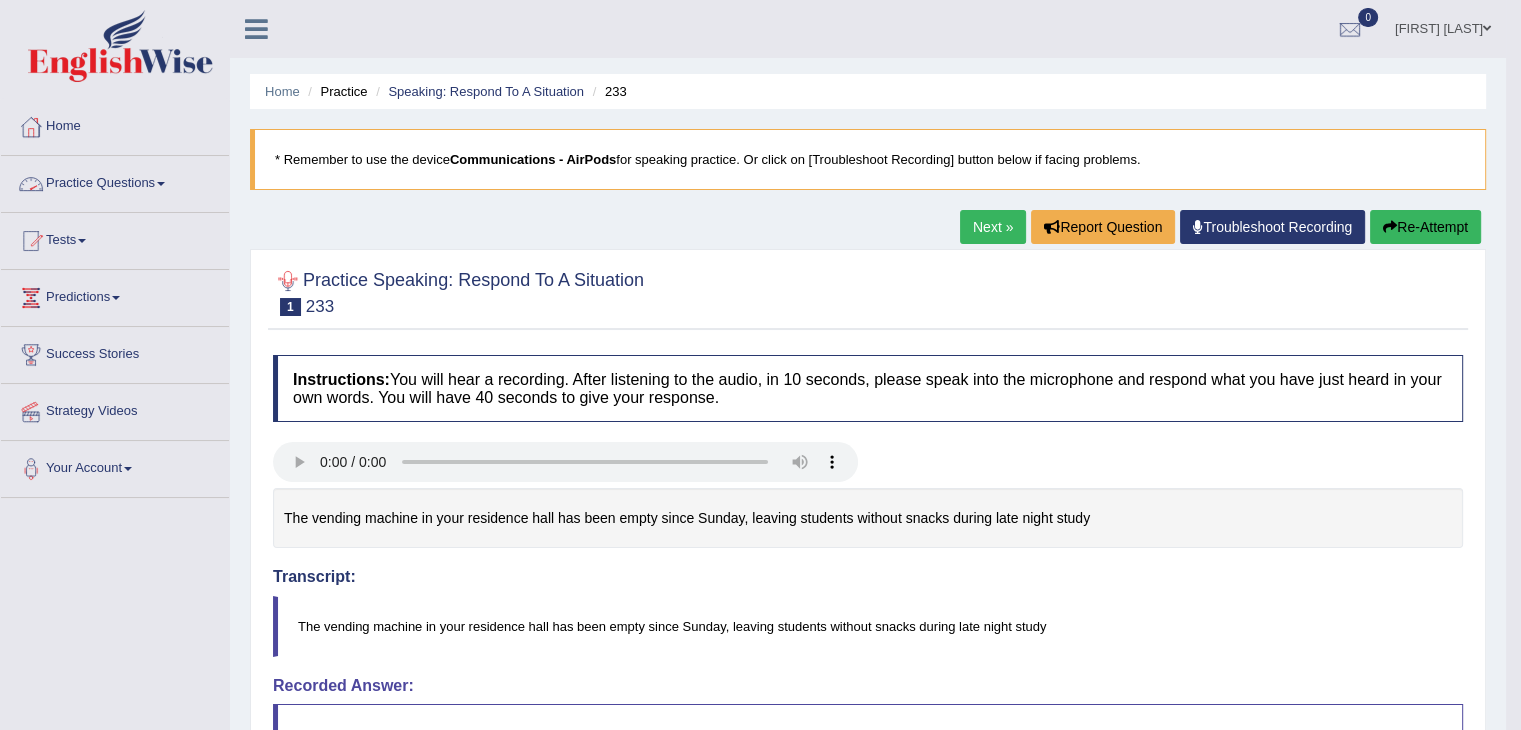click on "Practice Questions" at bounding box center [115, 181] 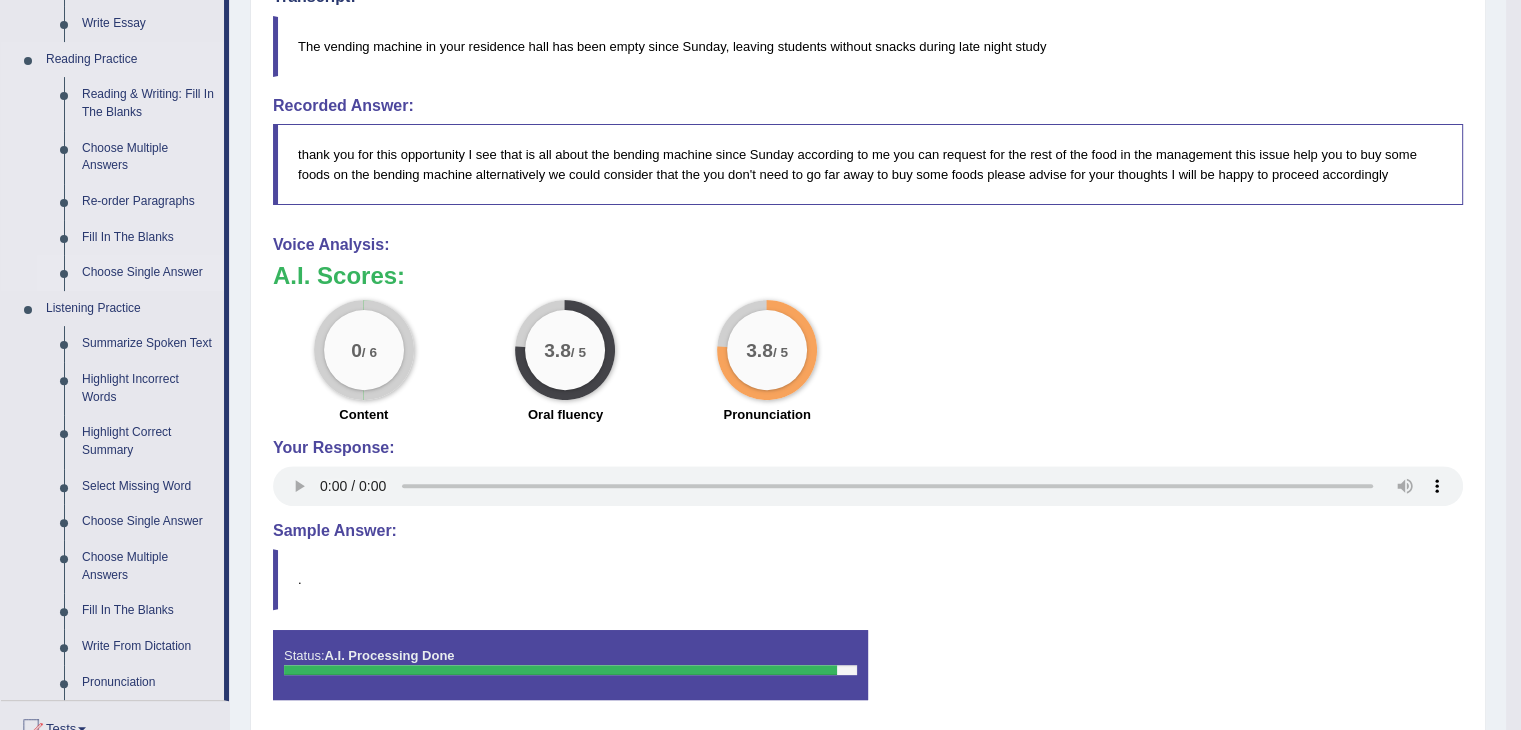 scroll, scrollTop: 600, scrollLeft: 0, axis: vertical 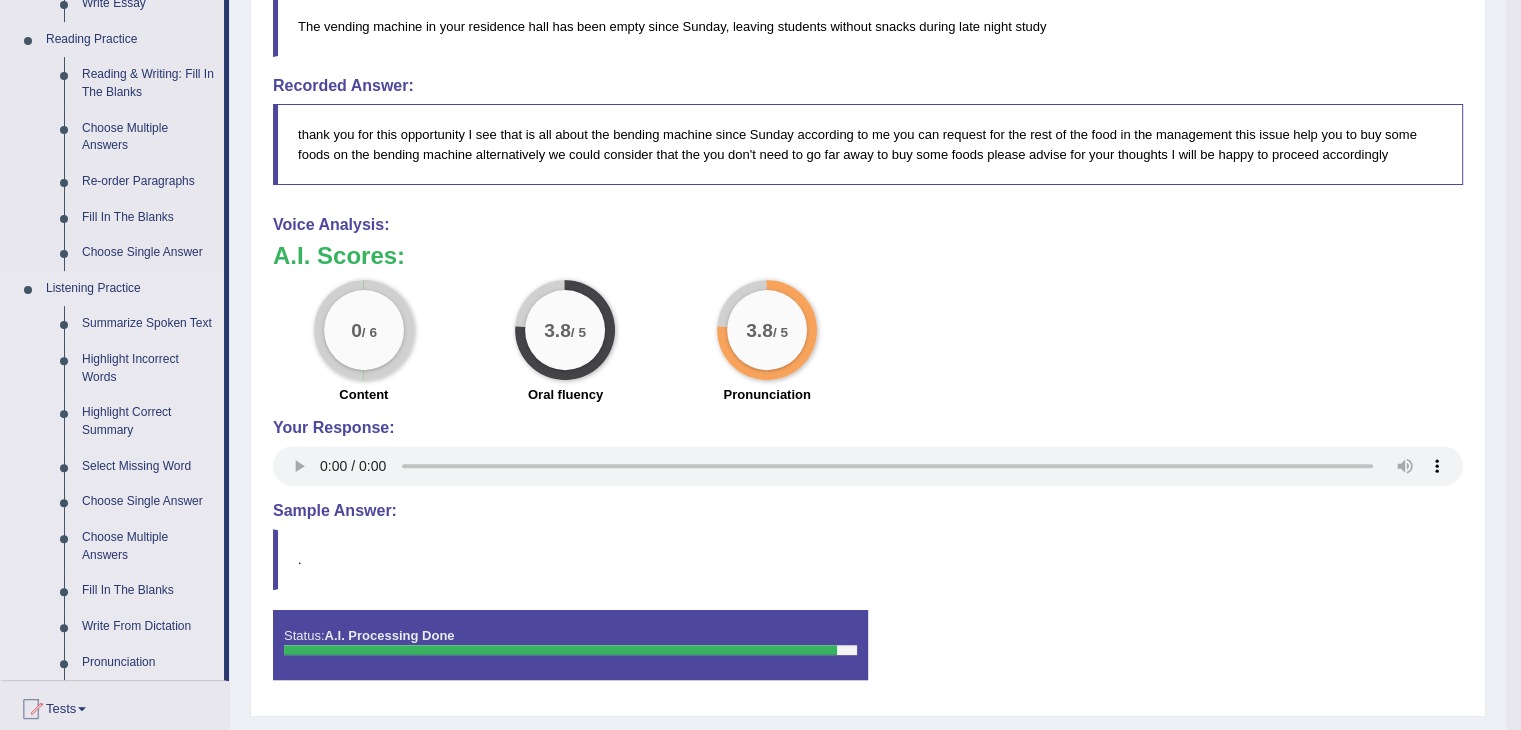 click on "Summarize Spoken Text" at bounding box center [148, 324] 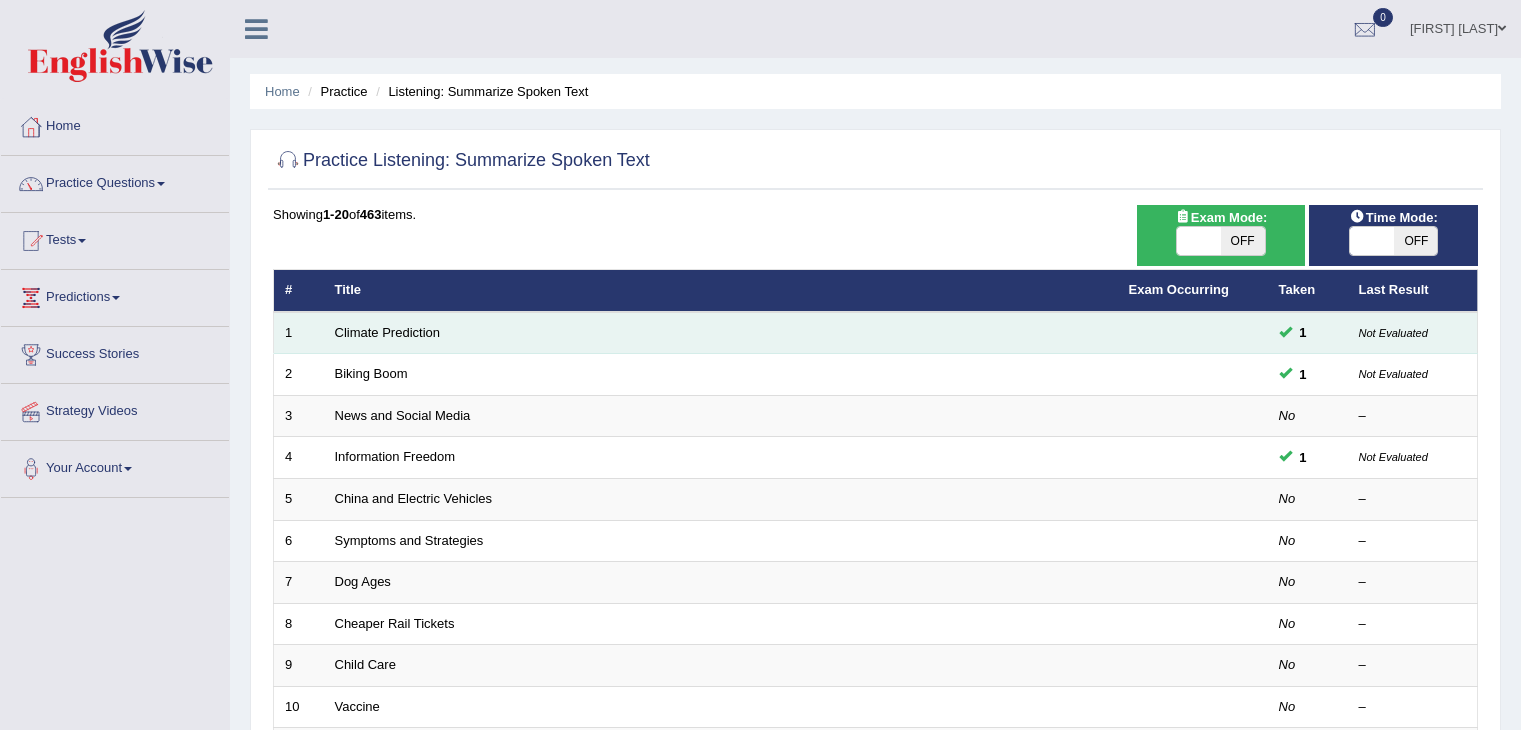 scroll, scrollTop: 0, scrollLeft: 0, axis: both 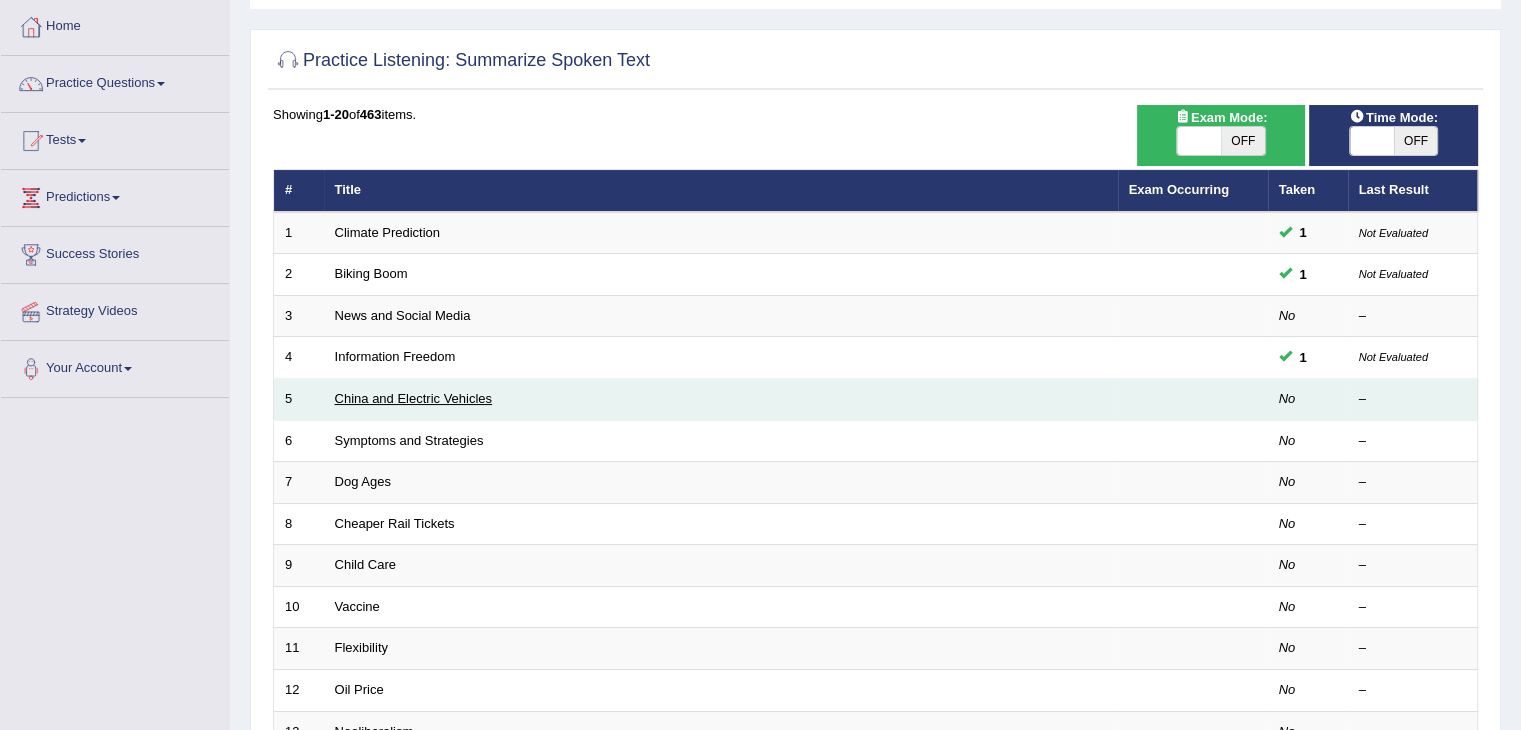 click on "China and Electric Vehicles" at bounding box center [414, 398] 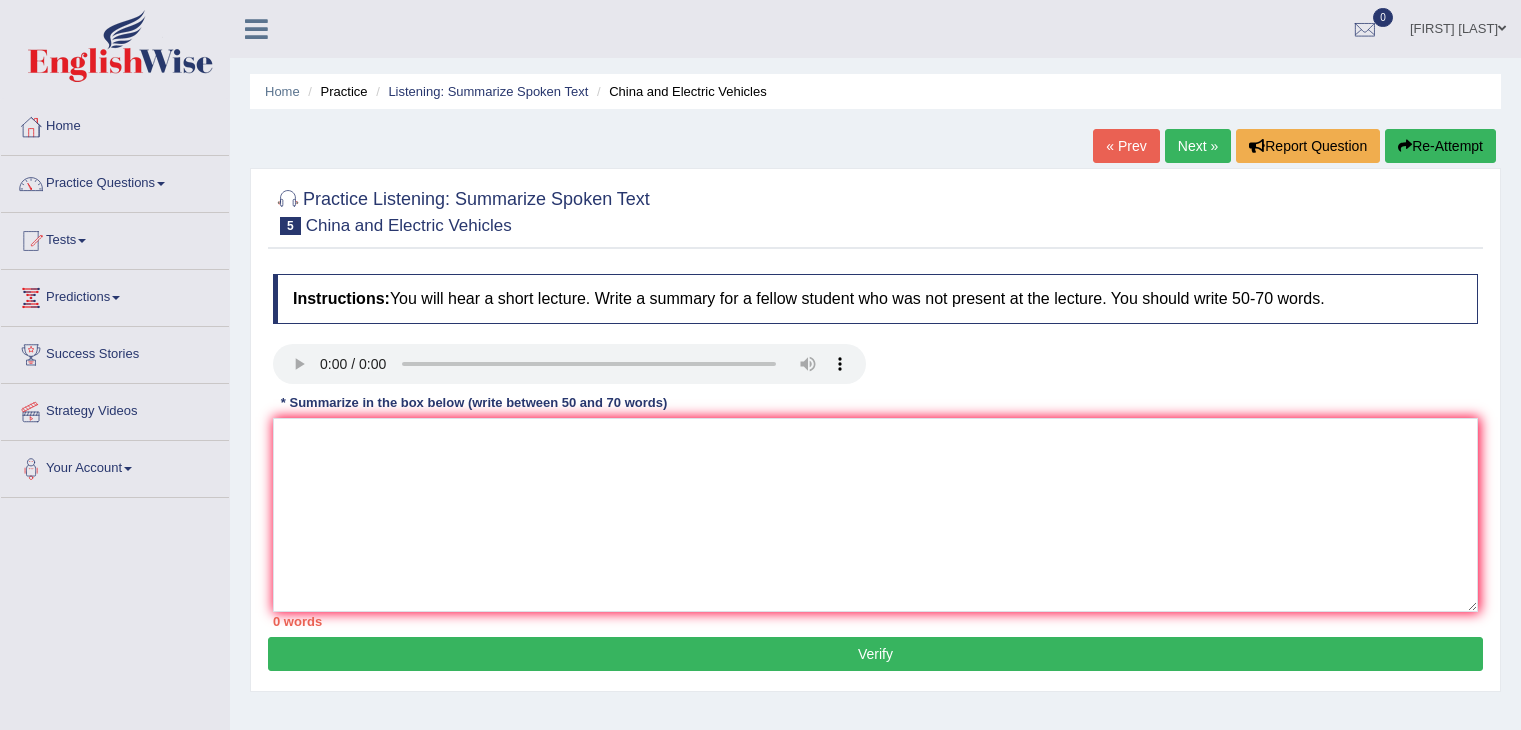 scroll, scrollTop: 0, scrollLeft: 0, axis: both 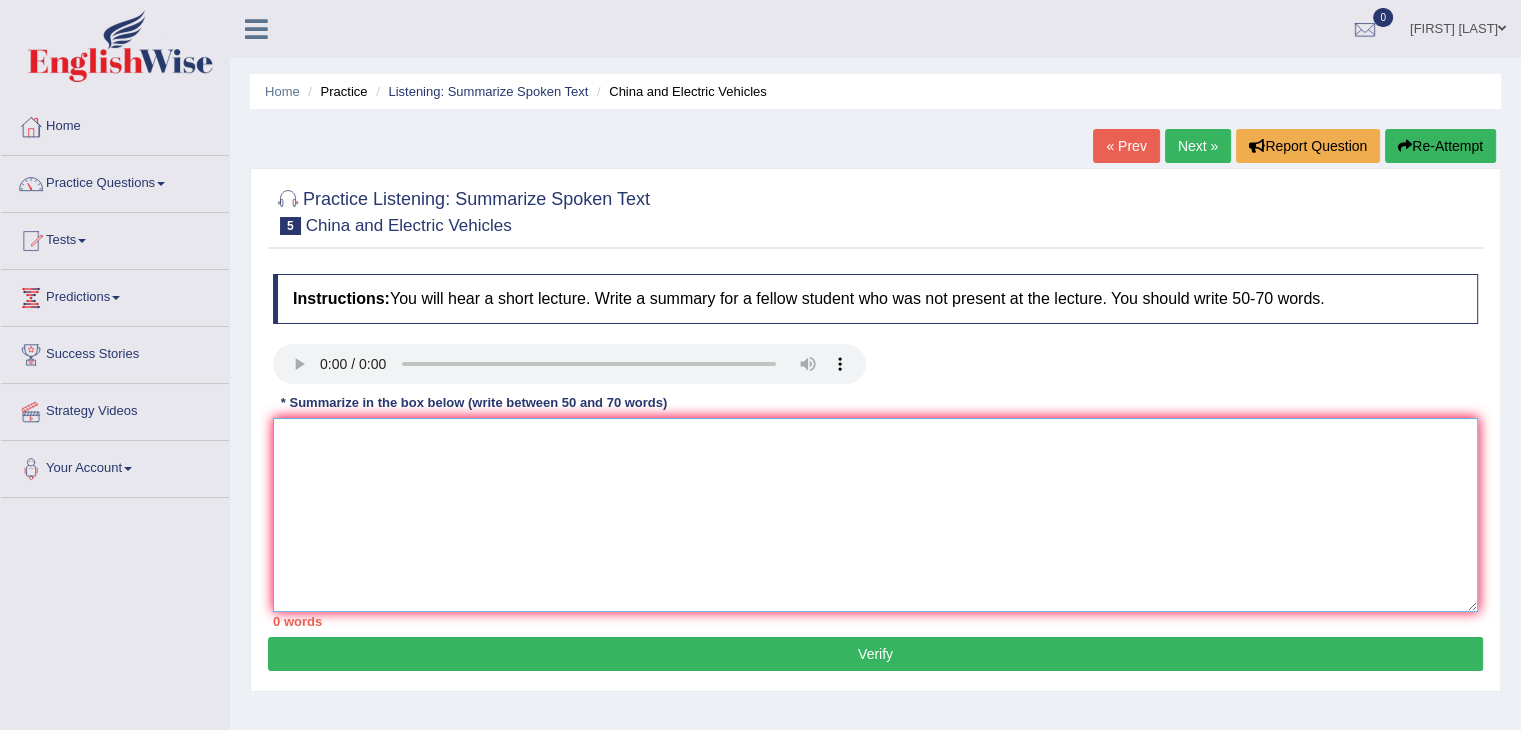 click at bounding box center [875, 515] 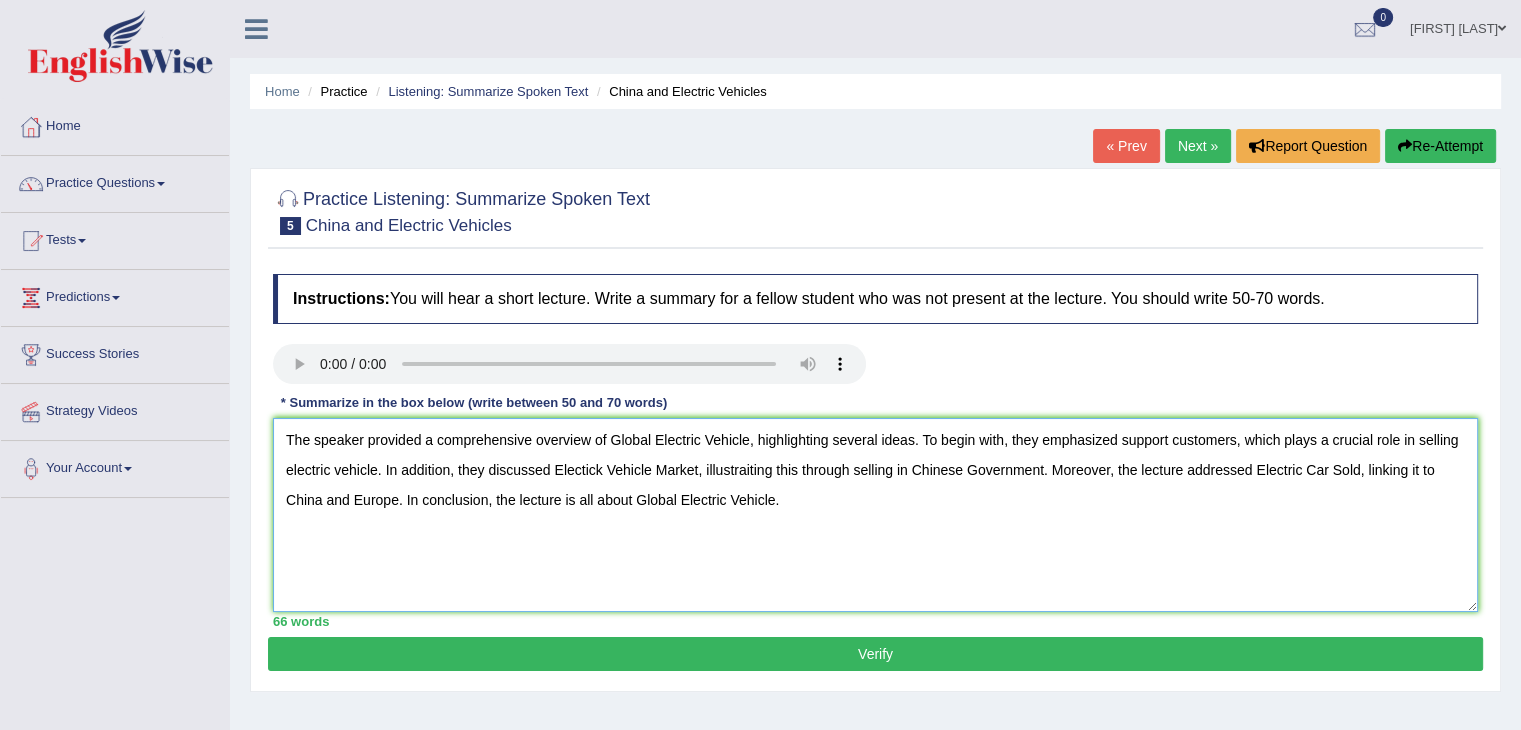 type on "The speaker provided a comprehensive overview of Global Electric Vehicle, highlighting several ideas. To begin with, they emphasized support customers, which plays a crucial role in selling electric vehicle. In addition, they discussed Electick Vehicle Market, illustraiting this through selling in Chinese Government. Moreover, the lecture addressed Electric Car Sold, linking it to China and Europe. In conclusion, the lecture is all about Global Electric Vehicle." 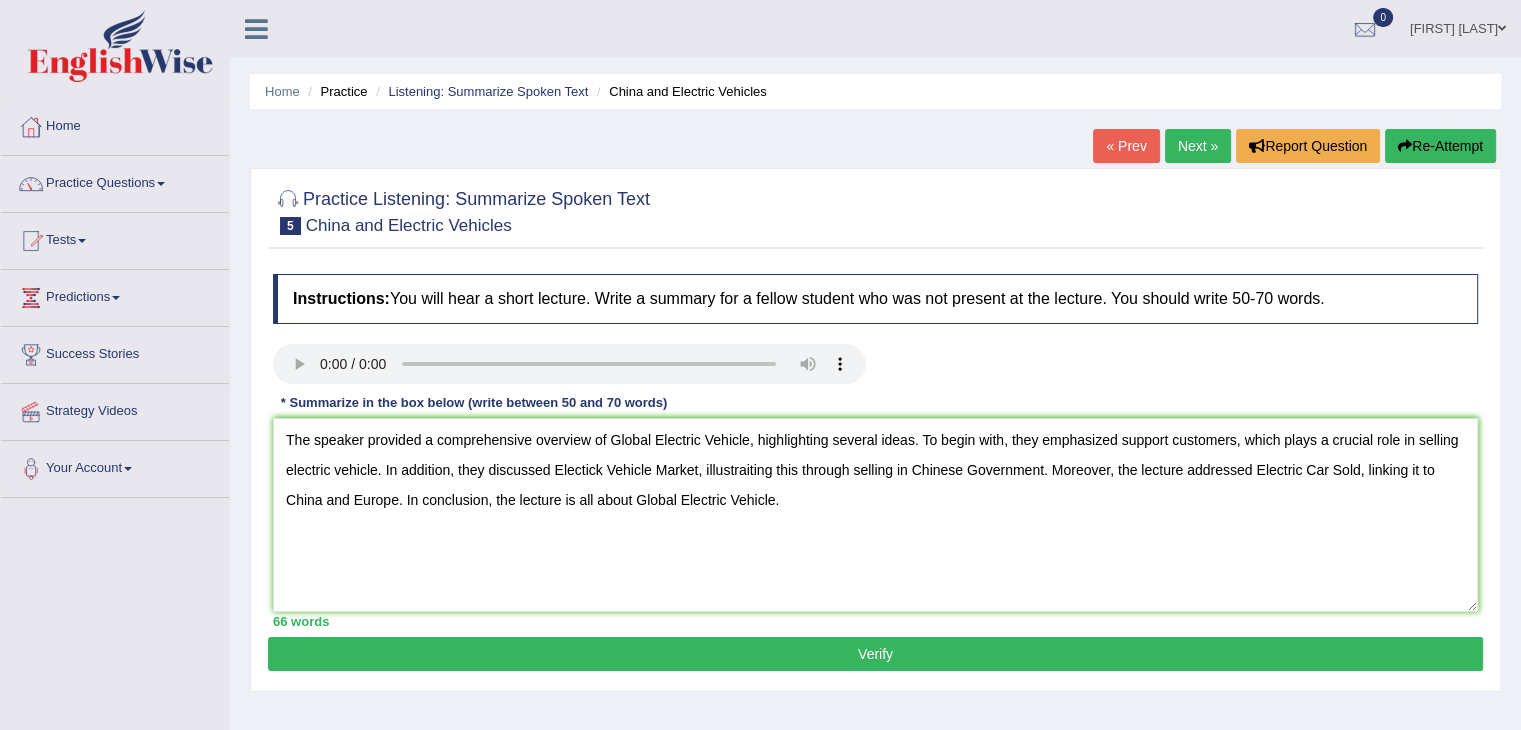 click on "Verify" at bounding box center [875, 654] 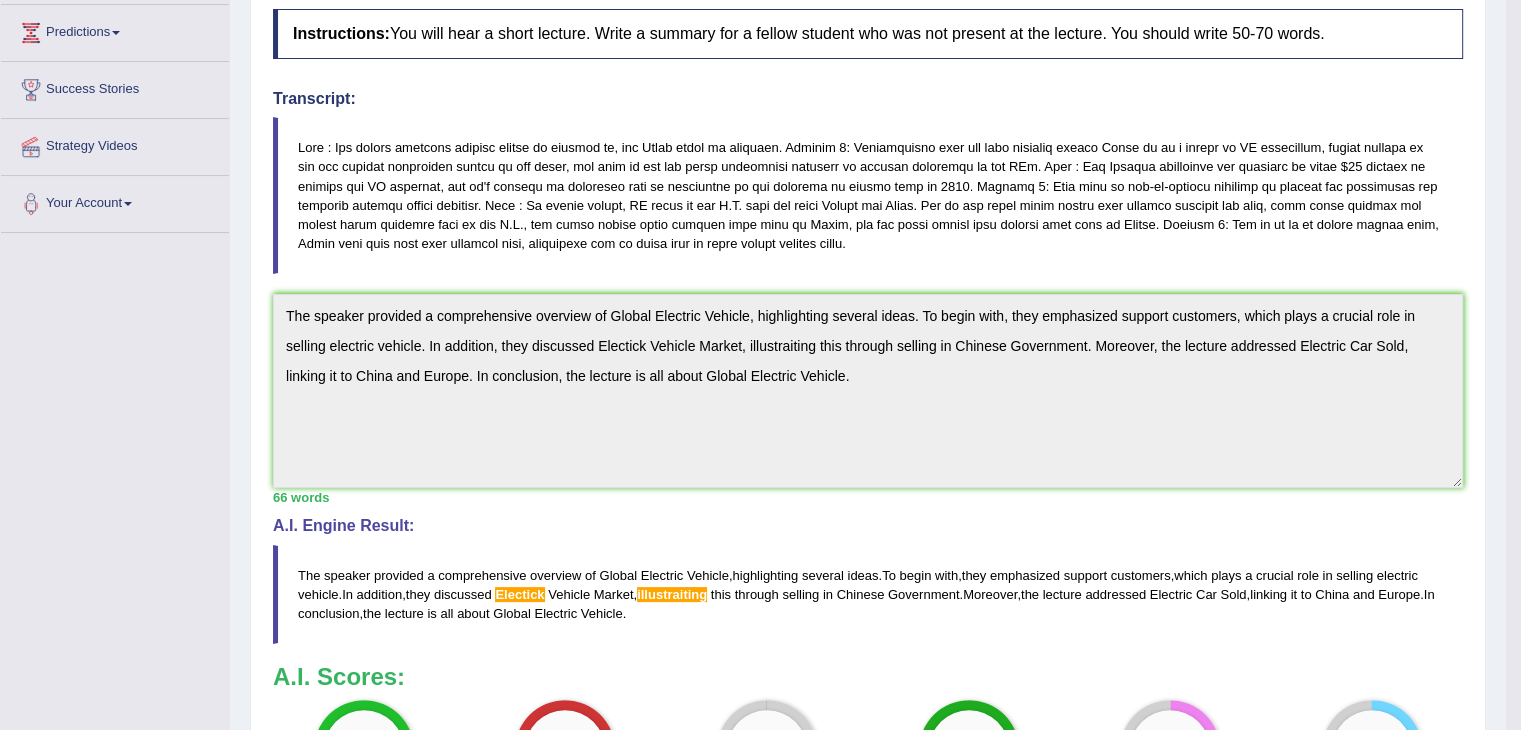 scroll, scrollTop: 266, scrollLeft: 0, axis: vertical 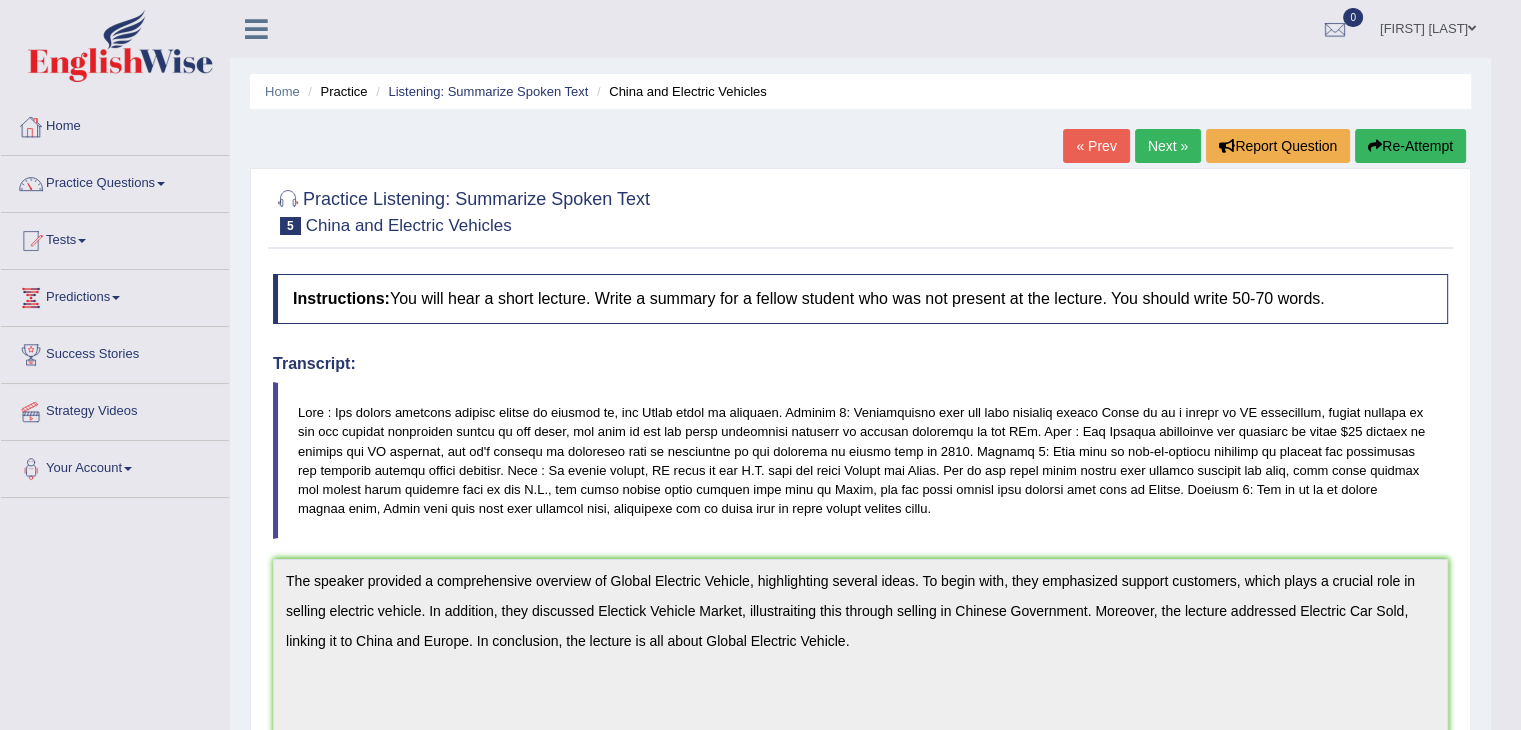 click at bounding box center [161, 184] 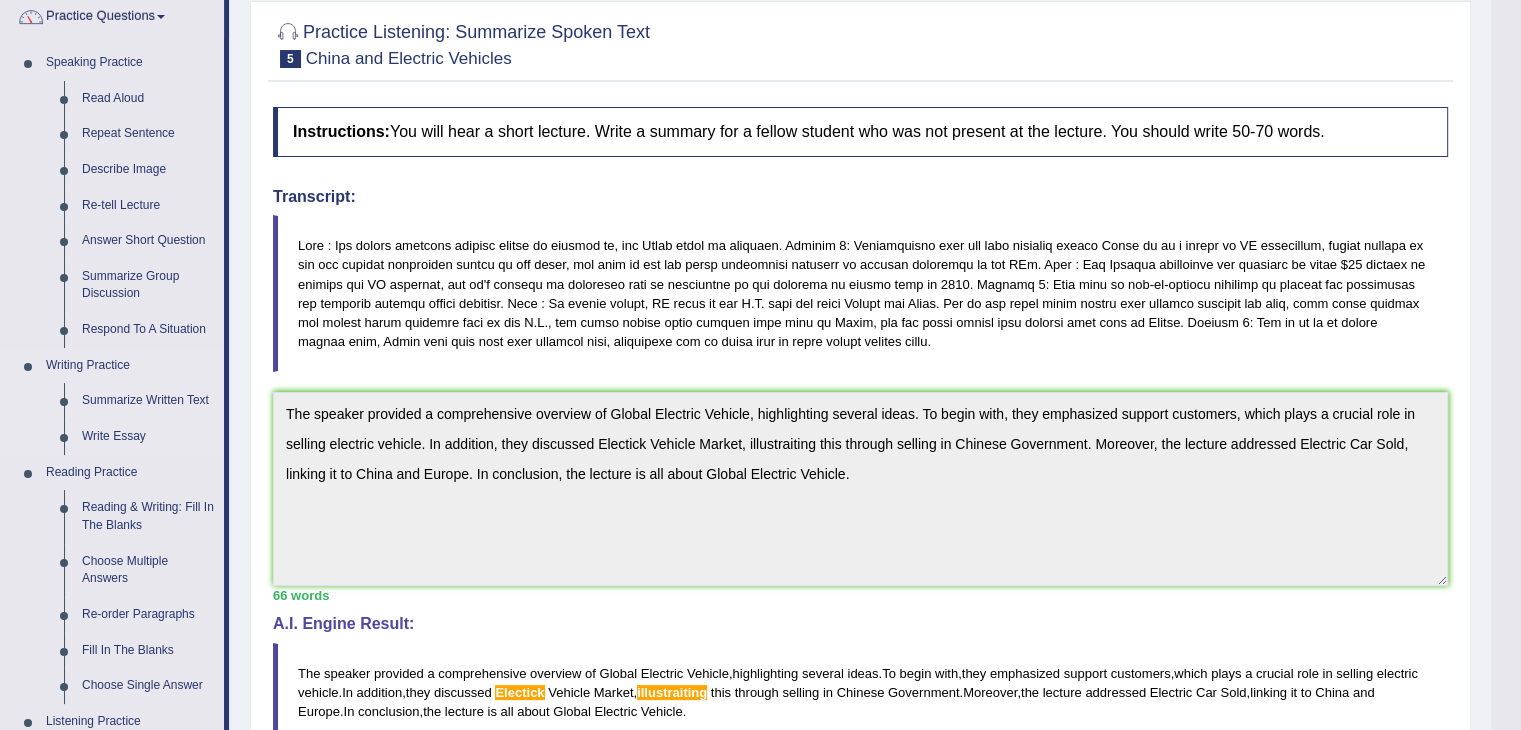 scroll, scrollTop: 200, scrollLeft: 0, axis: vertical 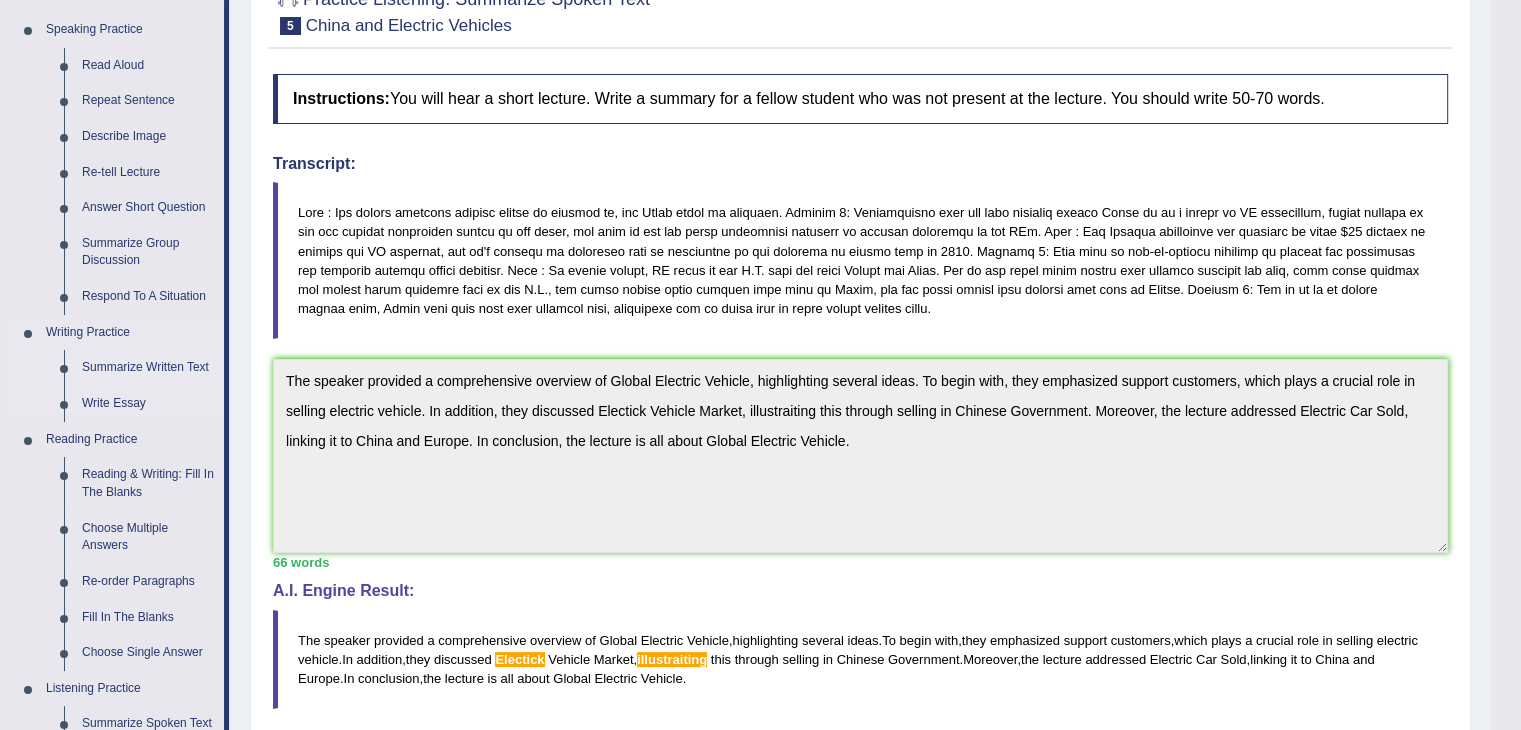 click on "Summarize Written Text" at bounding box center [148, 368] 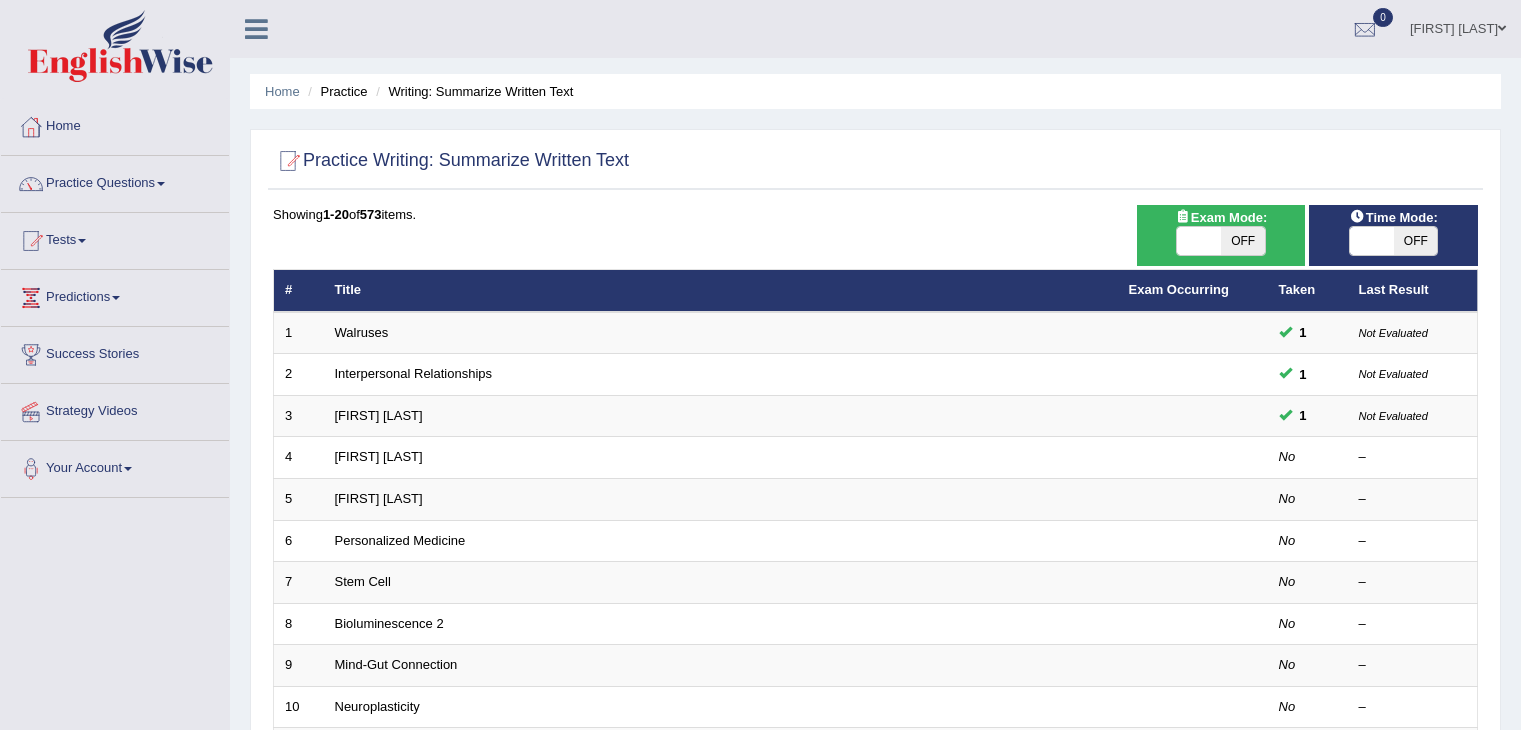 scroll, scrollTop: 200, scrollLeft: 0, axis: vertical 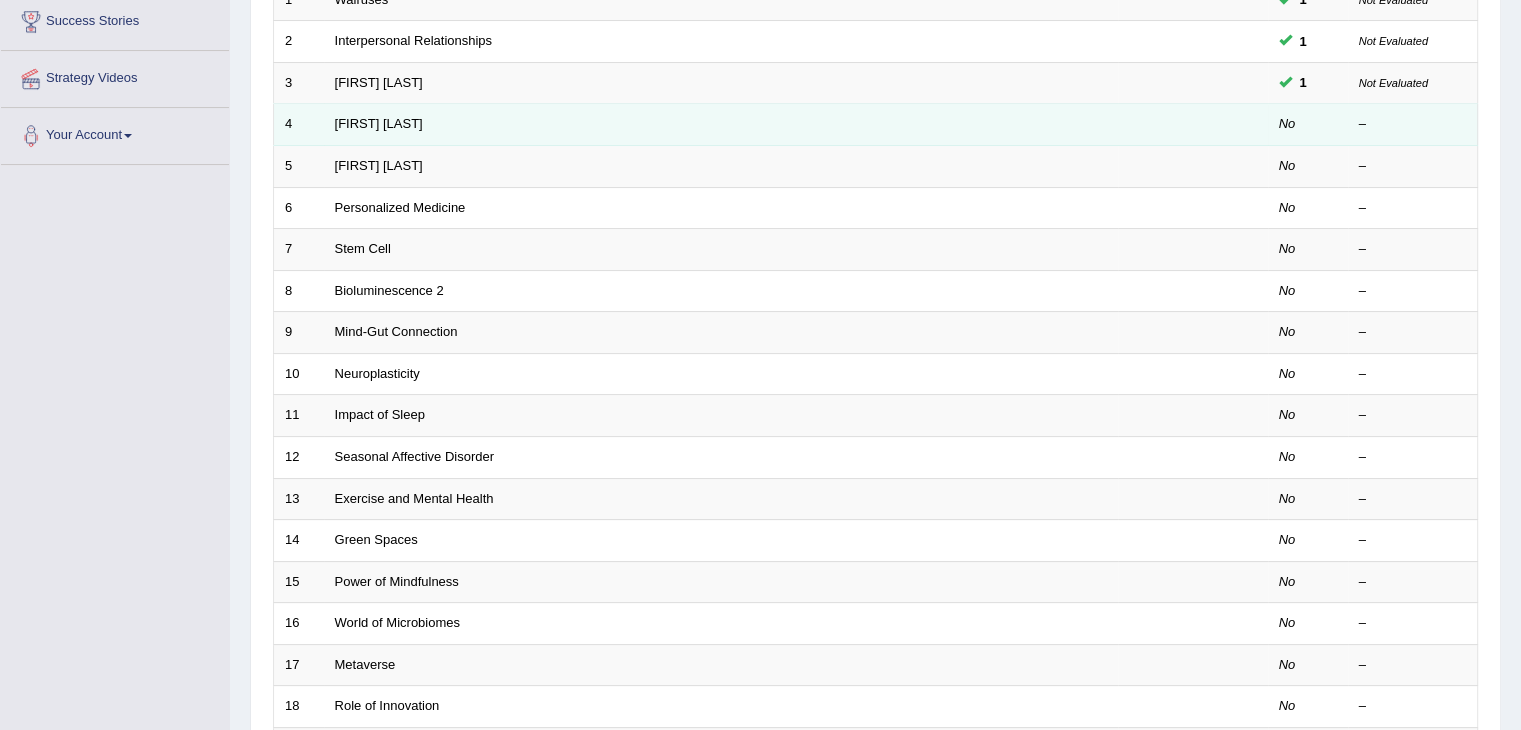 click on "Jonas Salk" at bounding box center (721, 125) 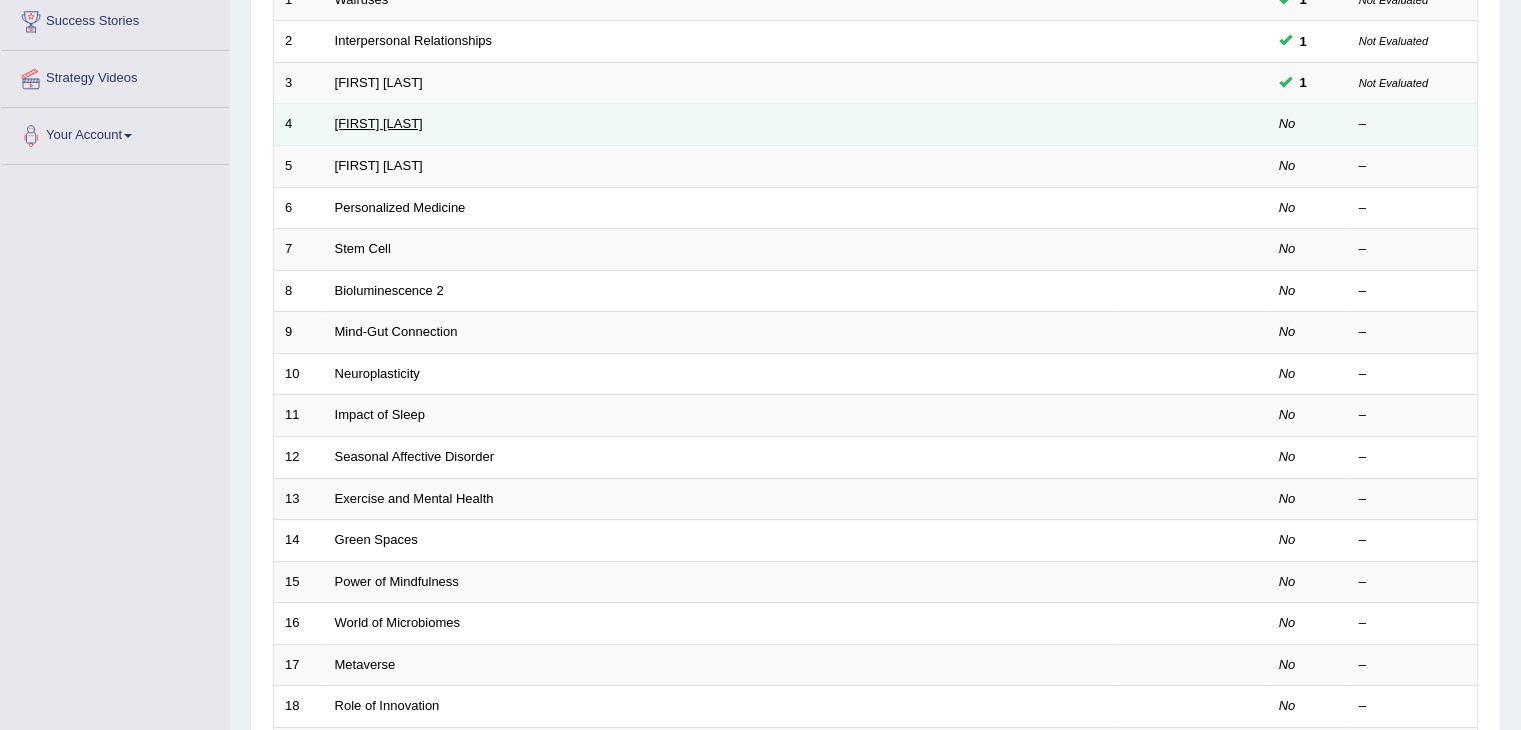 click on "[PERSON] [LAST NAME]" at bounding box center (379, 123) 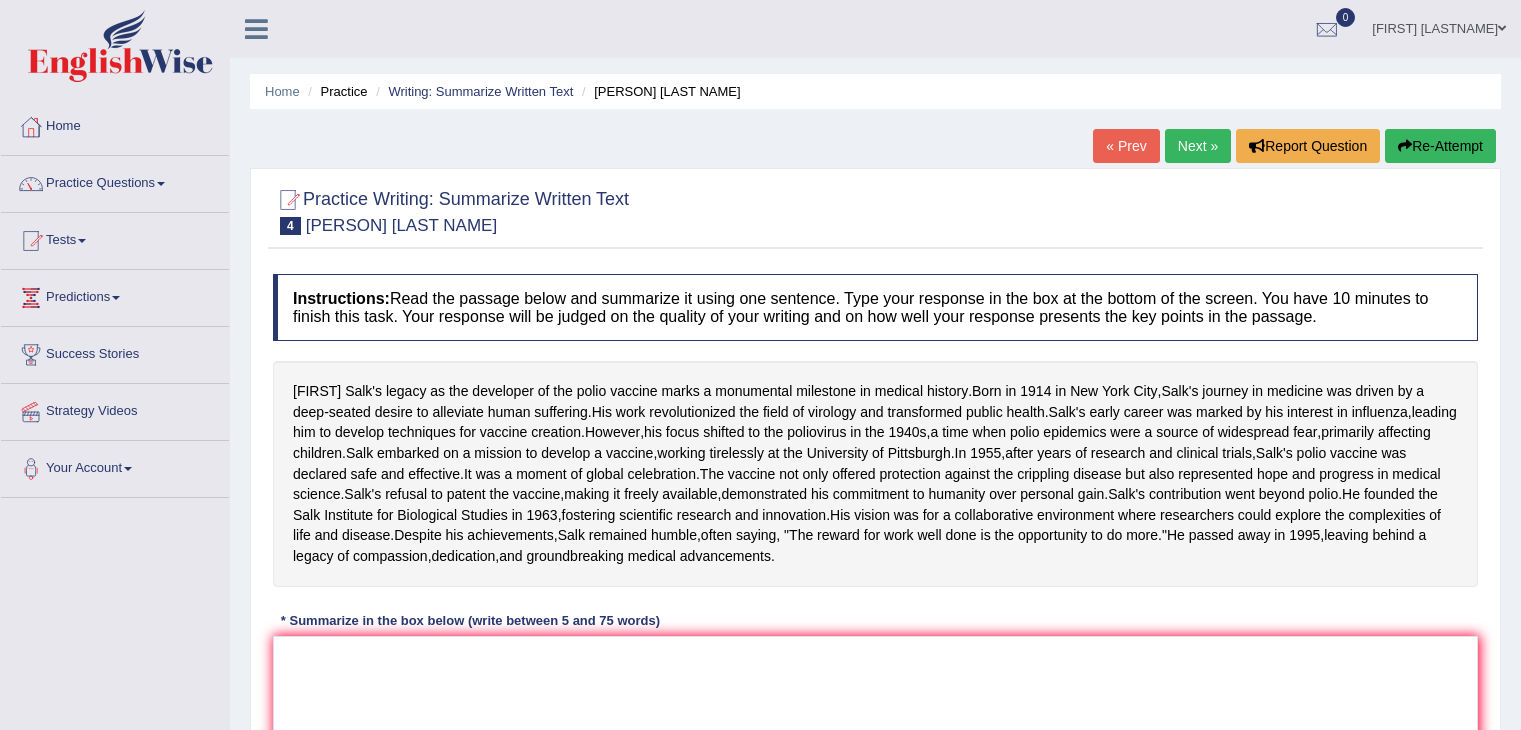 scroll, scrollTop: 0, scrollLeft: 0, axis: both 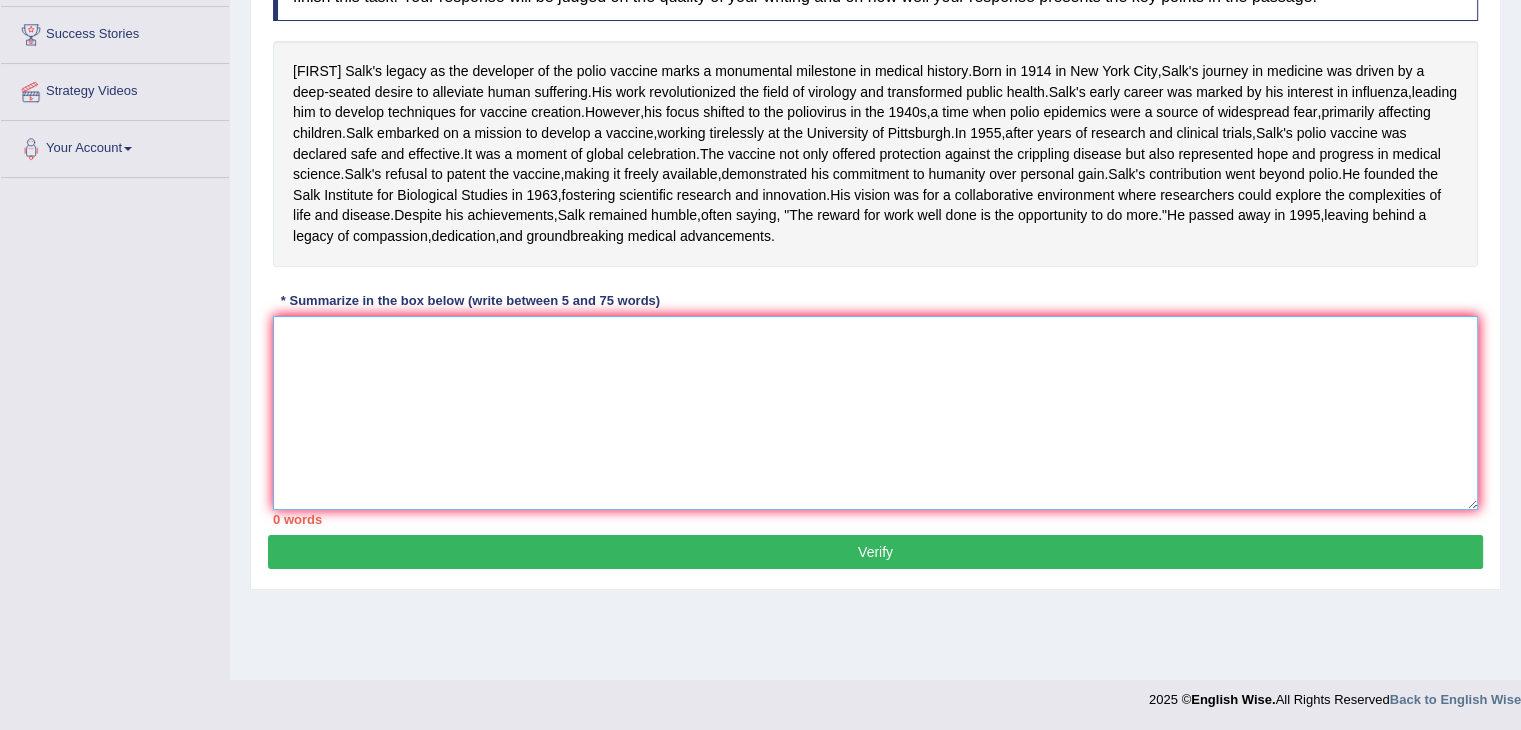 click at bounding box center (875, 413) 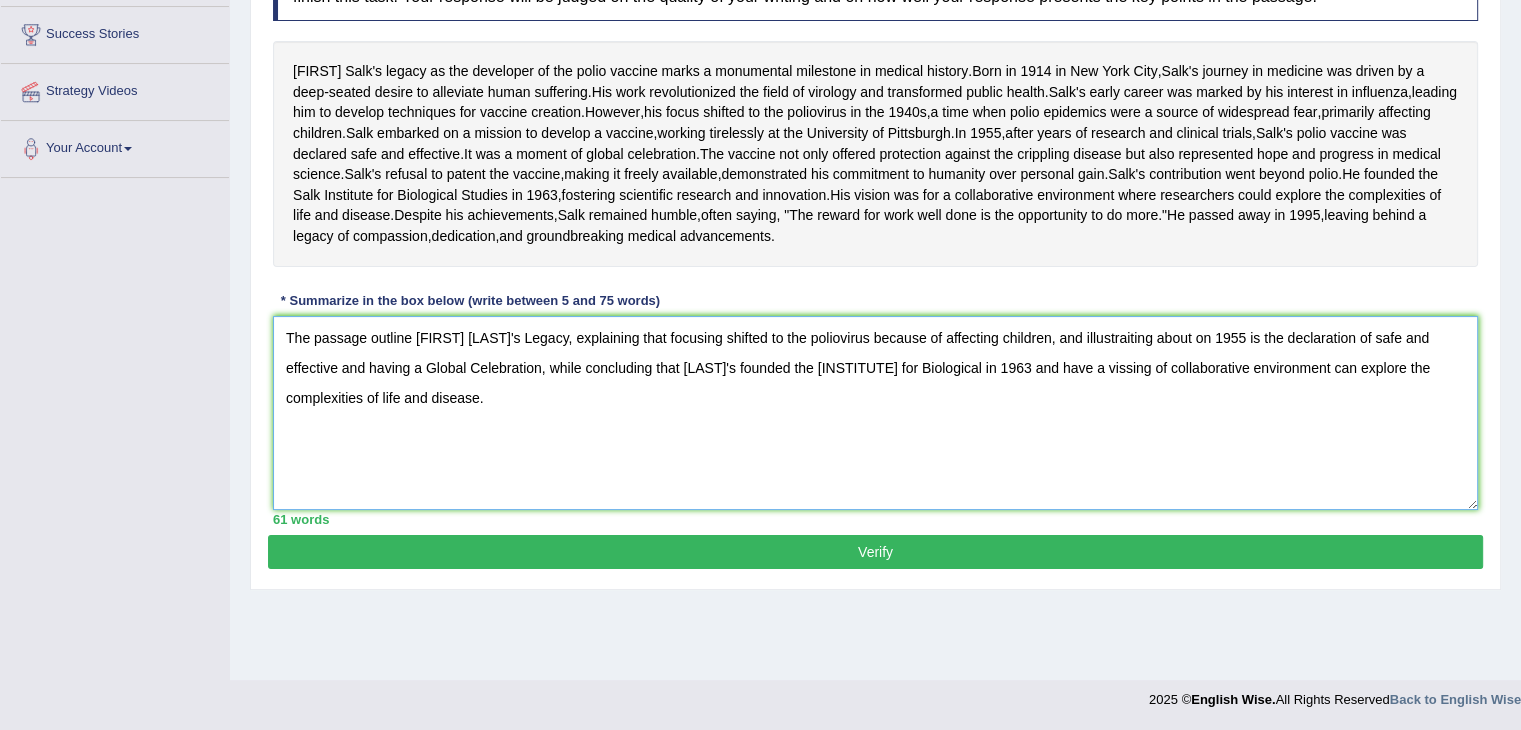 scroll, scrollTop: 366, scrollLeft: 0, axis: vertical 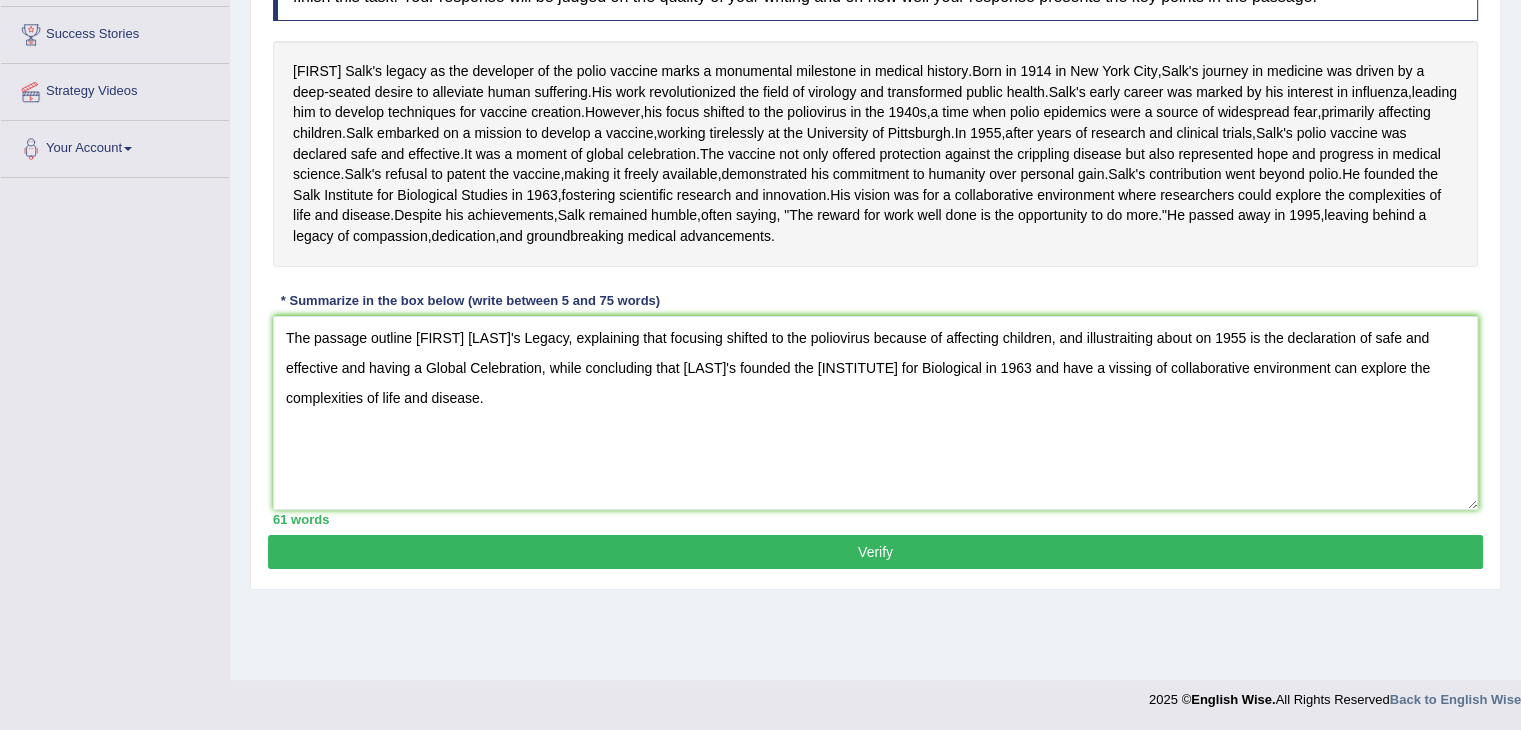 click on "Verify" at bounding box center [875, 552] 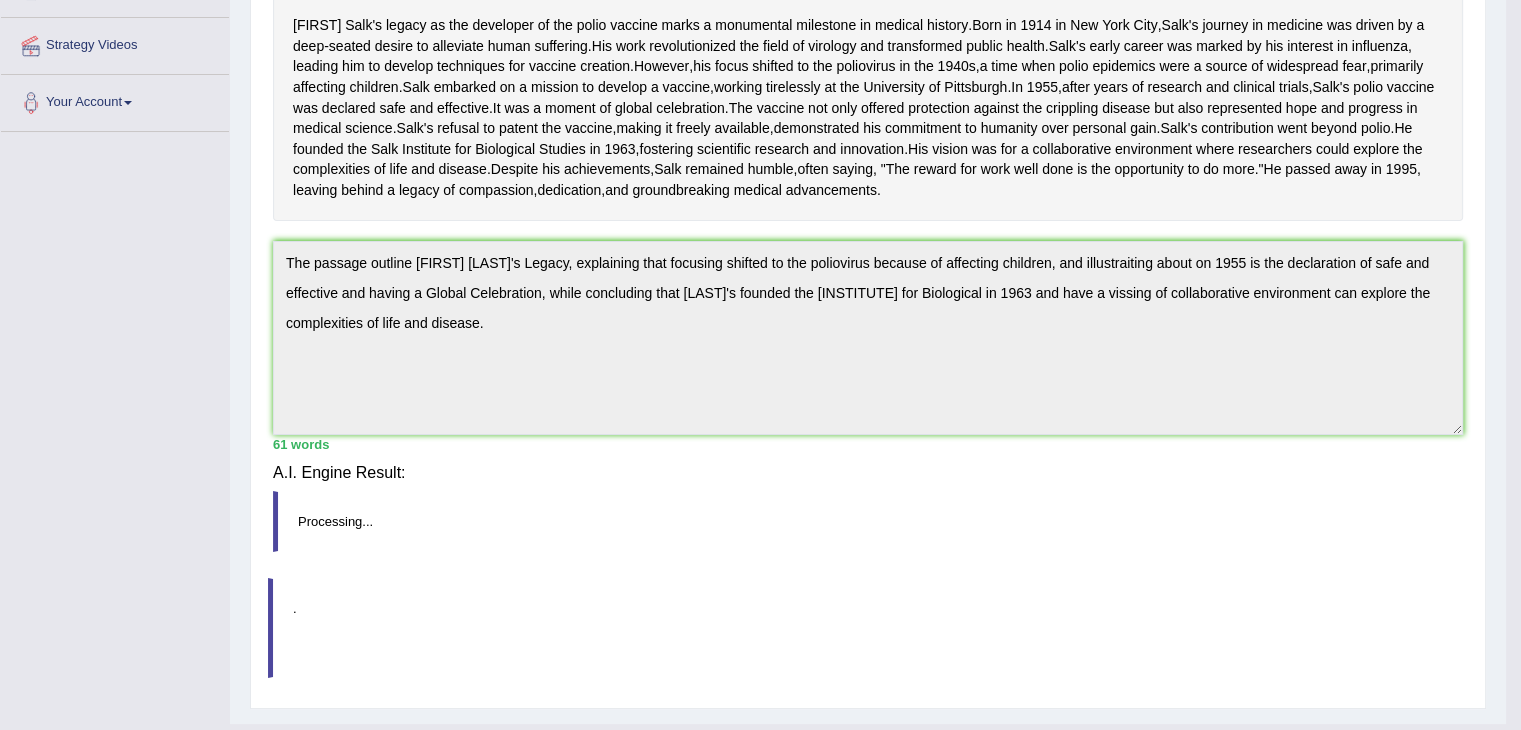 scroll, scrollTop: 355, scrollLeft: 0, axis: vertical 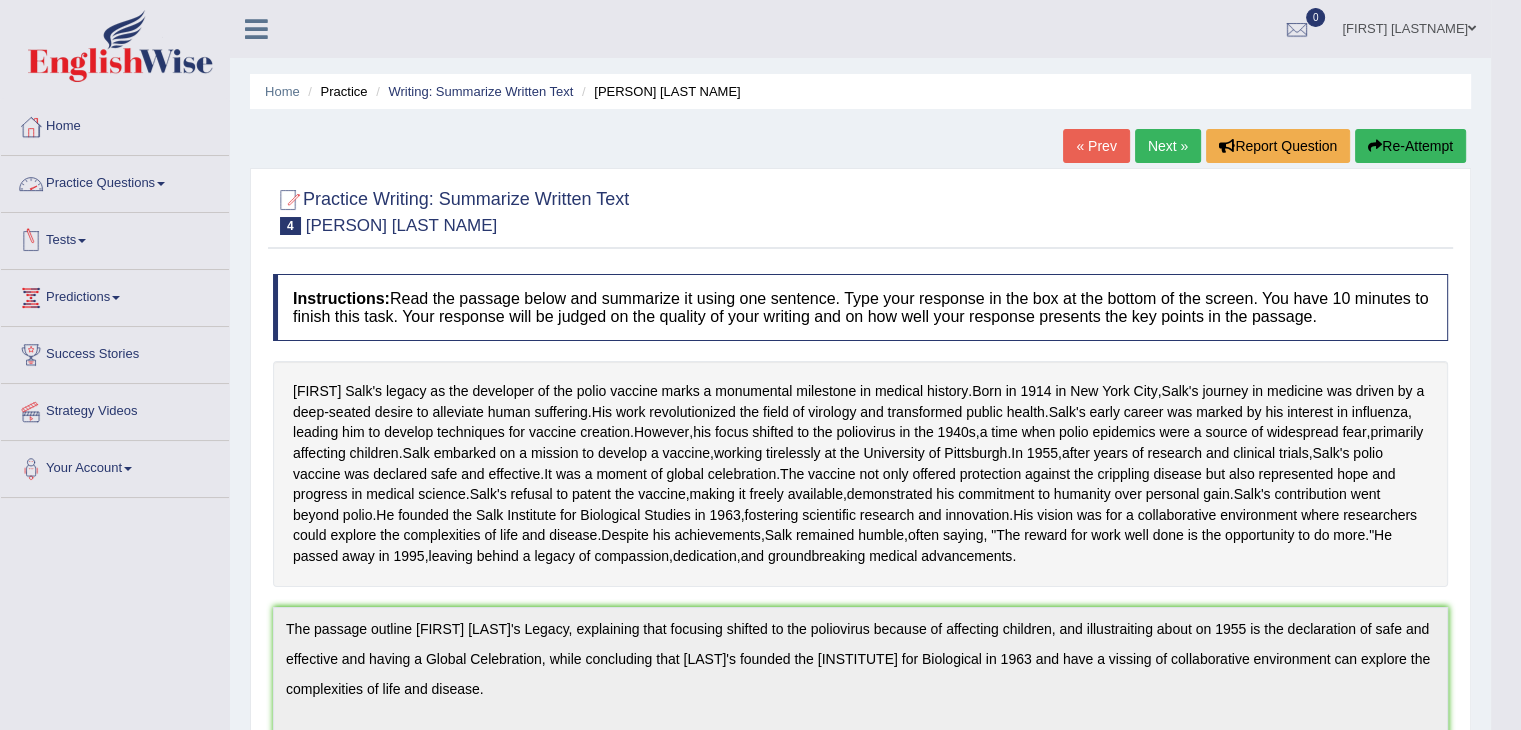 click at bounding box center [161, 184] 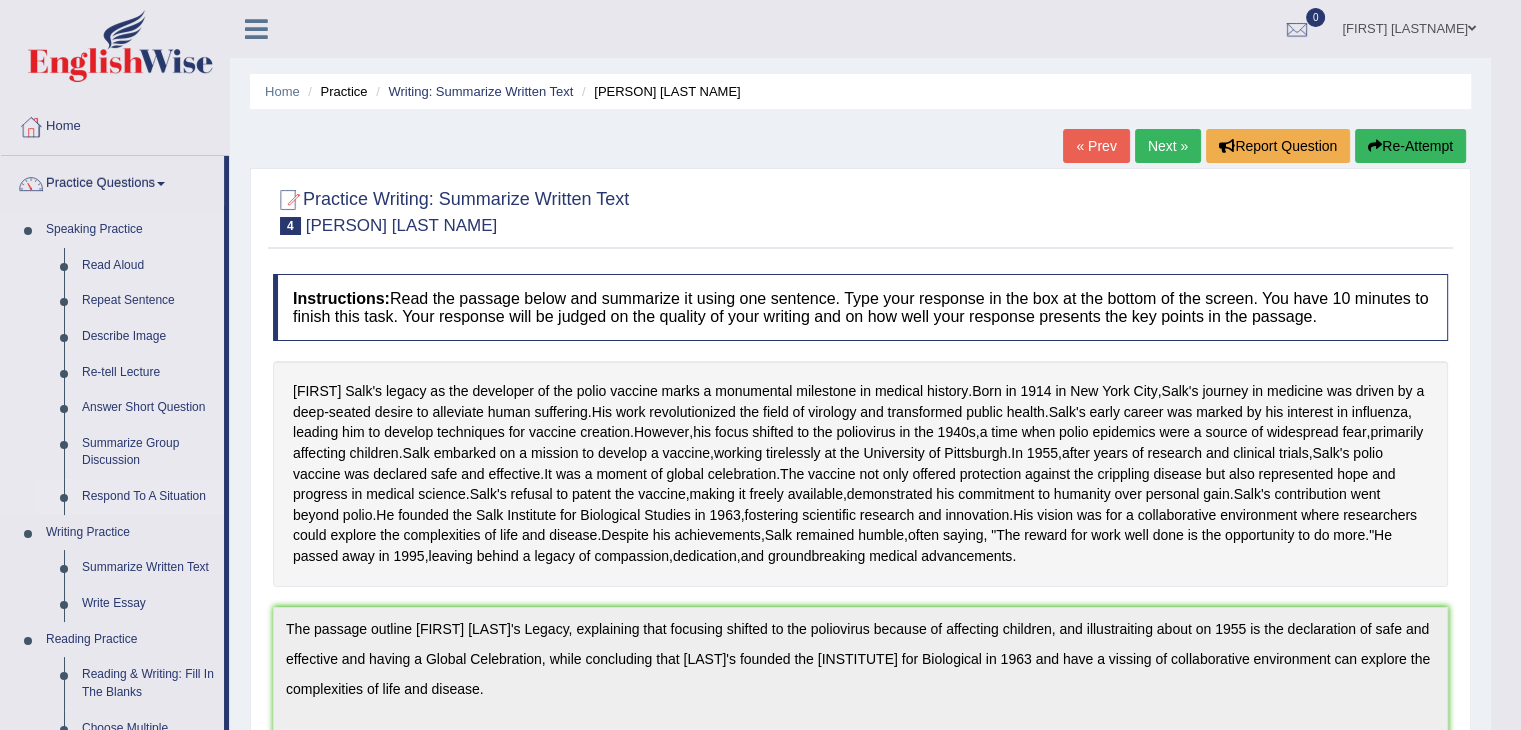 click on "Respond To A Situation" at bounding box center (148, 497) 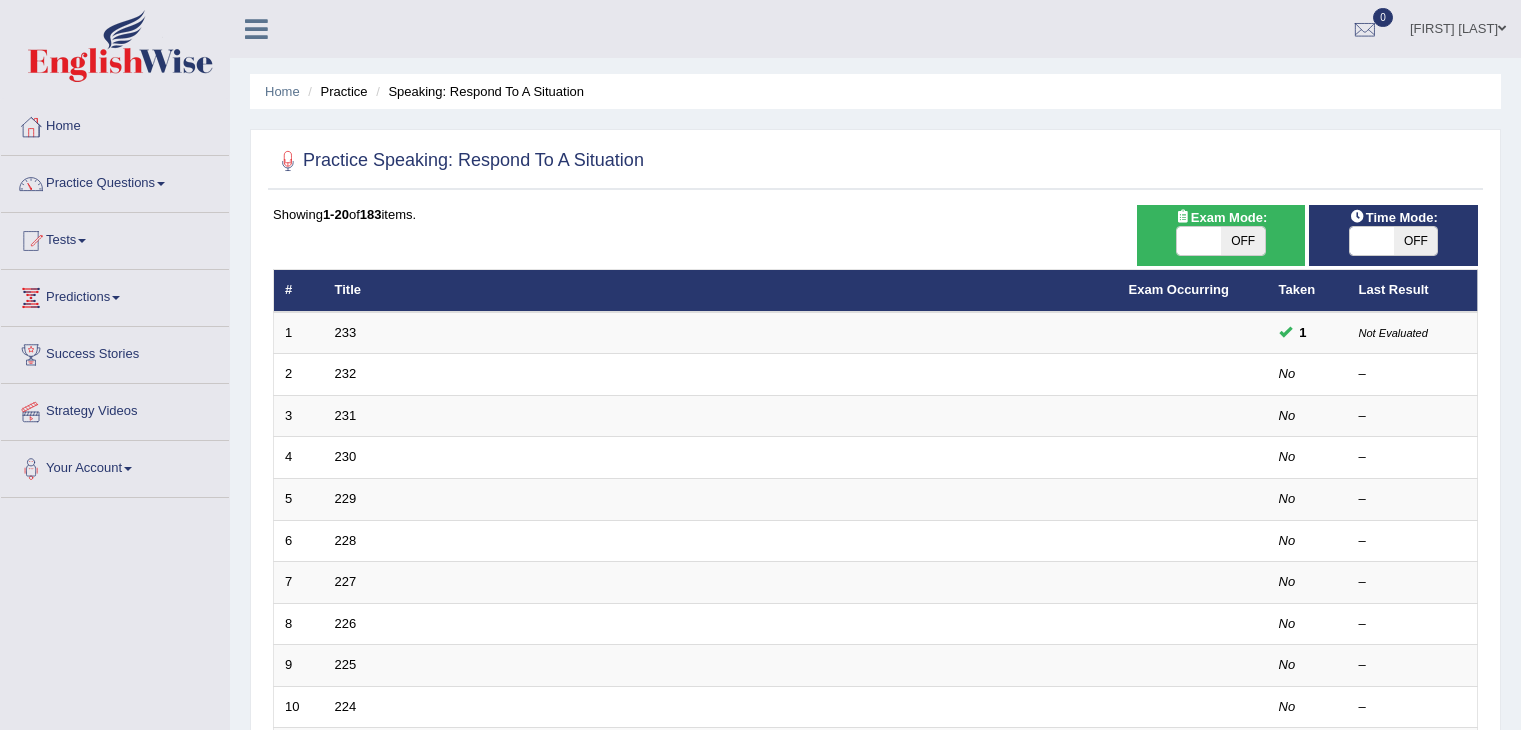 scroll, scrollTop: 0, scrollLeft: 0, axis: both 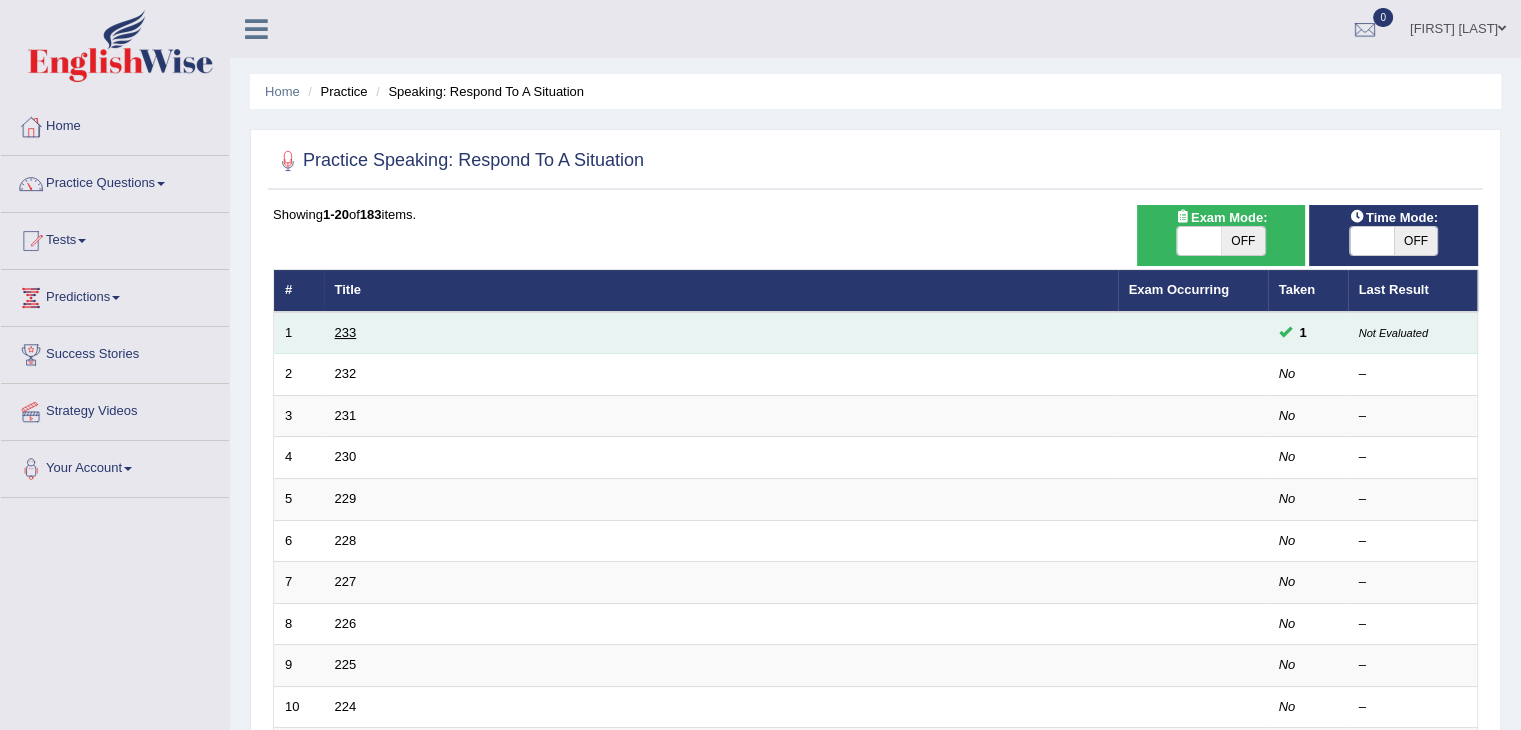 click on "233" at bounding box center (346, 332) 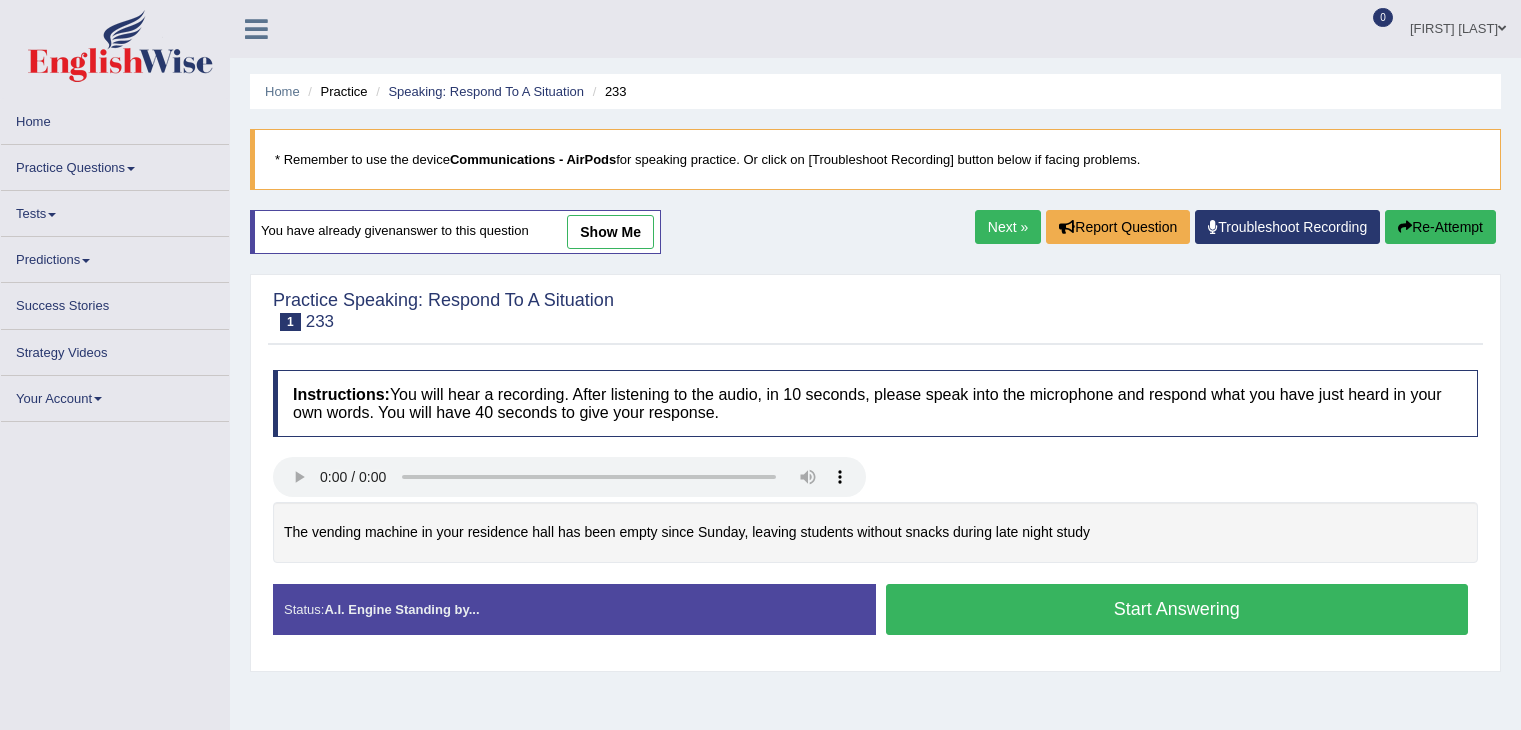 scroll, scrollTop: 0, scrollLeft: 0, axis: both 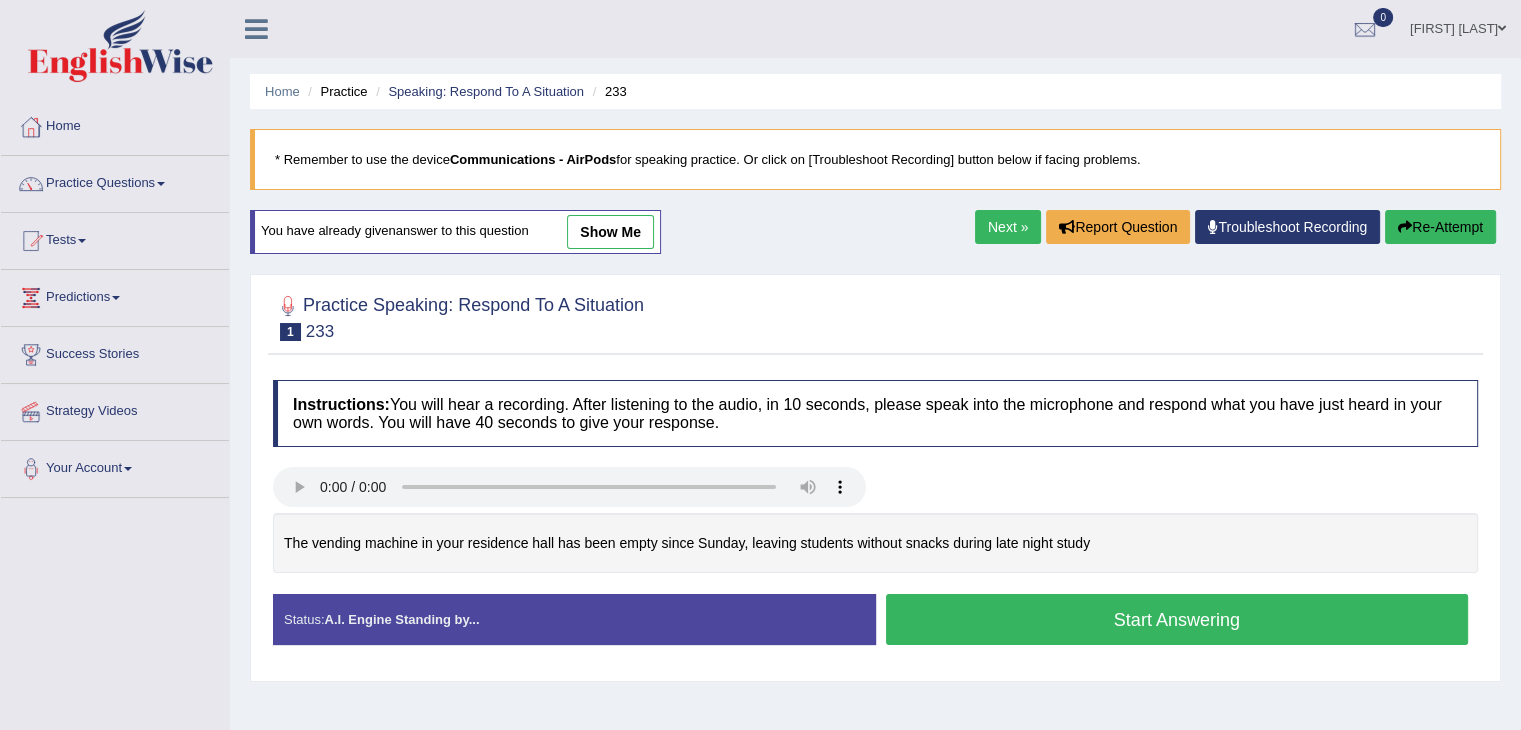 click on "Start Answering" at bounding box center (1177, 619) 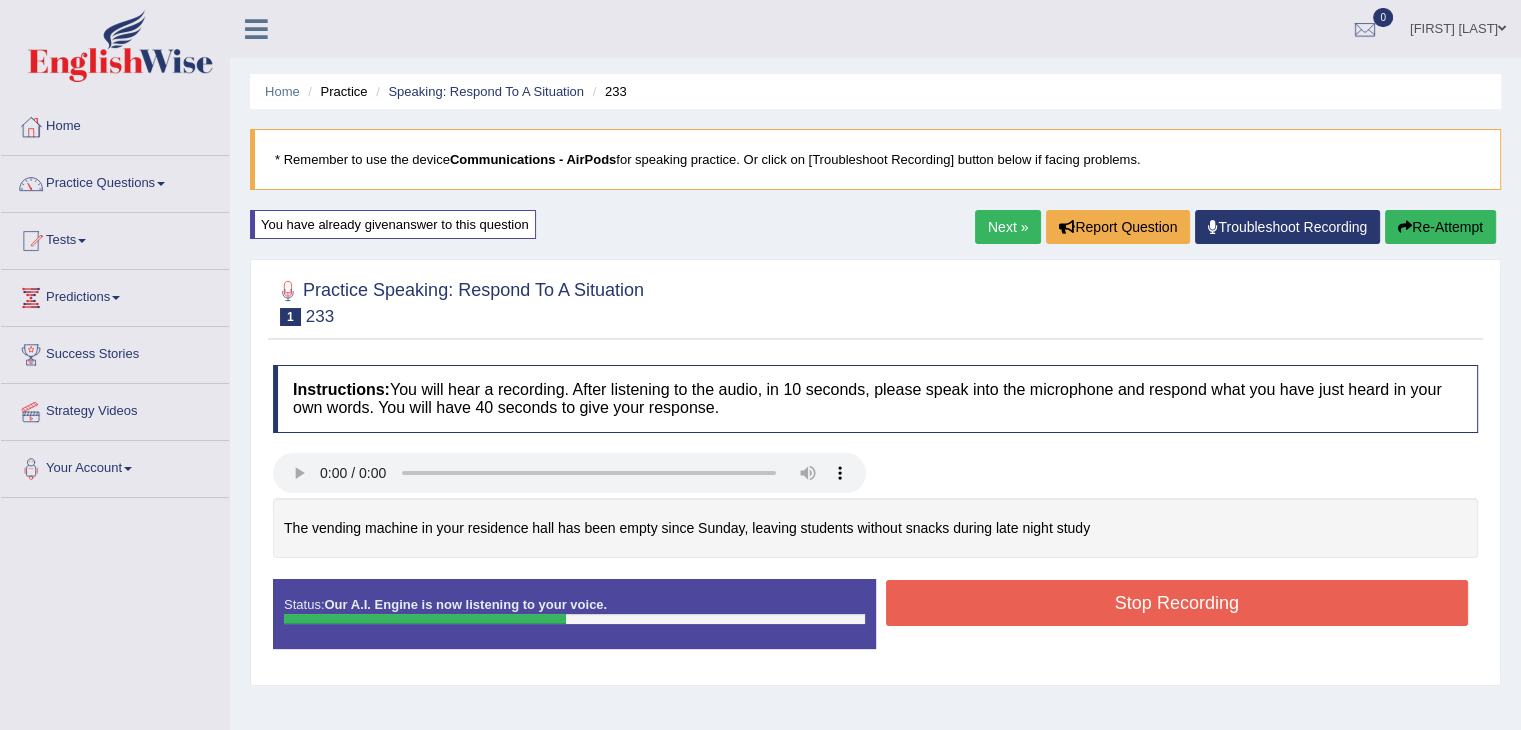 click on "Stop Recording" at bounding box center (1177, 603) 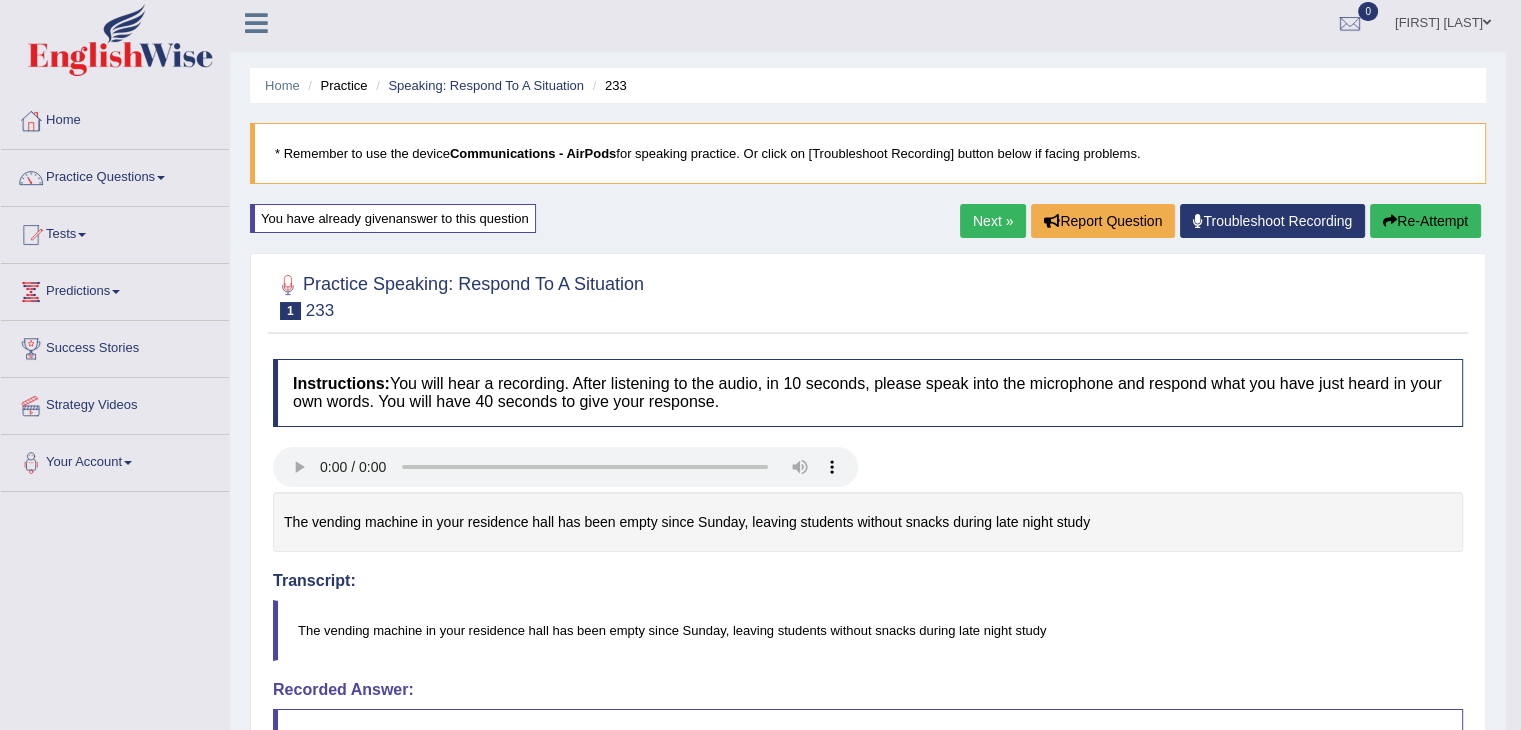 scroll, scrollTop: 0, scrollLeft: 0, axis: both 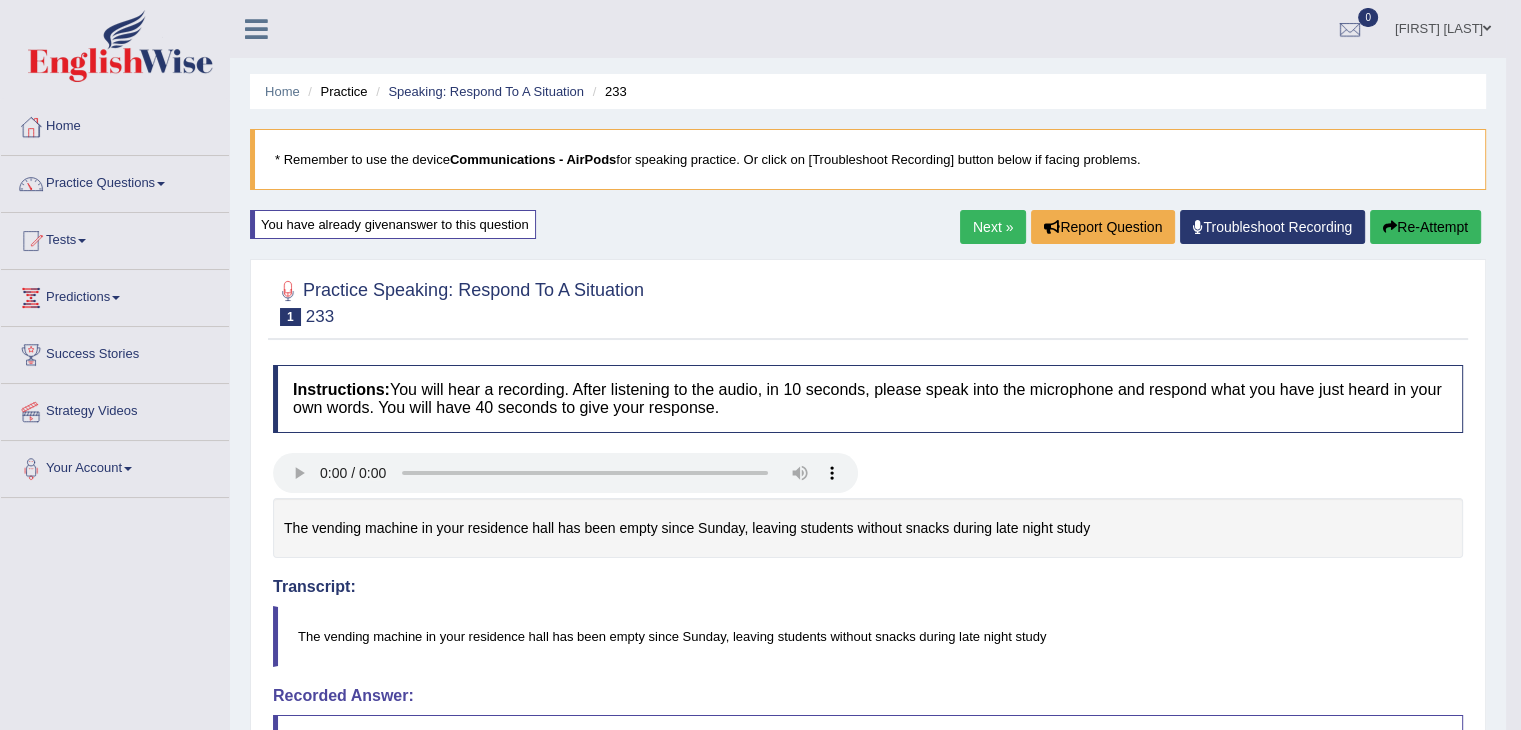 click on "Re-Attempt" at bounding box center [1425, 227] 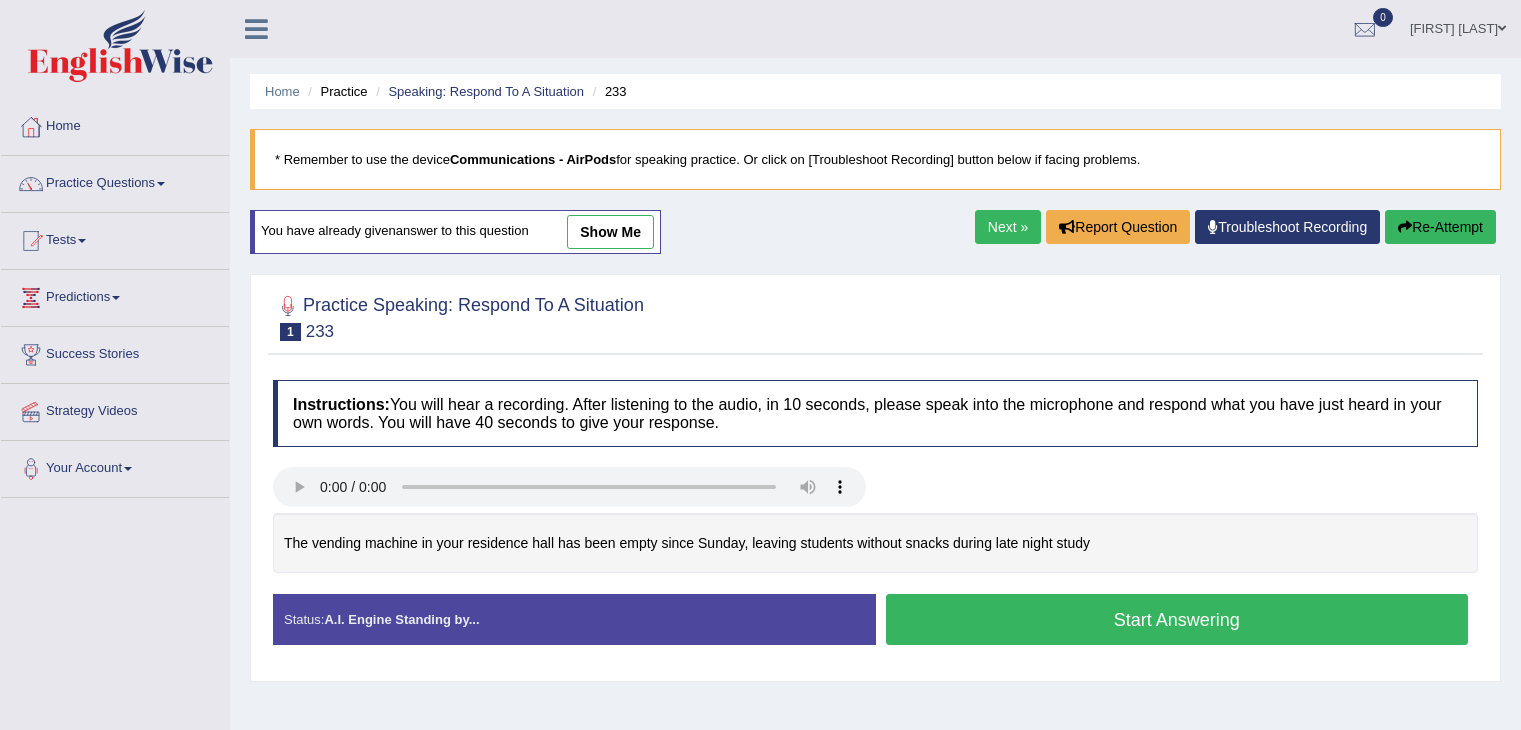 scroll, scrollTop: 200, scrollLeft: 0, axis: vertical 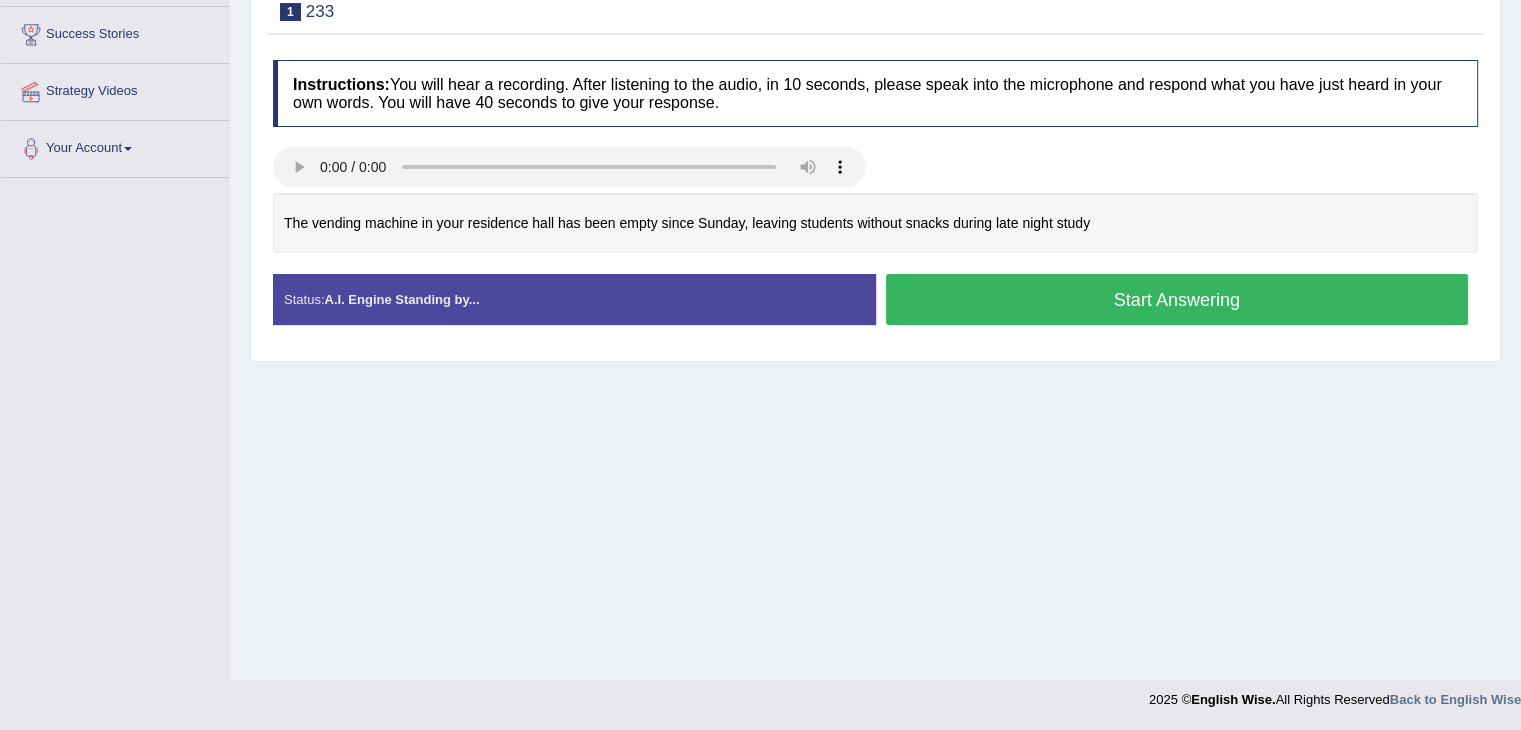 click on "Start Answering" at bounding box center (1177, 299) 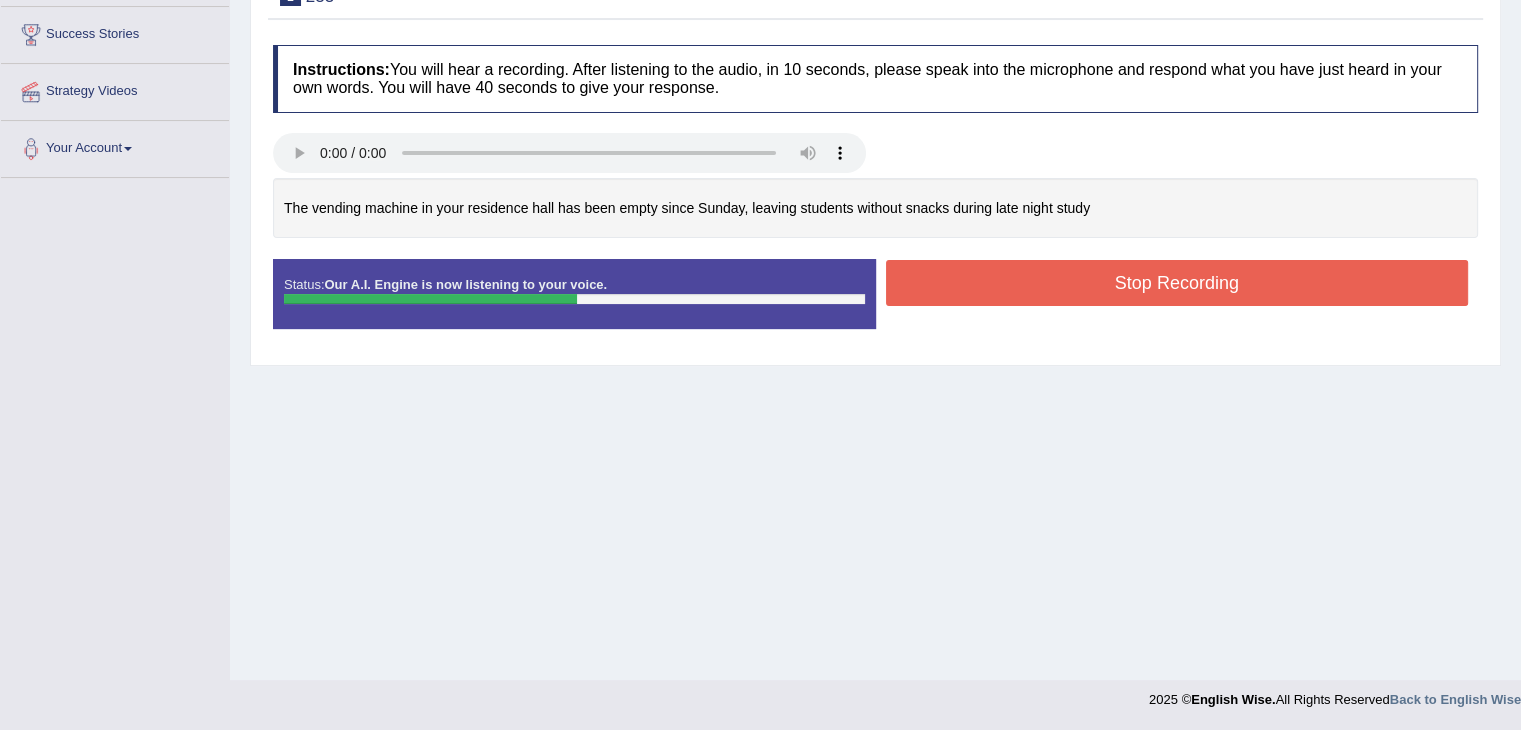 click on "Stop Recording" at bounding box center (1177, 283) 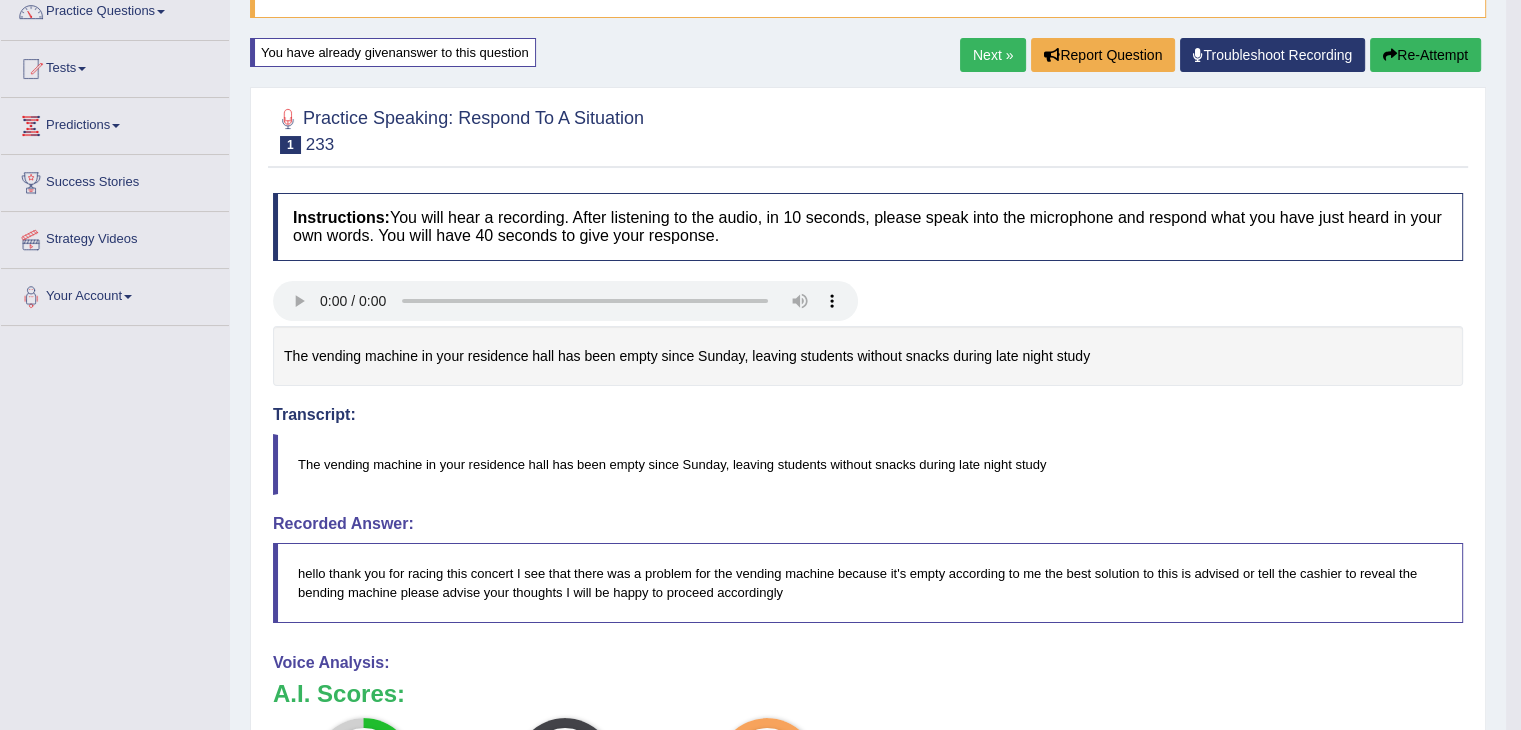 scroll, scrollTop: 154, scrollLeft: 0, axis: vertical 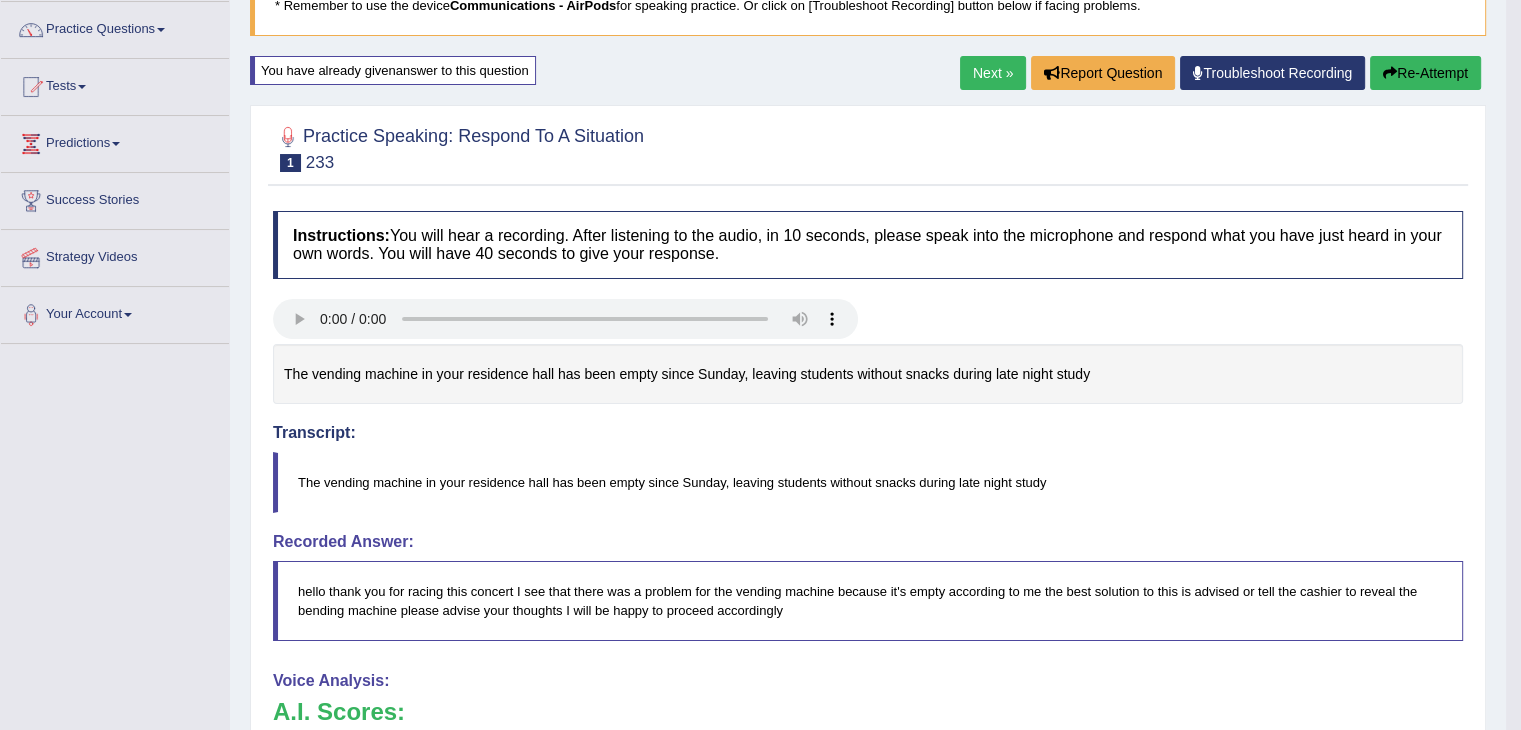 click on "Next »" at bounding box center [993, 73] 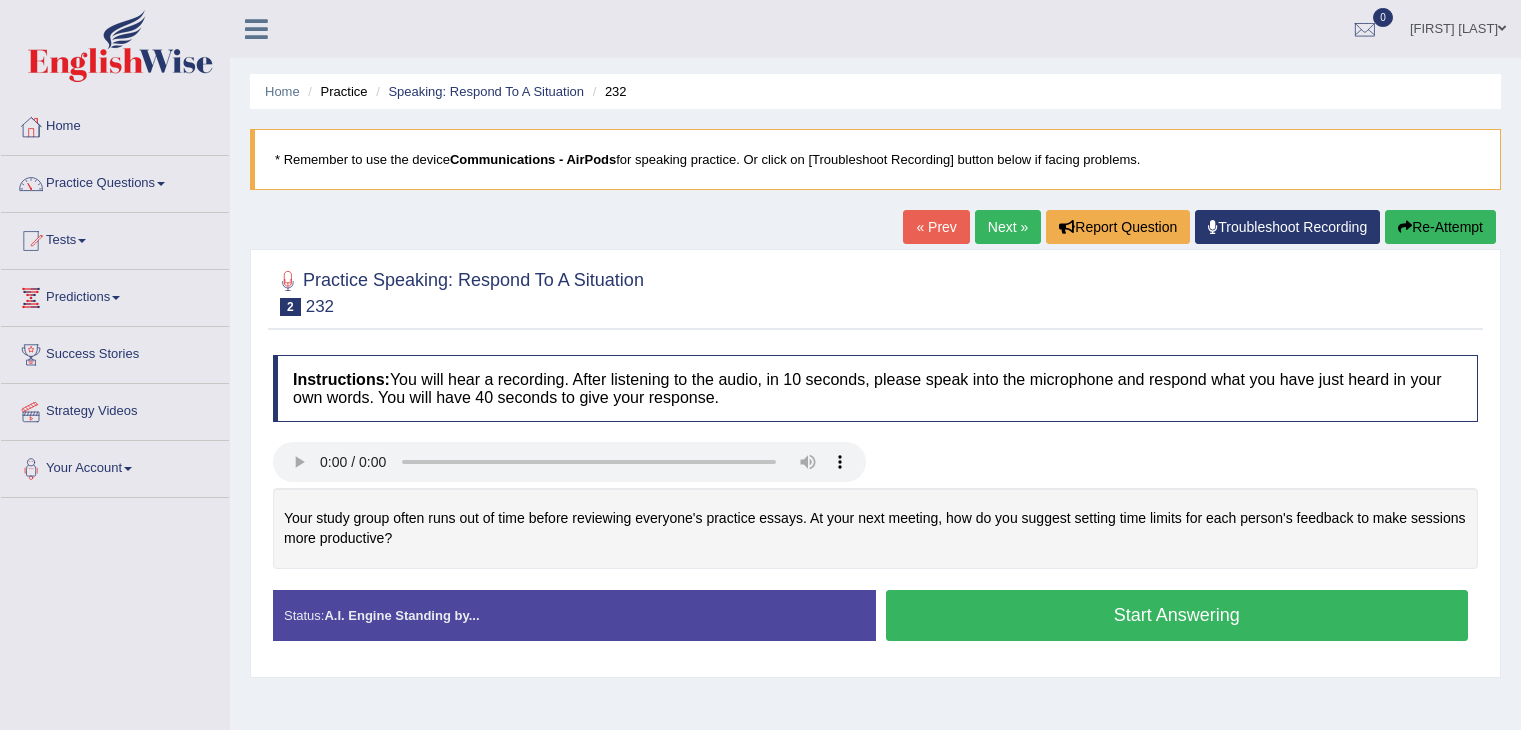 scroll, scrollTop: 0, scrollLeft: 0, axis: both 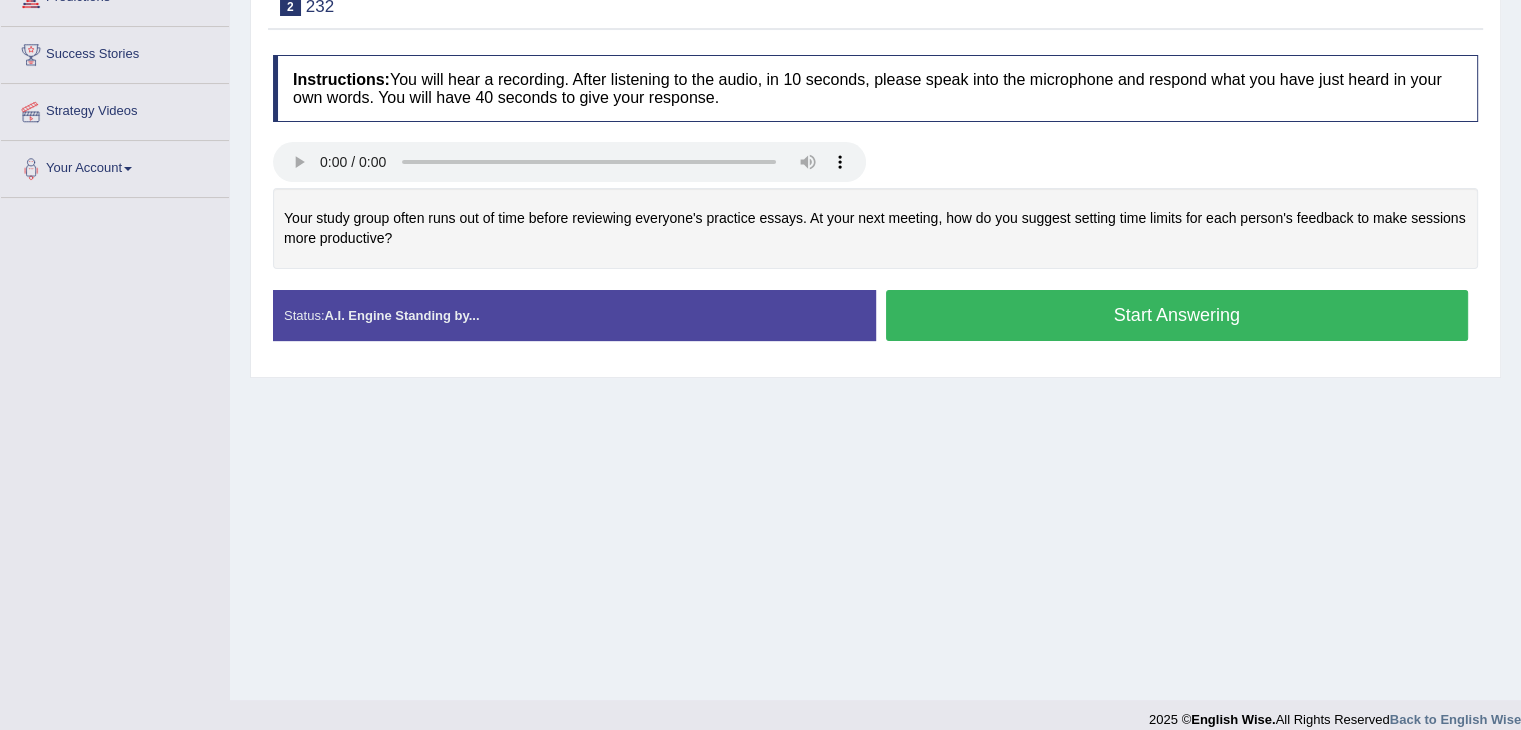 click on "Start Answering" at bounding box center [1177, 315] 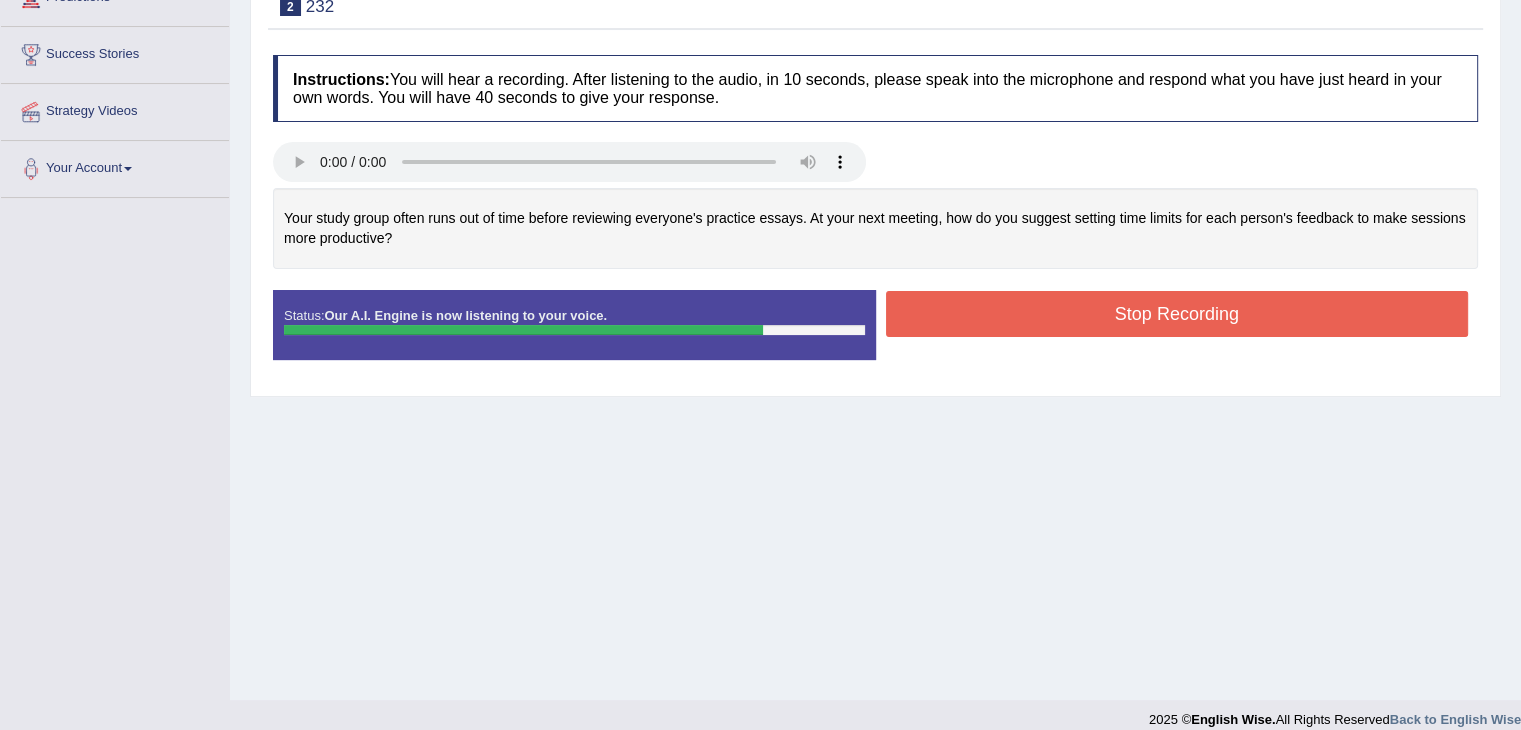 click on "Stop Recording" at bounding box center [1177, 314] 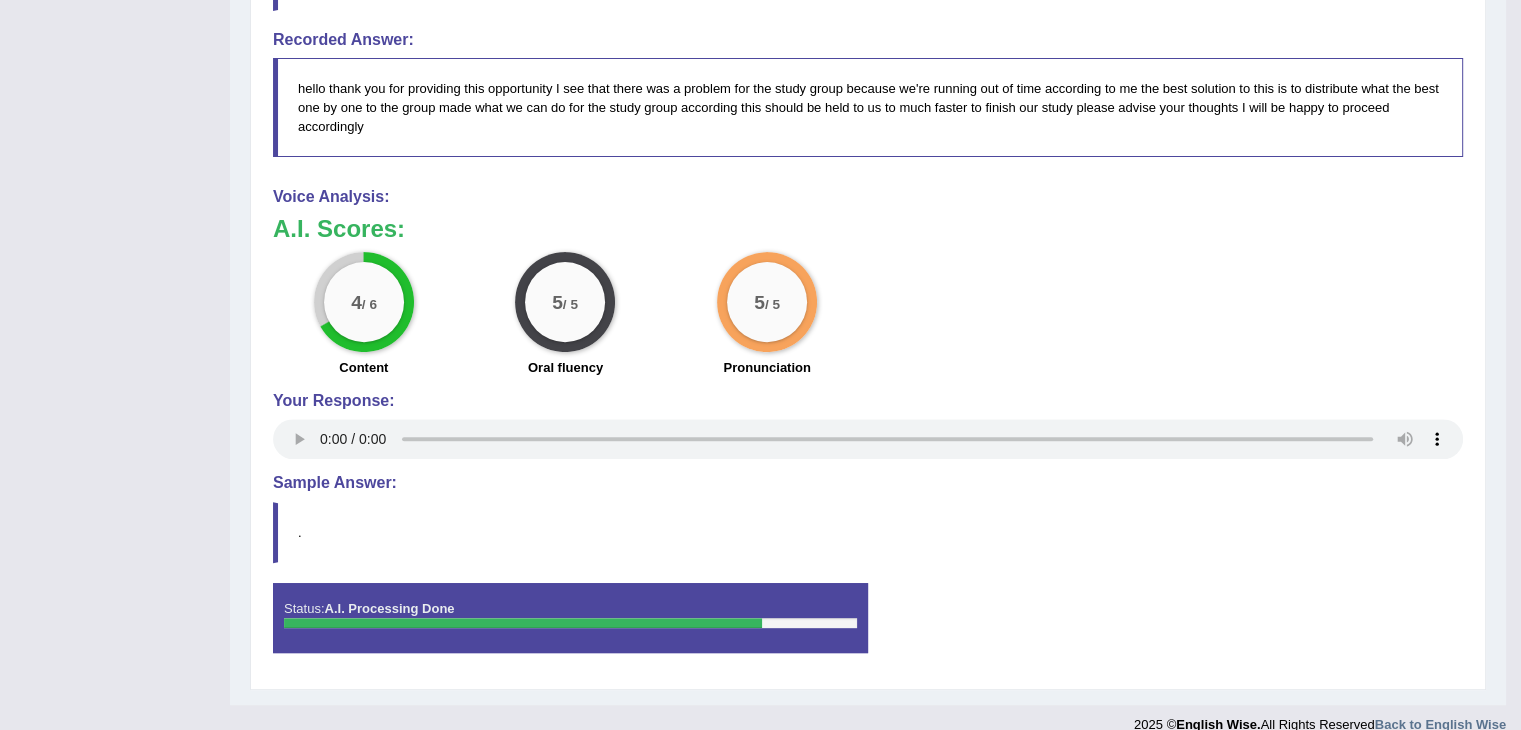 scroll, scrollTop: 688, scrollLeft: 0, axis: vertical 